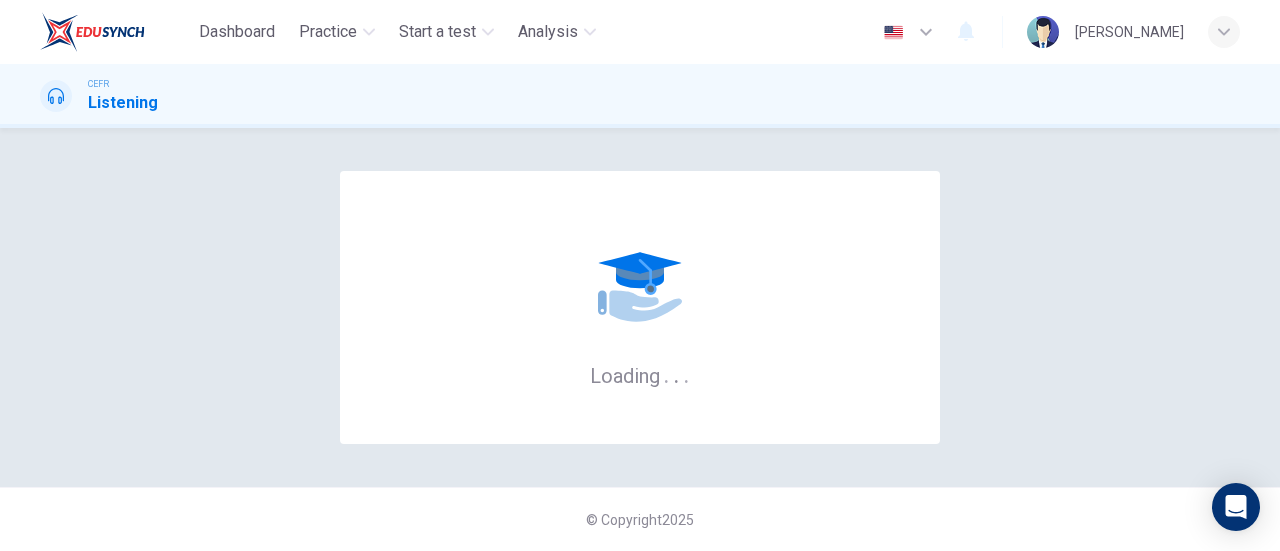scroll, scrollTop: 0, scrollLeft: 0, axis: both 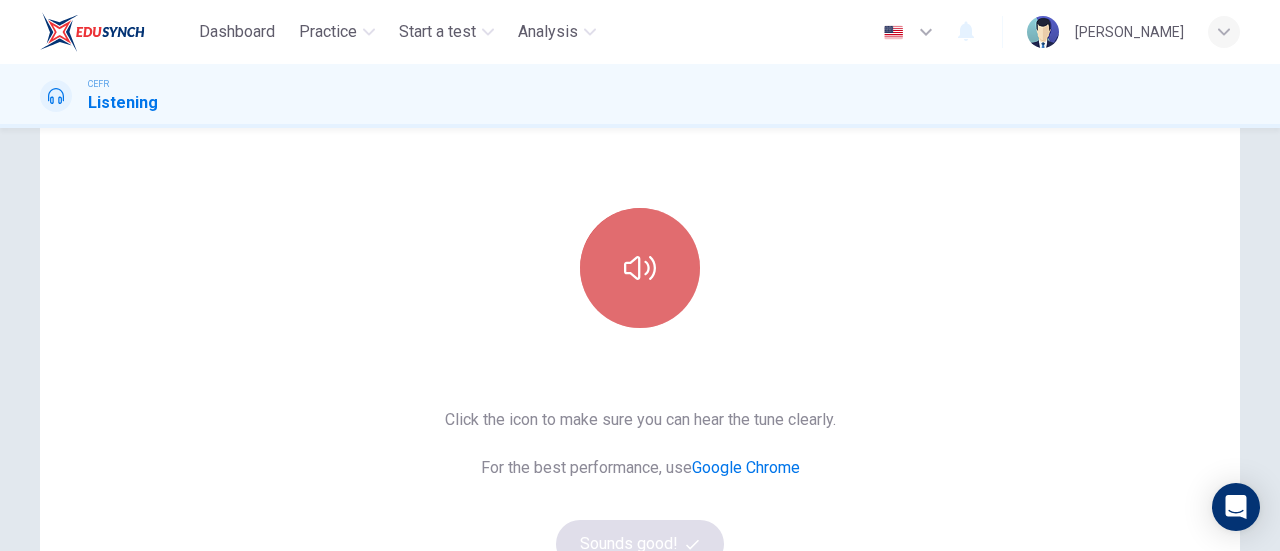 click at bounding box center (640, 268) 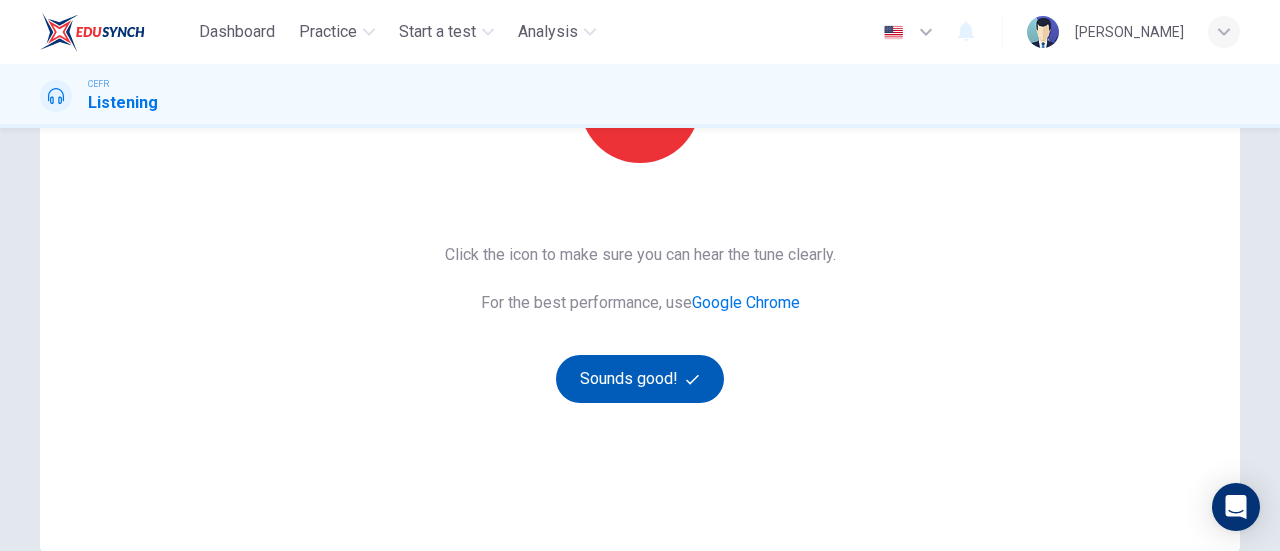 scroll, scrollTop: 310, scrollLeft: 0, axis: vertical 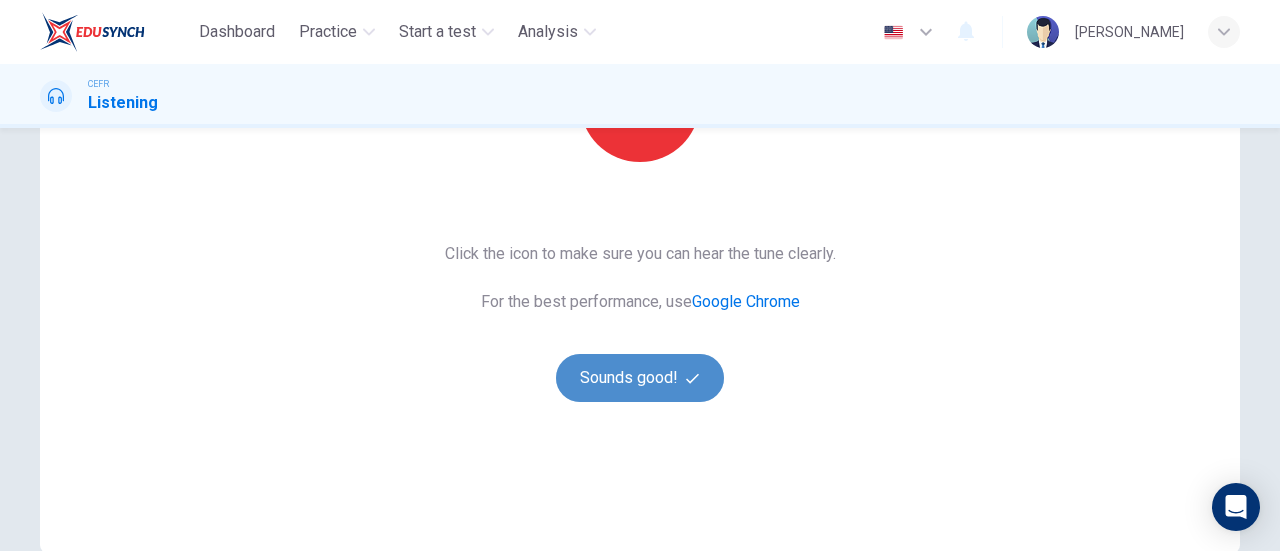click on "Sounds good!" at bounding box center [640, 378] 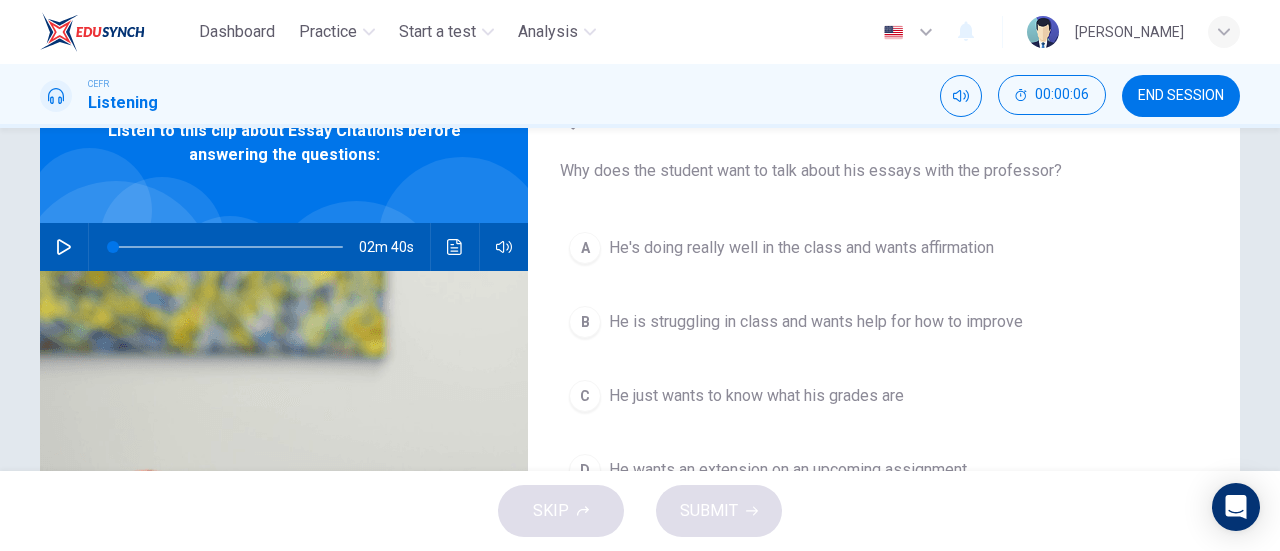 scroll, scrollTop: 125, scrollLeft: 0, axis: vertical 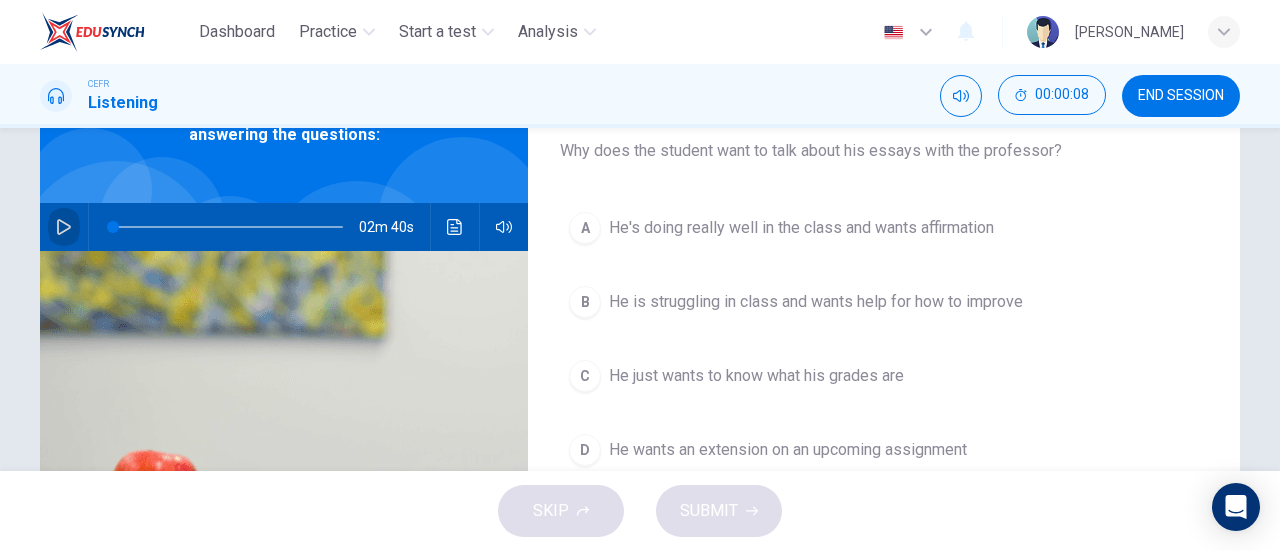click at bounding box center [64, 227] 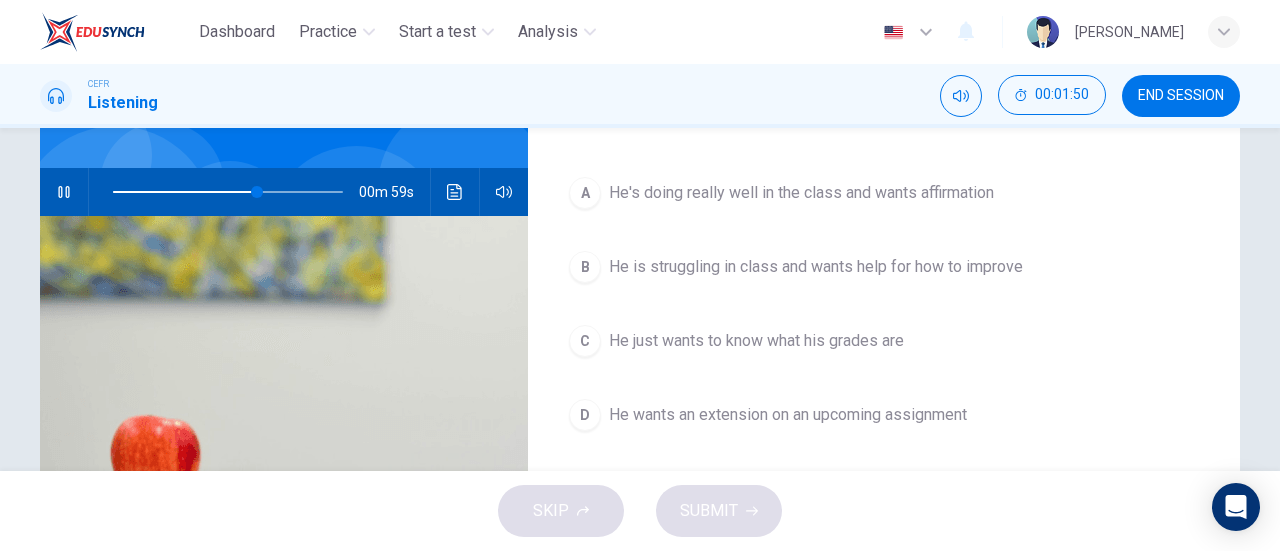 scroll, scrollTop: 161, scrollLeft: 0, axis: vertical 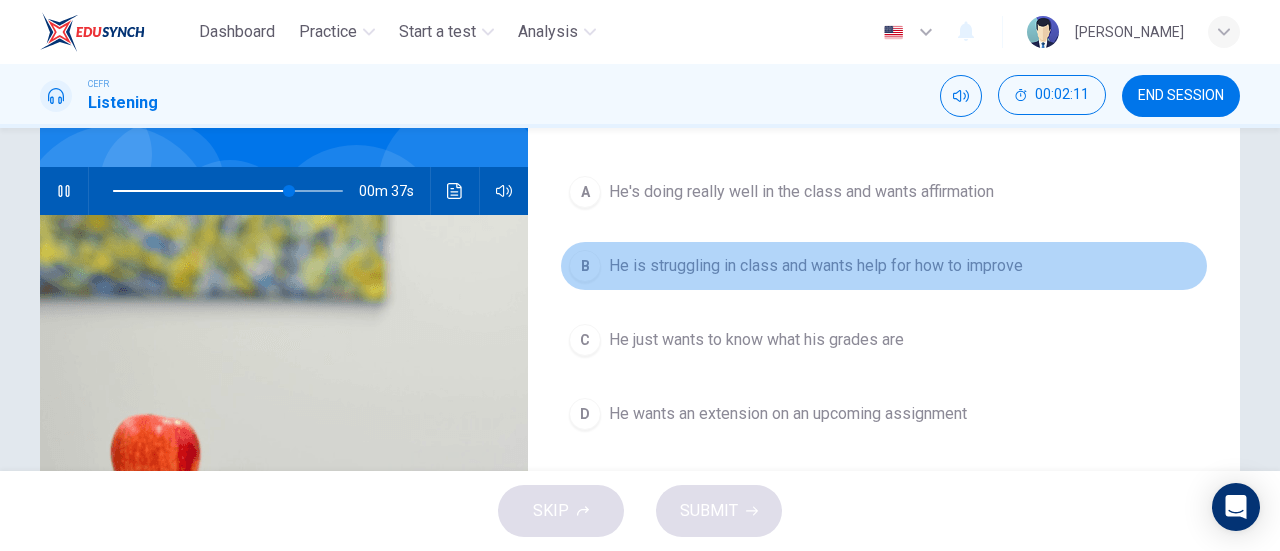 click on "He is struggling in class and wants help for how to improve" at bounding box center [816, 266] 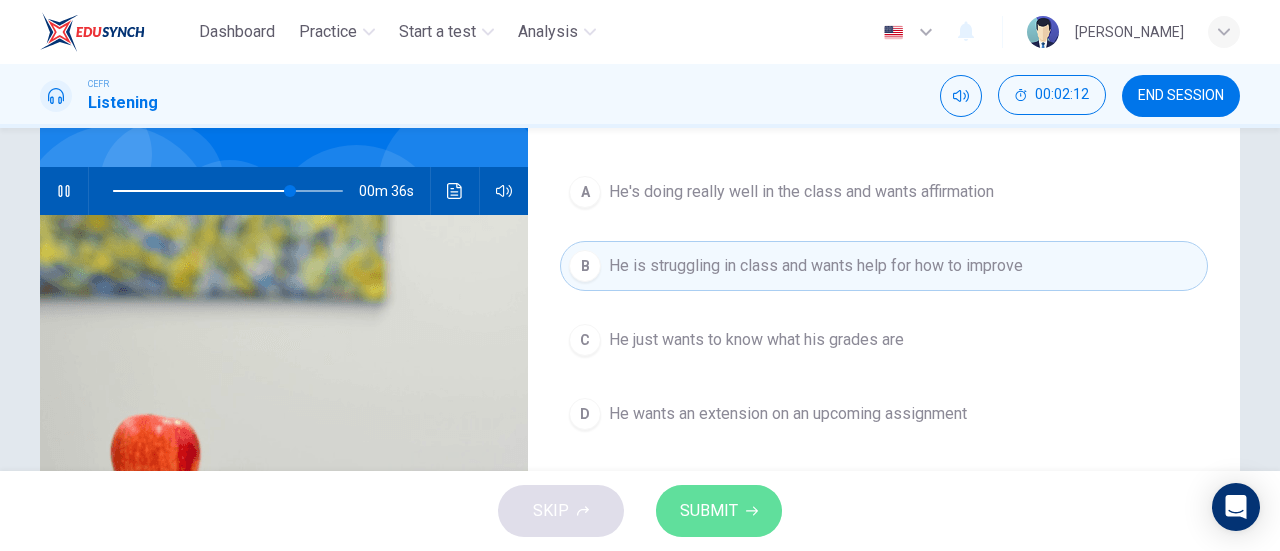 click on "SUBMIT" at bounding box center [709, 511] 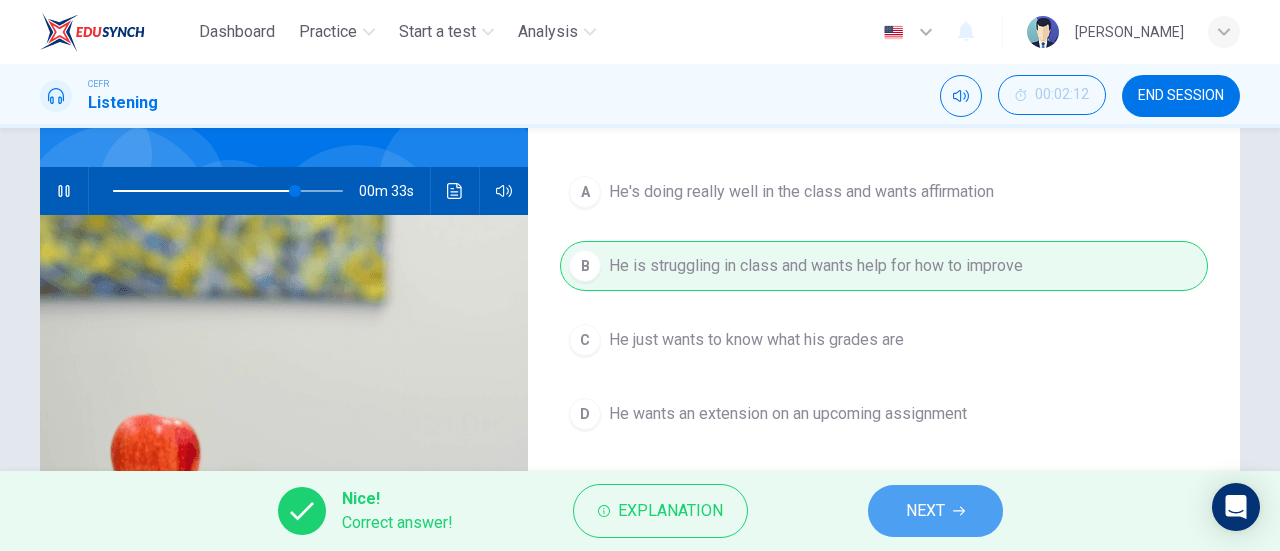 click on "NEXT" at bounding box center [935, 511] 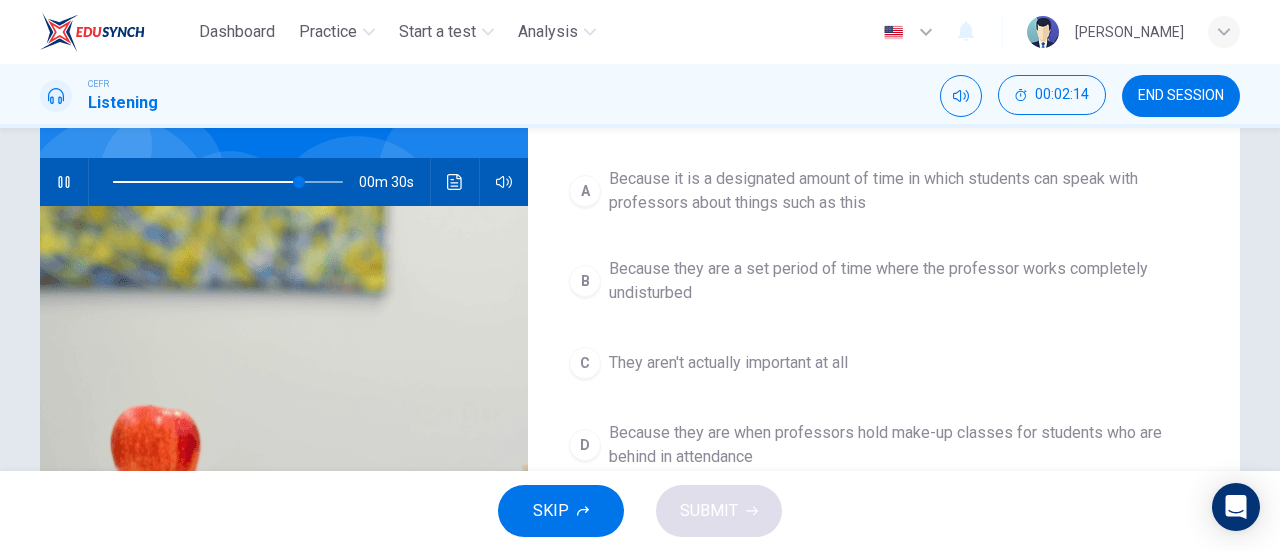 scroll, scrollTop: 184, scrollLeft: 0, axis: vertical 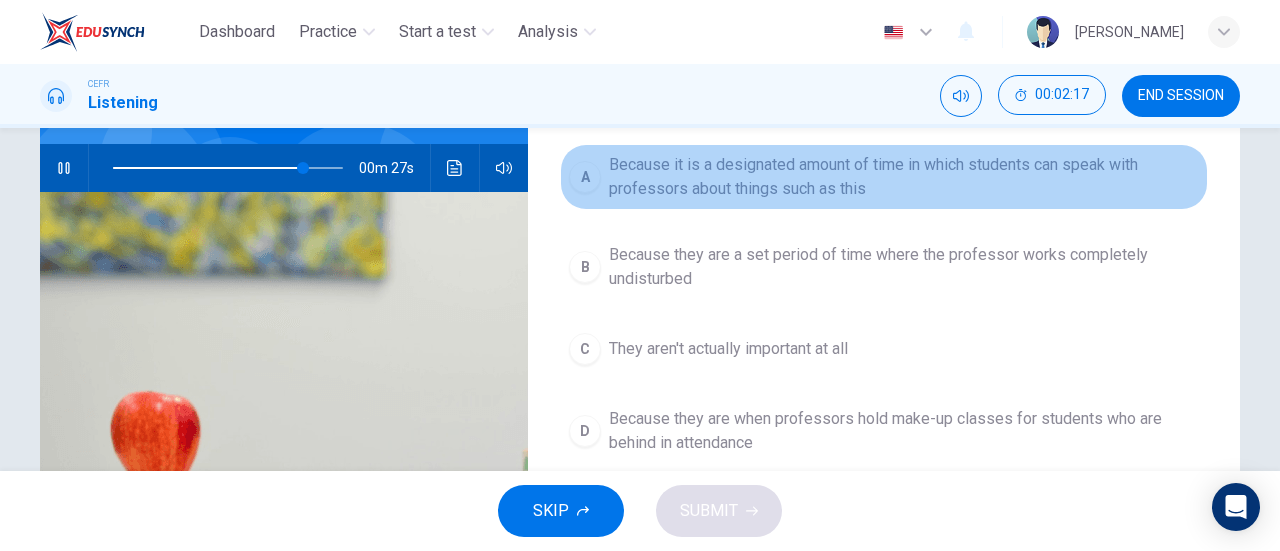 click on "Because it is a designated amount of time in which students can speak with professors about things such as this" at bounding box center (904, 177) 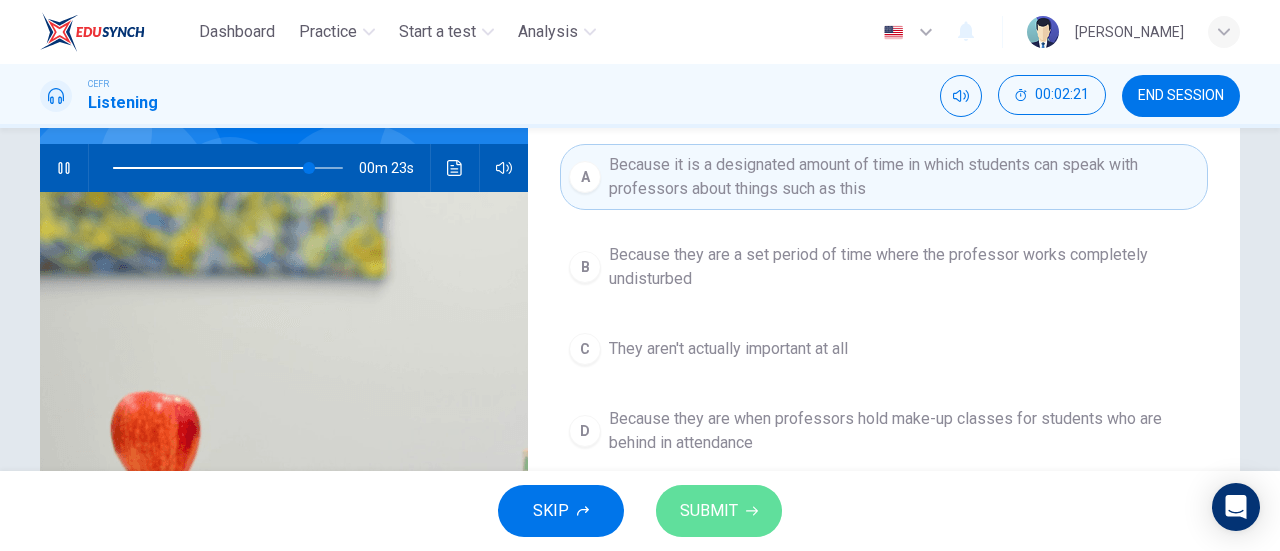 click on "SUBMIT" at bounding box center [719, 511] 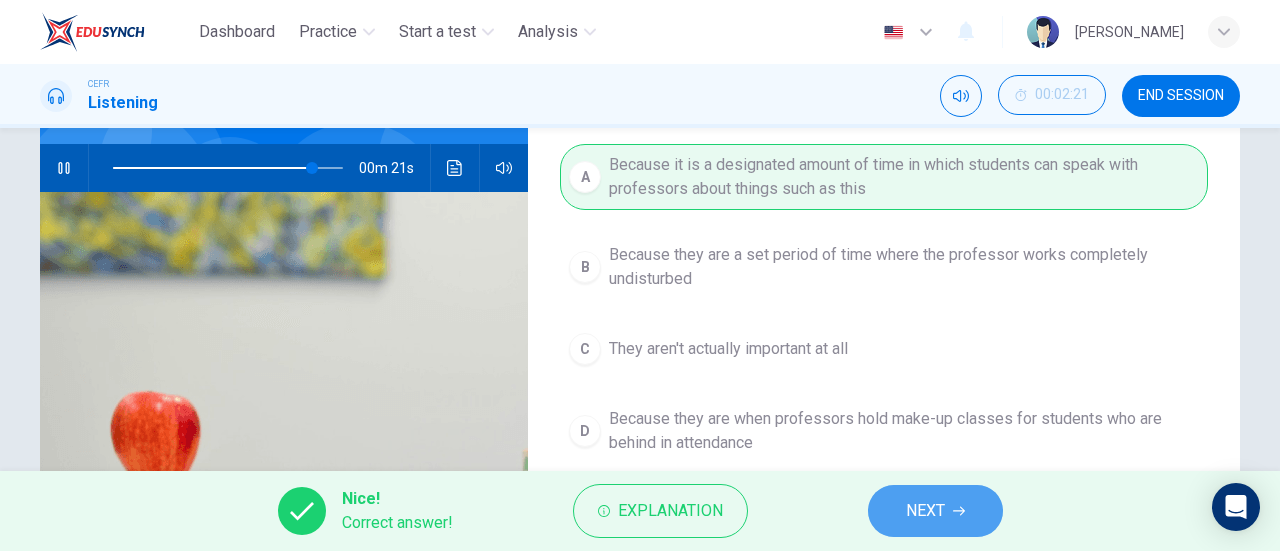 click on "NEXT" at bounding box center (935, 511) 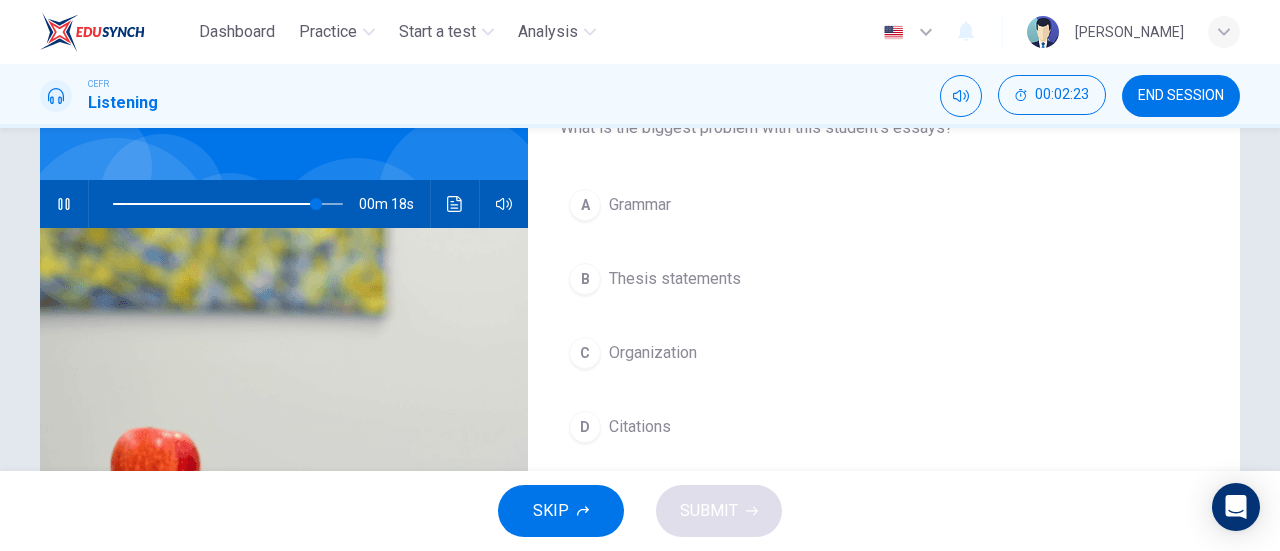 scroll, scrollTop: 150, scrollLeft: 0, axis: vertical 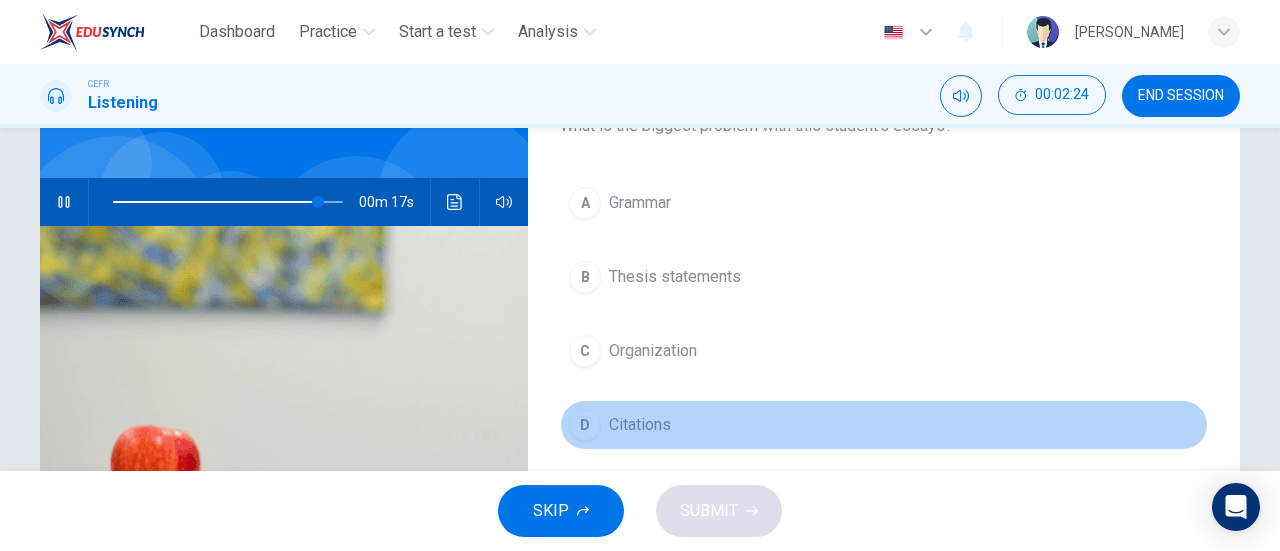 click on "D Citations" at bounding box center [884, 425] 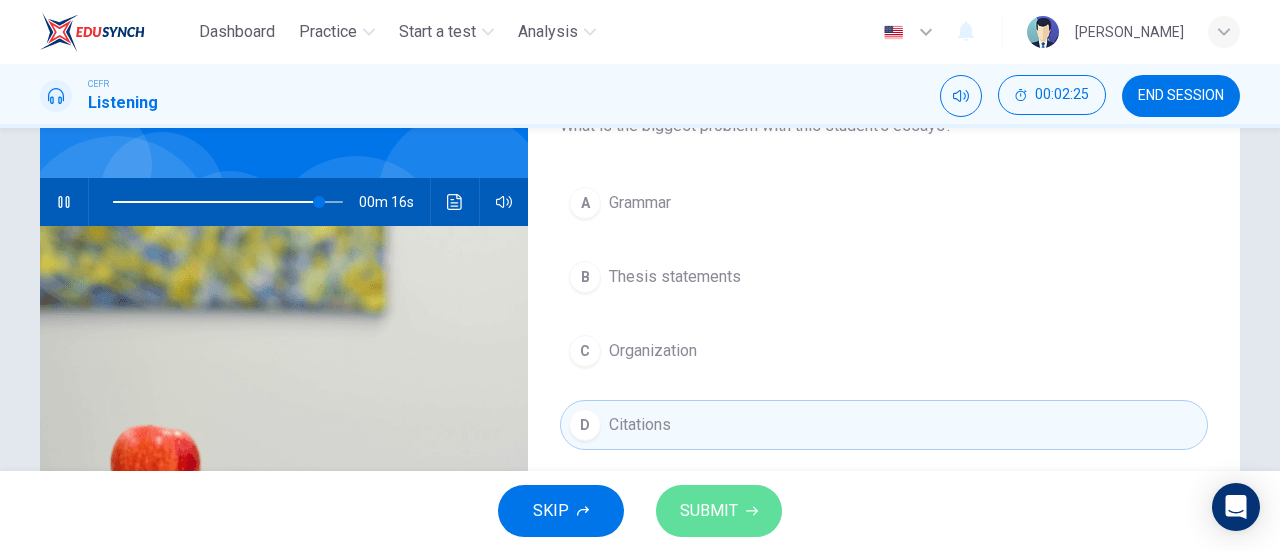 click on "SUBMIT" at bounding box center [719, 511] 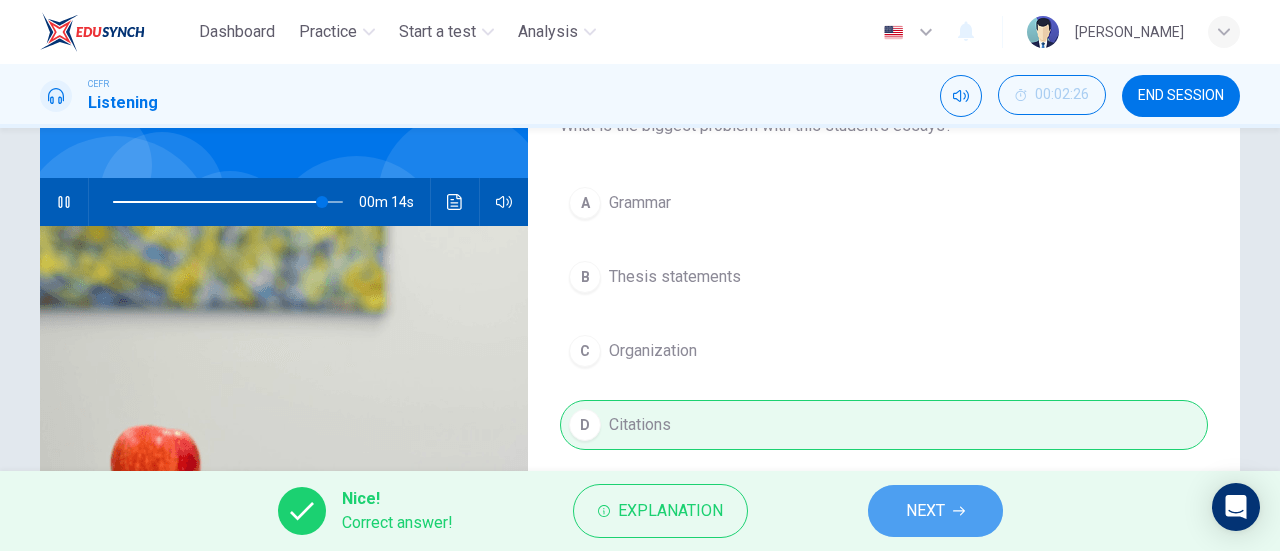 click on "NEXT" at bounding box center (935, 511) 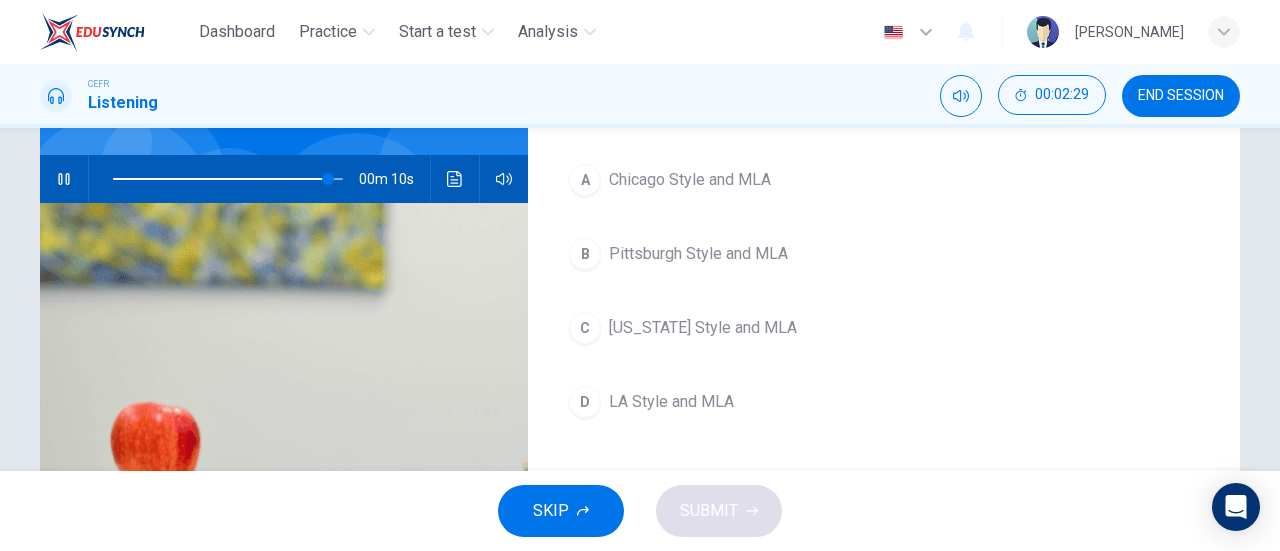scroll, scrollTop: 174, scrollLeft: 0, axis: vertical 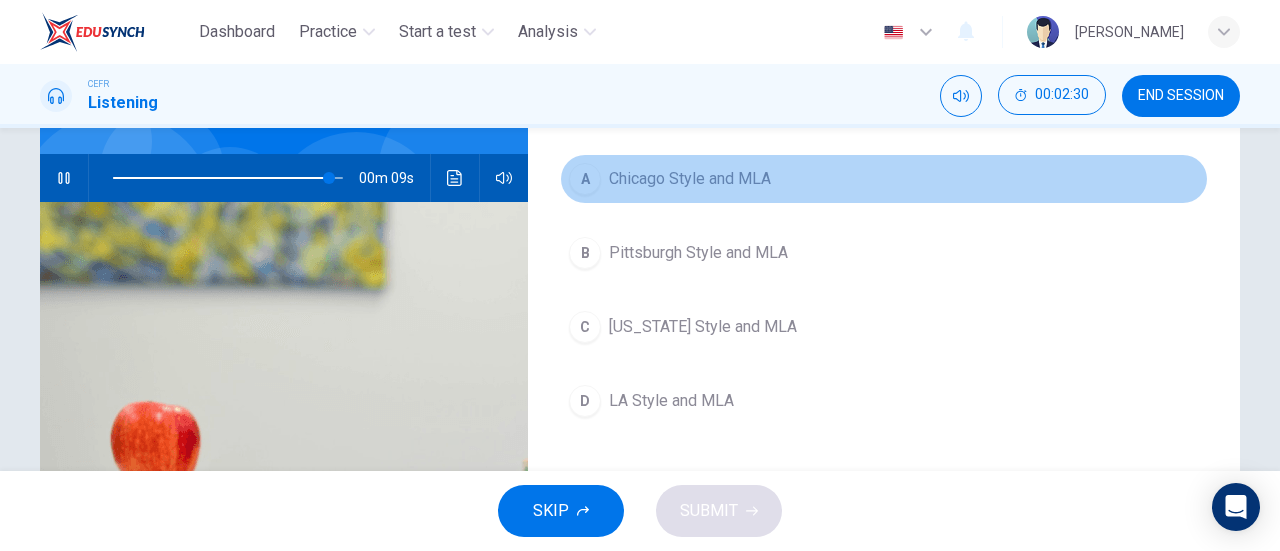 click on "A Chicago Style and MLA" at bounding box center [884, 179] 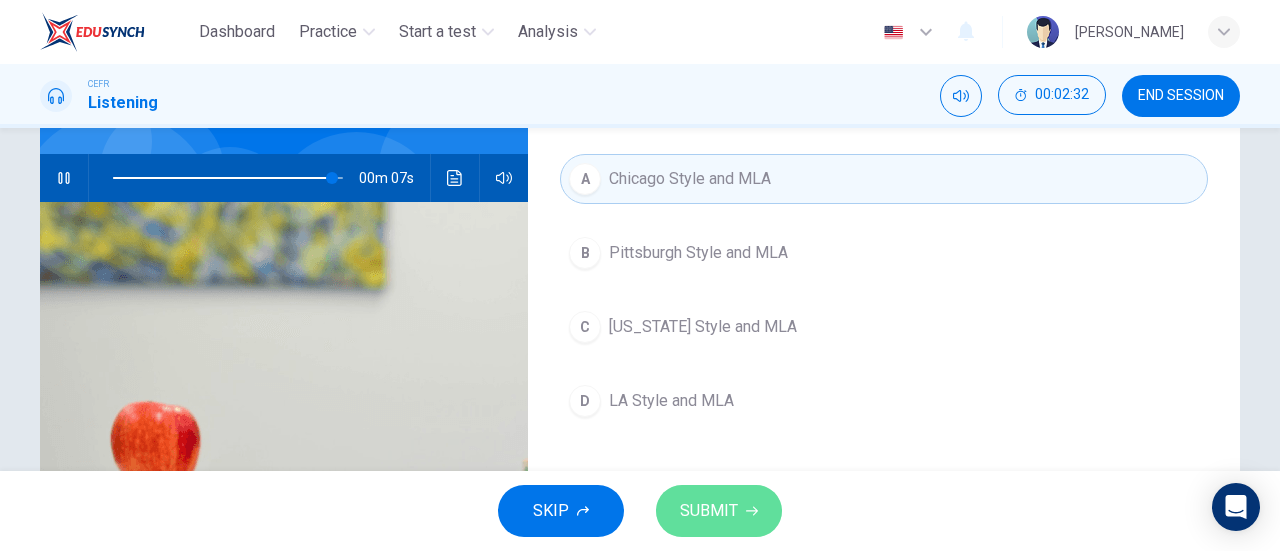 click on "SUBMIT" at bounding box center (709, 511) 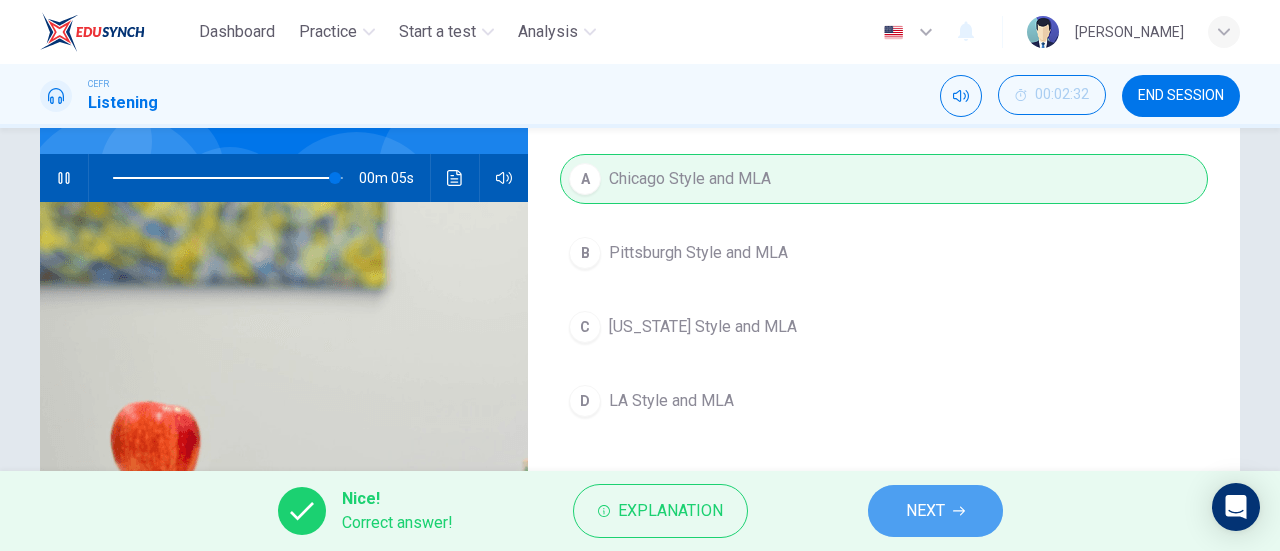 click on "NEXT" at bounding box center [925, 511] 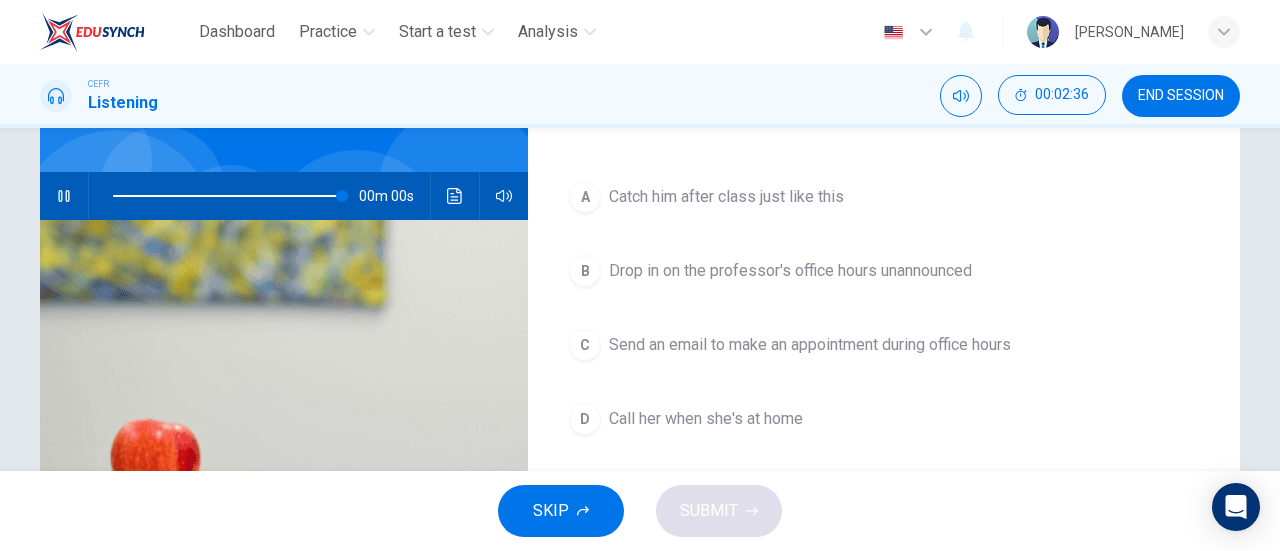 scroll, scrollTop: 157, scrollLeft: 0, axis: vertical 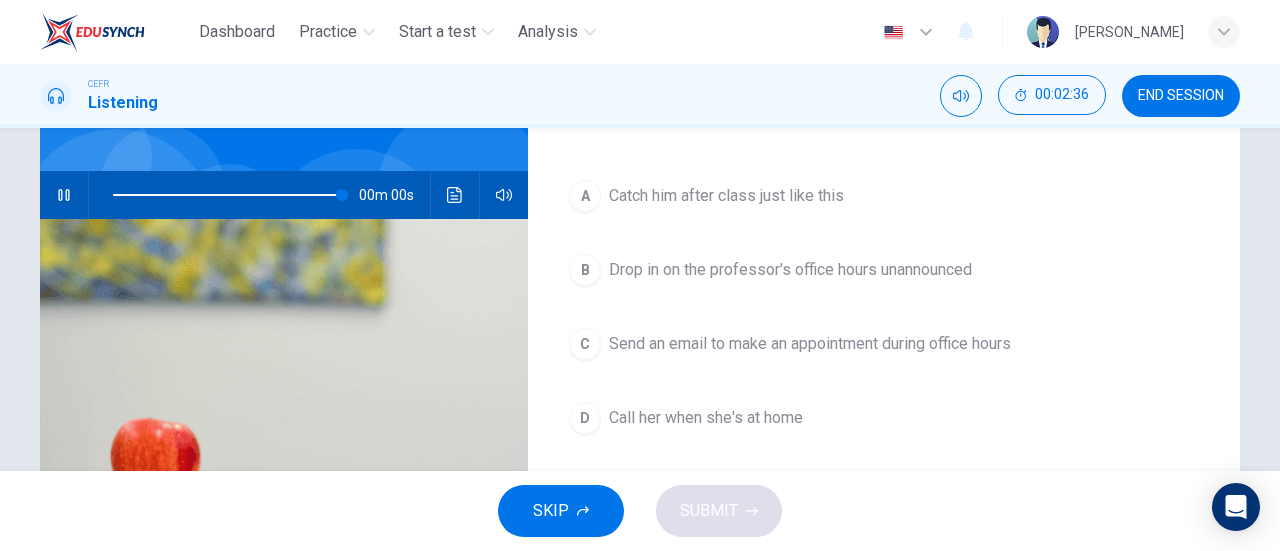 type on "0" 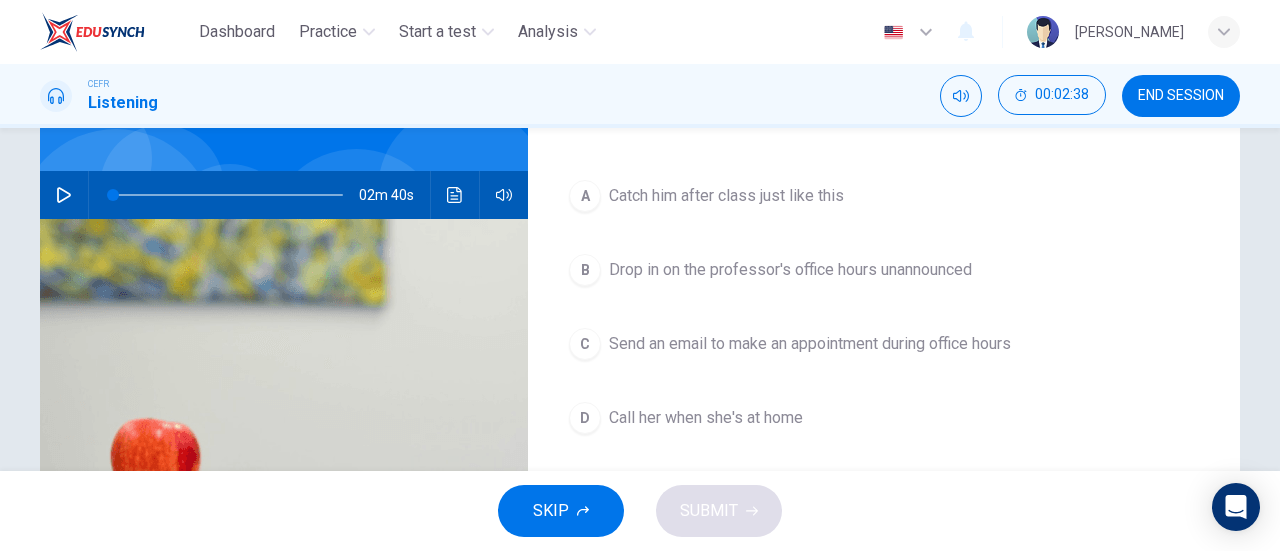 click on "C Send an email to make an appointment during office hours" at bounding box center [884, 344] 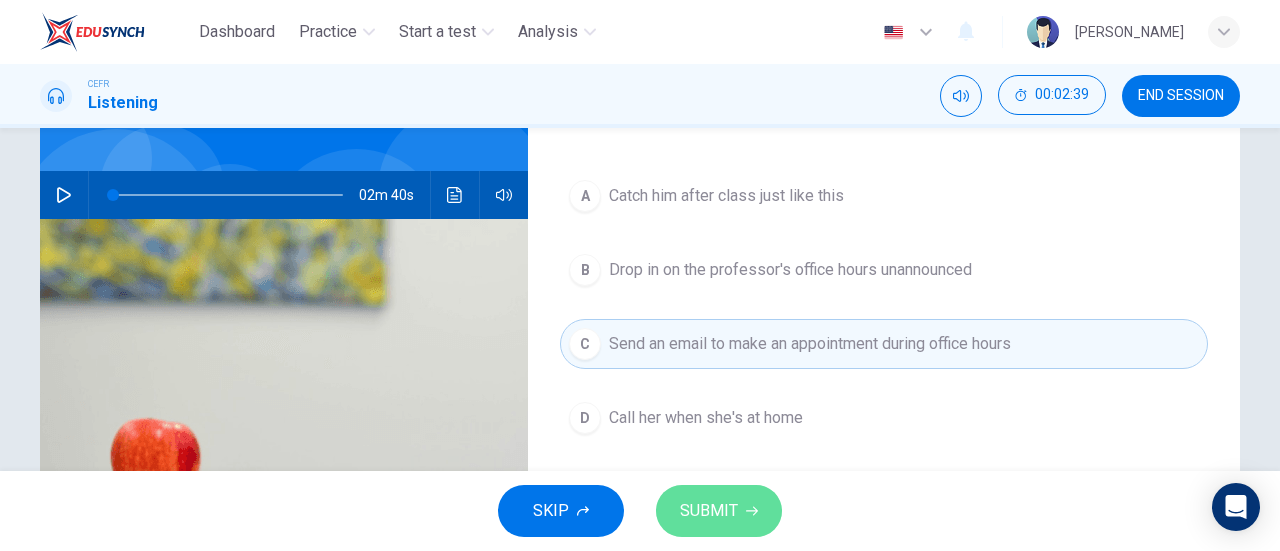 click on "SUBMIT" at bounding box center (719, 511) 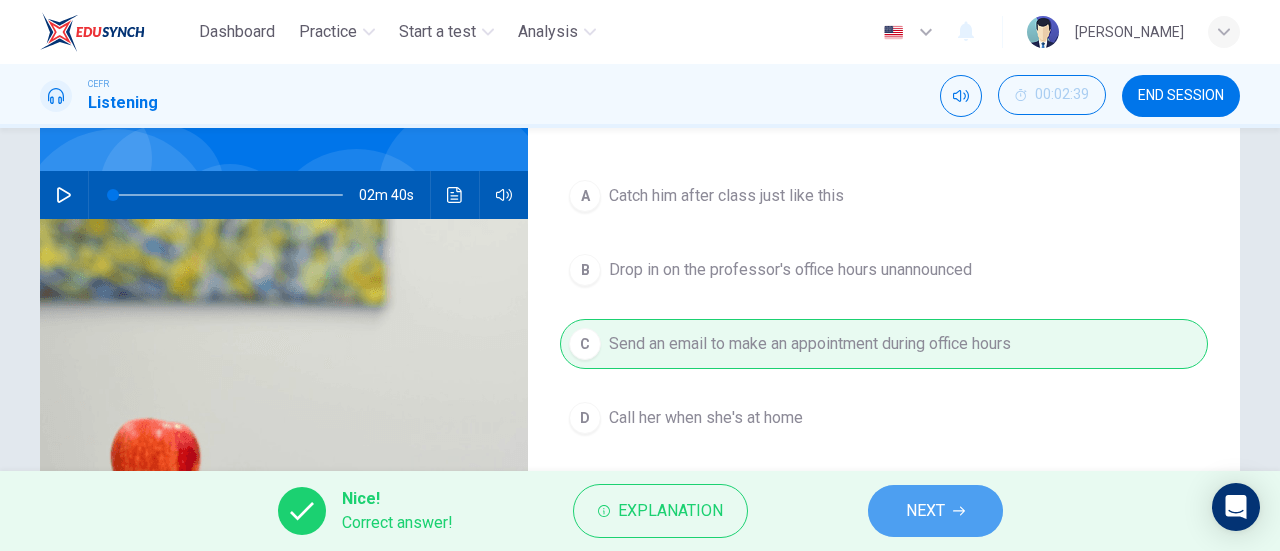 click on "NEXT" at bounding box center (935, 511) 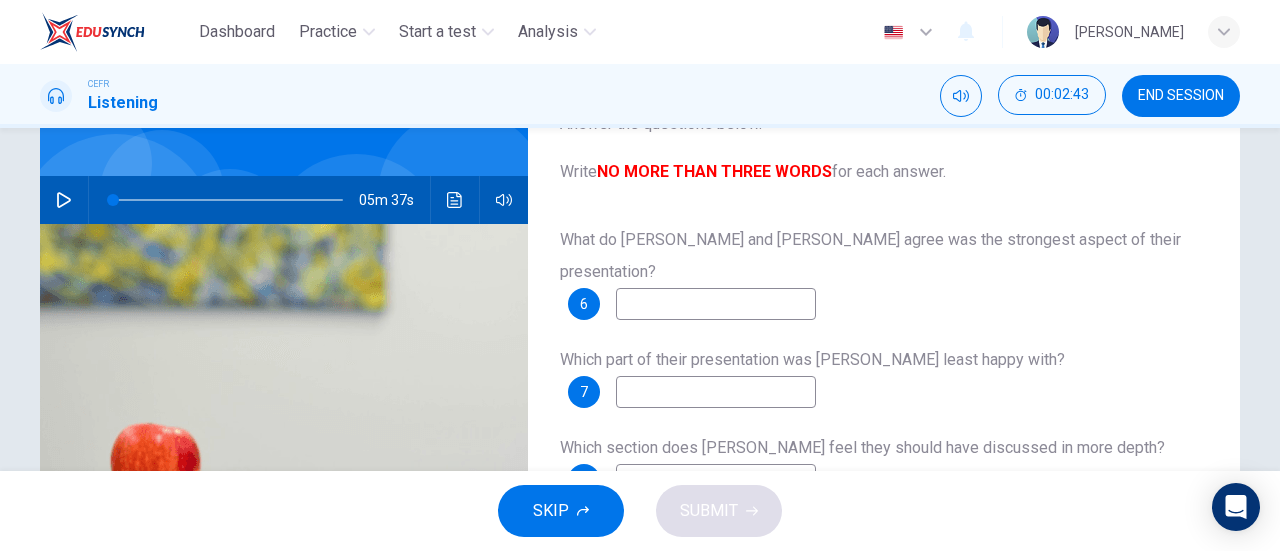 scroll, scrollTop: 153, scrollLeft: 0, axis: vertical 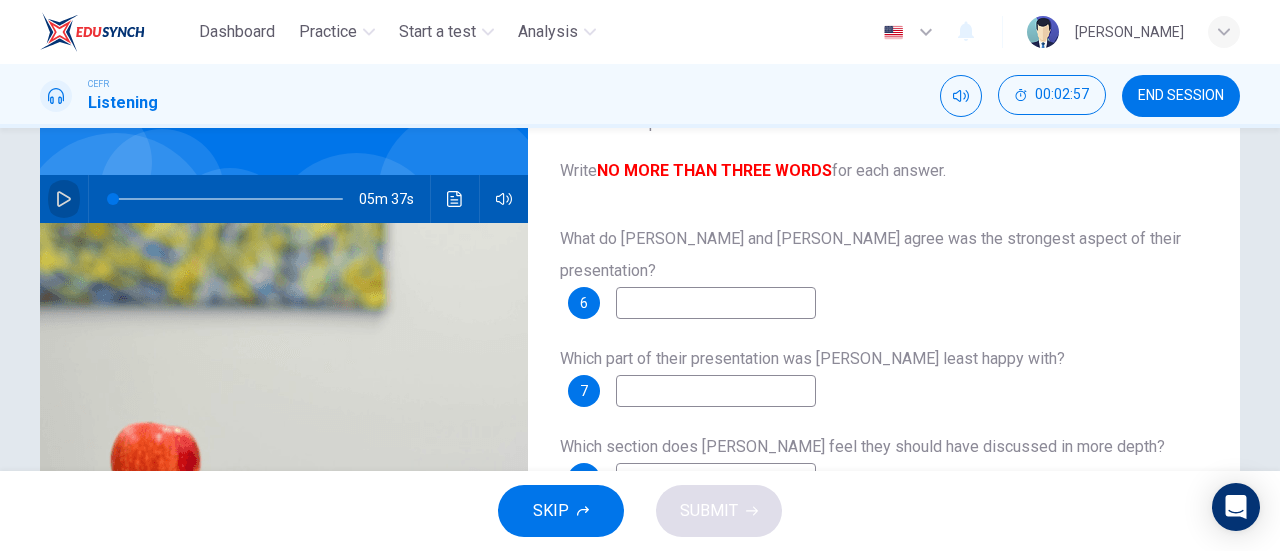 click at bounding box center (64, 199) 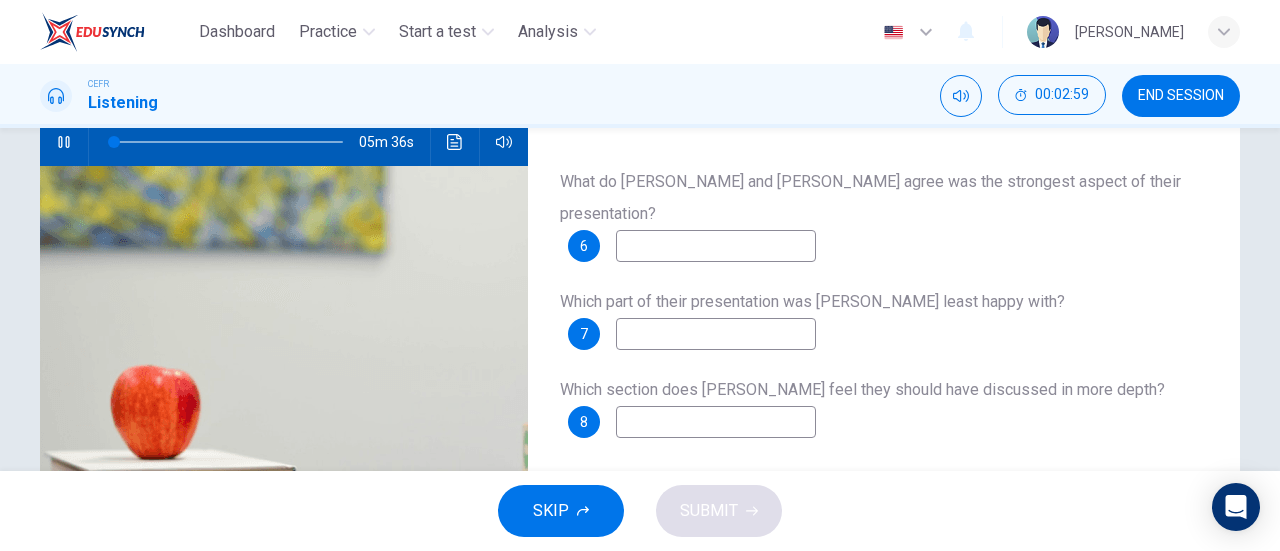 scroll, scrollTop: 211, scrollLeft: 0, axis: vertical 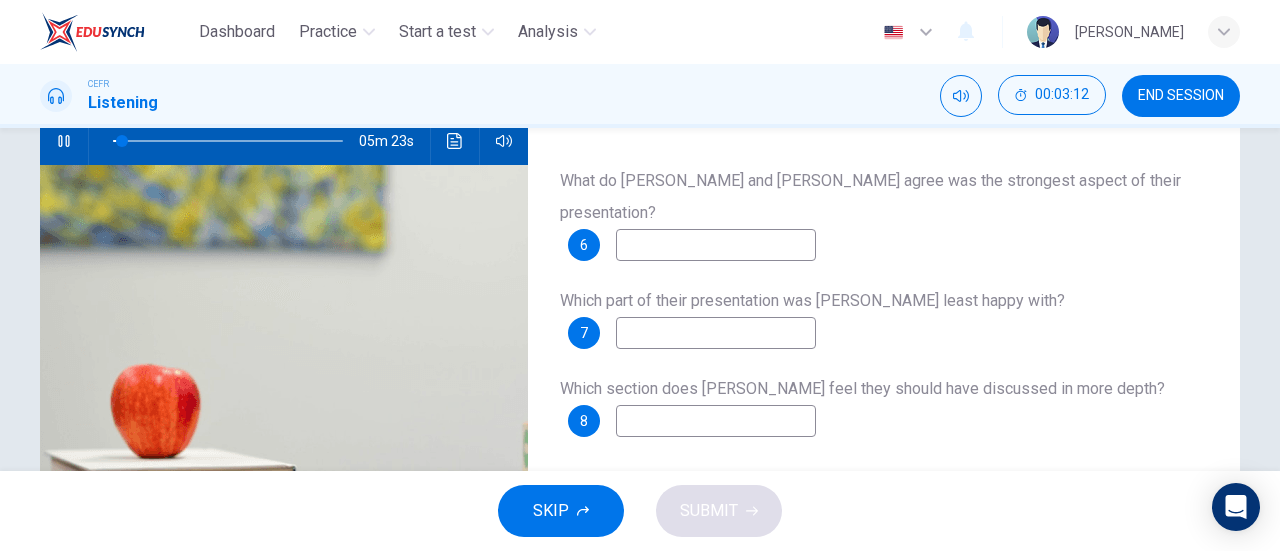 click at bounding box center (716, 245) 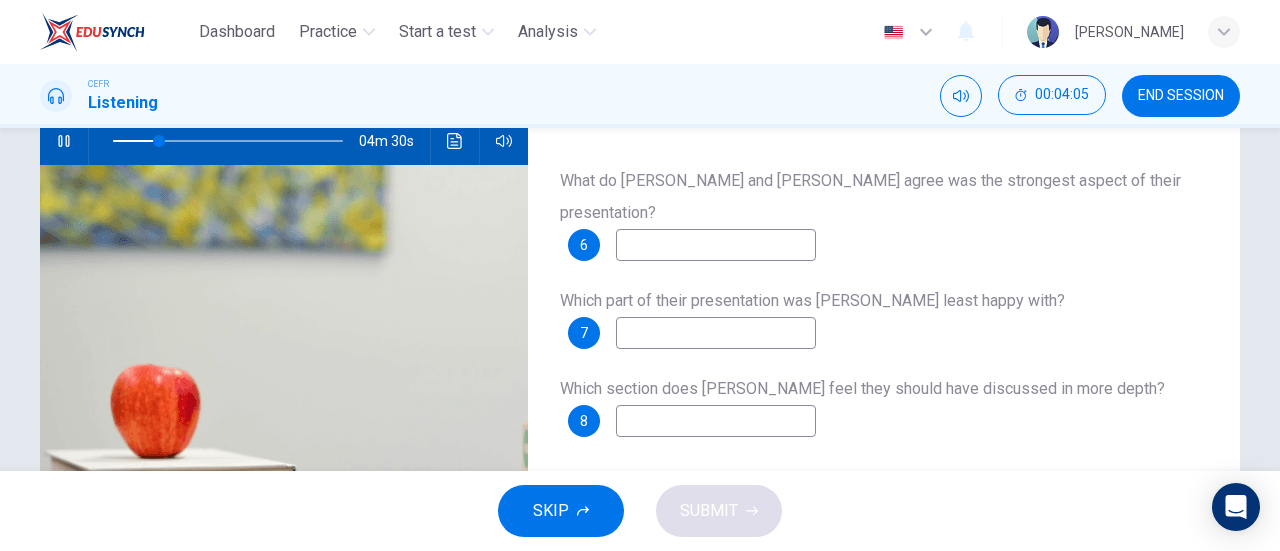 type on "20" 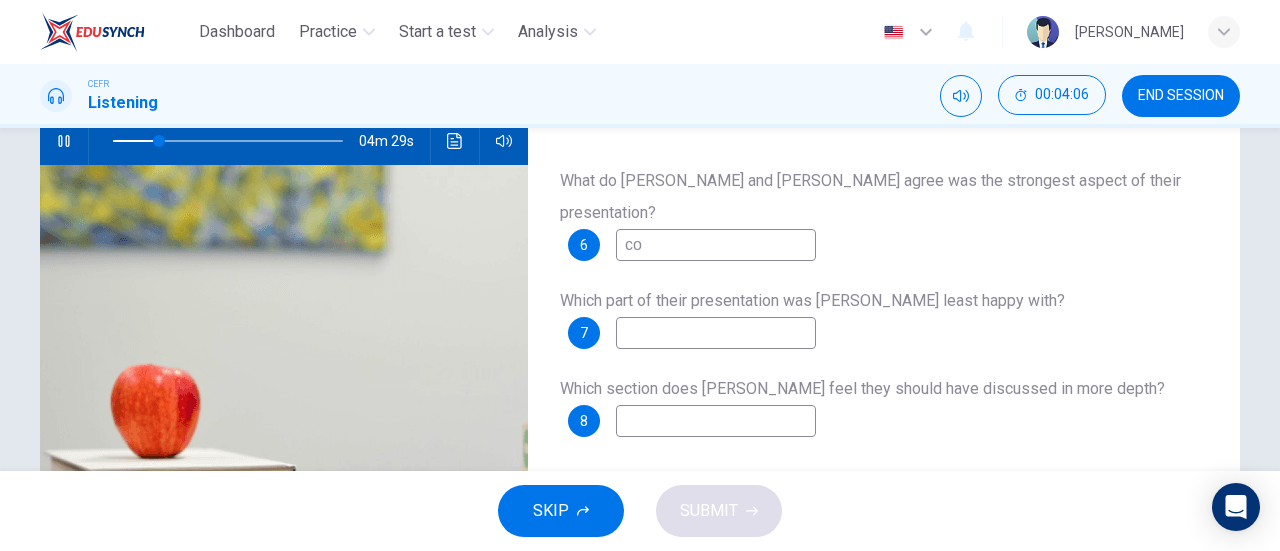 type on "con" 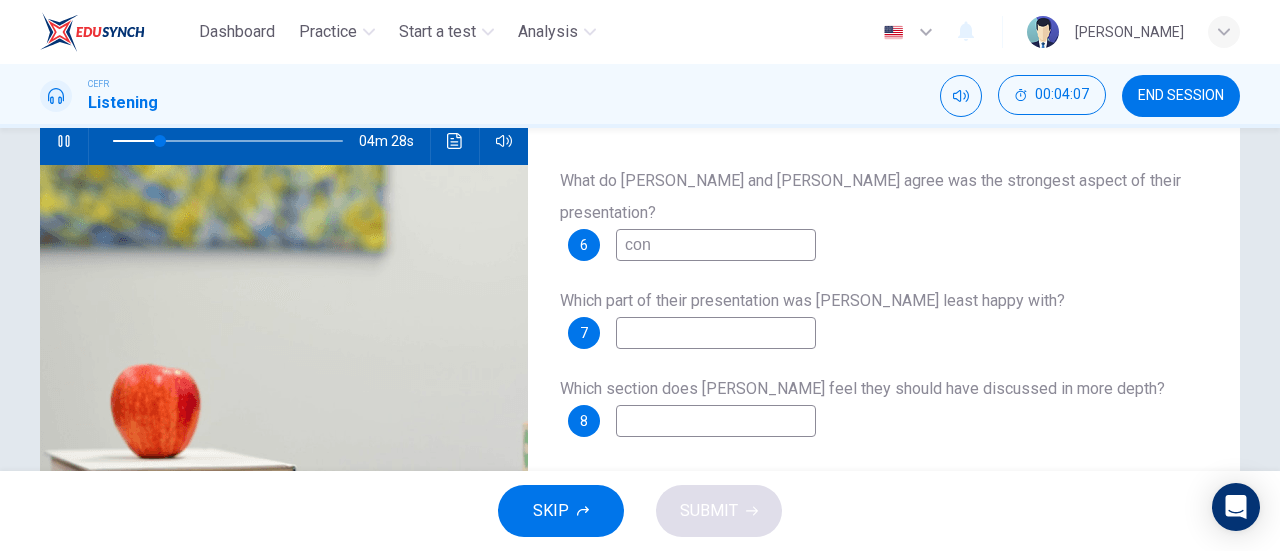 type on "20" 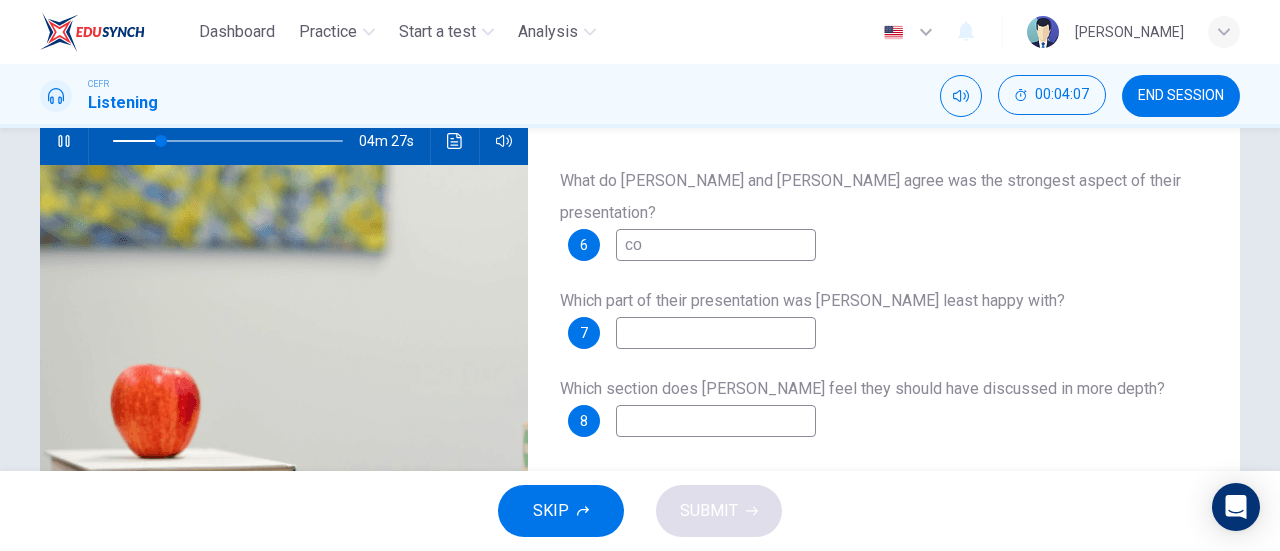 type on "c" 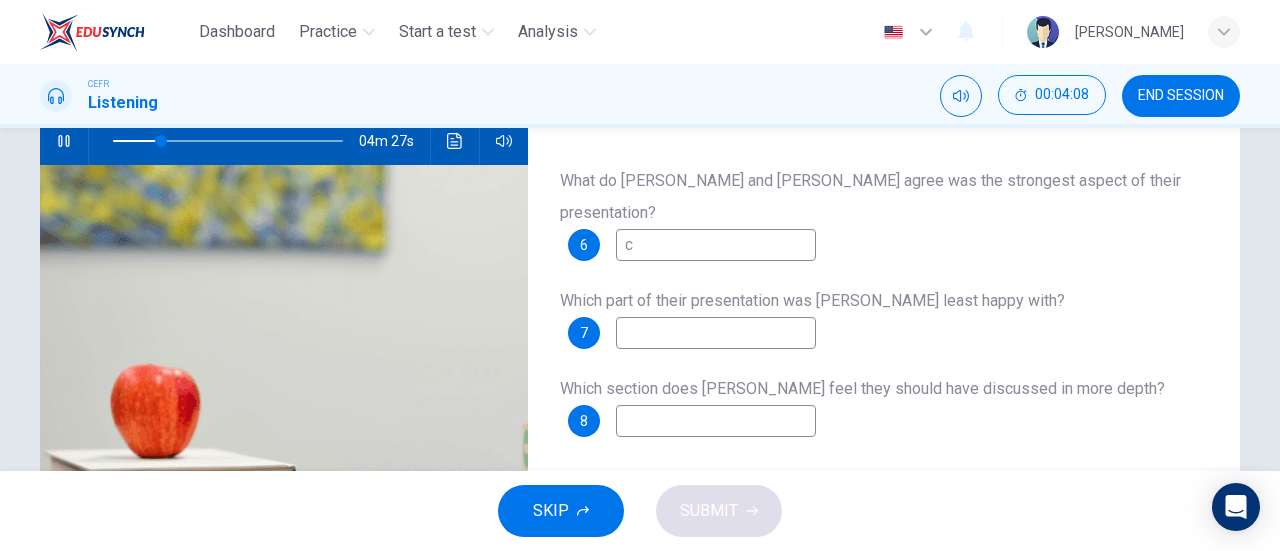 type 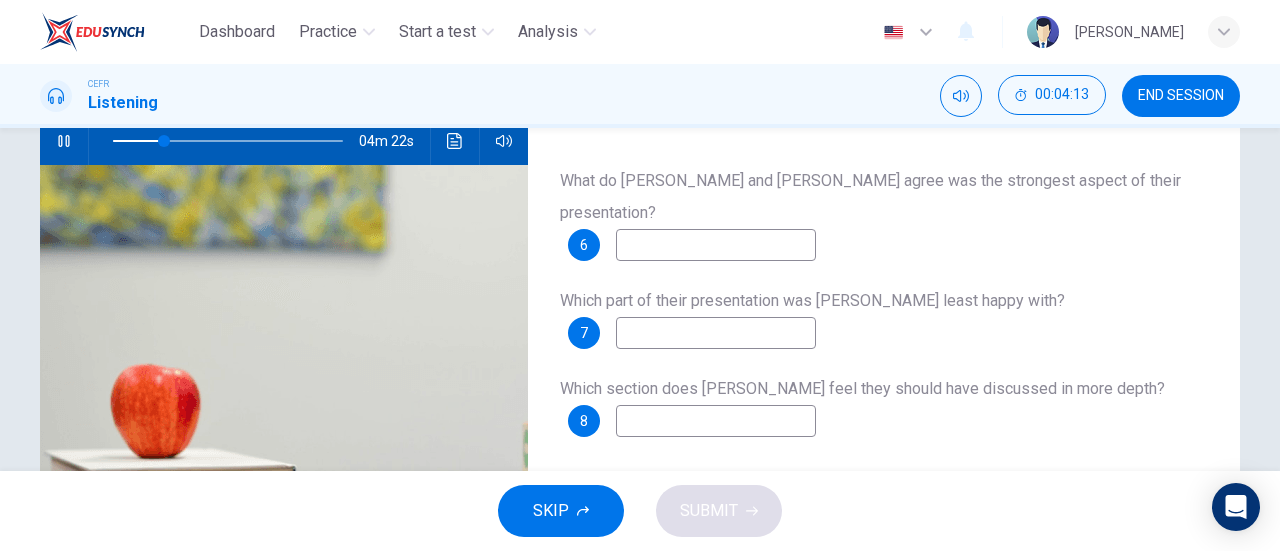 type on "22" 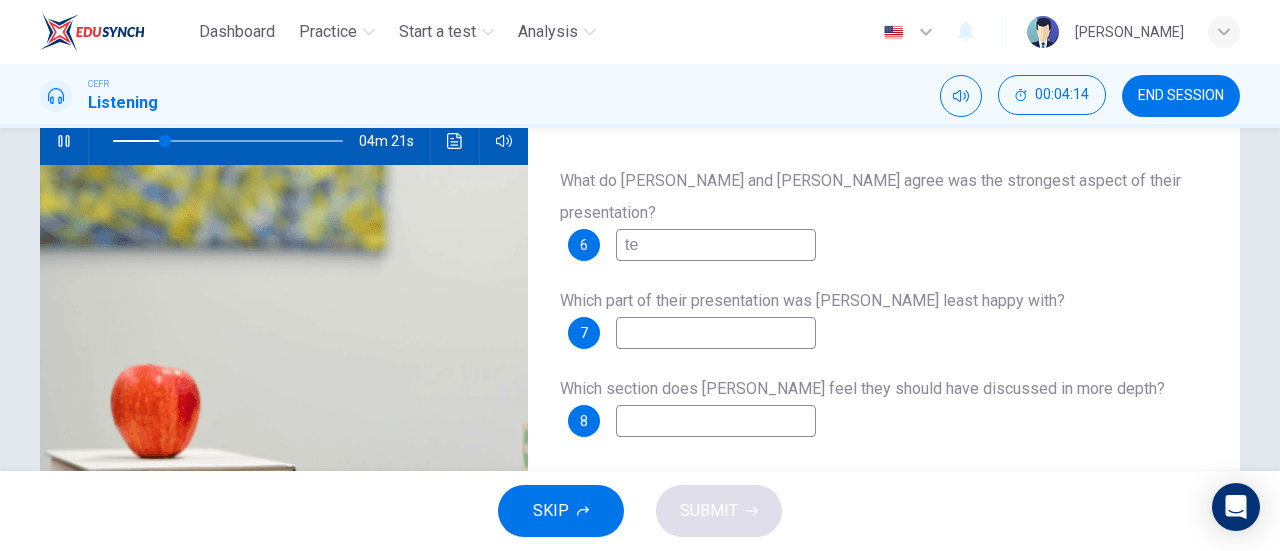 type on "tec" 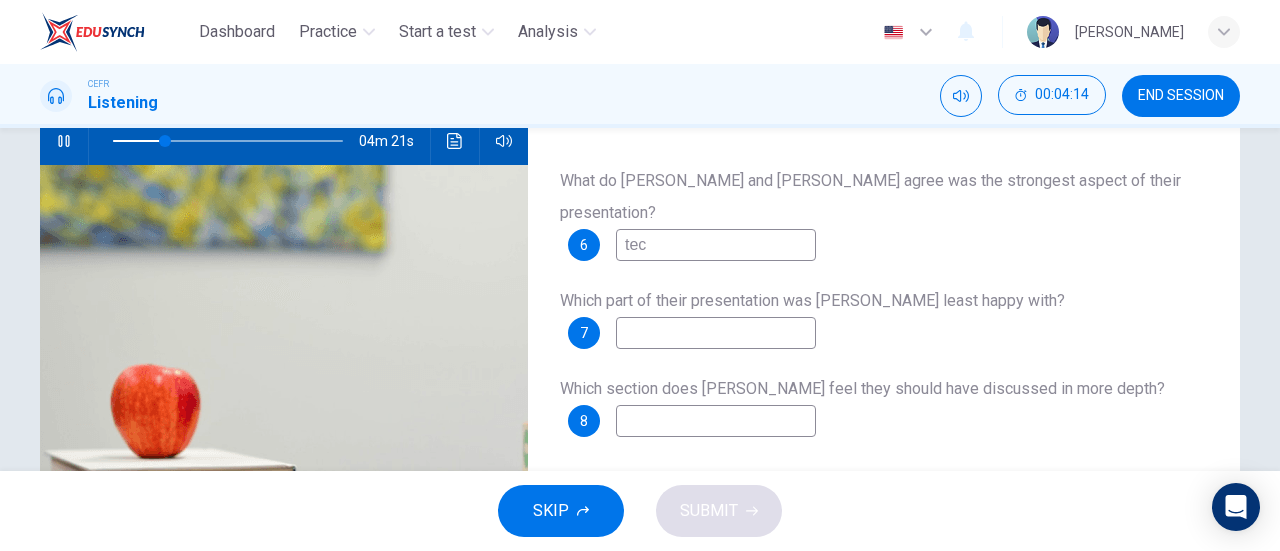 type on "23" 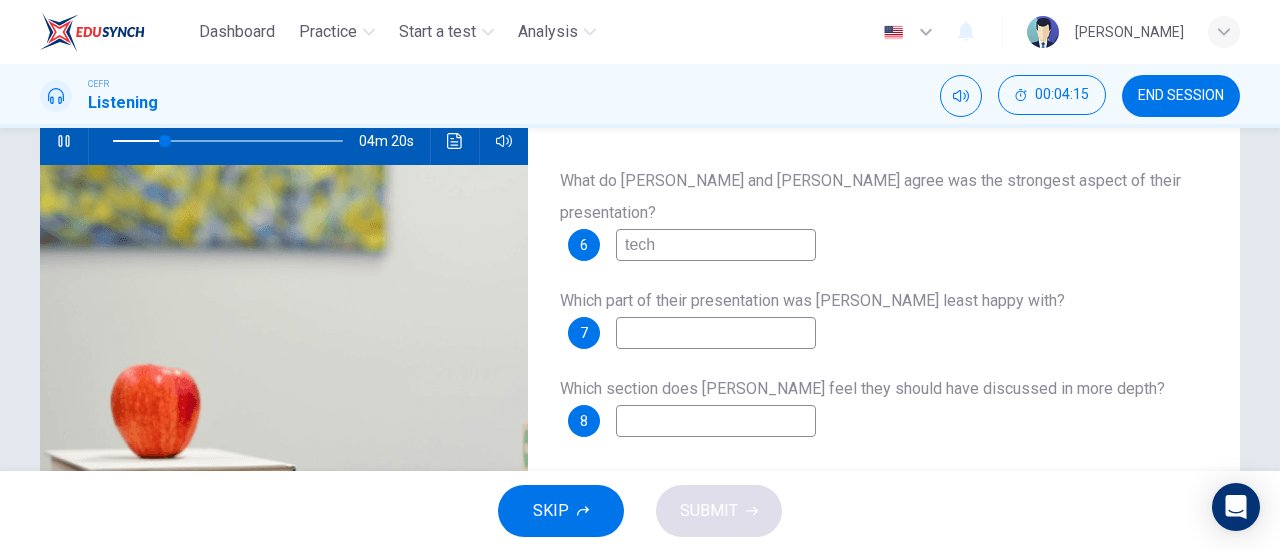 type on "techn" 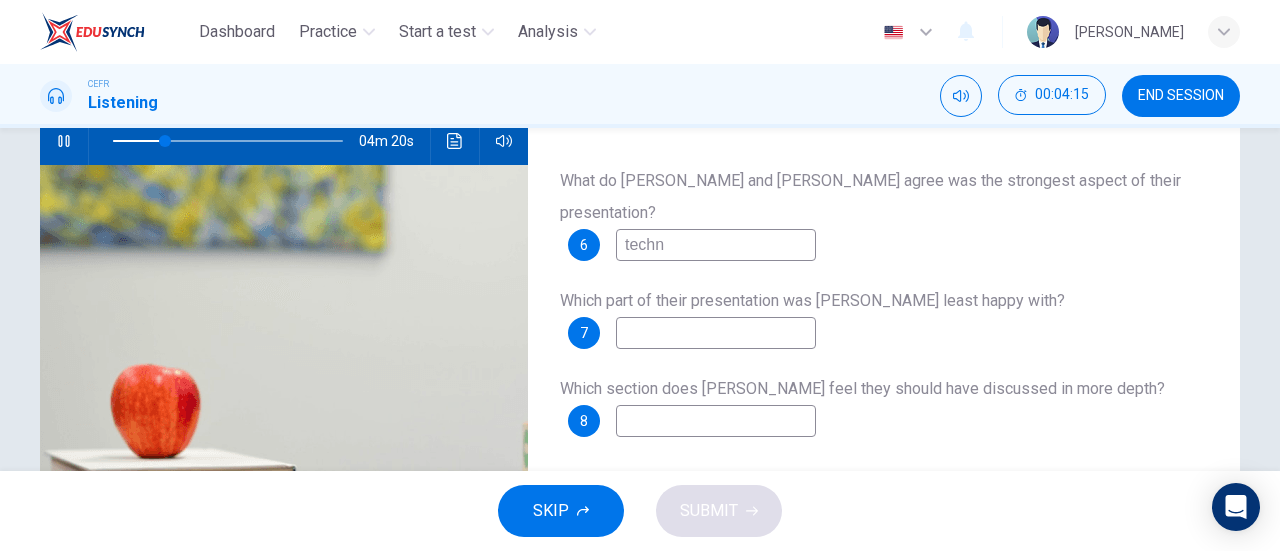 type on "23" 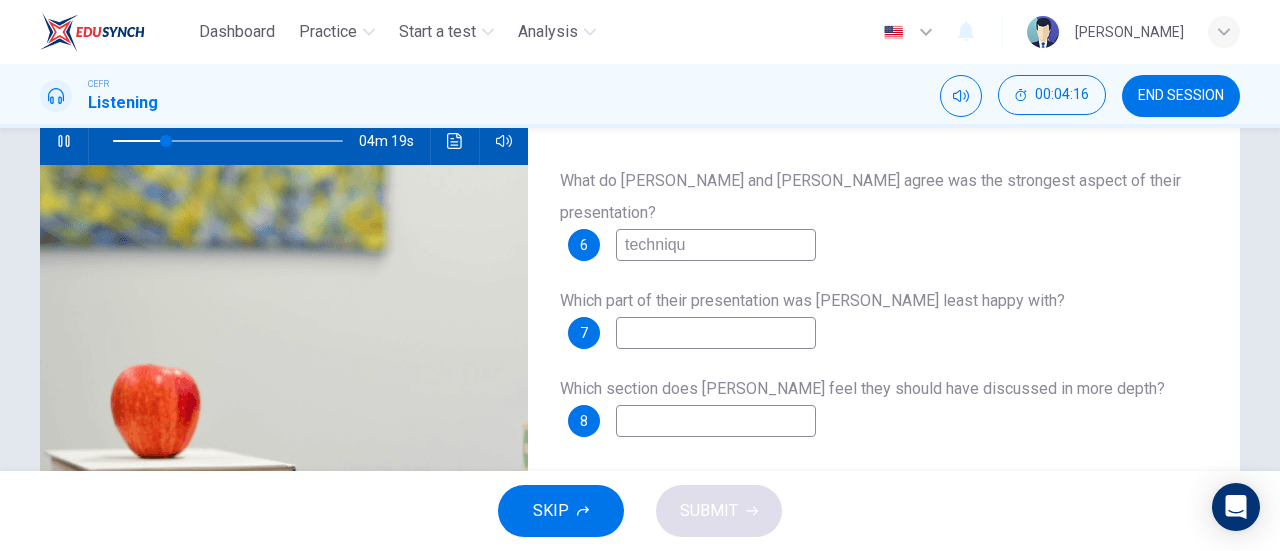 type on "technique" 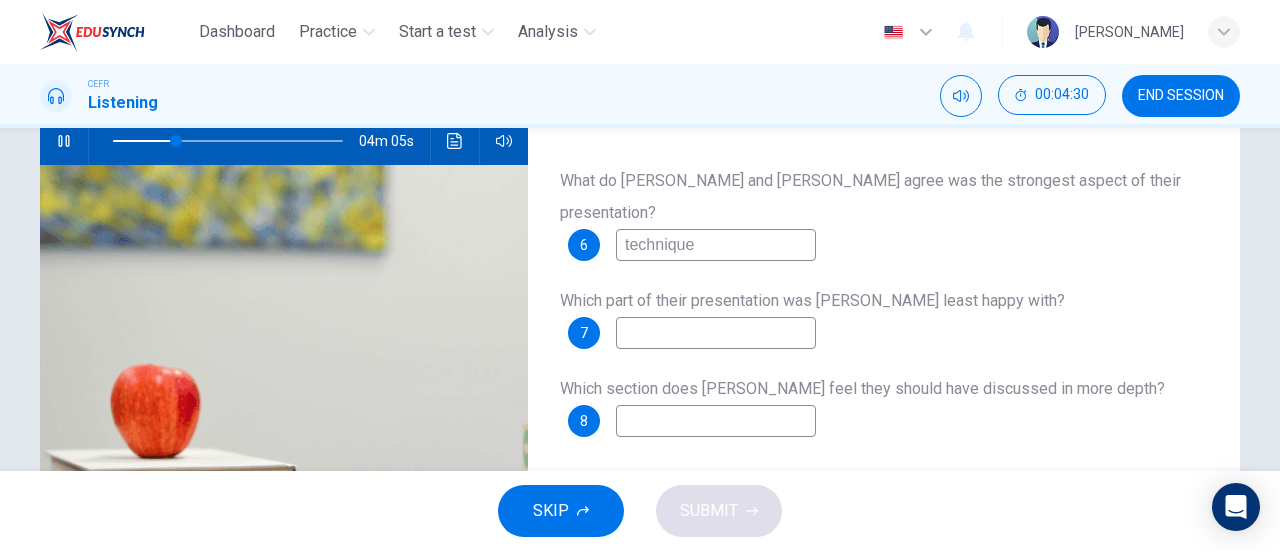 type on "28" 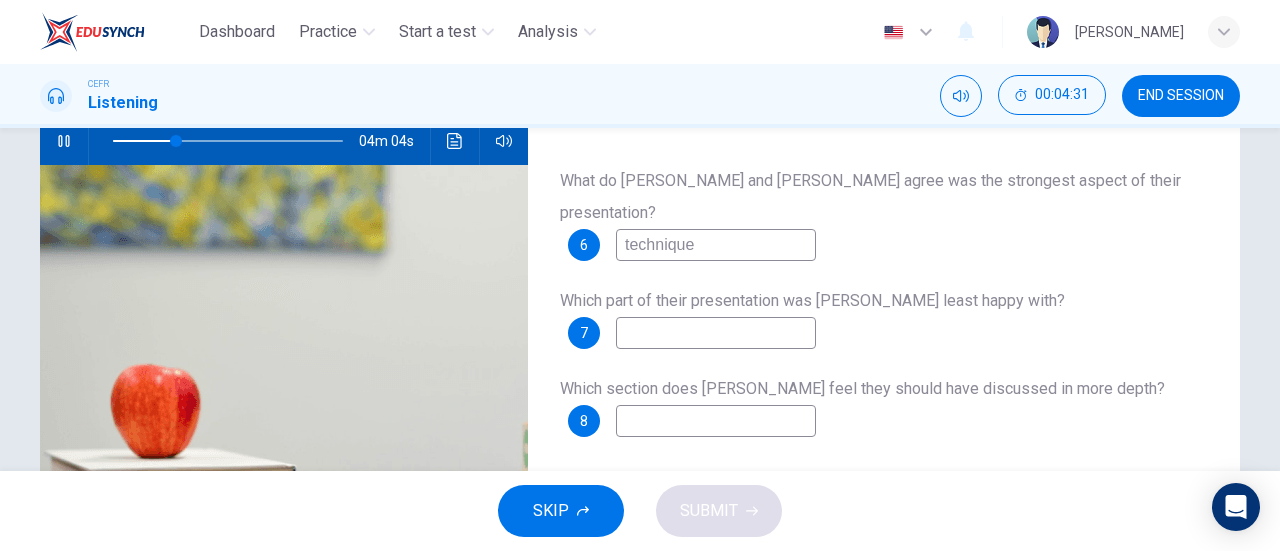 type on "technique" 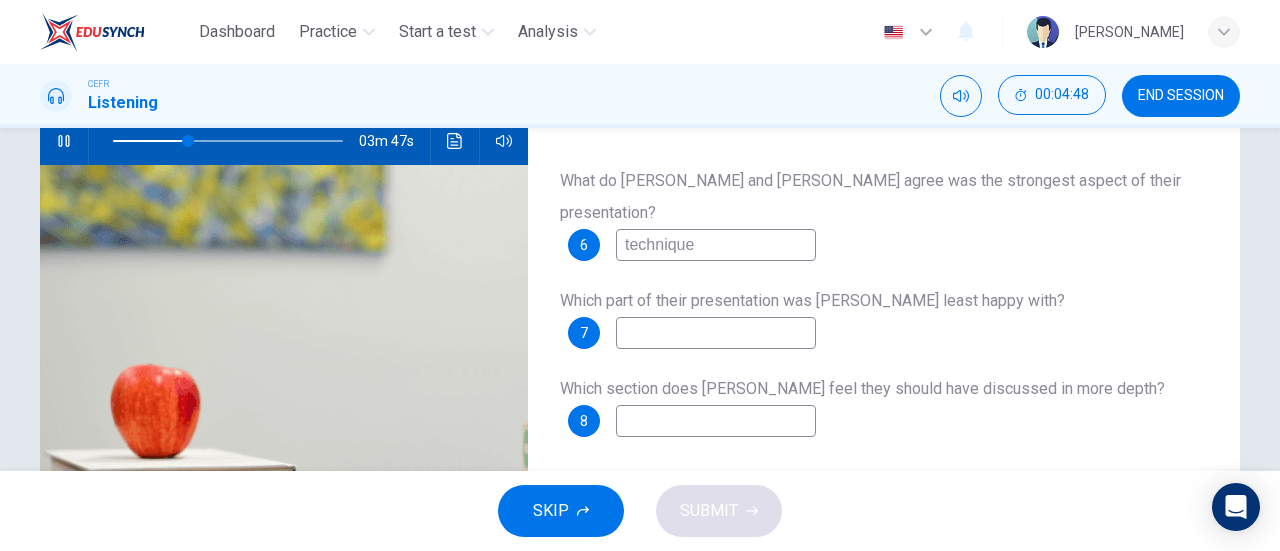 type on "33" 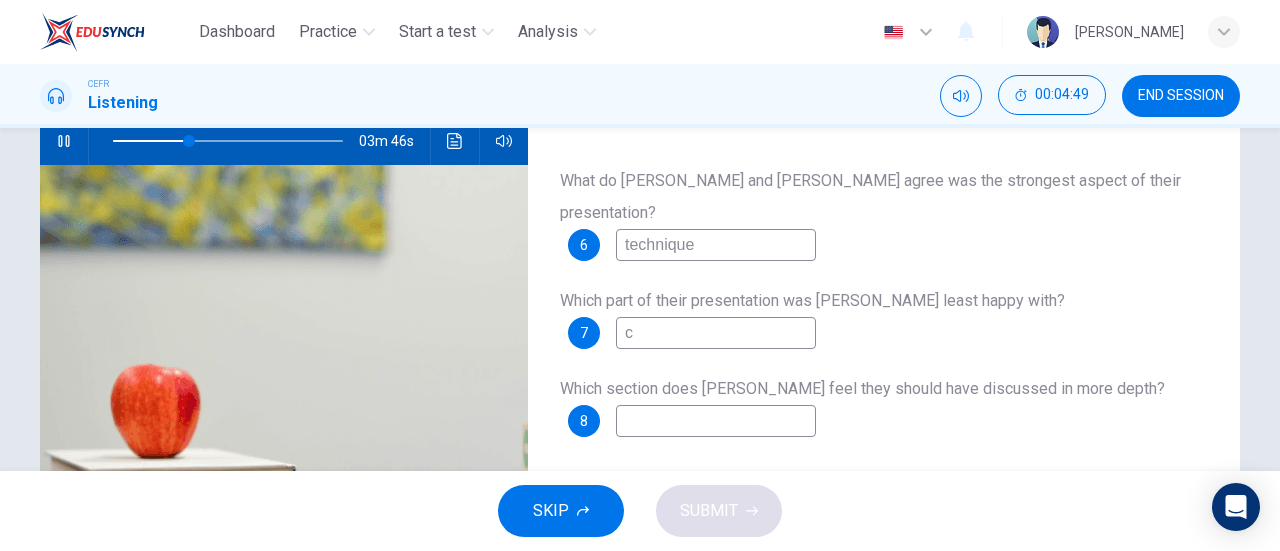 type on "co" 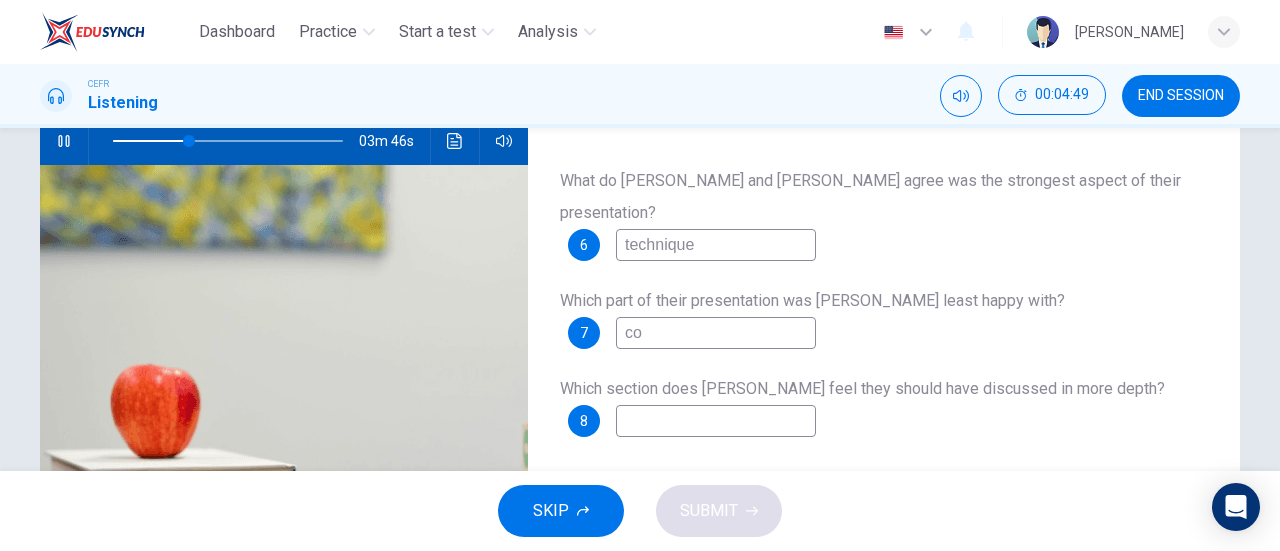 type on "33" 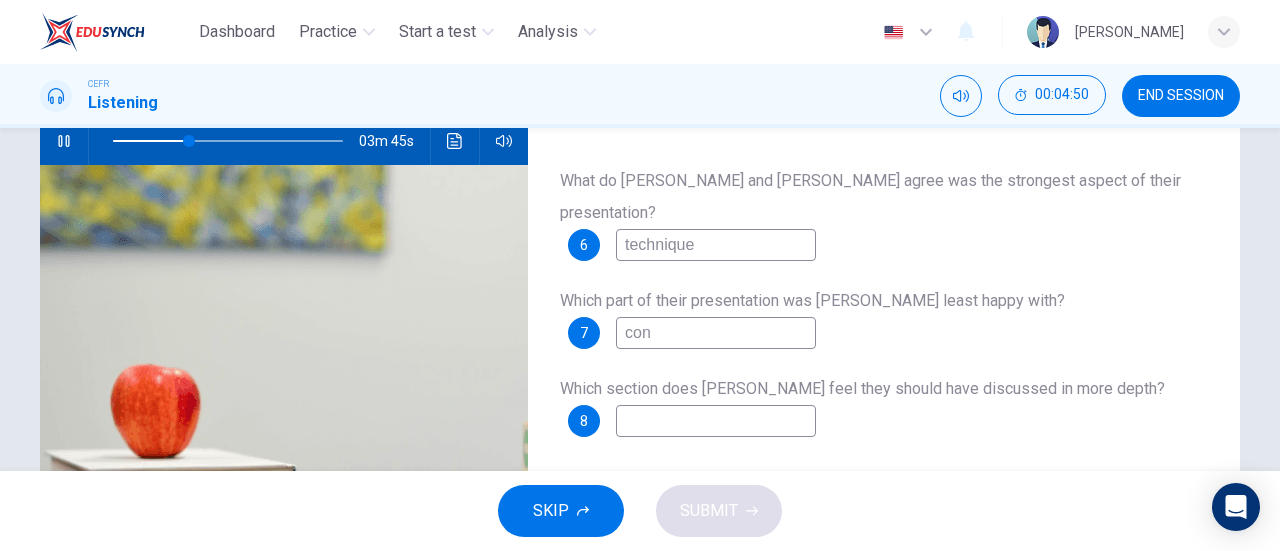 type on "conc" 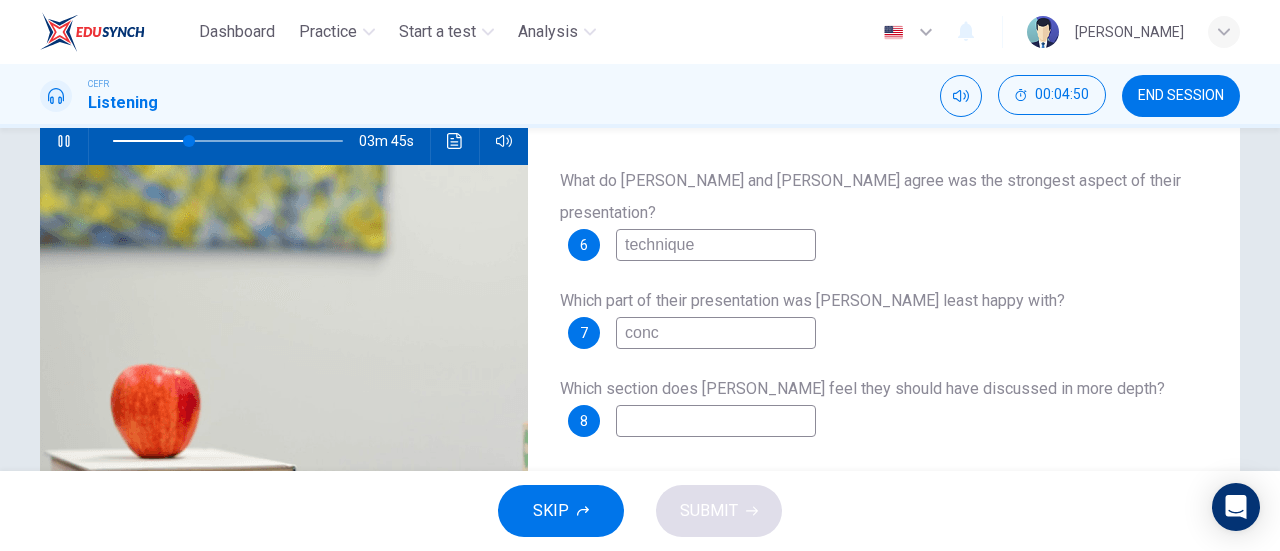 type on "33" 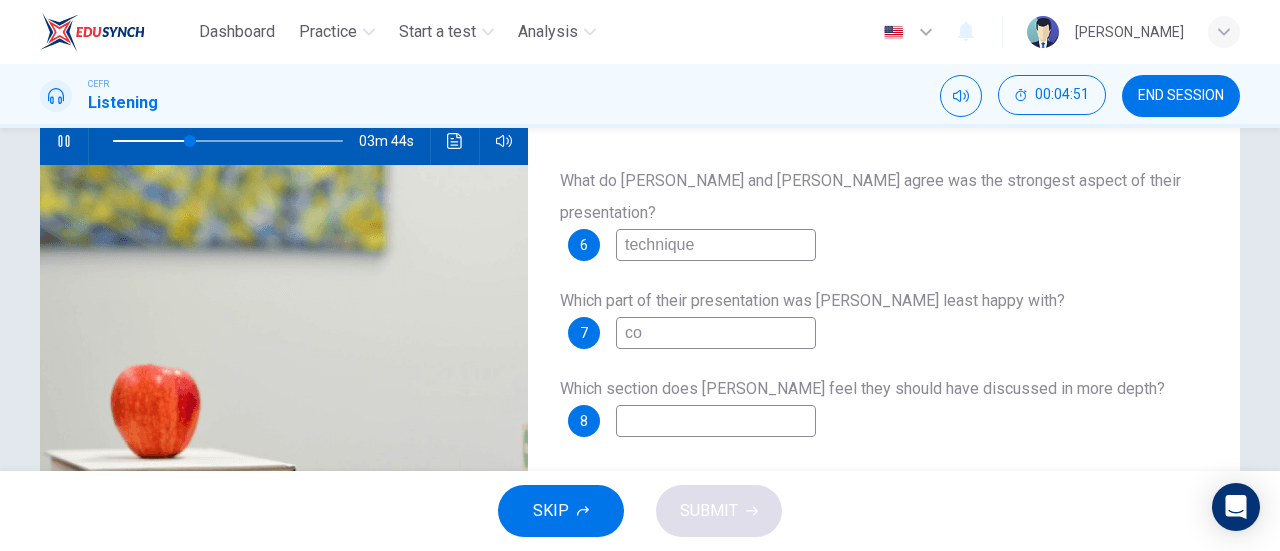 type on "c" 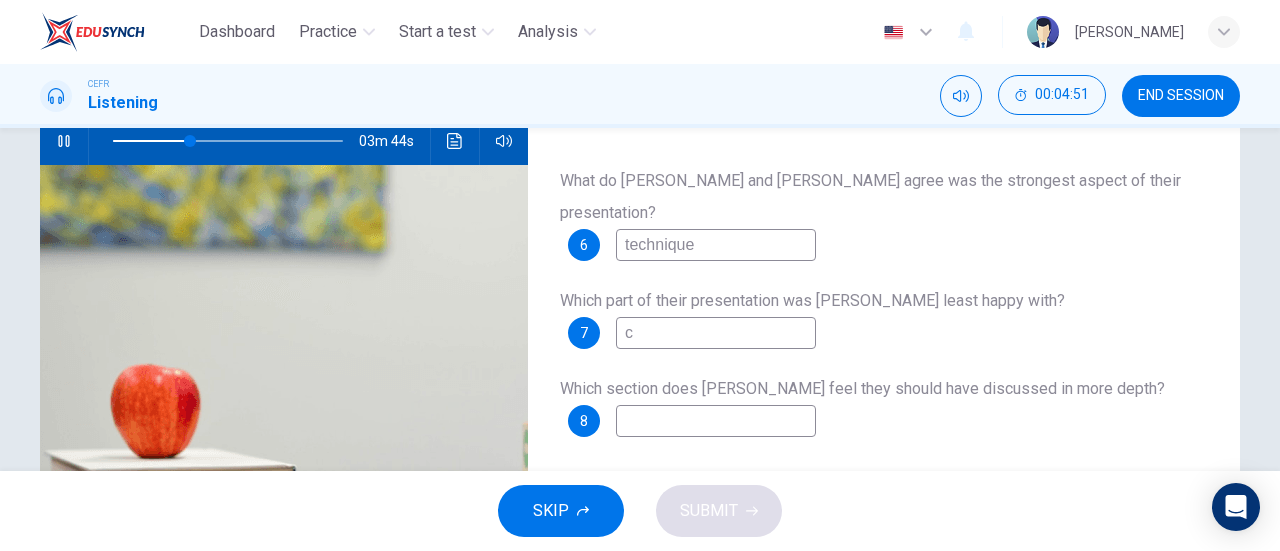type on "34" 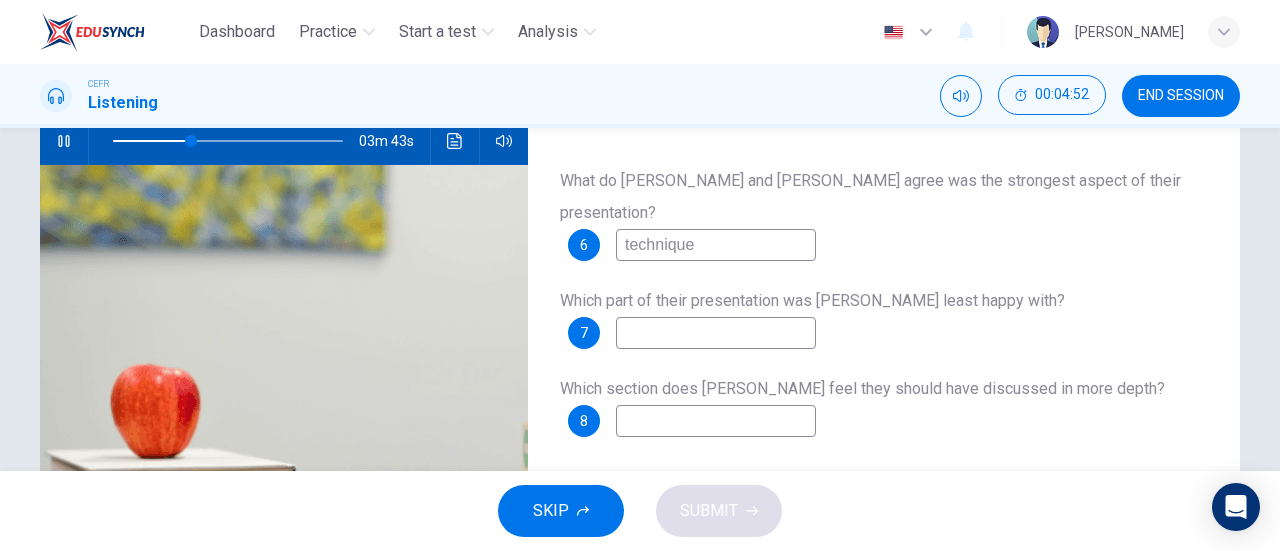 type on "q" 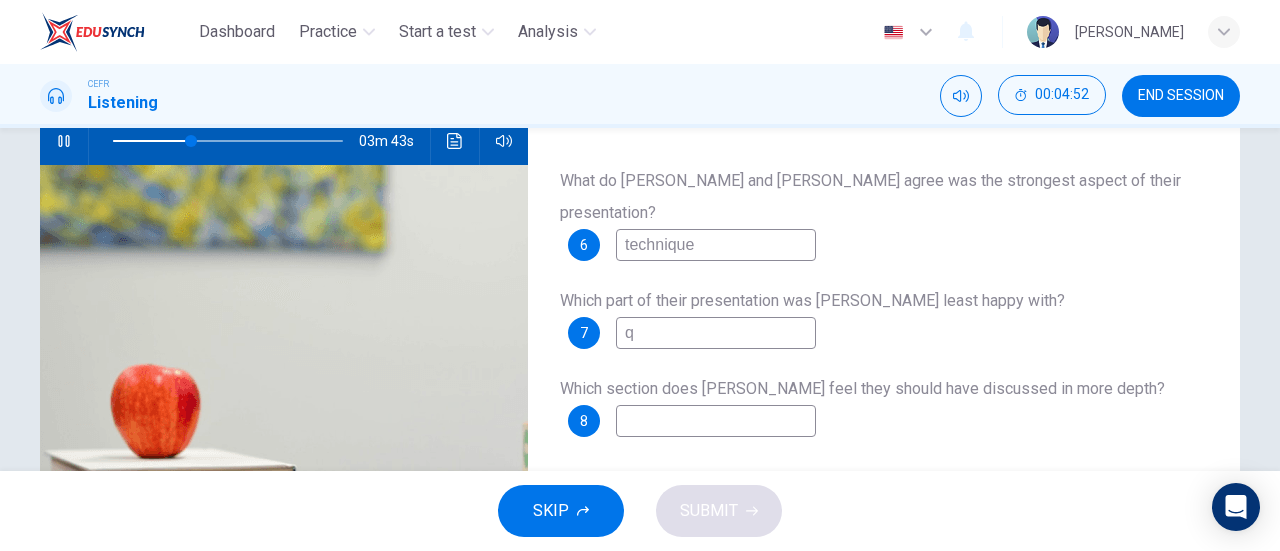 type on "34" 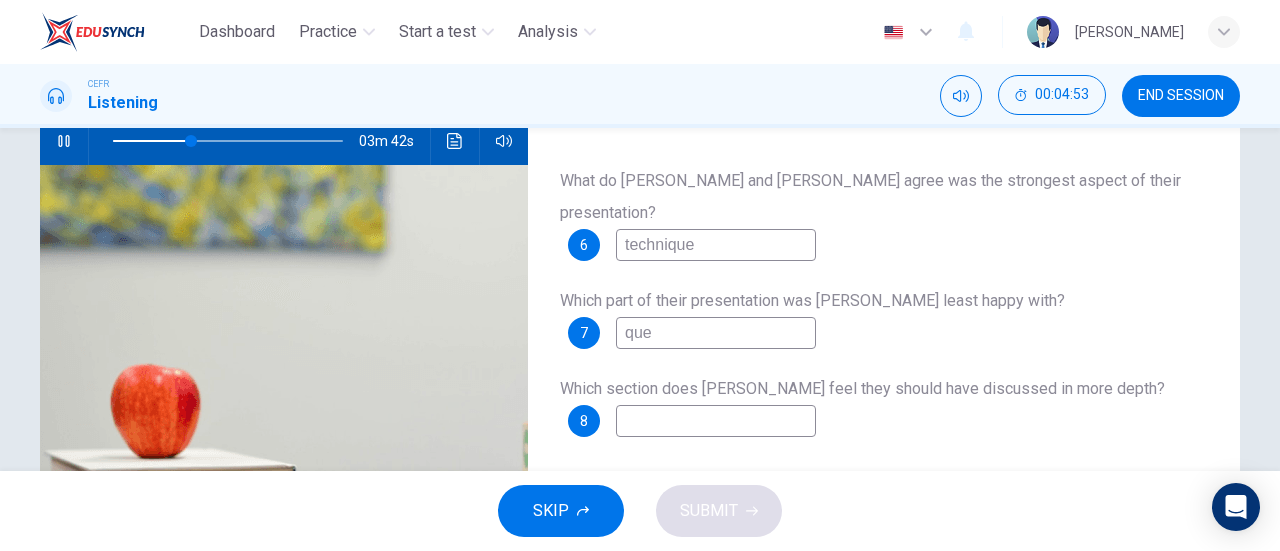 type on "ques" 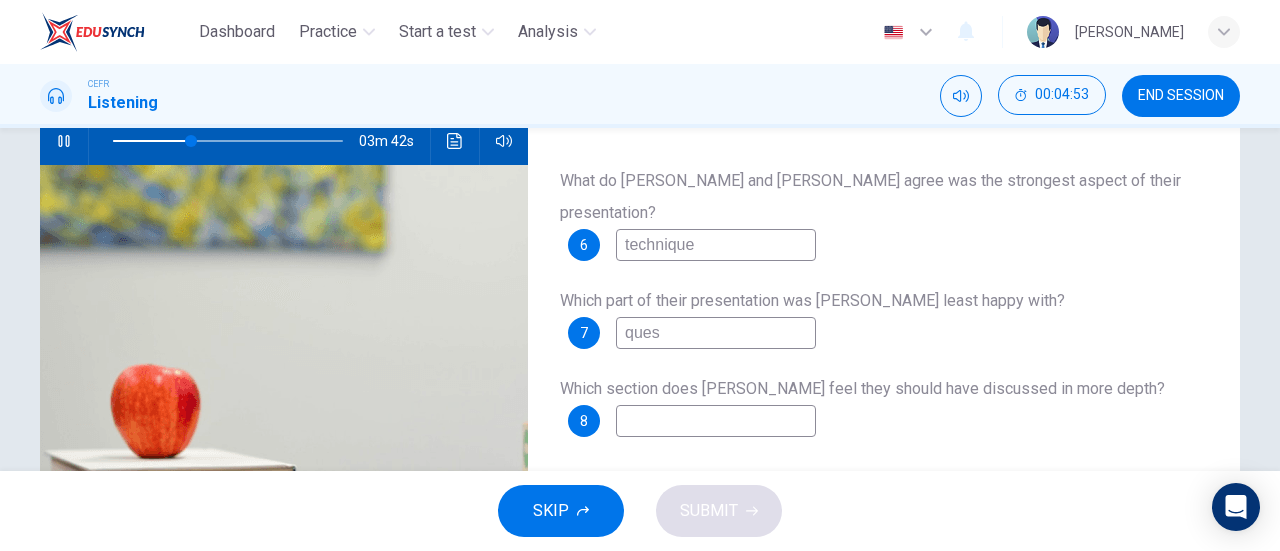 type on "34" 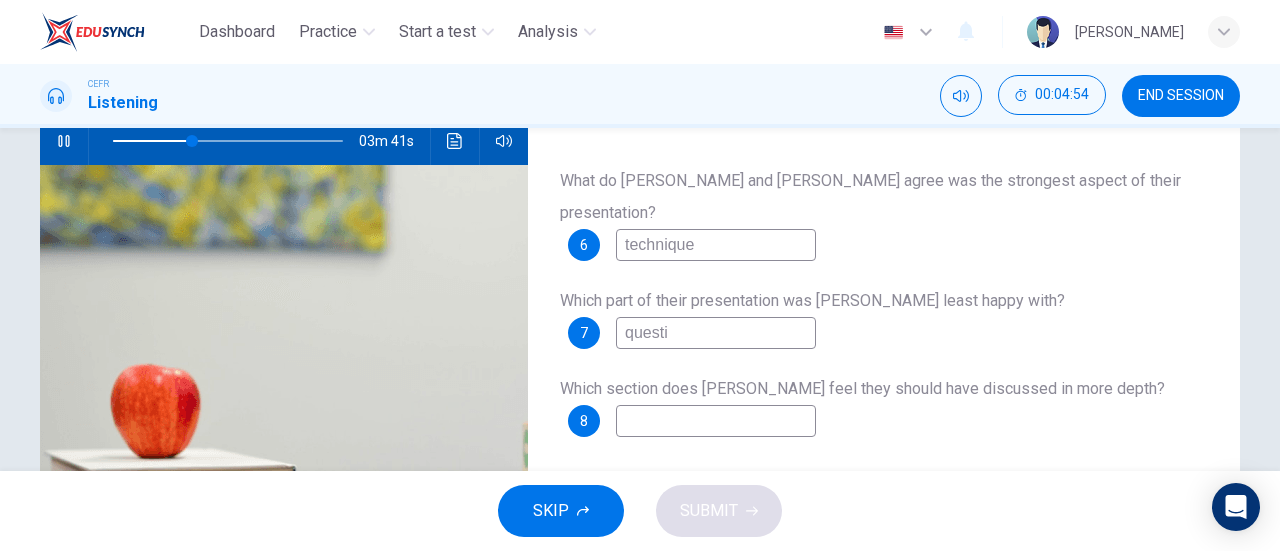 type on "questio" 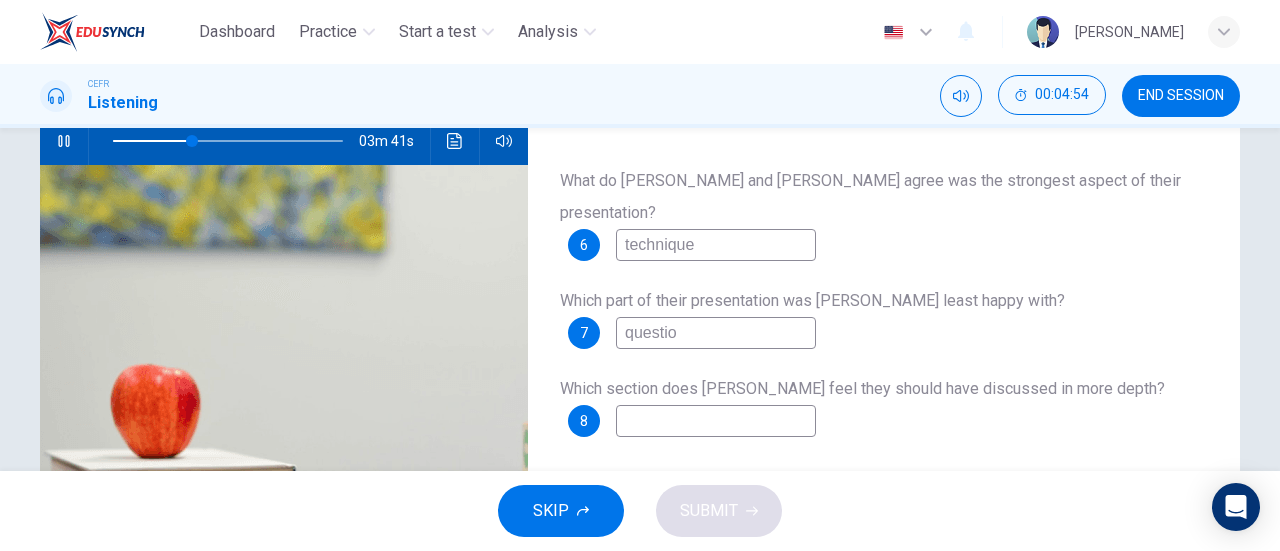 type on "35" 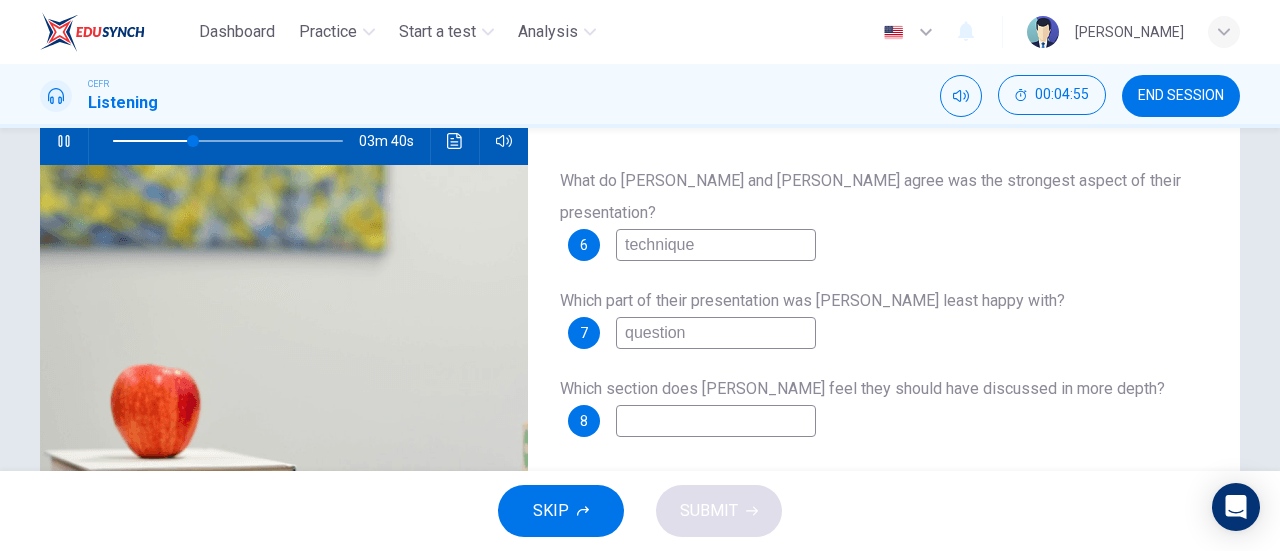 type on "35" 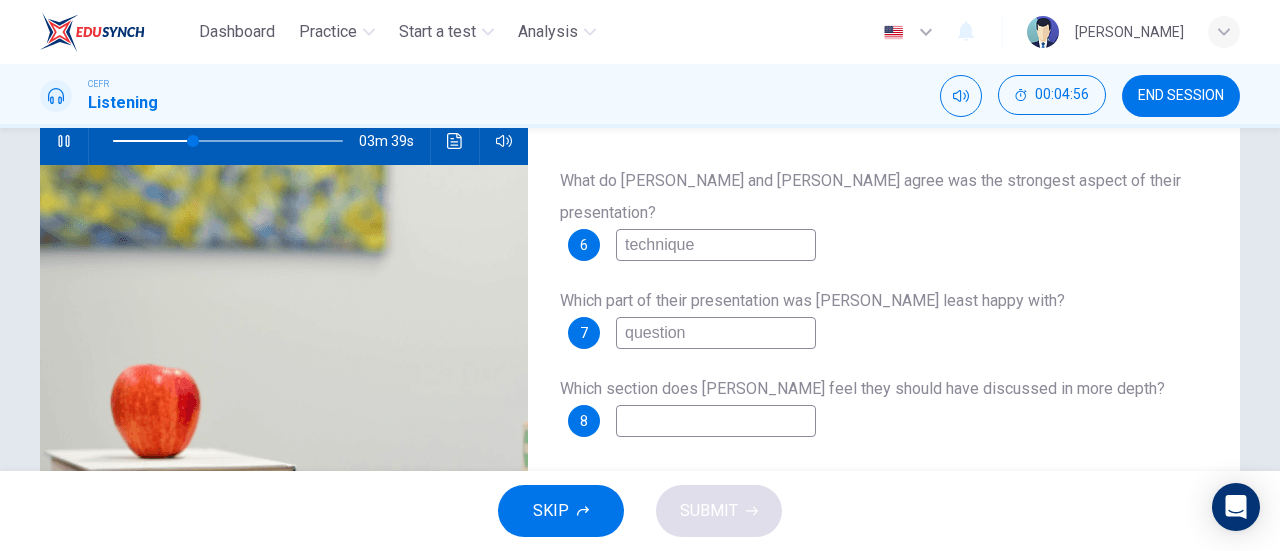 type on "questions" 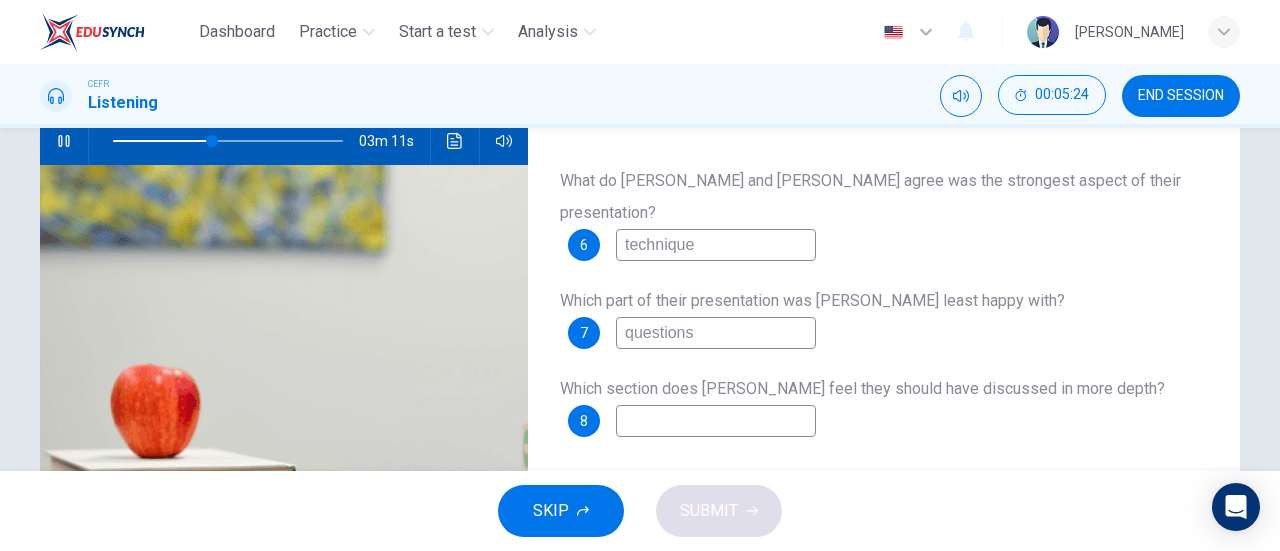type on "44" 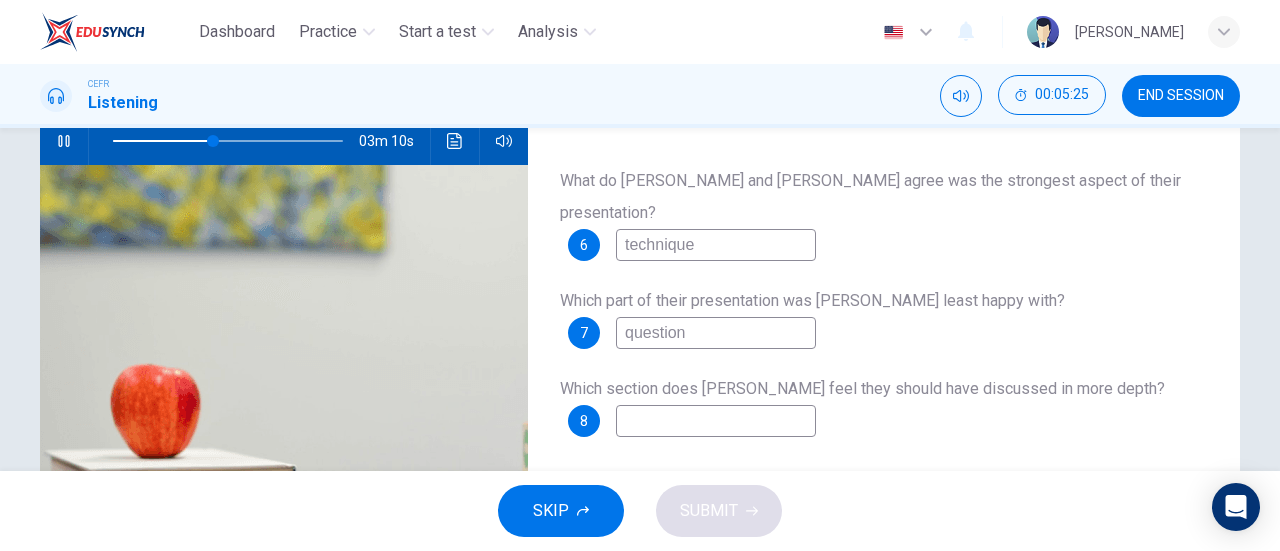 type on "44" 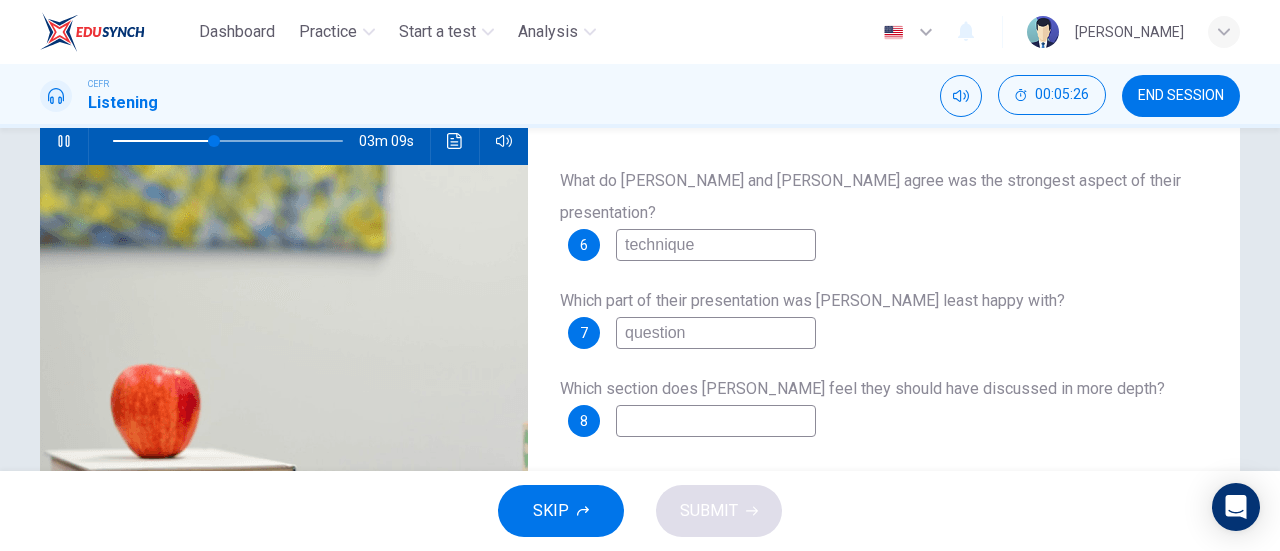 type on "questions" 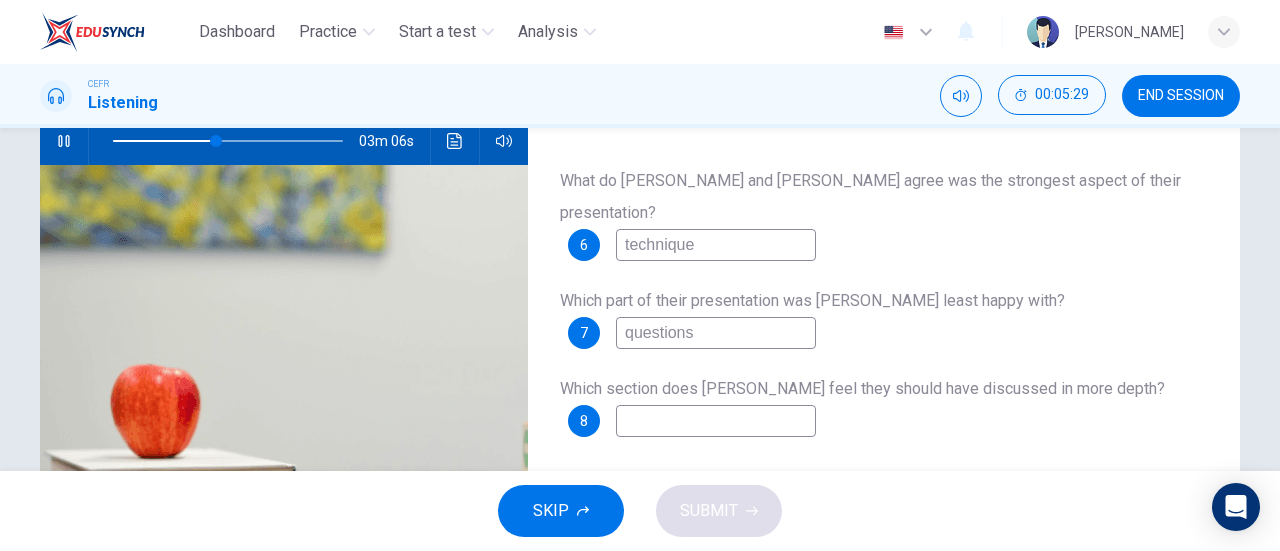 type on "45" 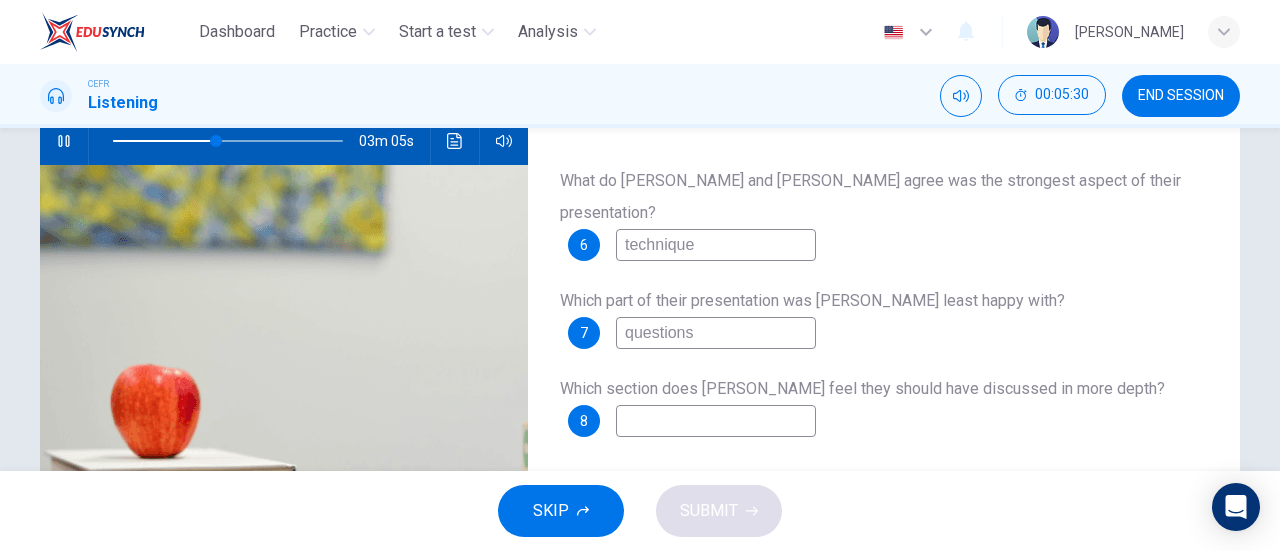 type on "questions" 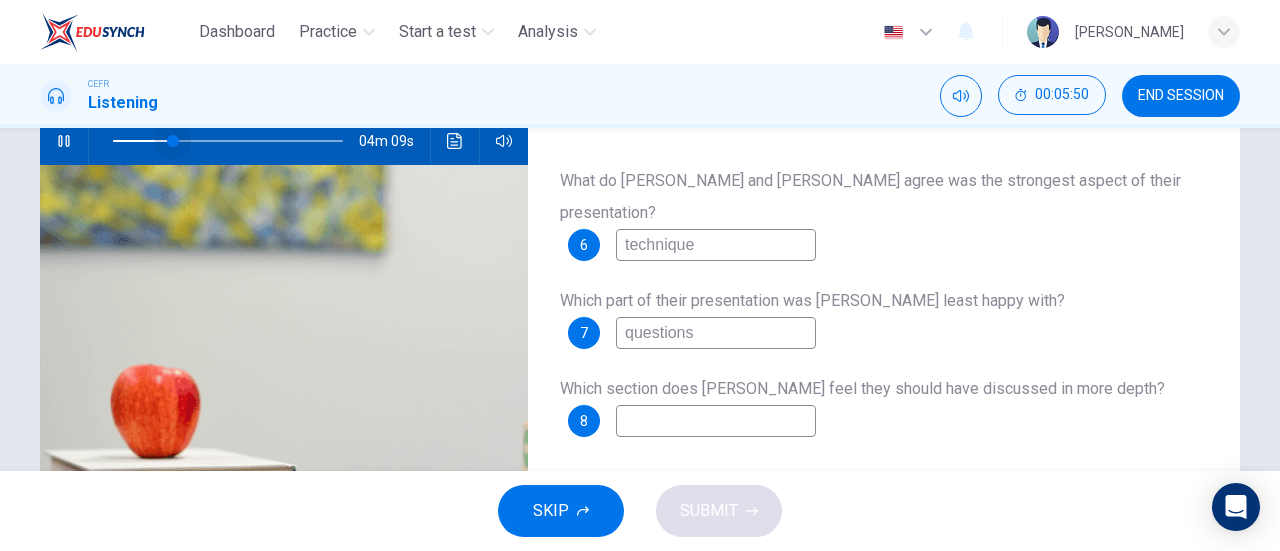click at bounding box center (228, 141) 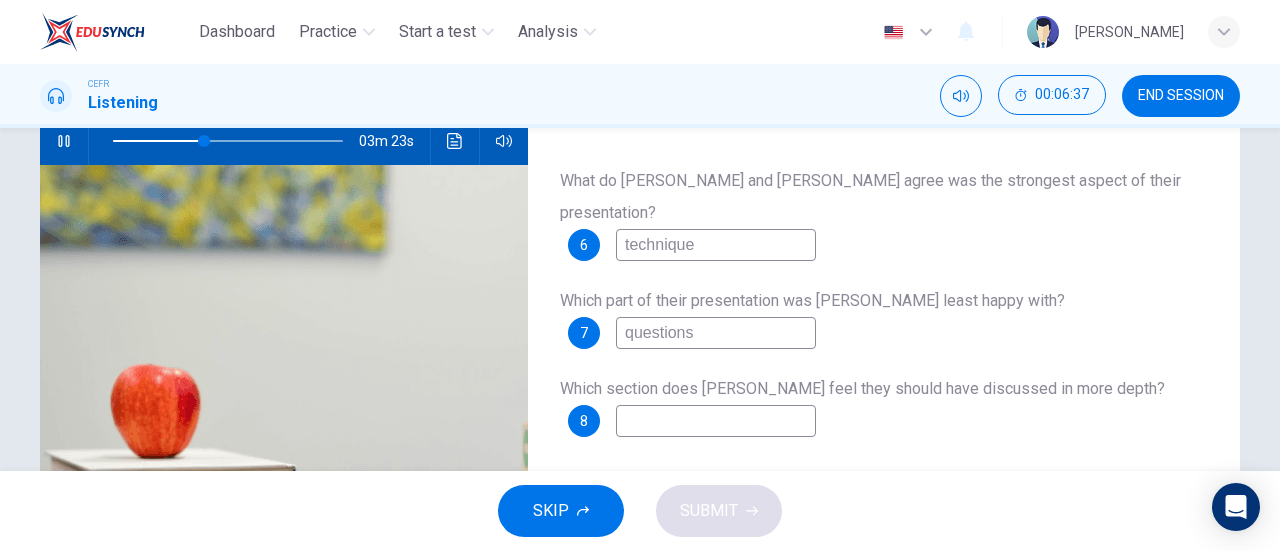 click at bounding box center [716, 421] 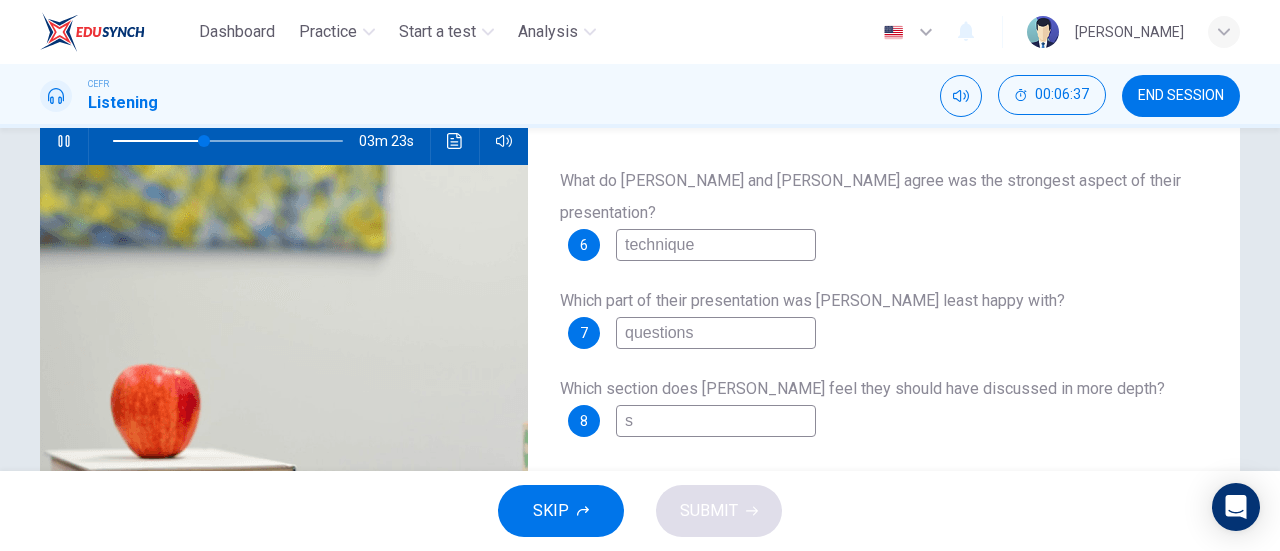 type on "40" 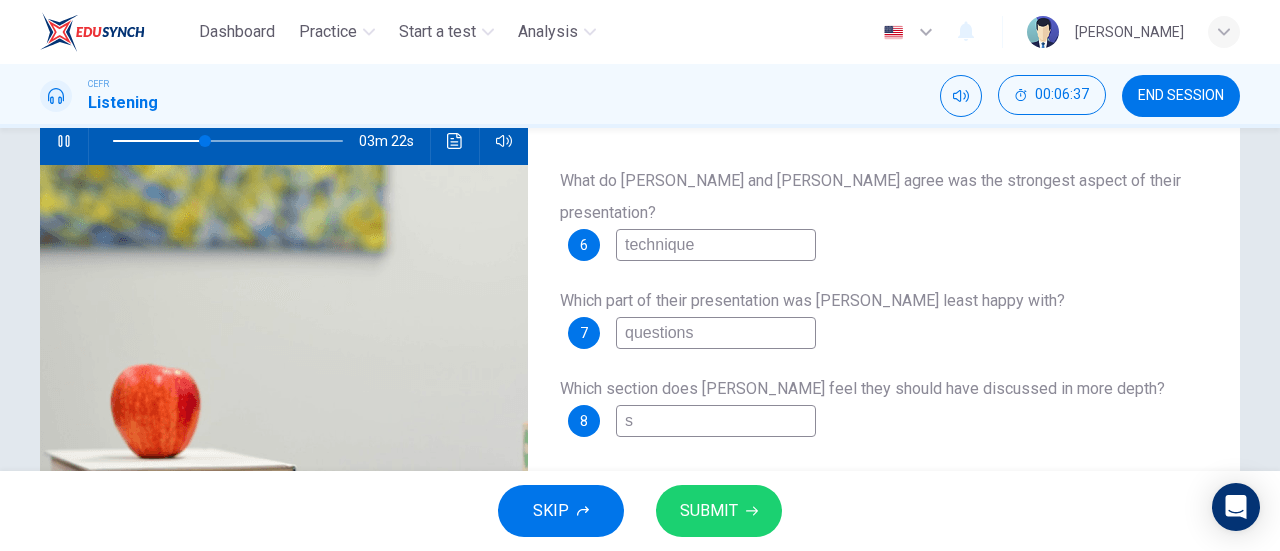 type on "so" 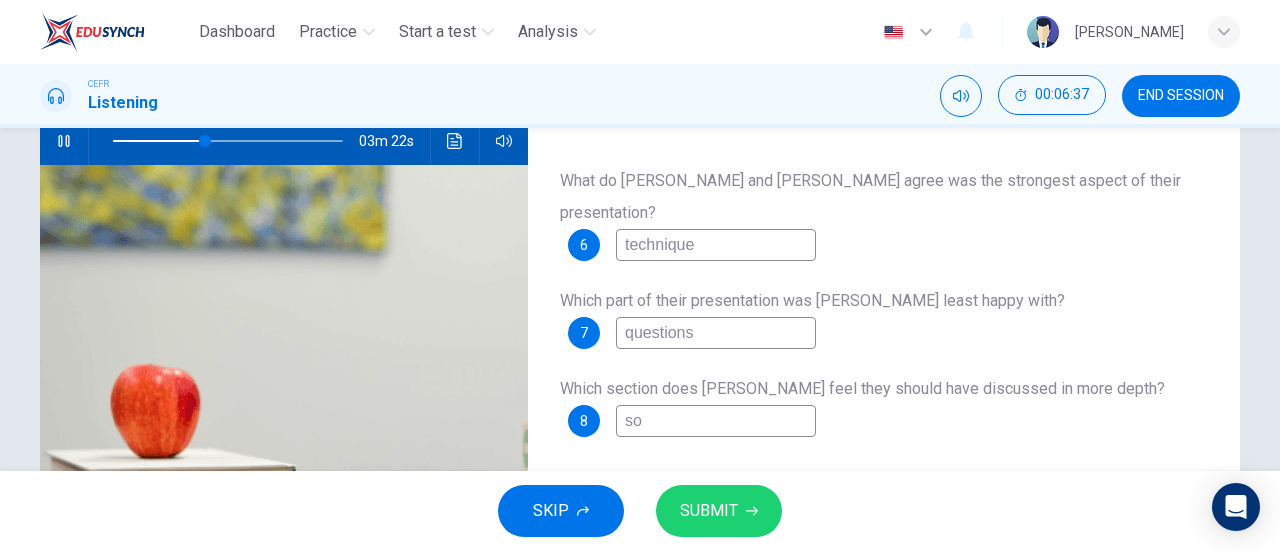 type on "40" 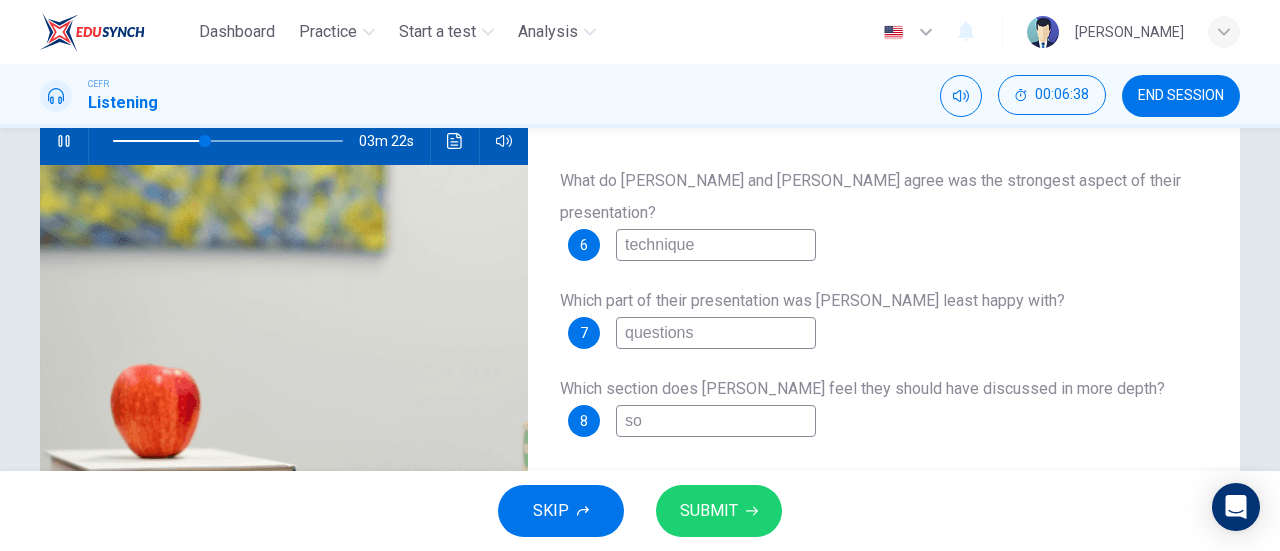 type on "sol" 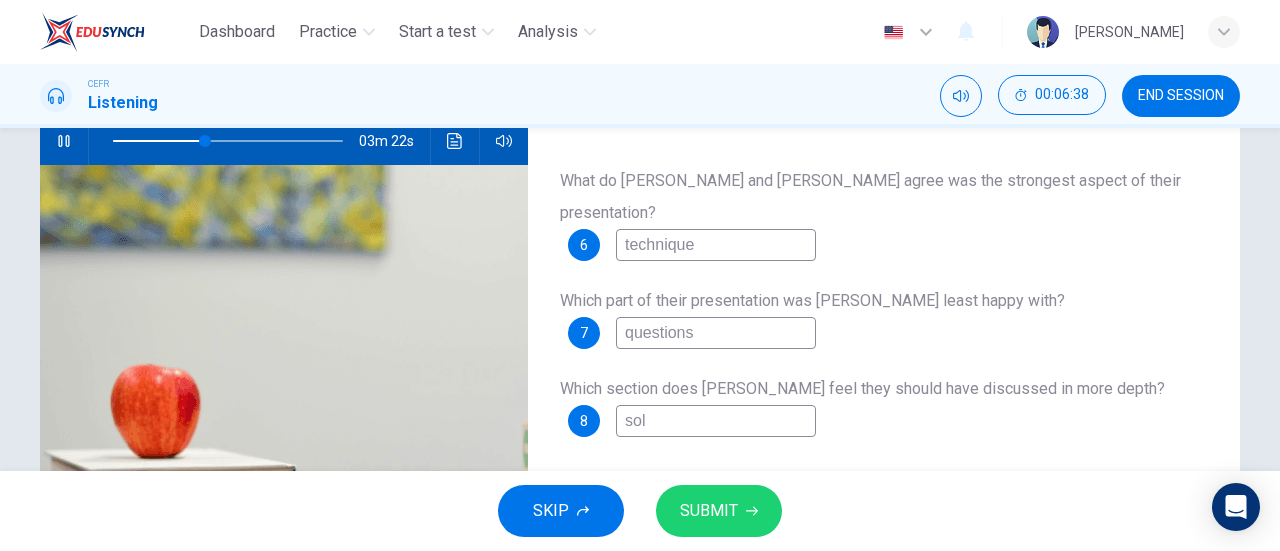 type on "40" 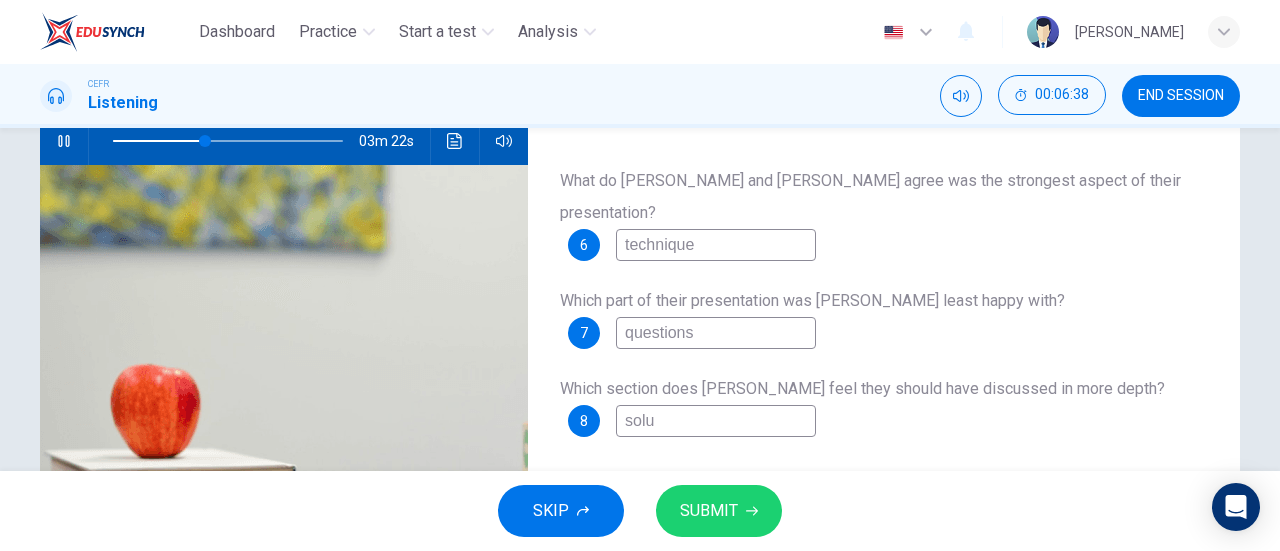 type on "40" 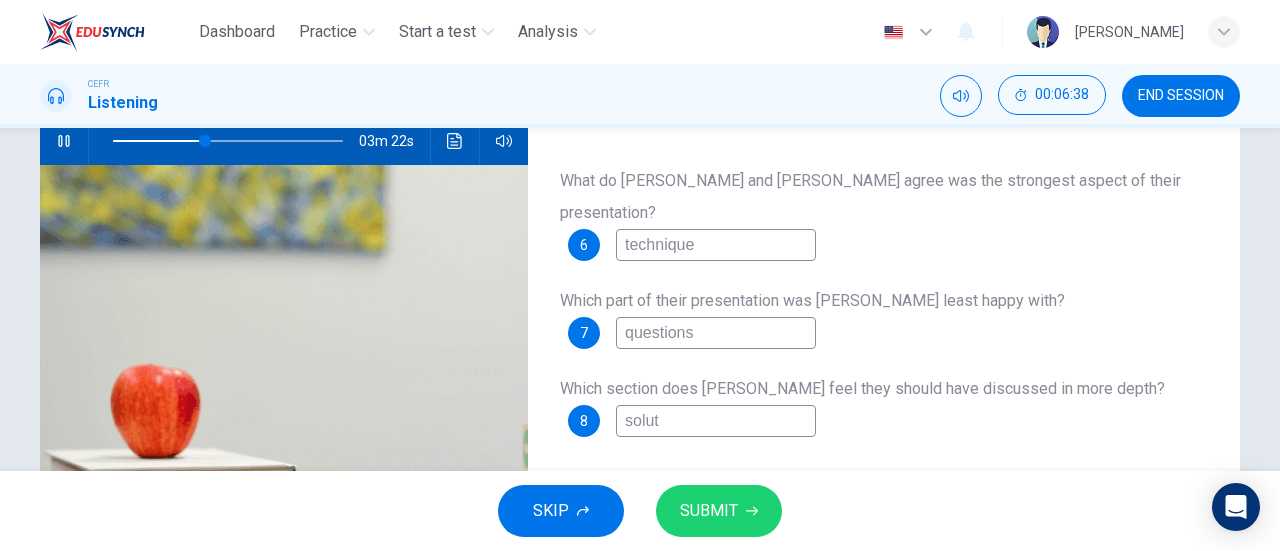 type on "40" 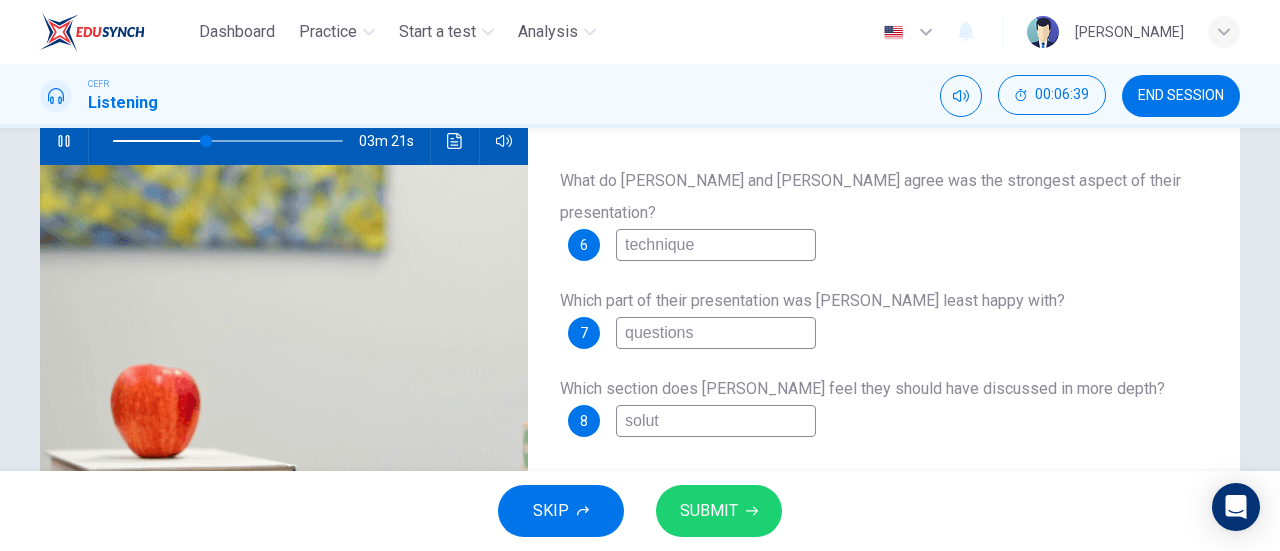 type on "soluti" 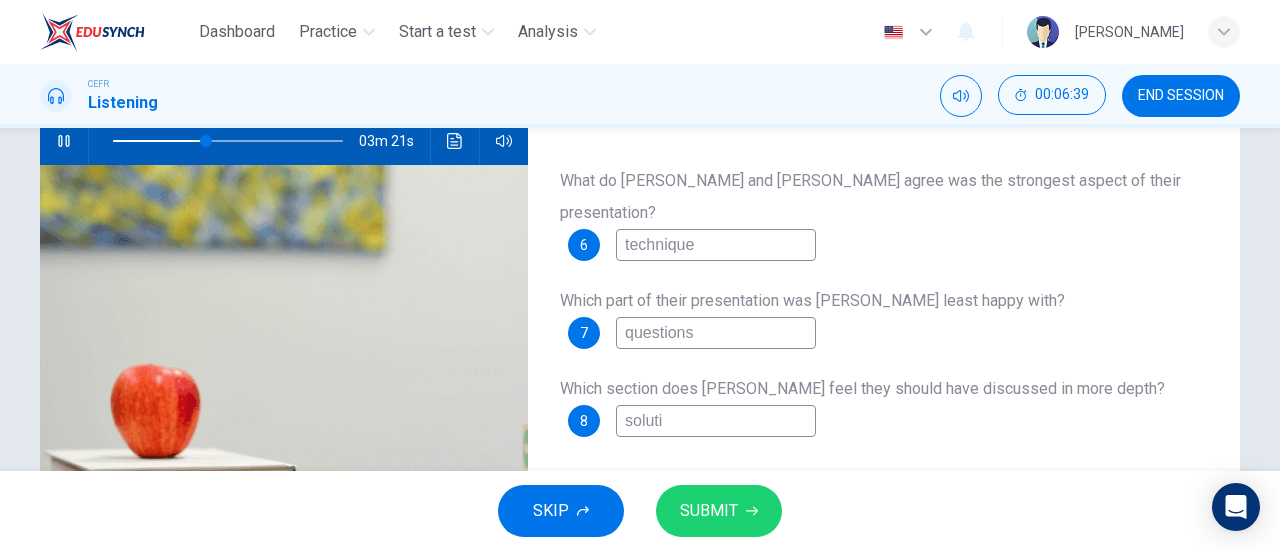 type on "solutio" 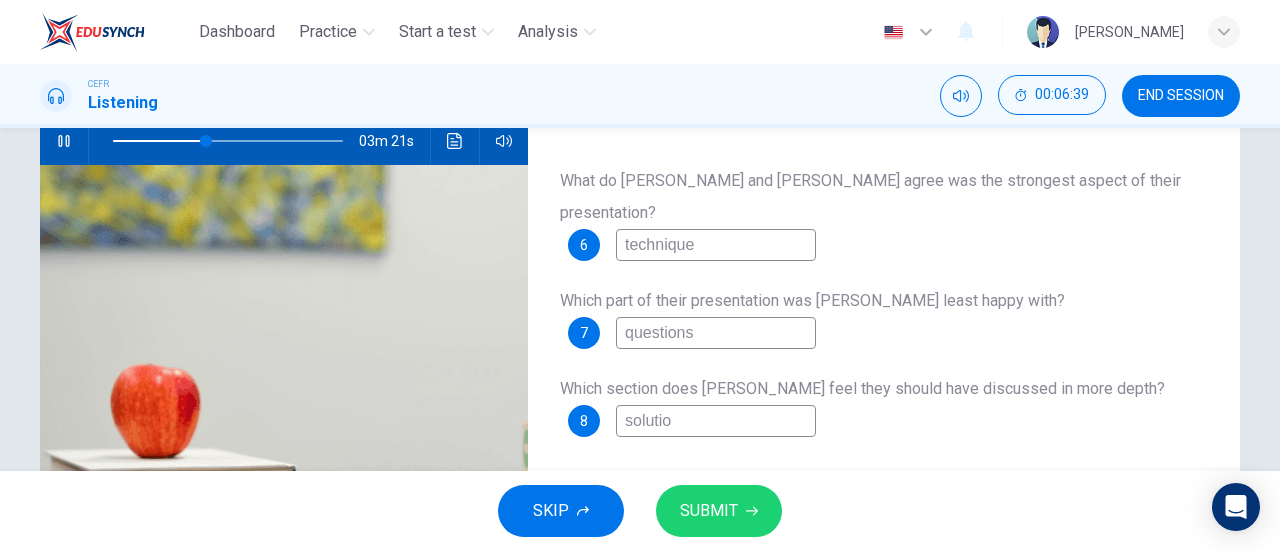 type on "41" 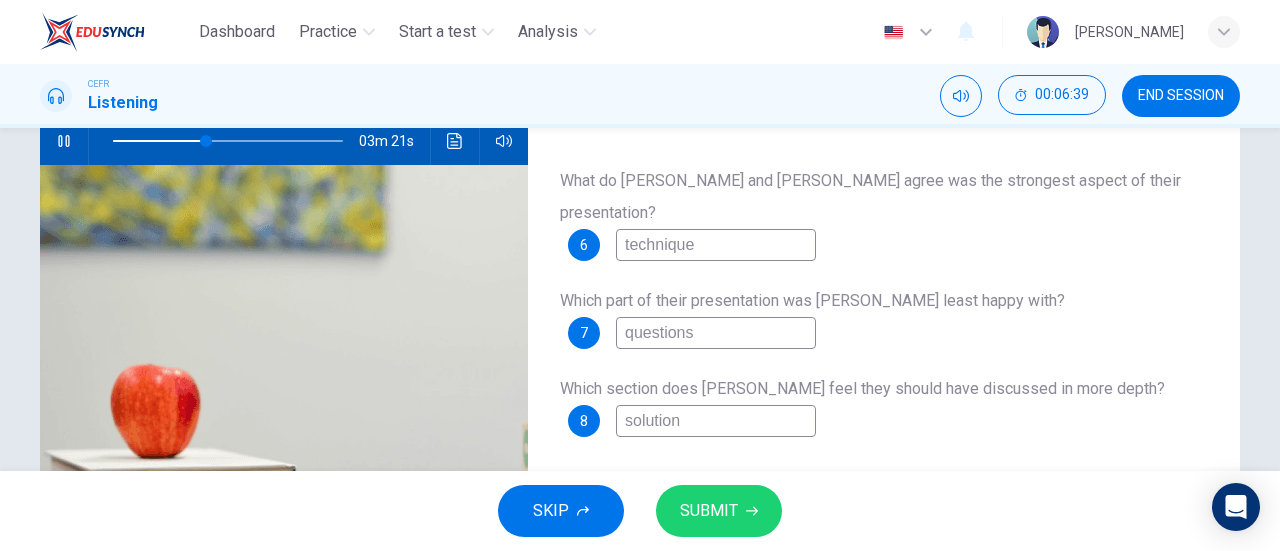 type on "41" 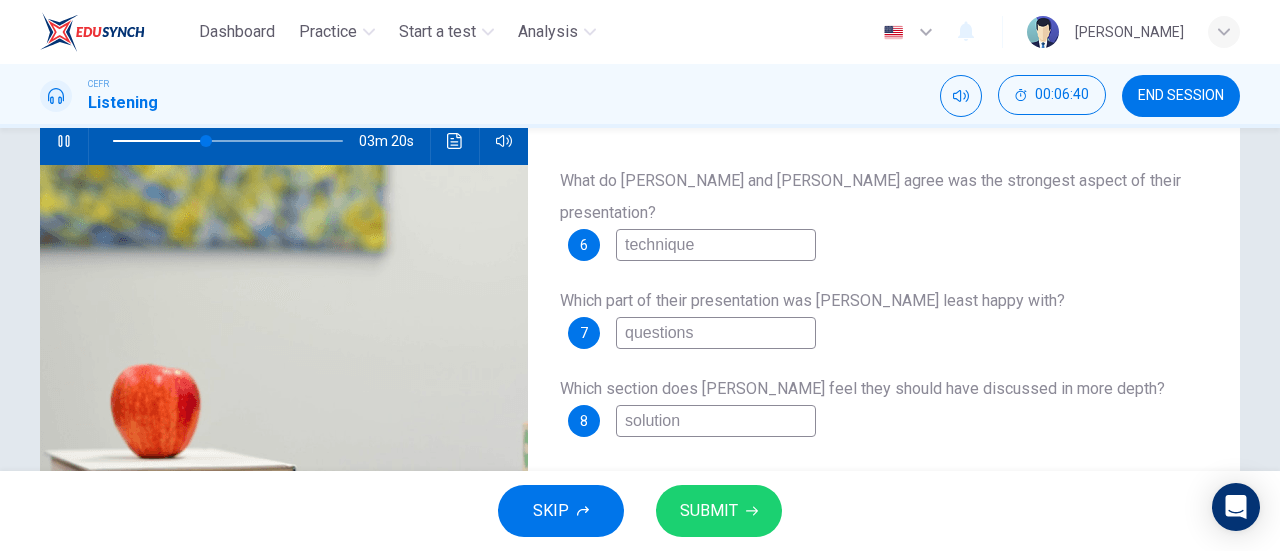 type on "solutions" 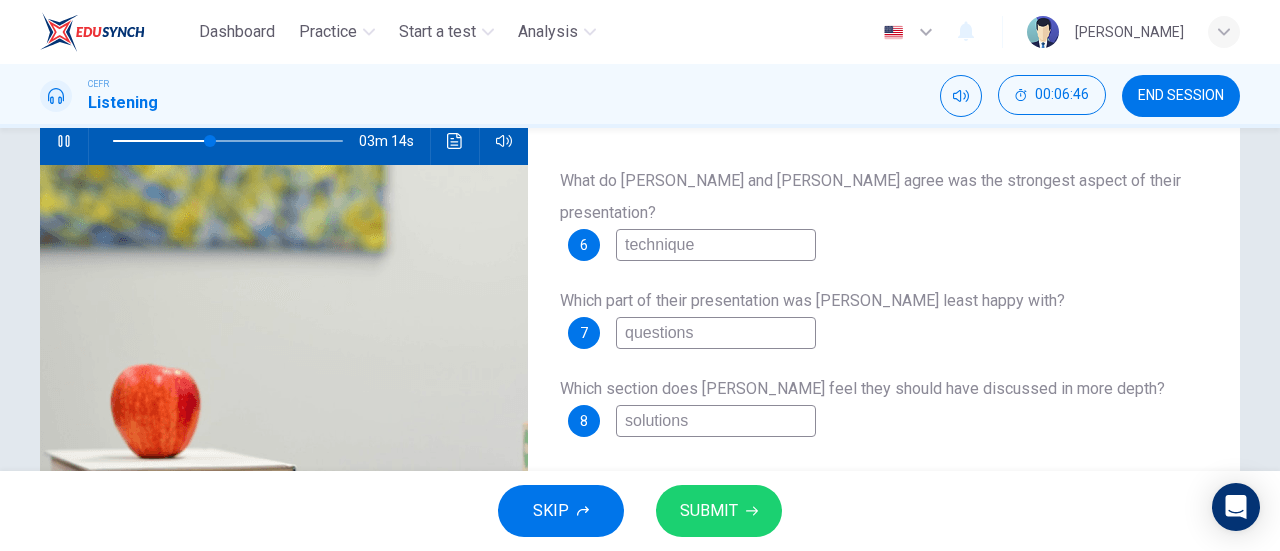 type on "43" 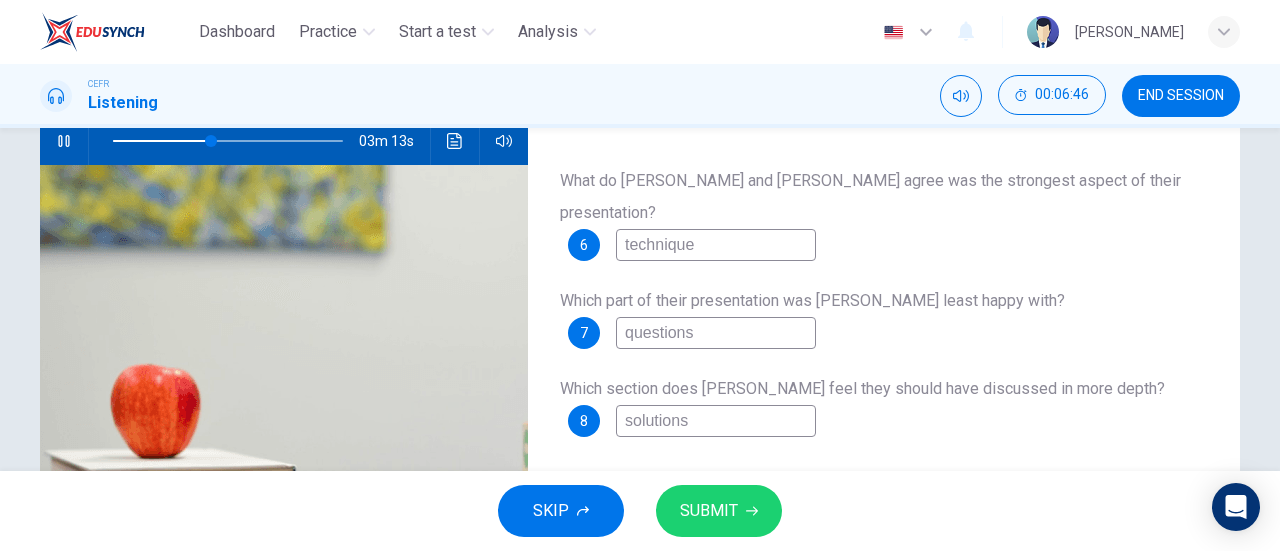 type on "solutions" 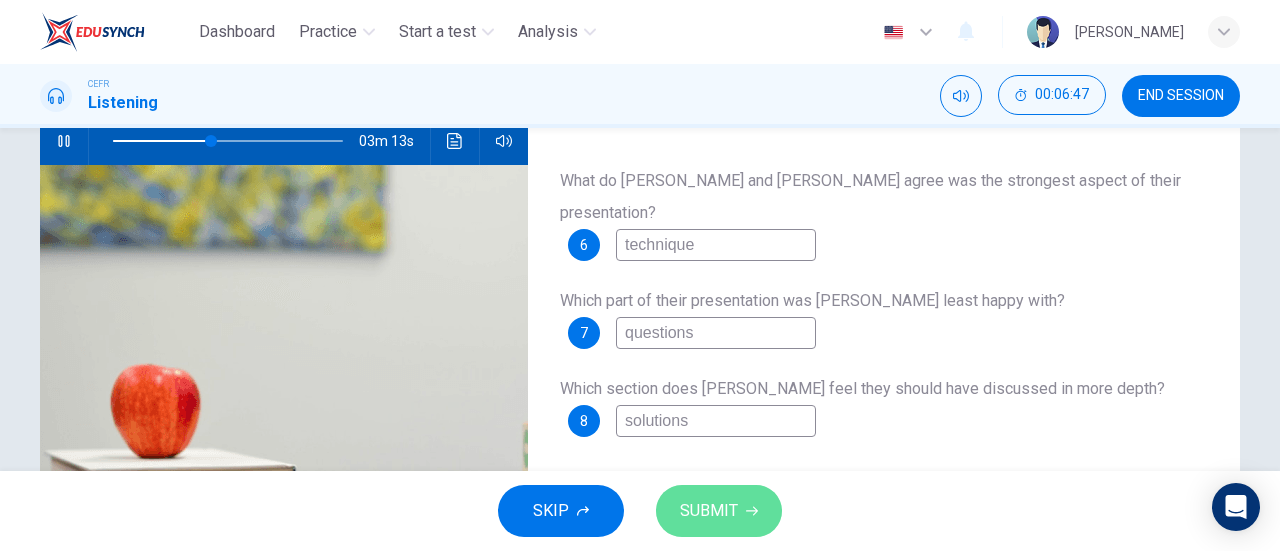 click on "SUBMIT" at bounding box center [709, 511] 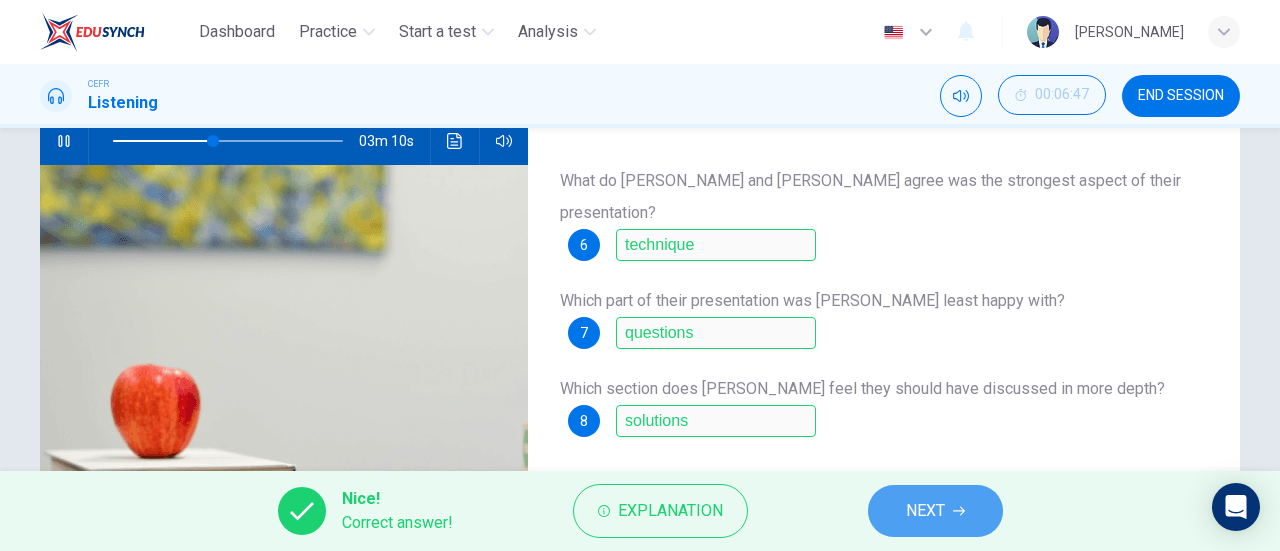 click on "NEXT" at bounding box center (935, 511) 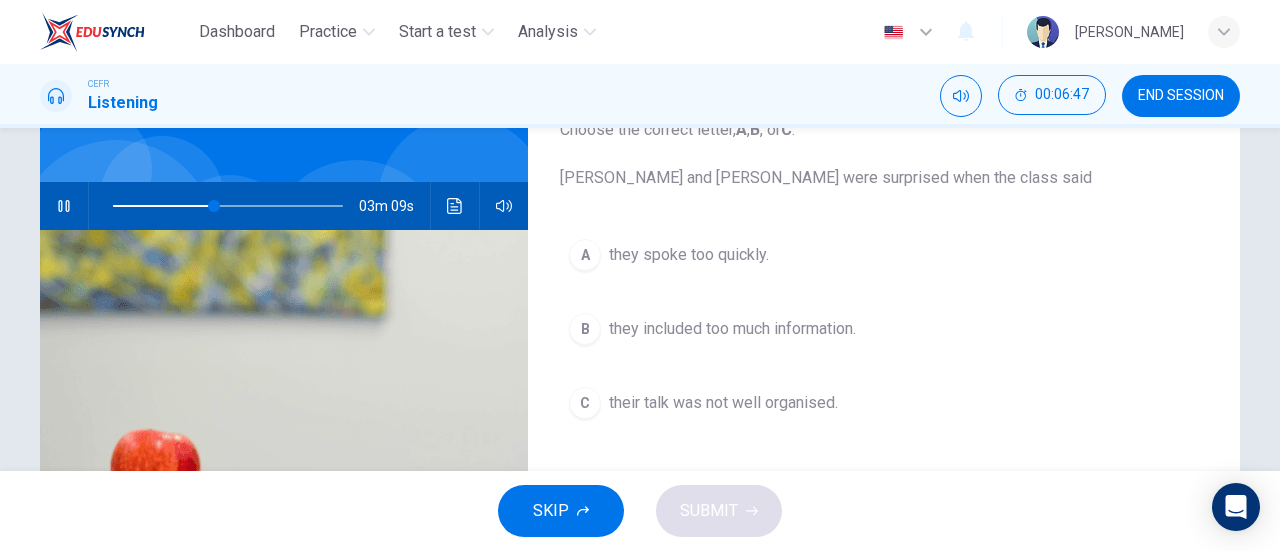 scroll, scrollTop: 145, scrollLeft: 0, axis: vertical 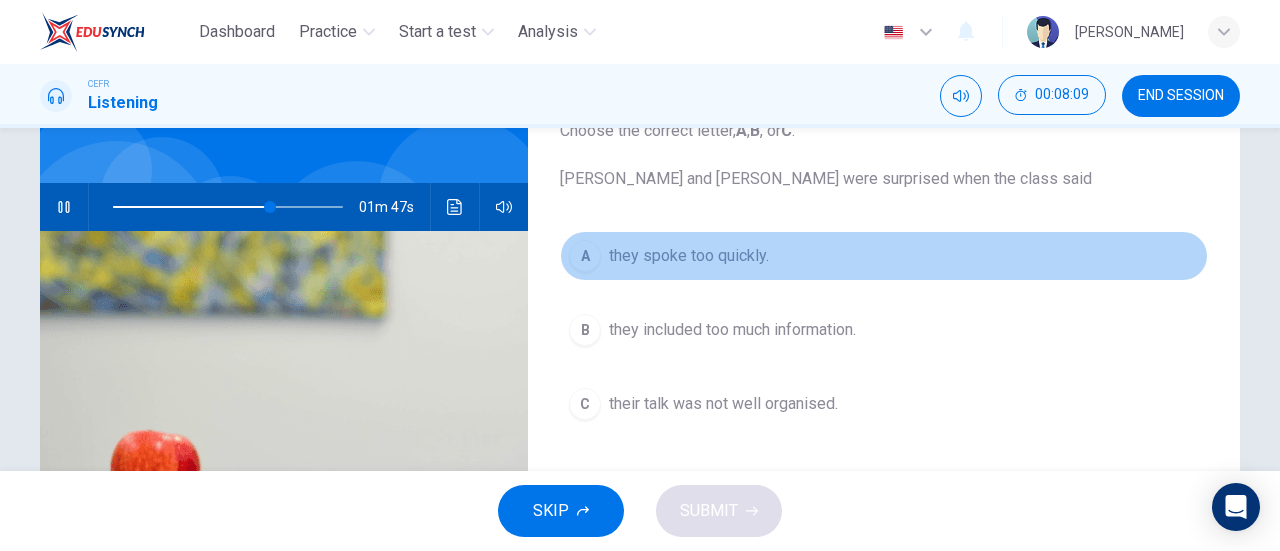 click on "they spoke too quickly." at bounding box center [689, 256] 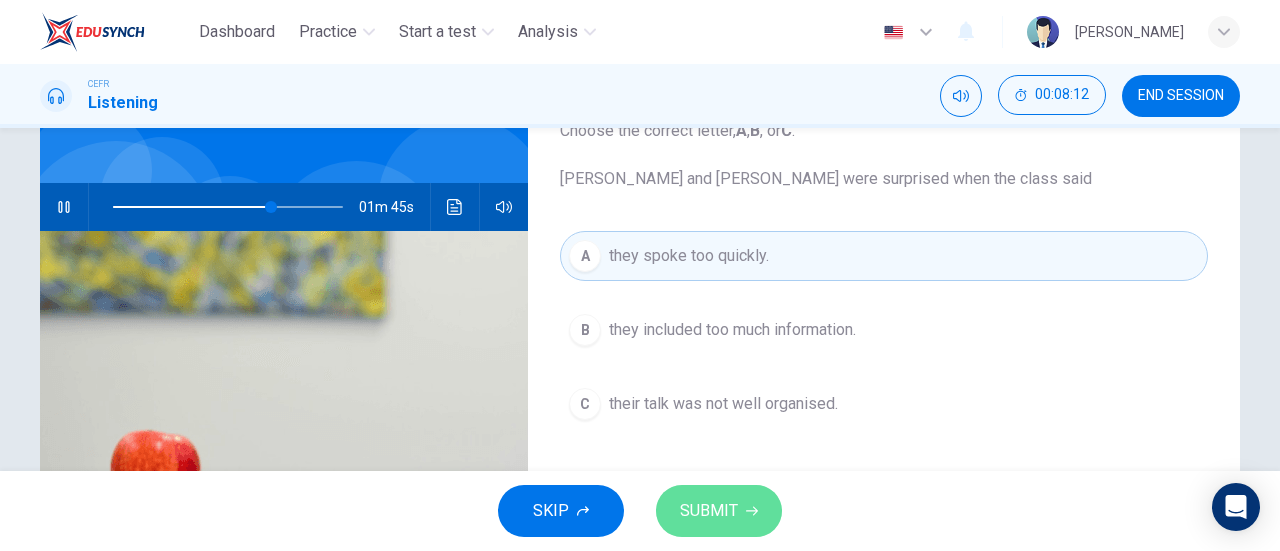 click on "SUBMIT" at bounding box center (719, 511) 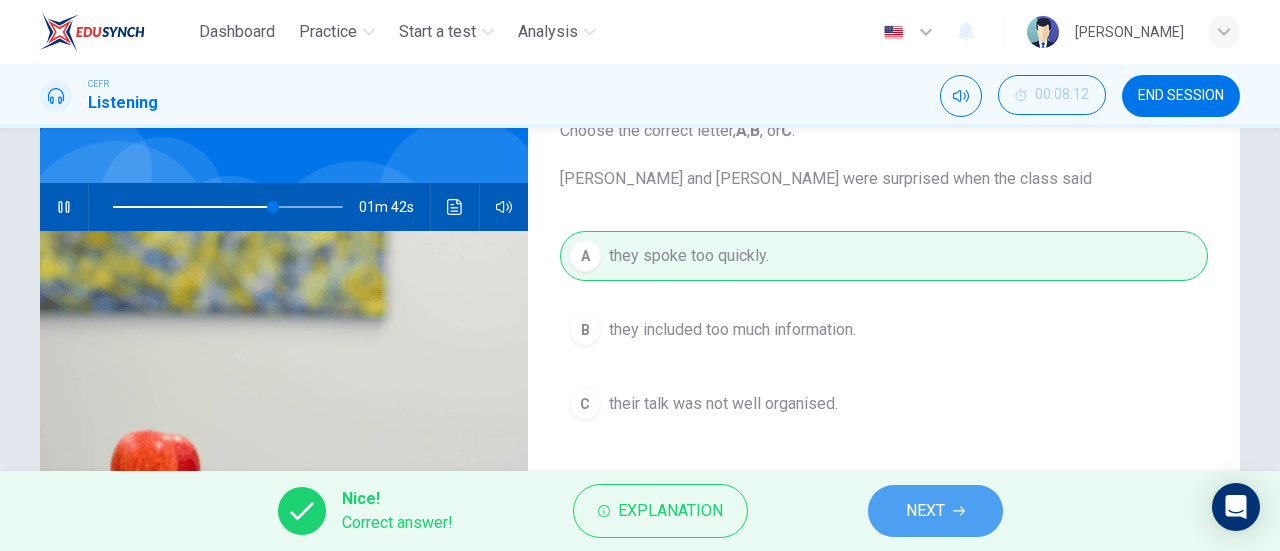 click on "NEXT" at bounding box center [925, 511] 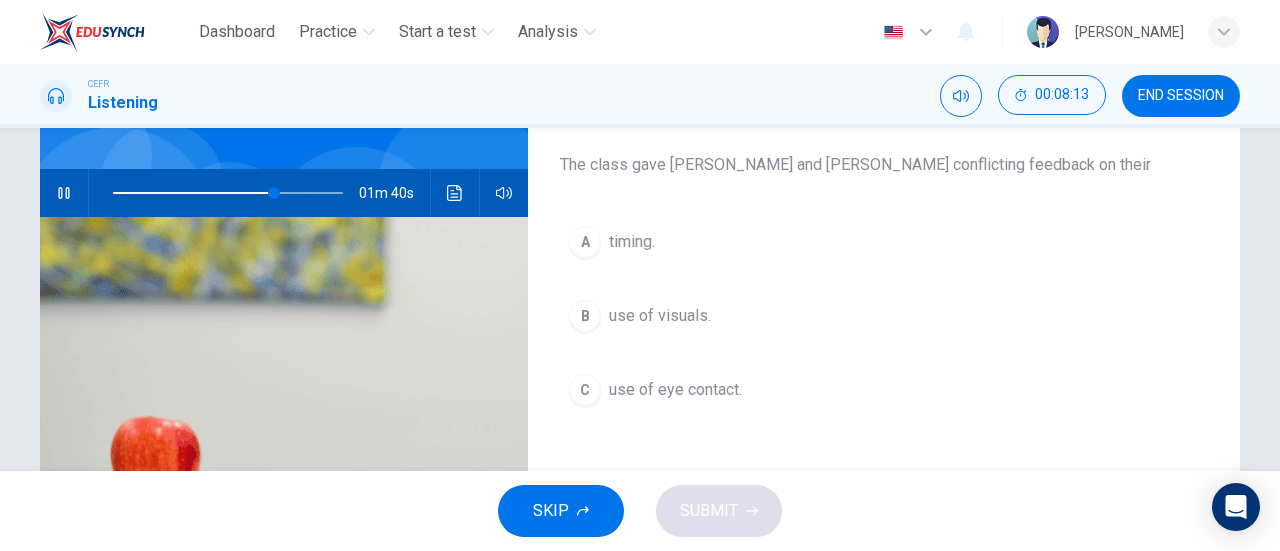 scroll, scrollTop: 160, scrollLeft: 0, axis: vertical 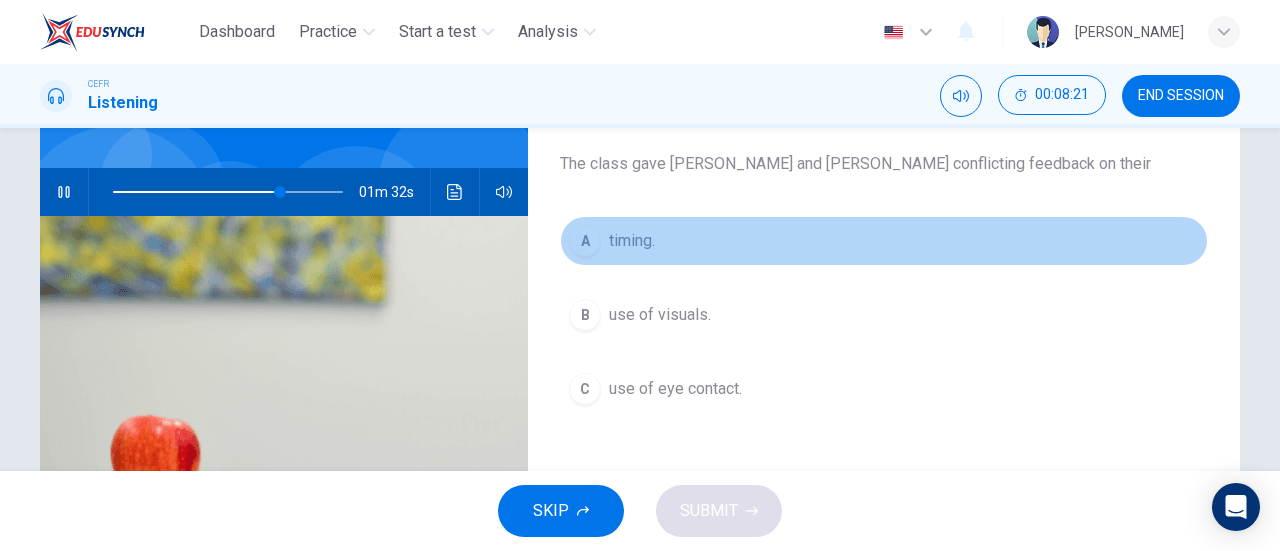 click on "timing." at bounding box center (632, 241) 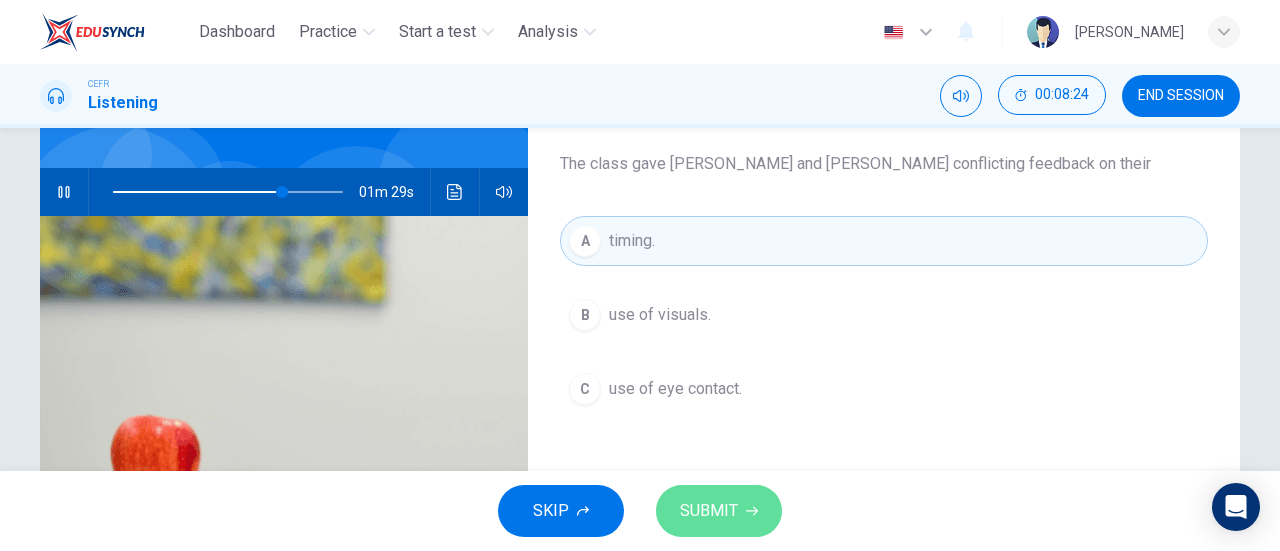 click on "SUBMIT" at bounding box center (719, 511) 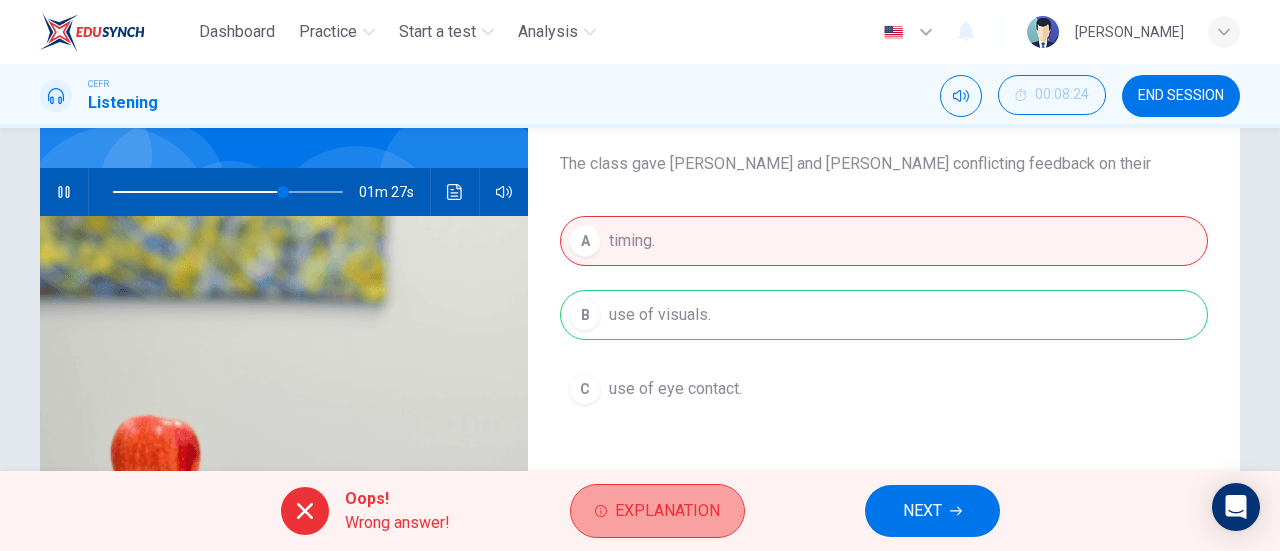 click on "Explanation" at bounding box center [667, 511] 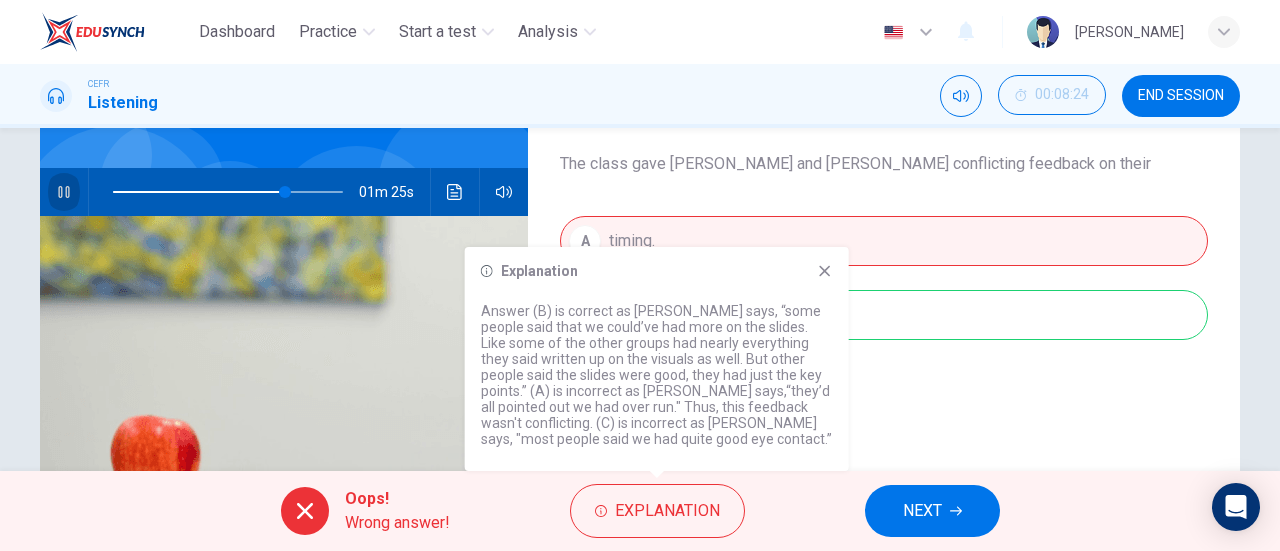 click at bounding box center (64, 192) 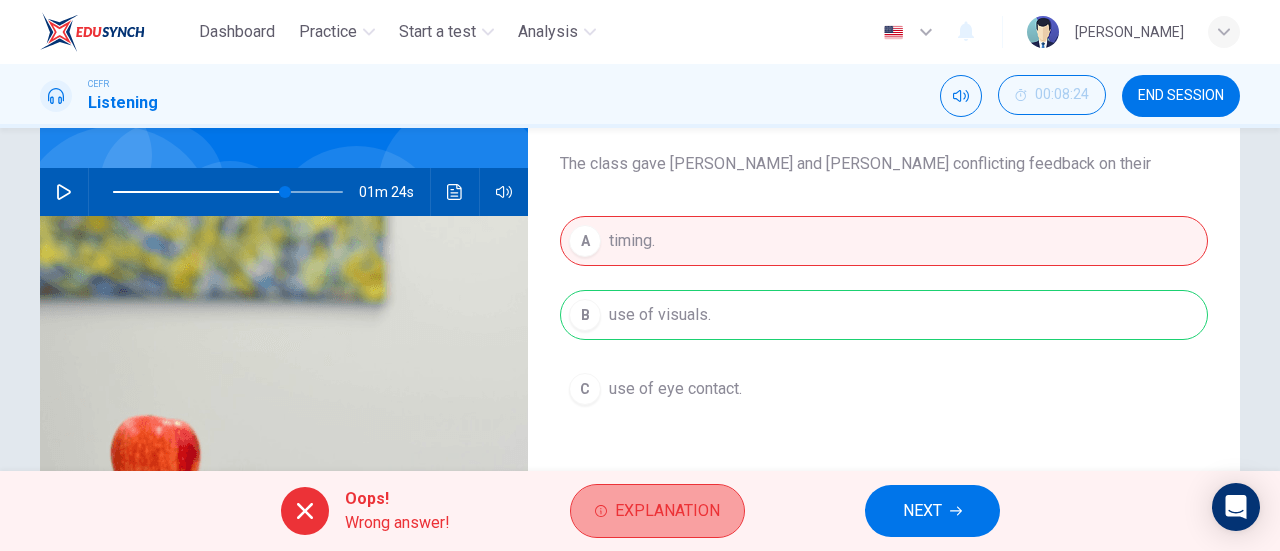 click on "Explanation" at bounding box center (667, 511) 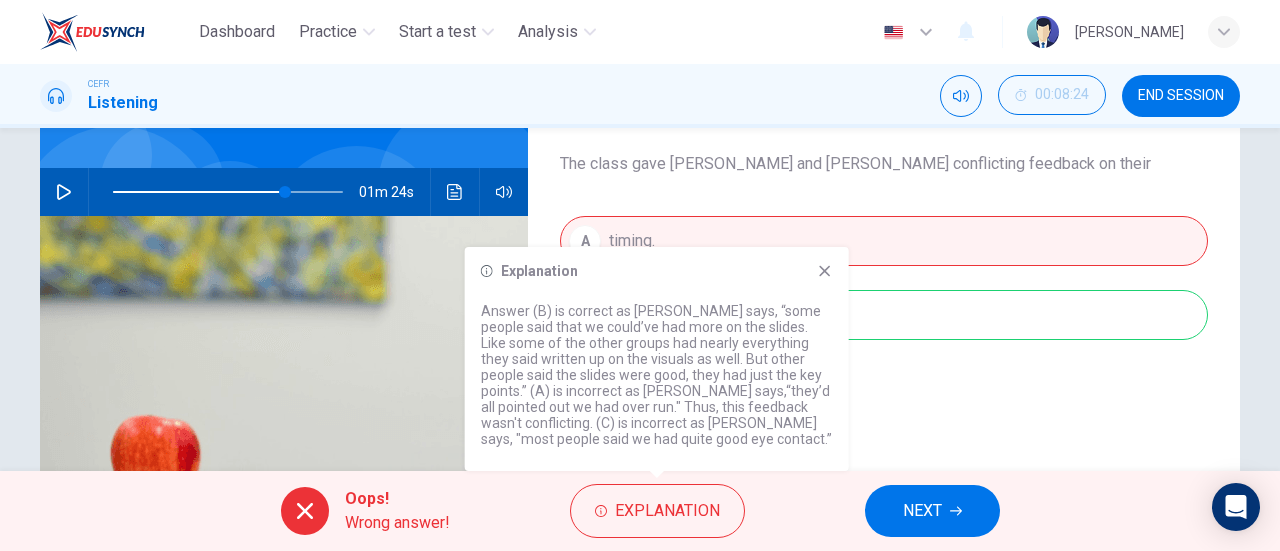 click on "Explanation Answer (B) is correct as Xiao Li says, “some people said that we could’ve had more on the slides. Like some of the other groups had nearly everything they said written up on the visuals as well. But other people said the slides were good, they had just the key points.”
(A) is incorrect as Sharon says,“they’d all pointed out we had over run." Thus, this feedback wasn't conflicting.
(C) is incorrect as Sharon says, "most people said we had quite good eye contact.”" at bounding box center (657, 359) 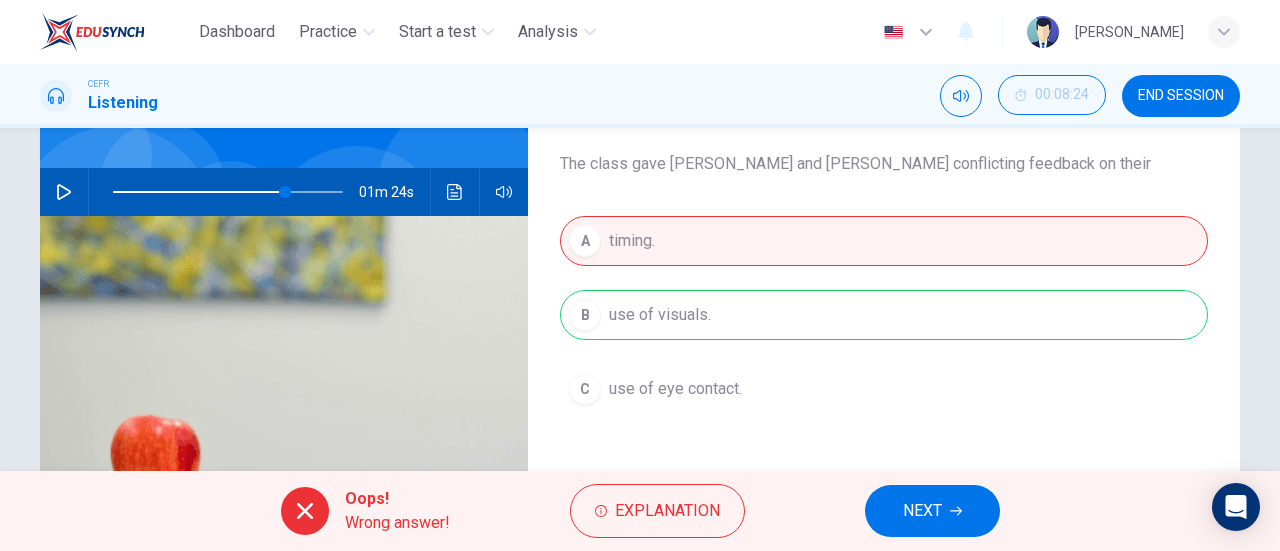click on "NEXT" at bounding box center (922, 511) 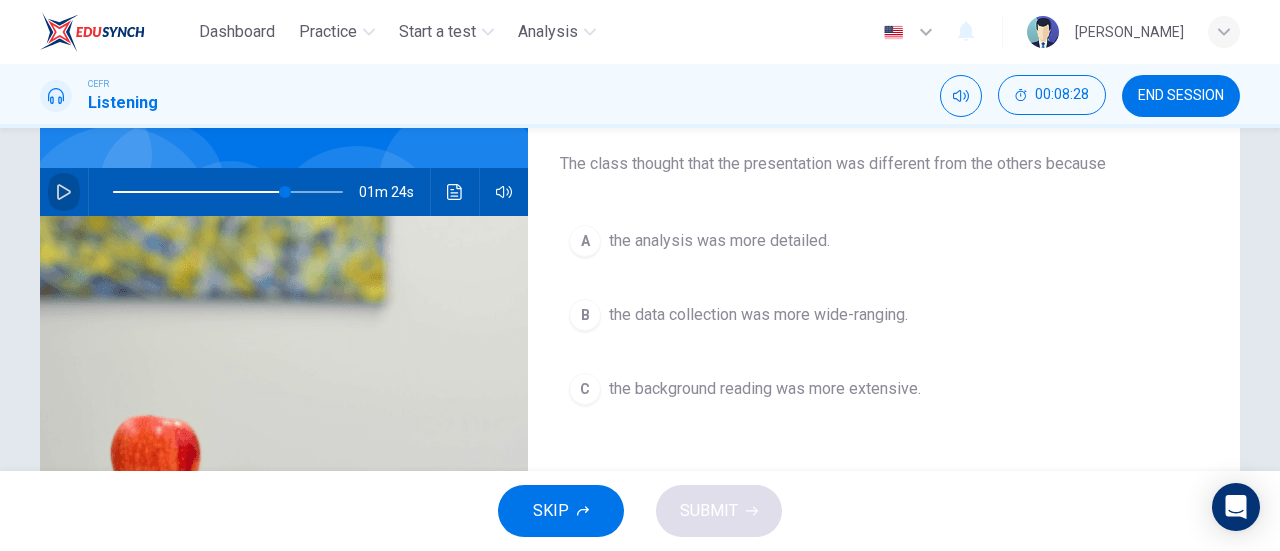 click at bounding box center [64, 192] 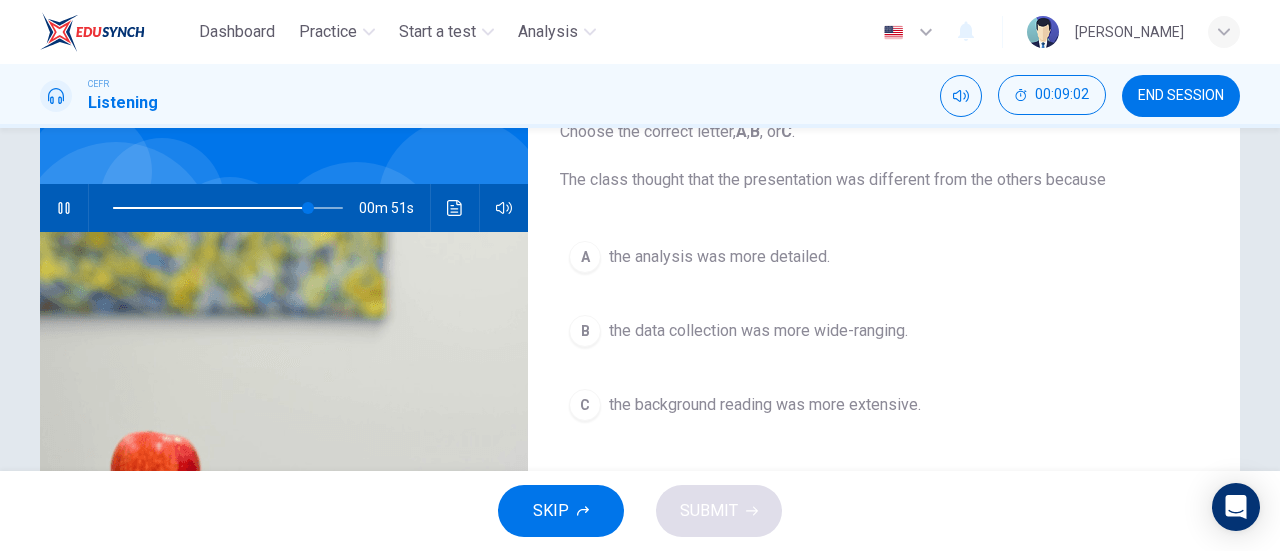 scroll, scrollTop: 145, scrollLeft: 0, axis: vertical 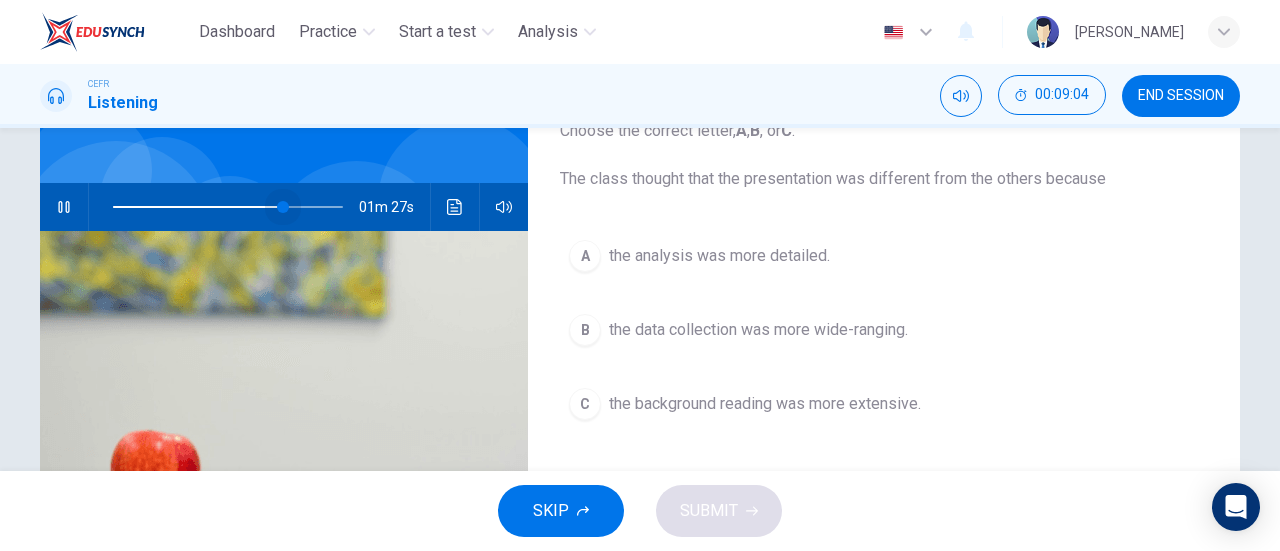 click at bounding box center (228, 207) 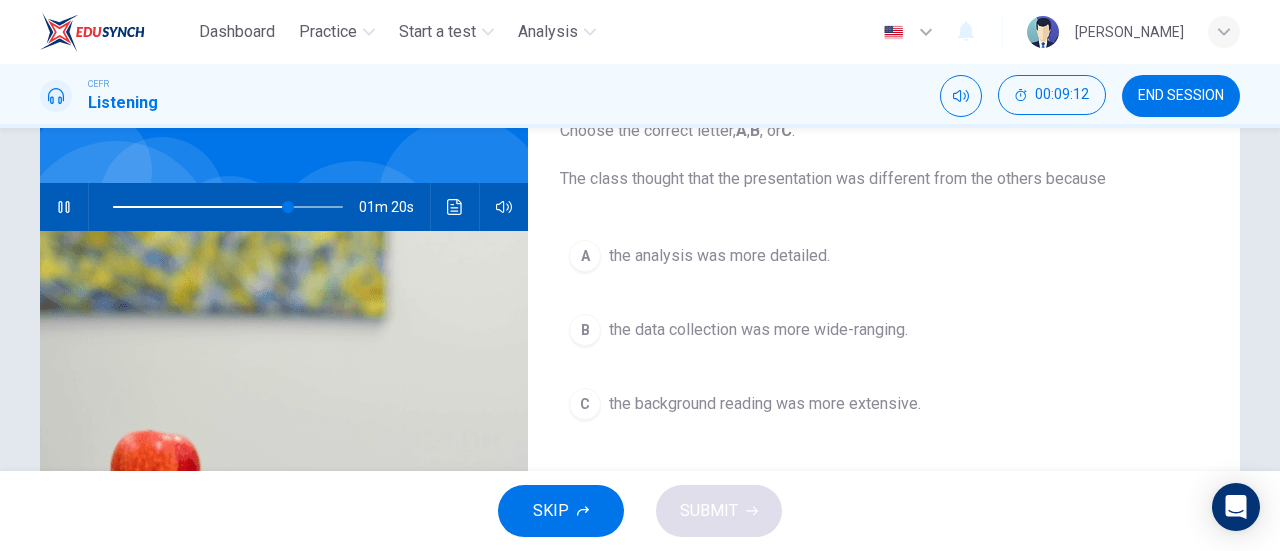 scroll, scrollTop: 151, scrollLeft: 0, axis: vertical 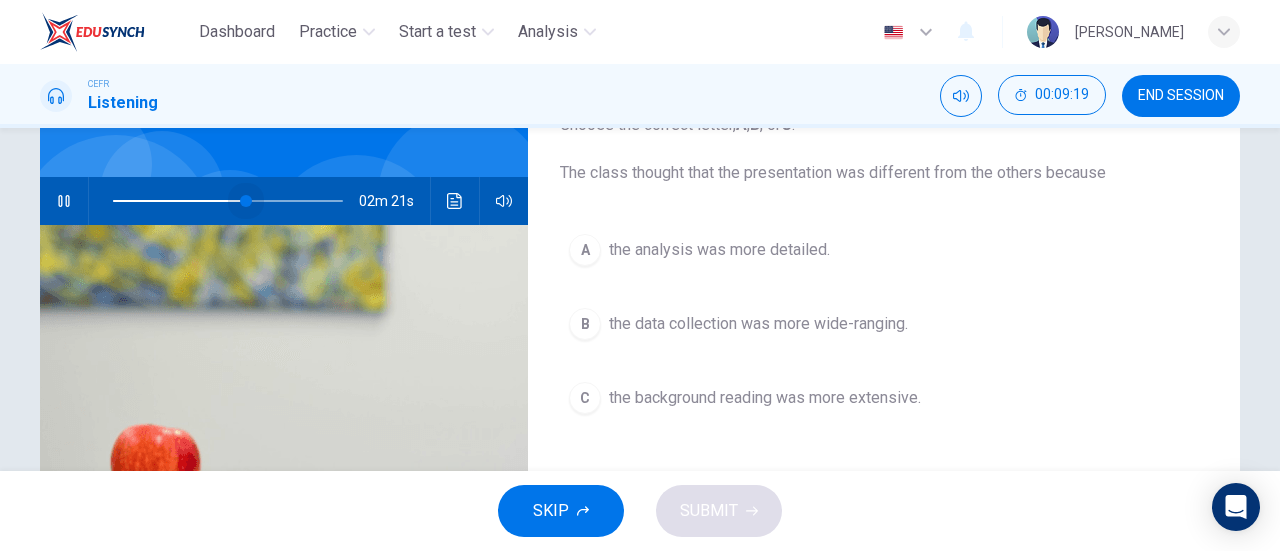 click at bounding box center [228, 201] 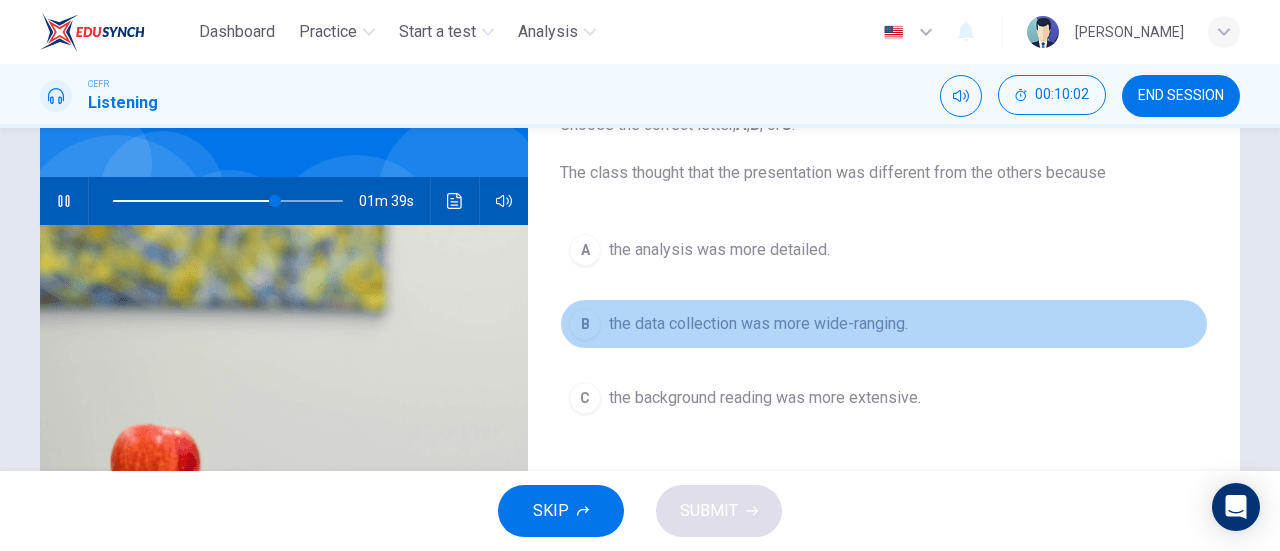 click on "the data collection was more wide-ranging." at bounding box center [758, 324] 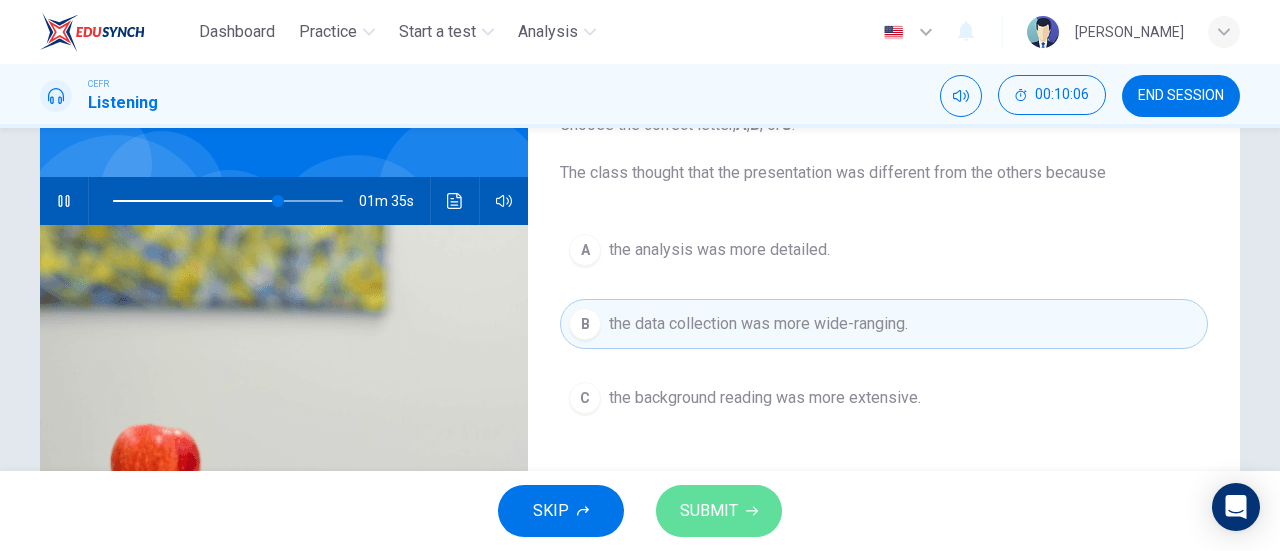 click on "SUBMIT" at bounding box center (709, 511) 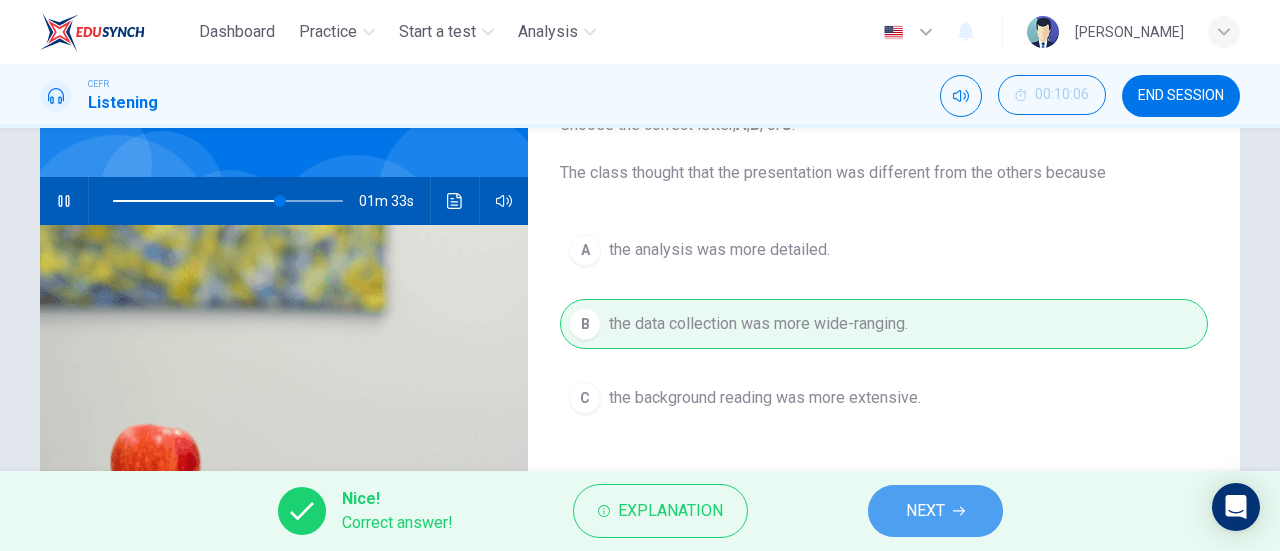 click on "NEXT" at bounding box center (935, 511) 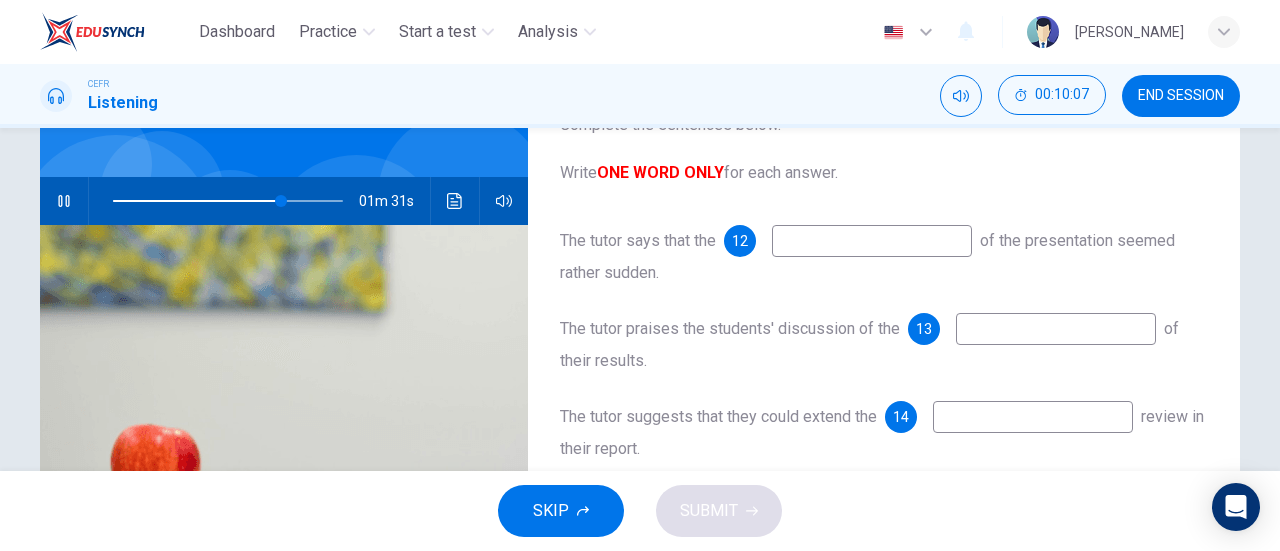 scroll, scrollTop: 118, scrollLeft: 0, axis: vertical 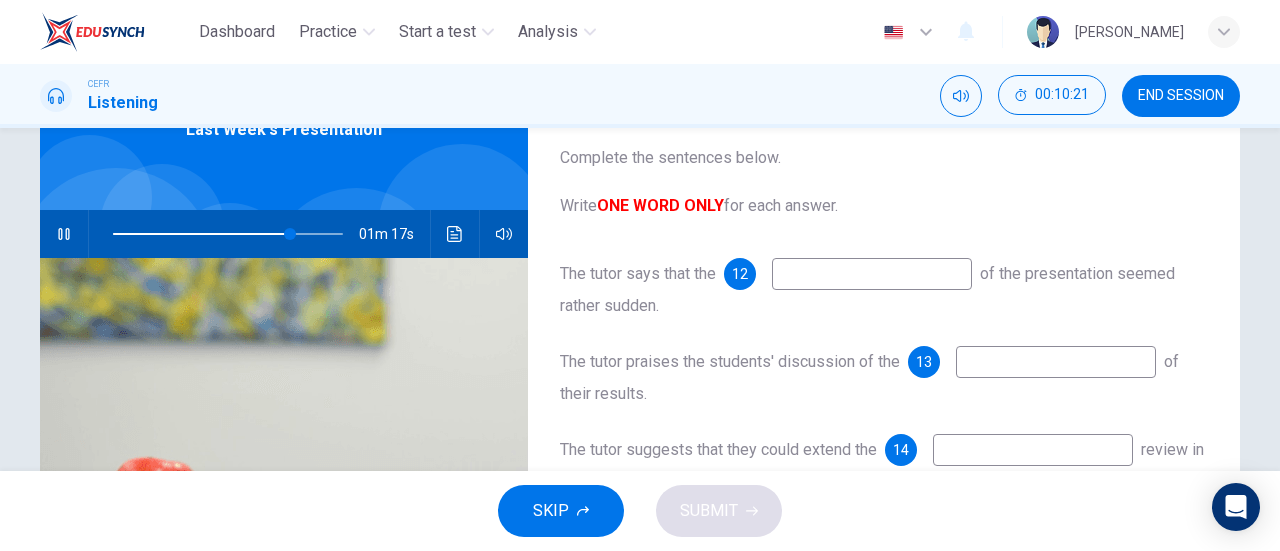 click at bounding box center [872, 274] 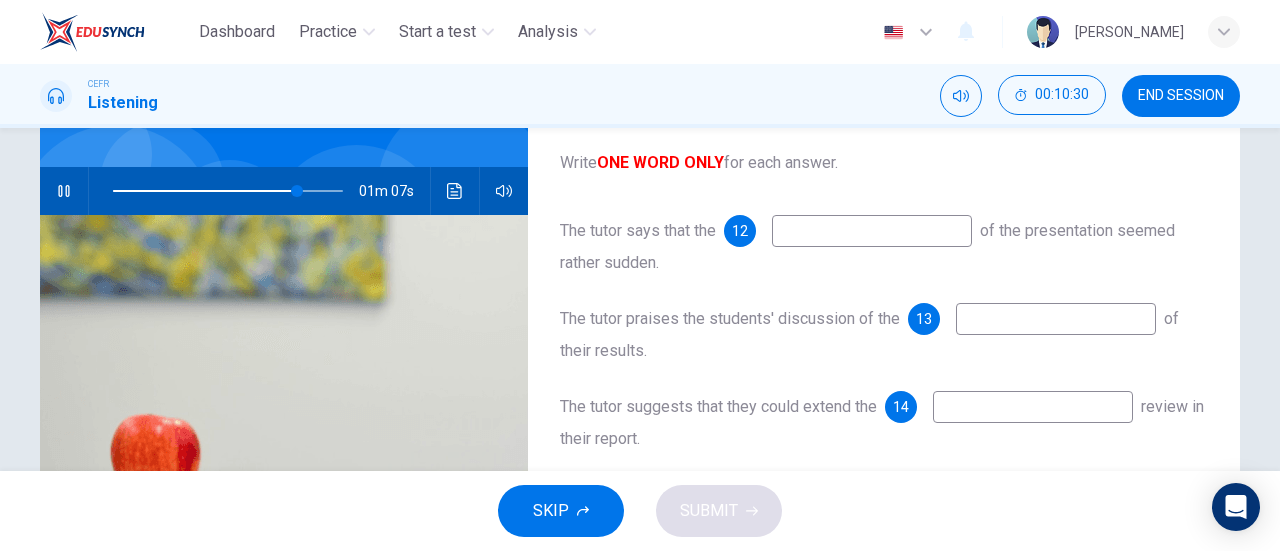 scroll, scrollTop: 164, scrollLeft: 0, axis: vertical 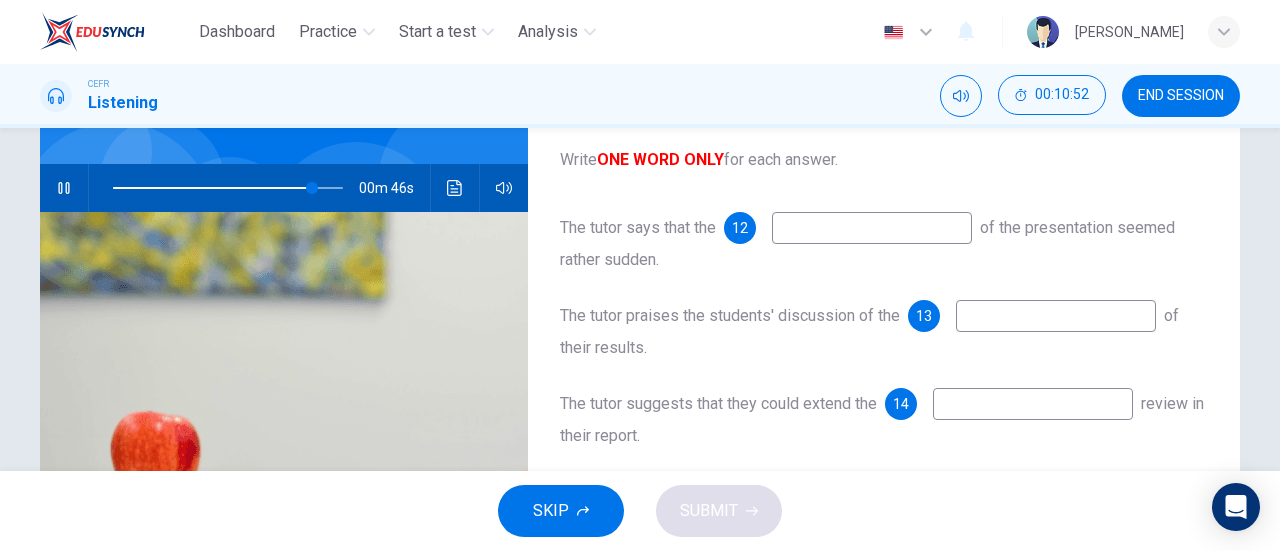 type on "87" 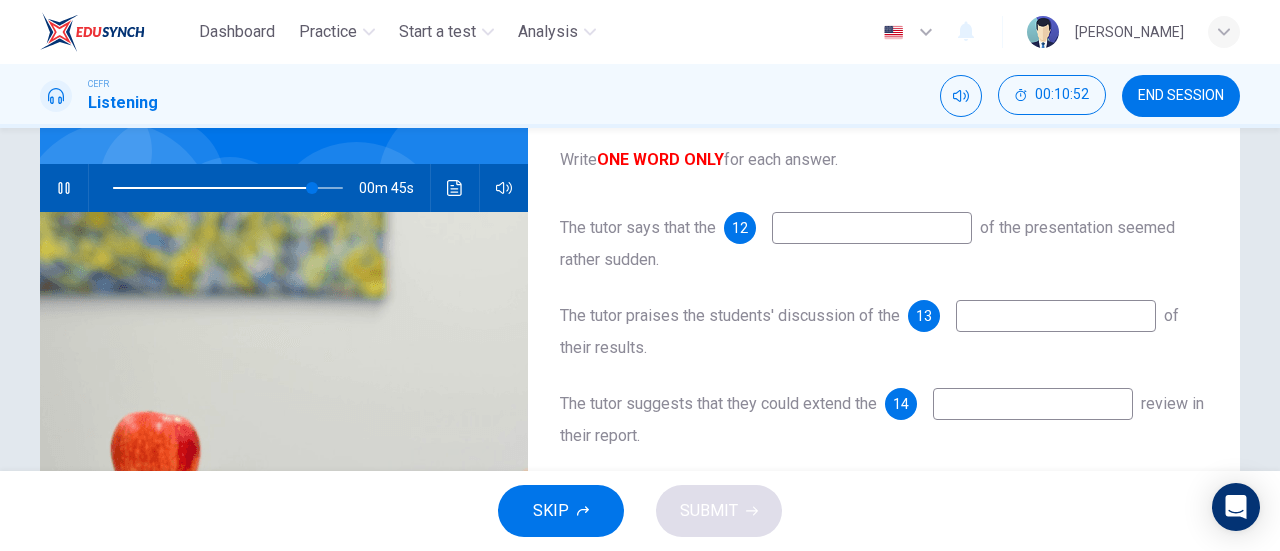 type on "e" 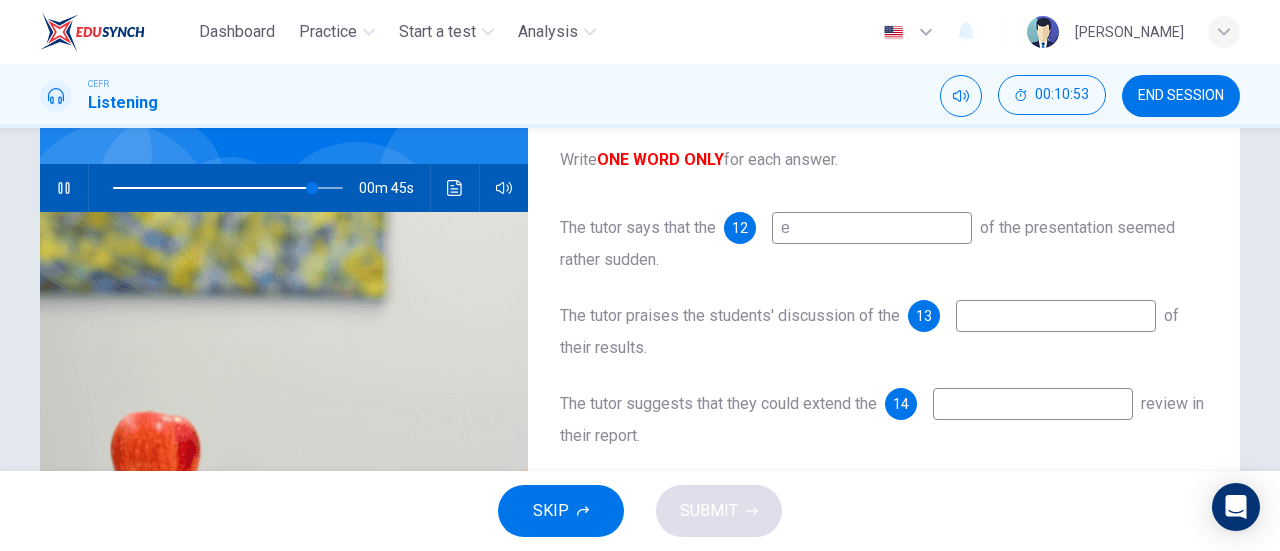 type on "87" 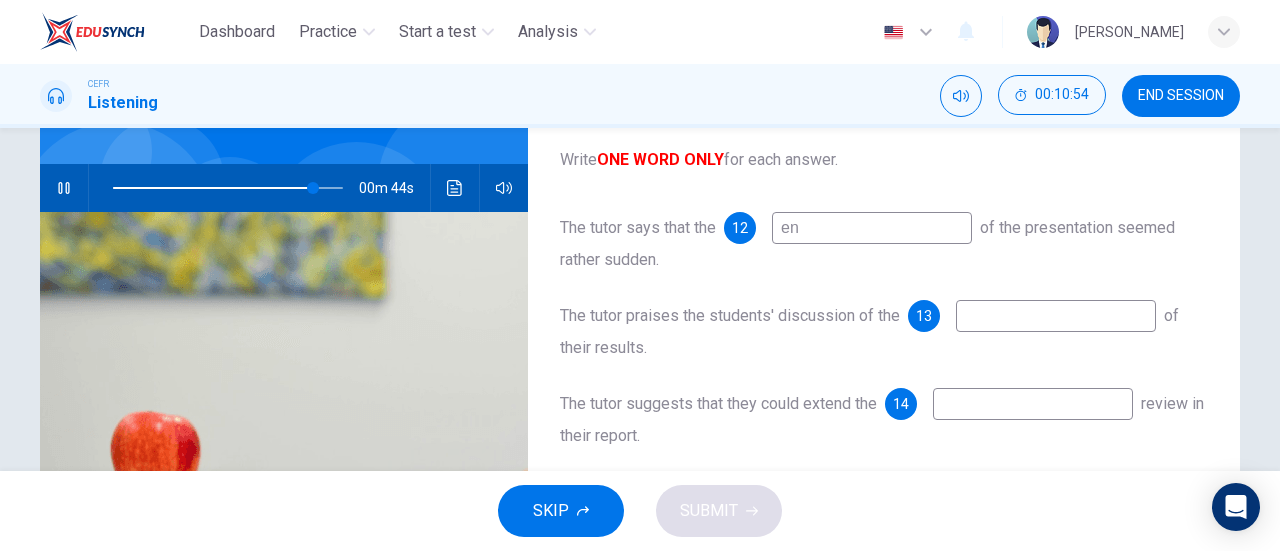 type on "end" 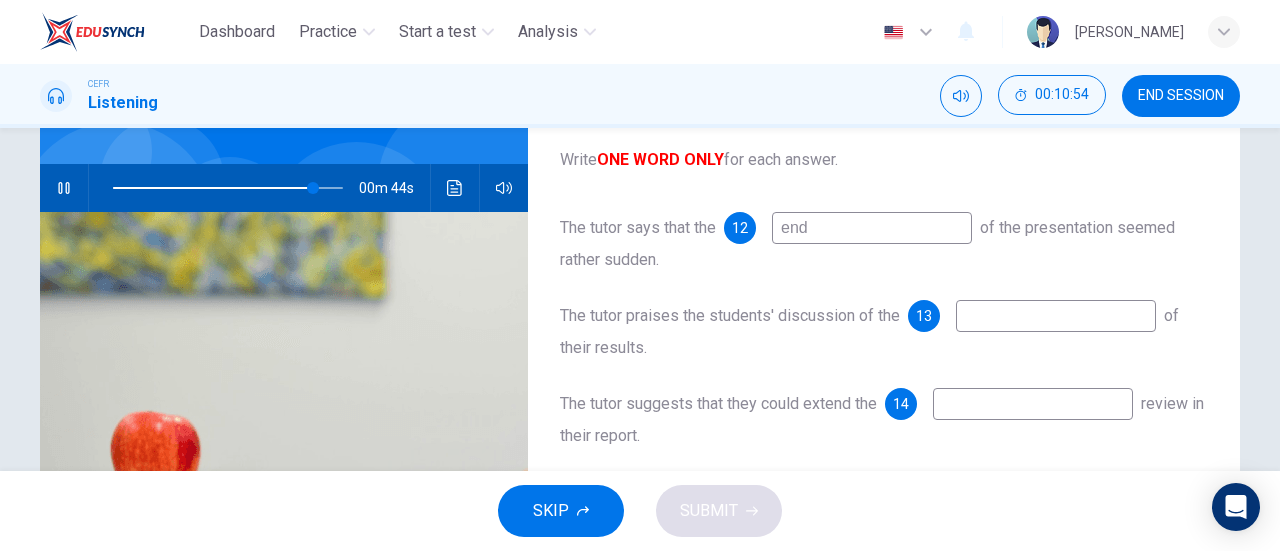 type on "87" 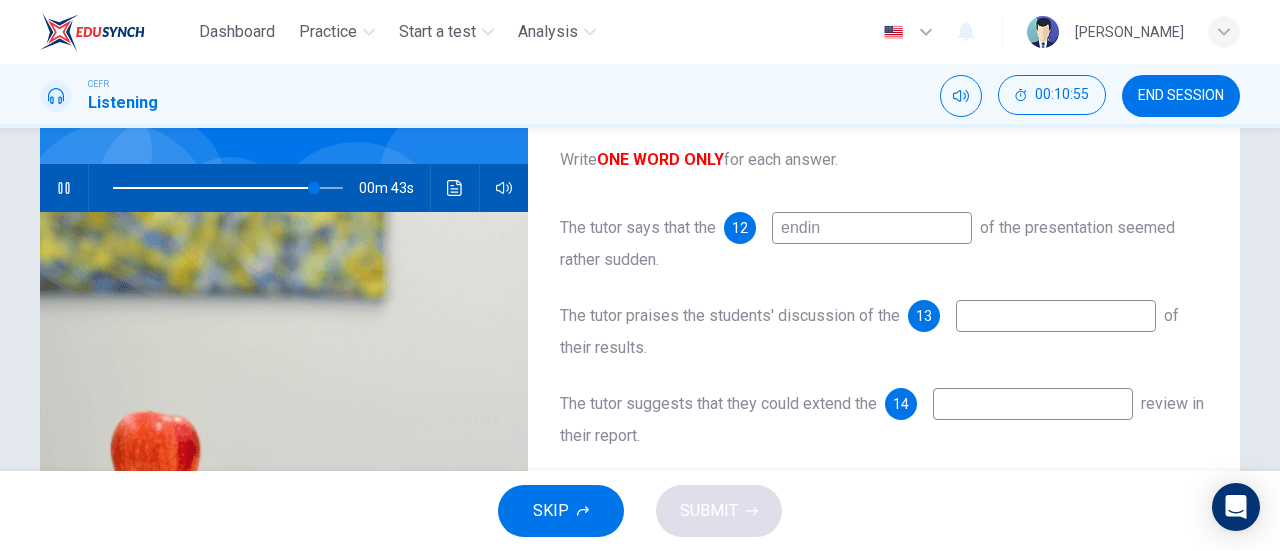 type on "ending" 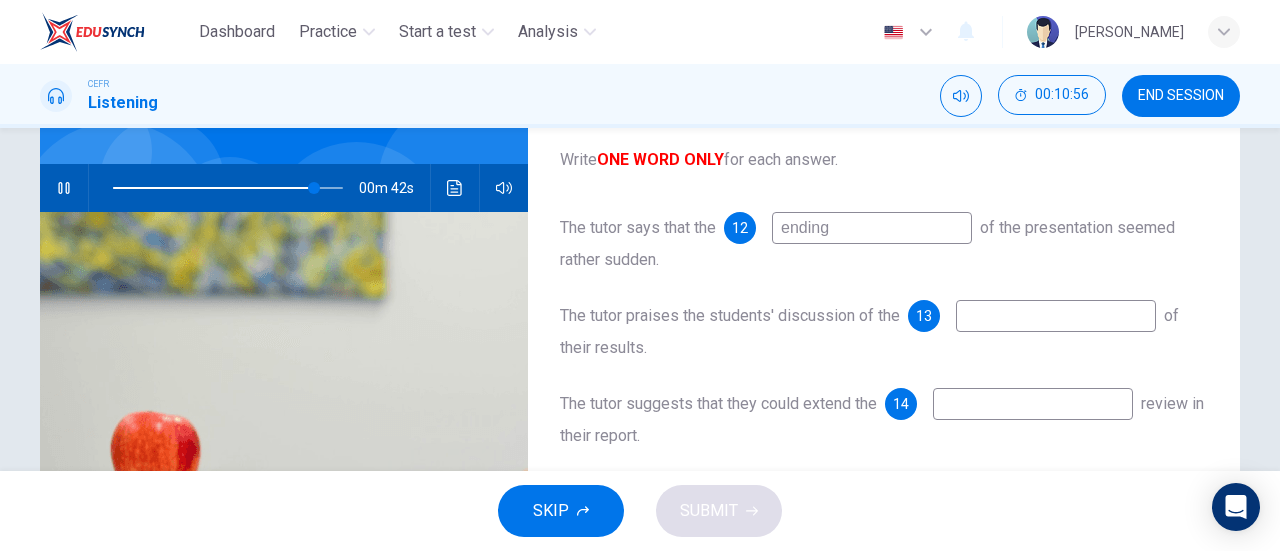 type on "88" 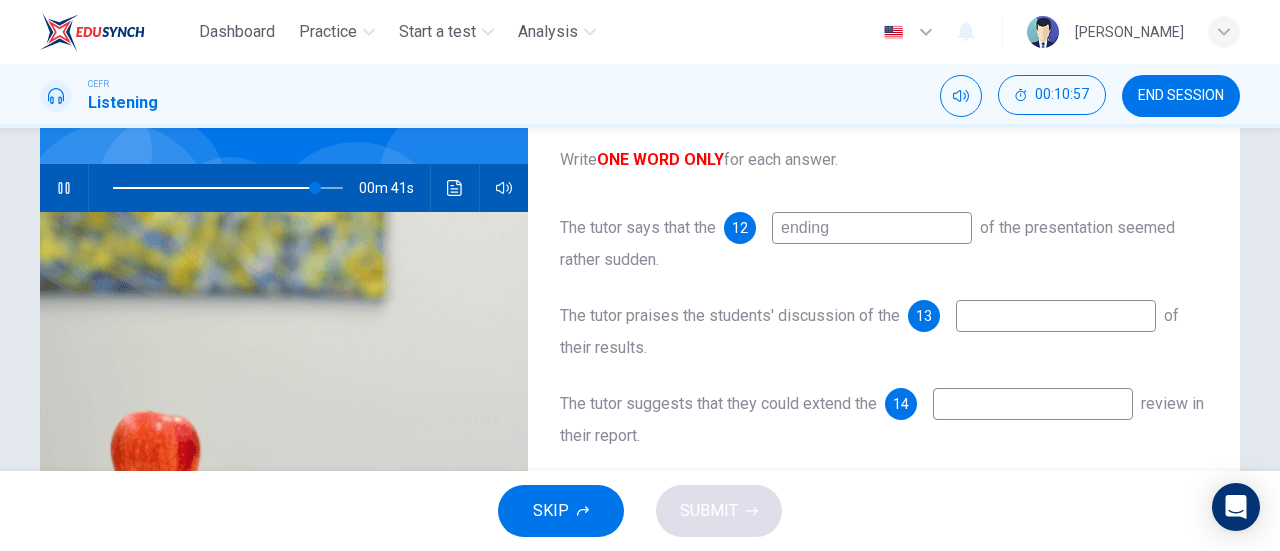 type on "ending" 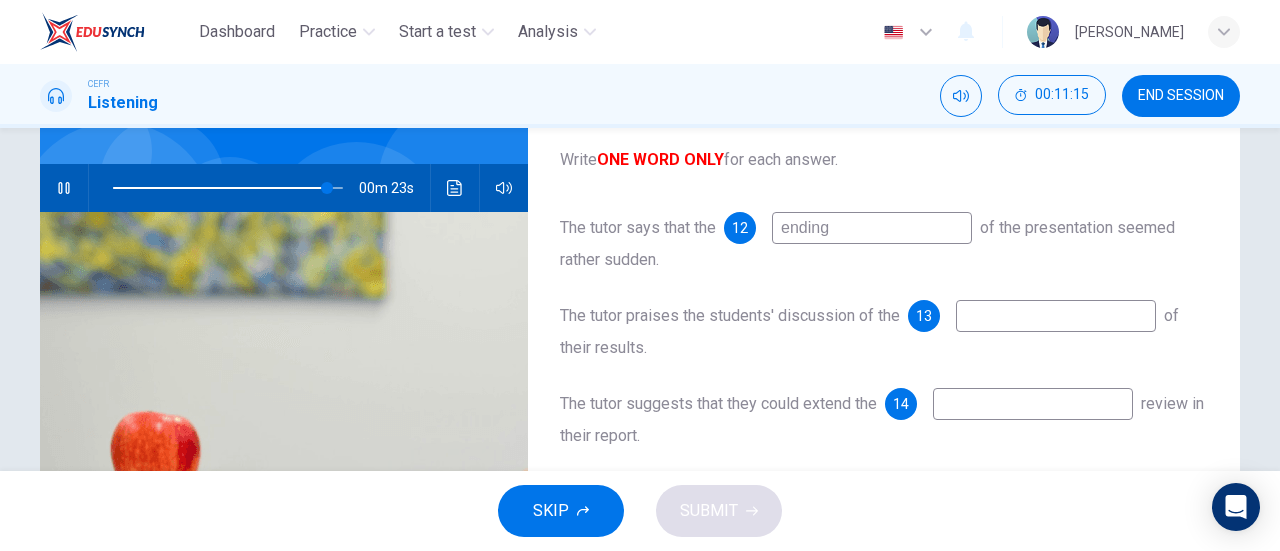 type on "93" 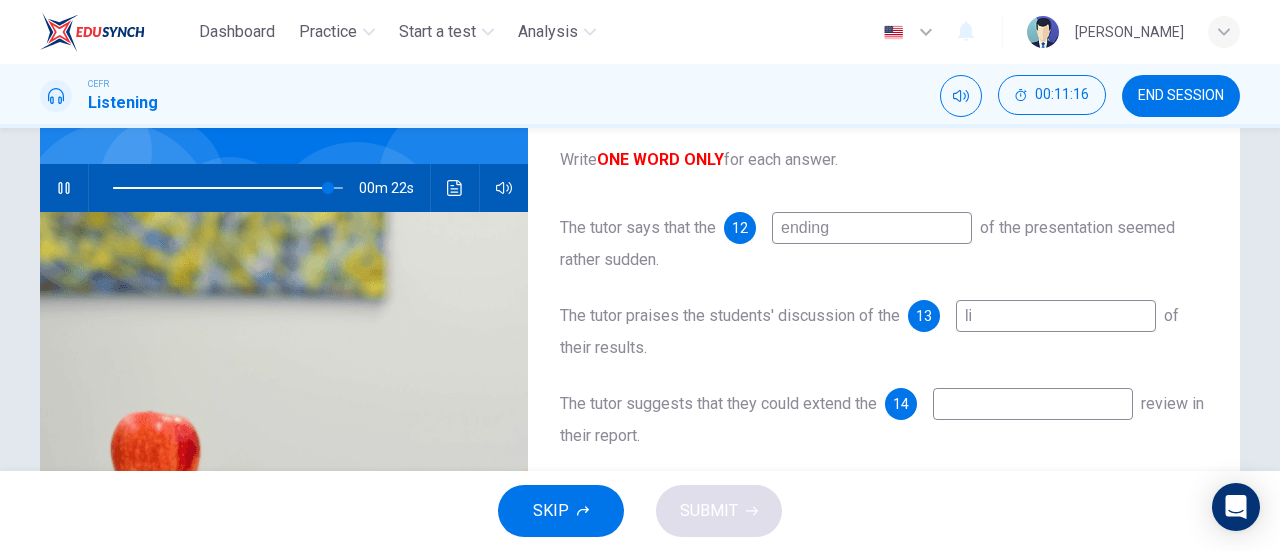 type on "lim" 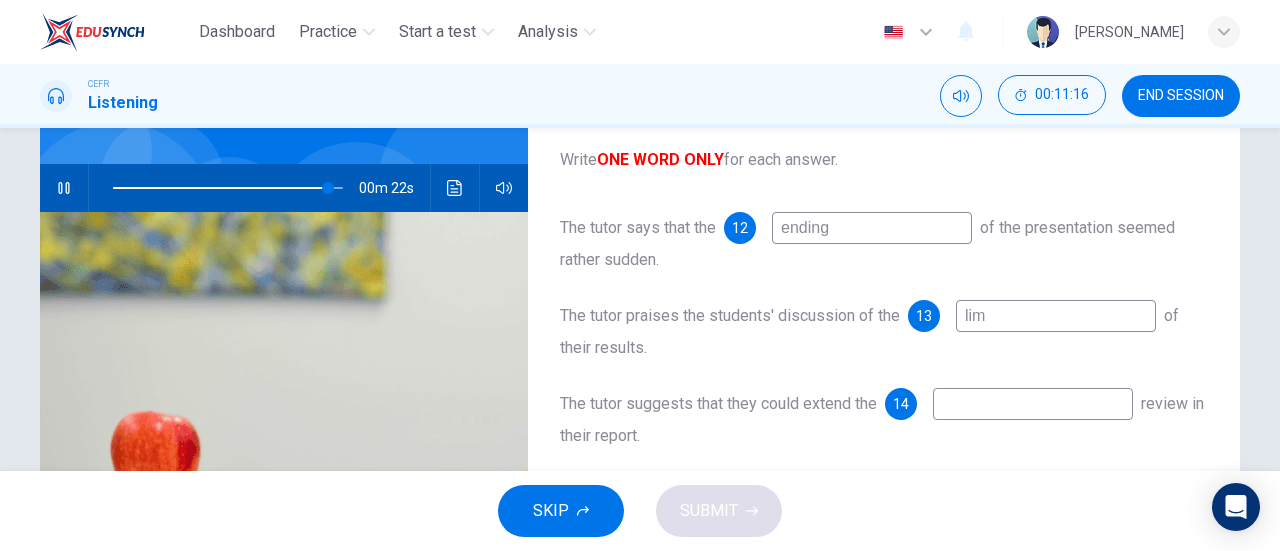 type on "94" 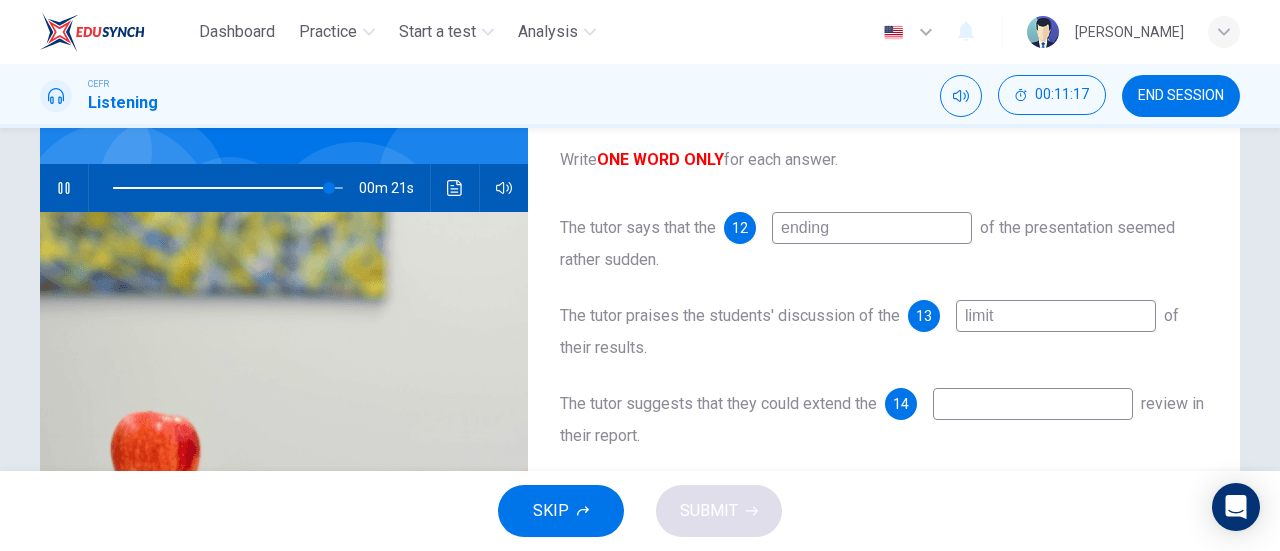 type on "limita" 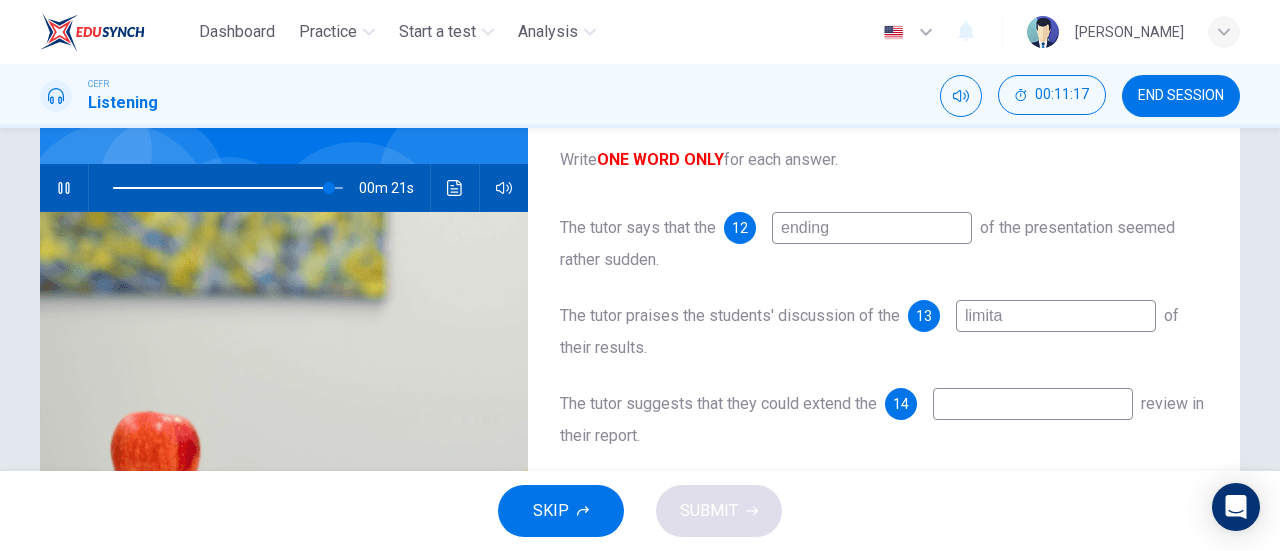 type on "94" 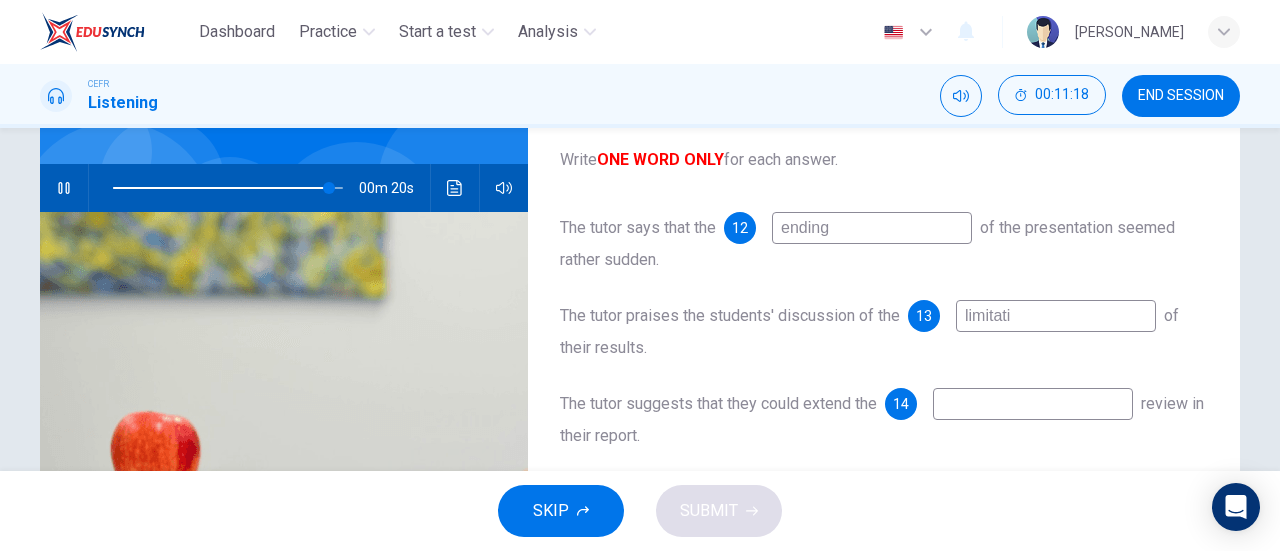 type on "limitatio" 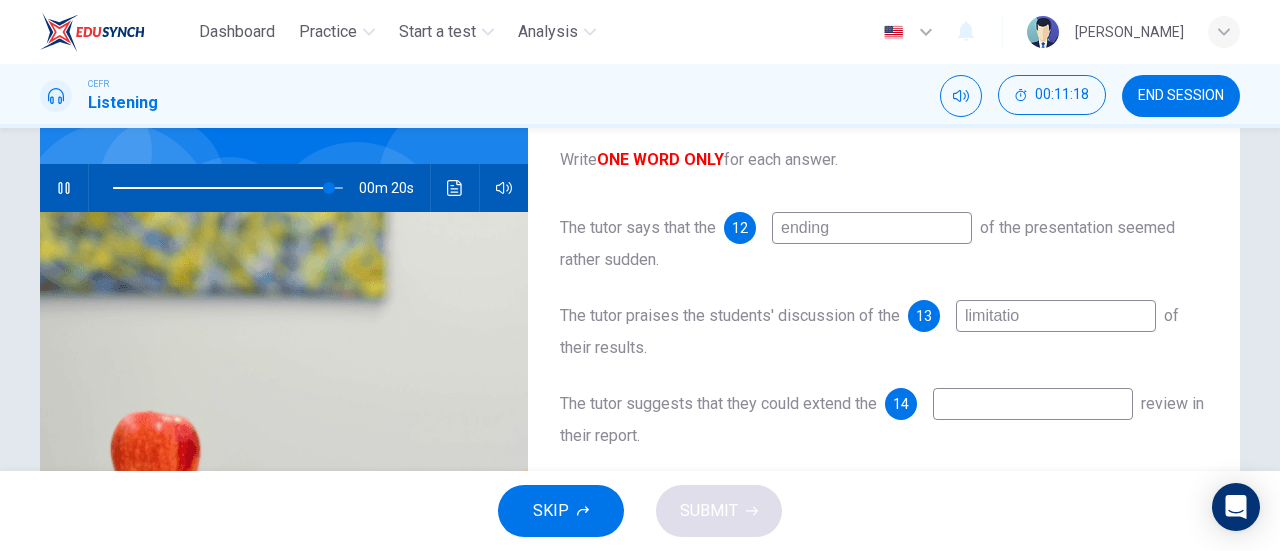 type on "94" 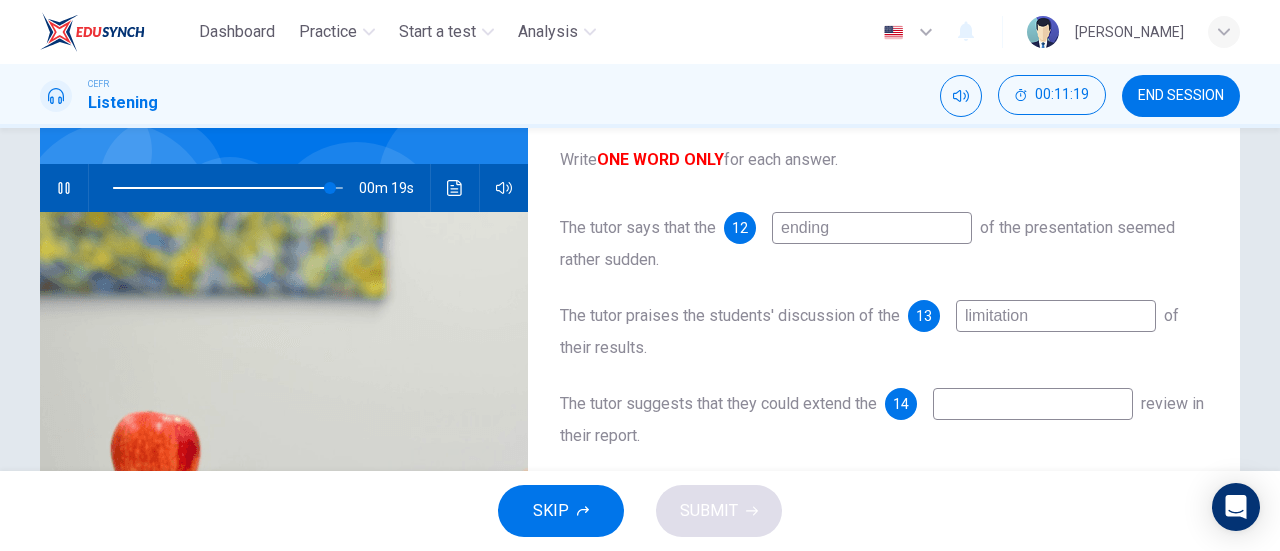 type on "limitations" 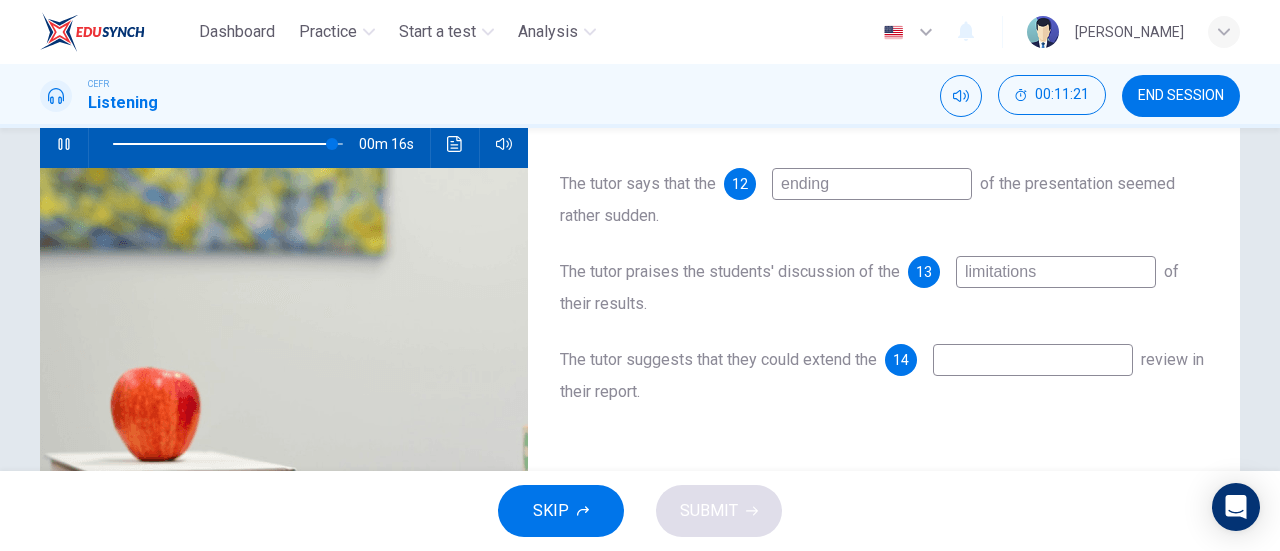 scroll, scrollTop: 209, scrollLeft: 0, axis: vertical 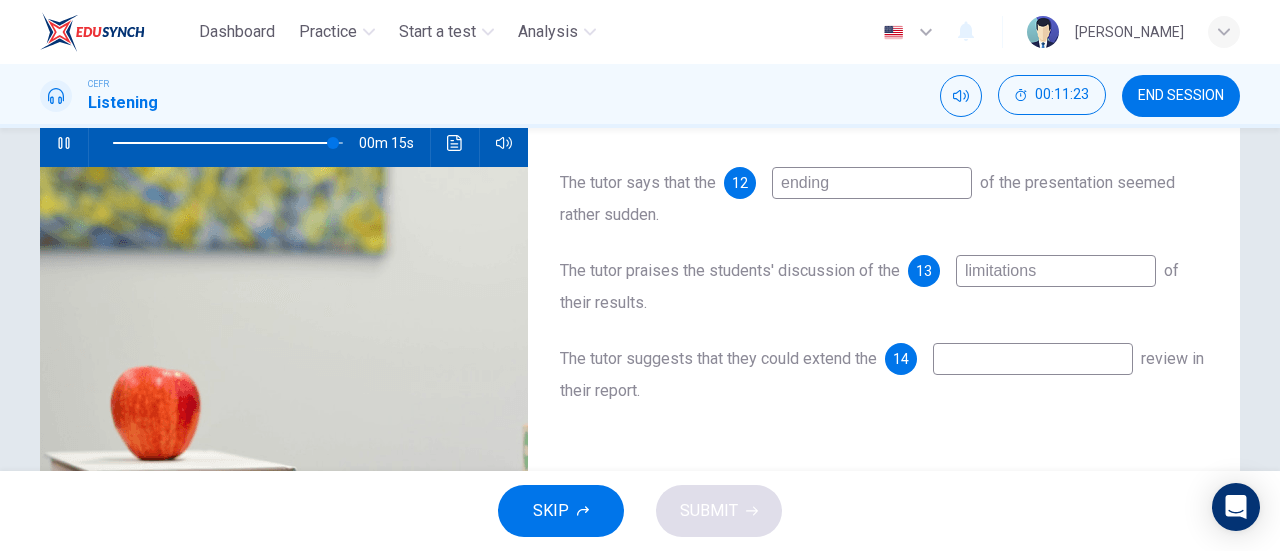 type on "96" 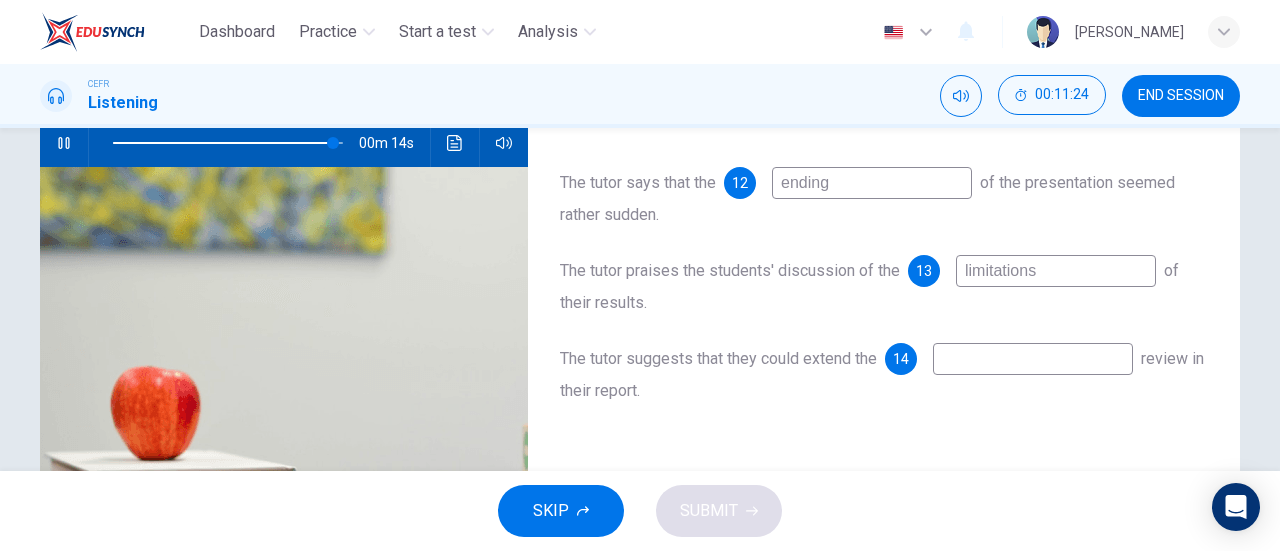 type on "limitations" 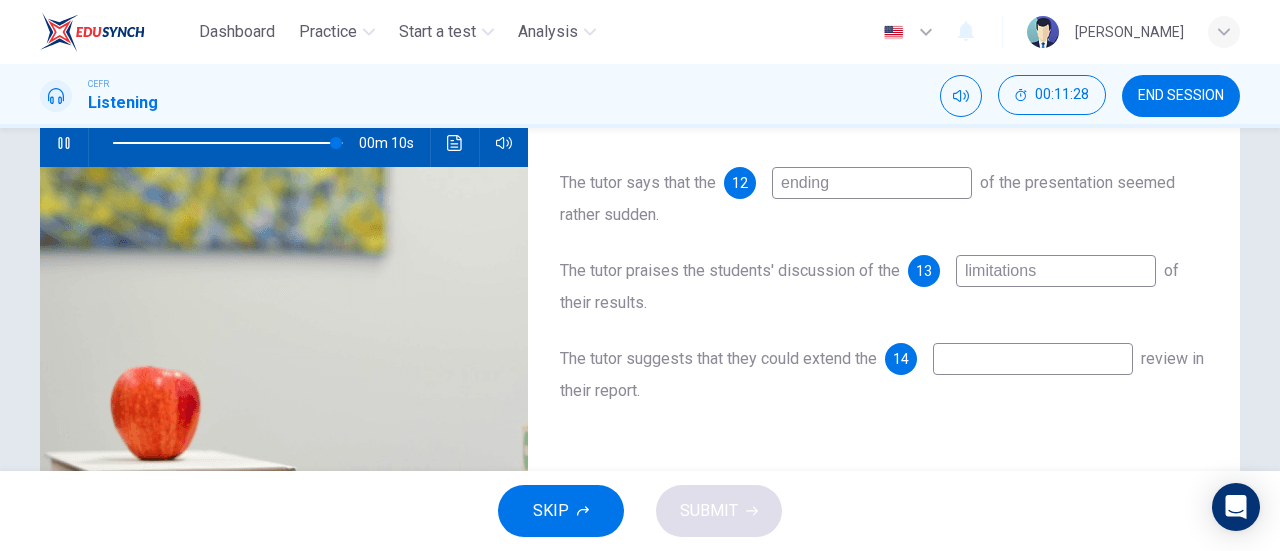 type on "97" 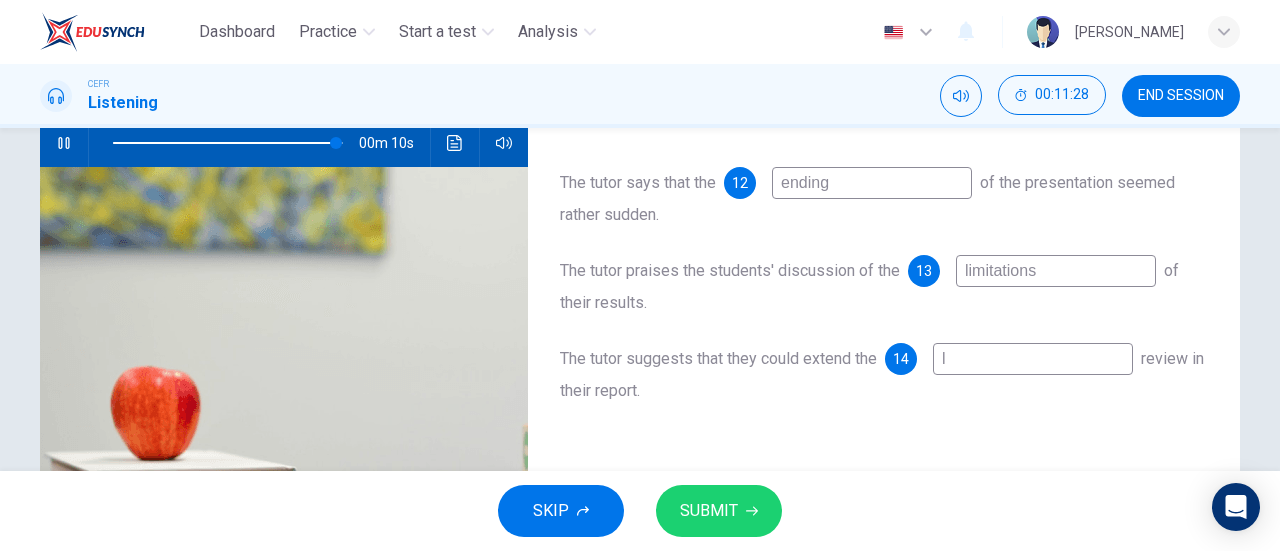 type on "97" 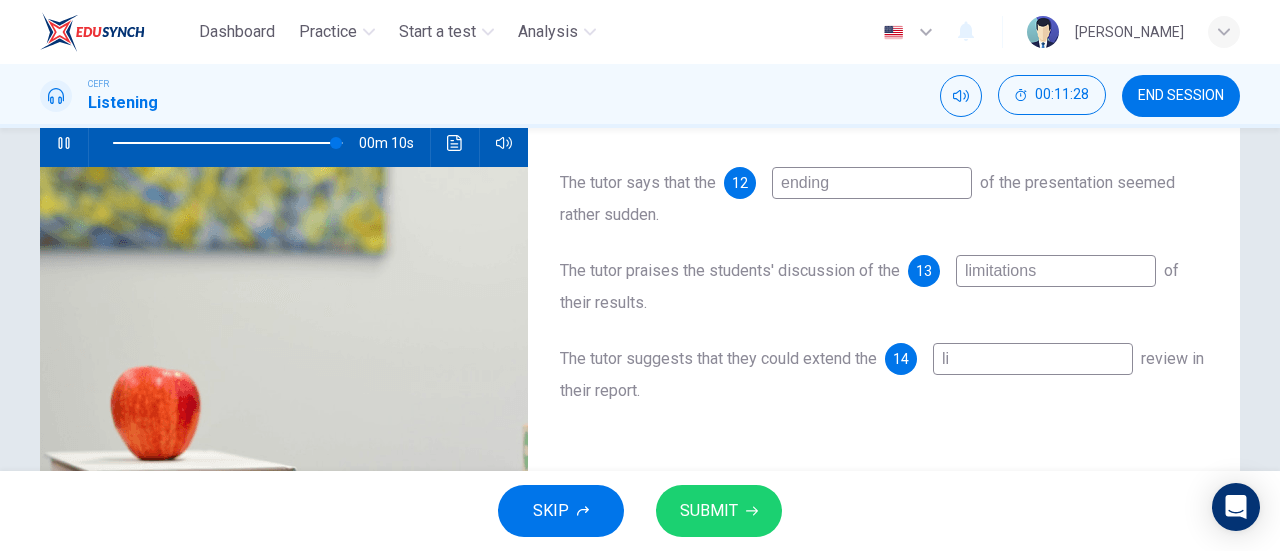 type on "97" 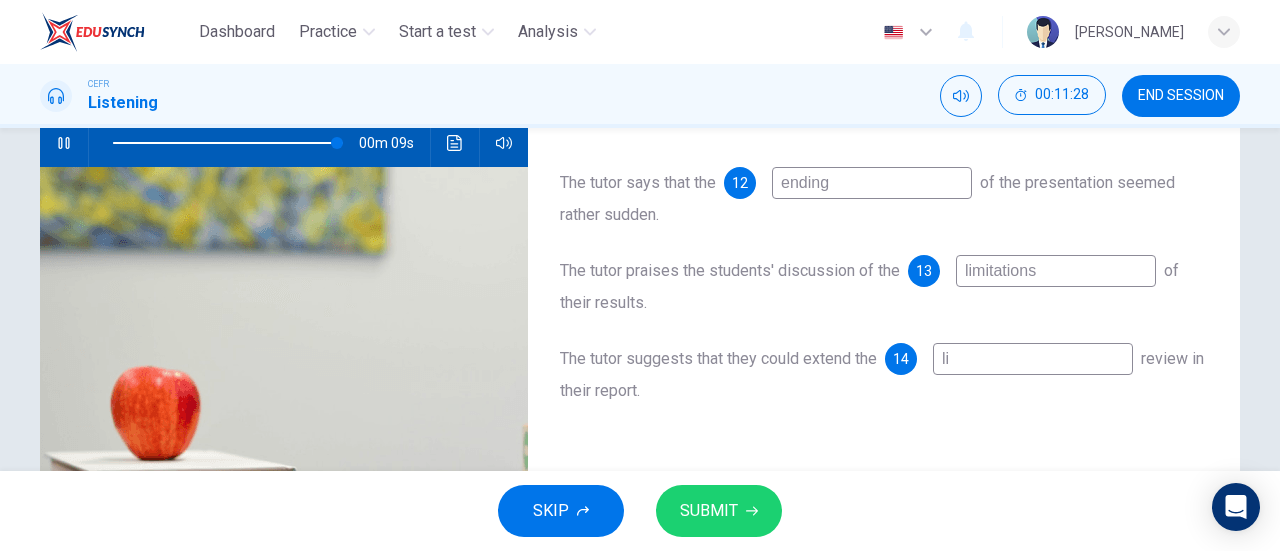 type on "lit" 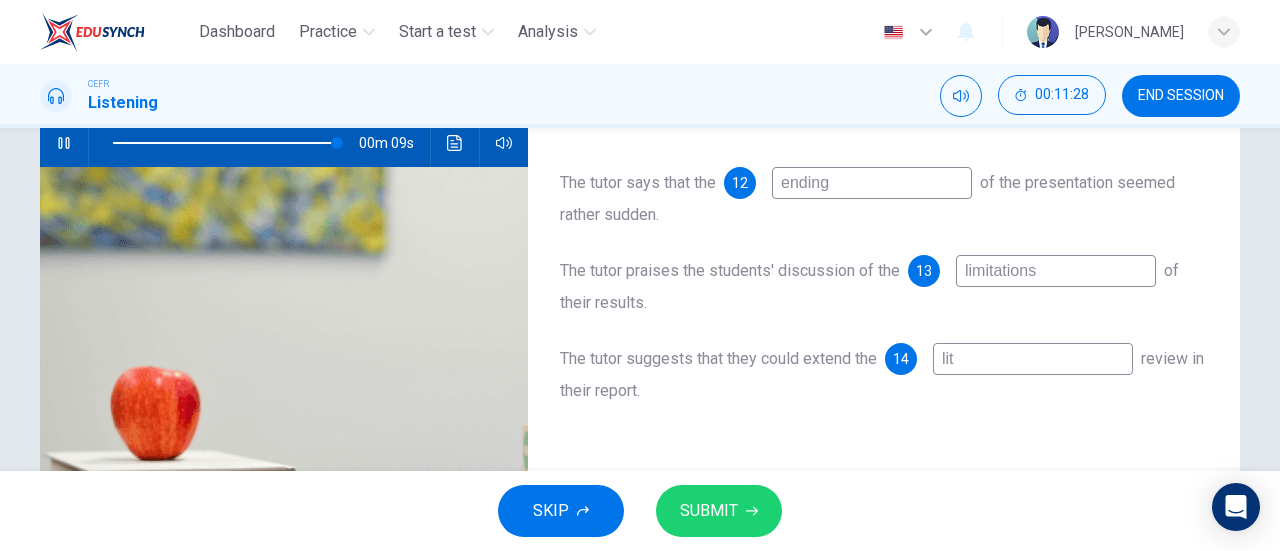 type on "97" 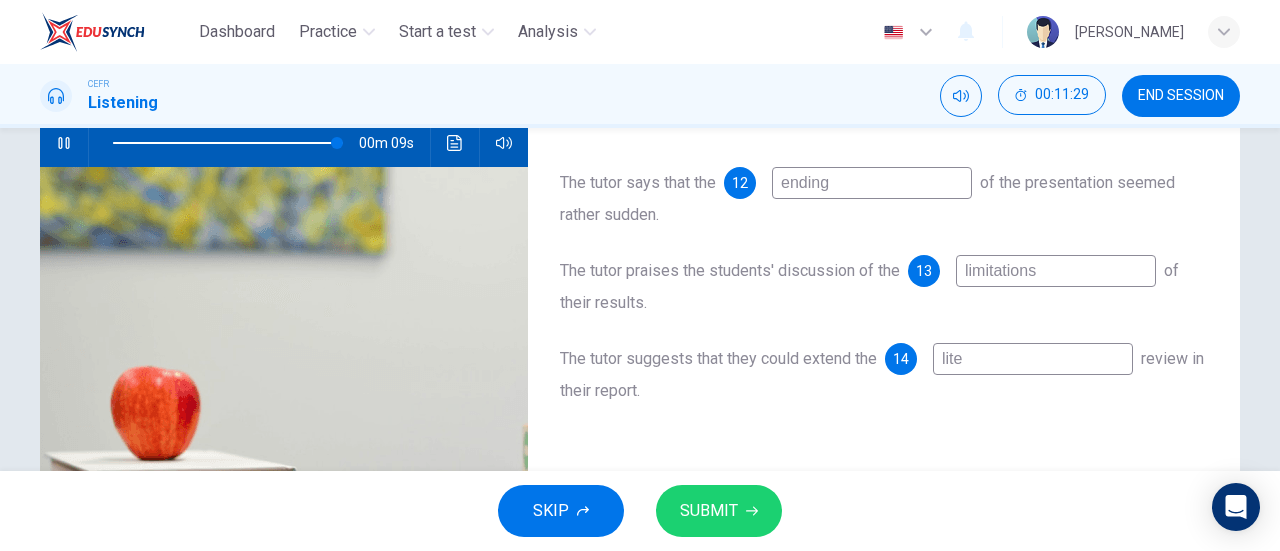 type on "97" 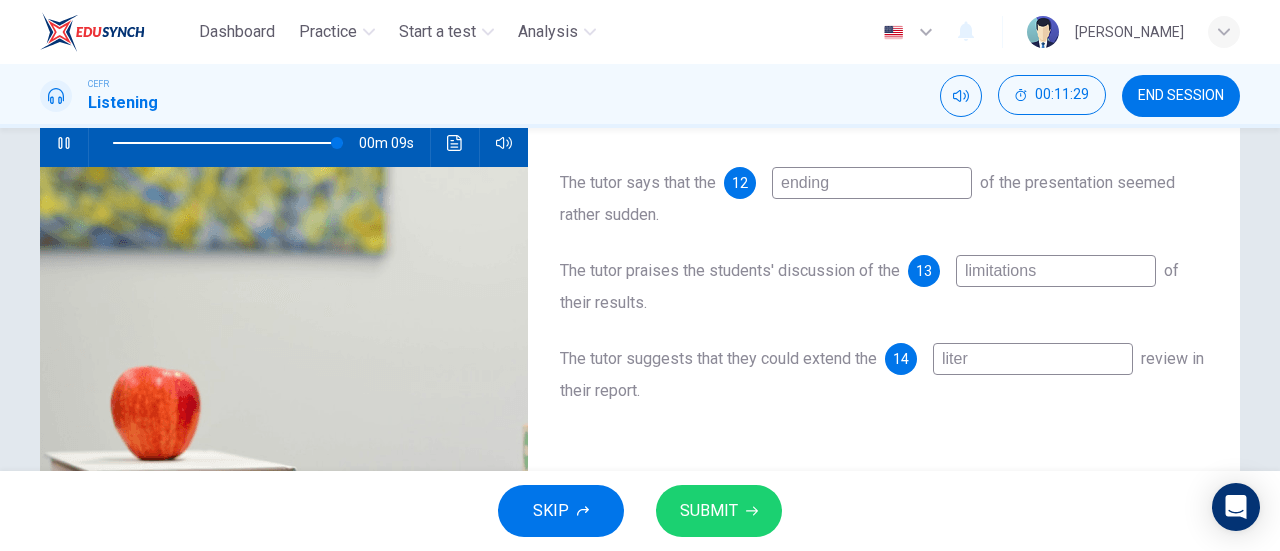 type on "97" 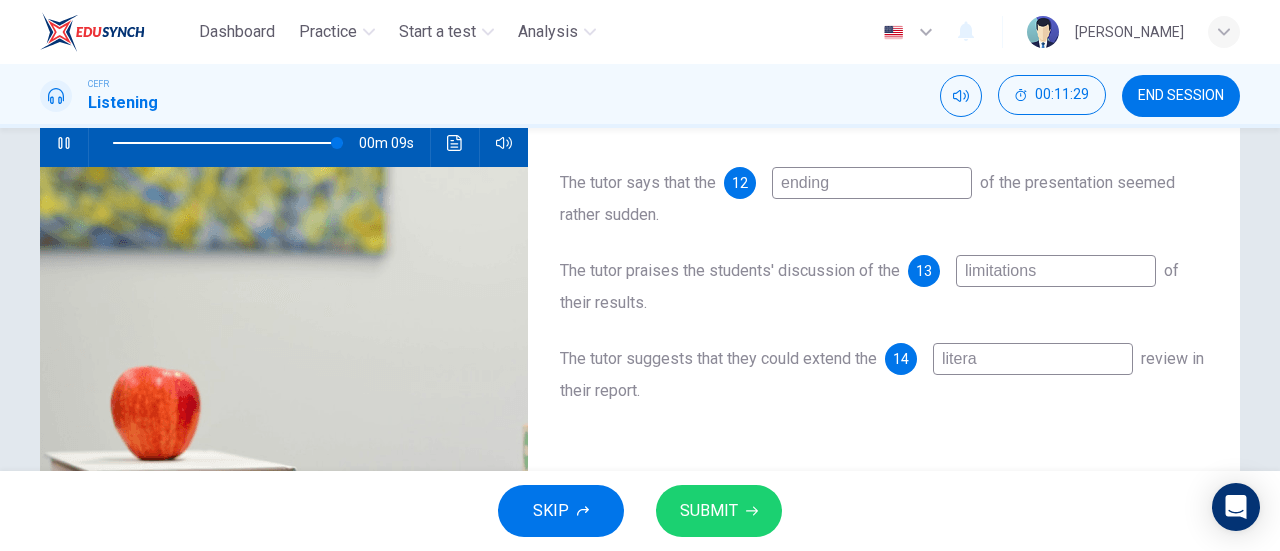 type on "98" 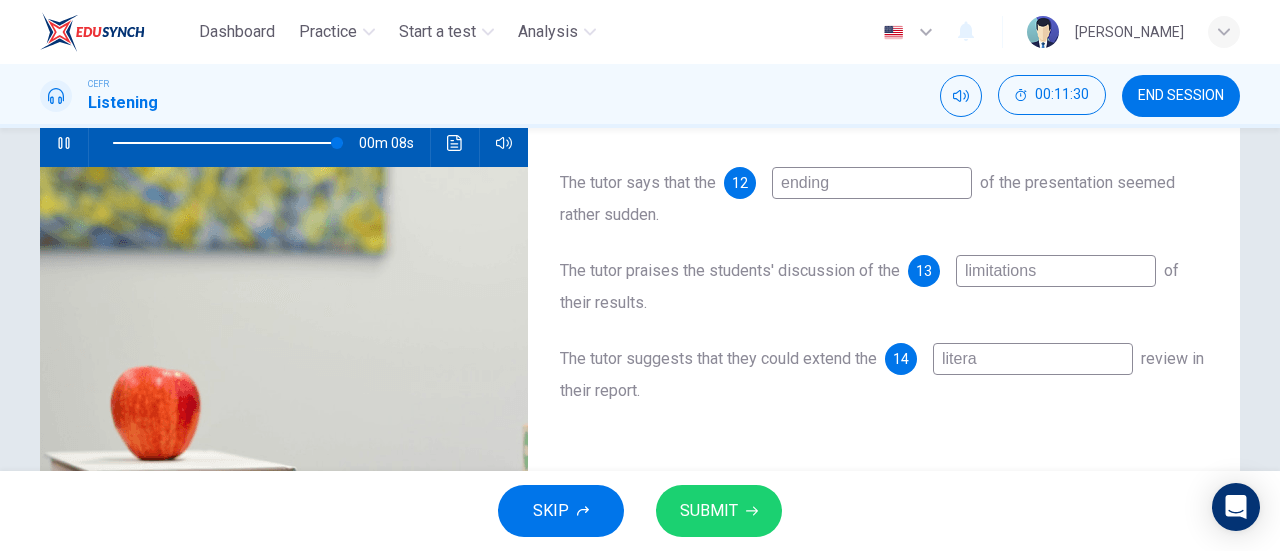 type on "literat" 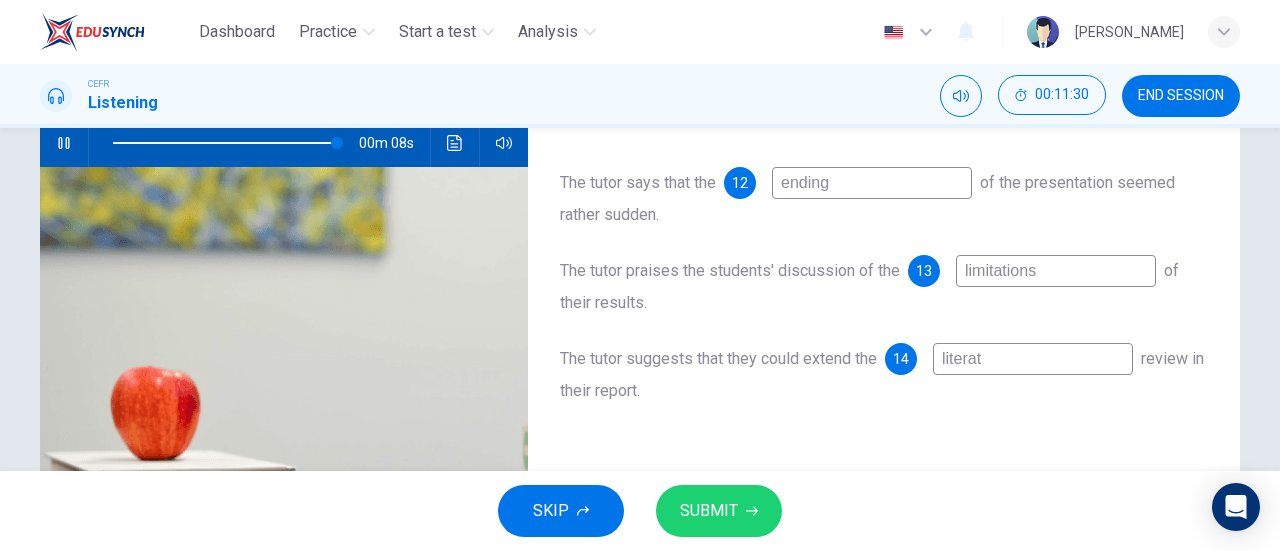 type on "98" 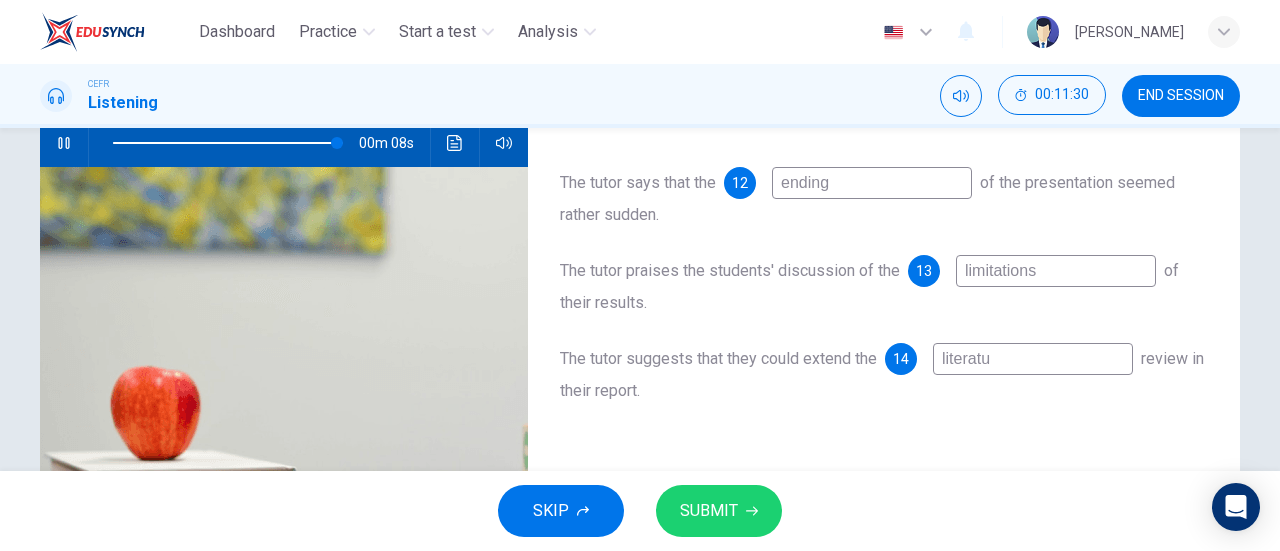 type on "98" 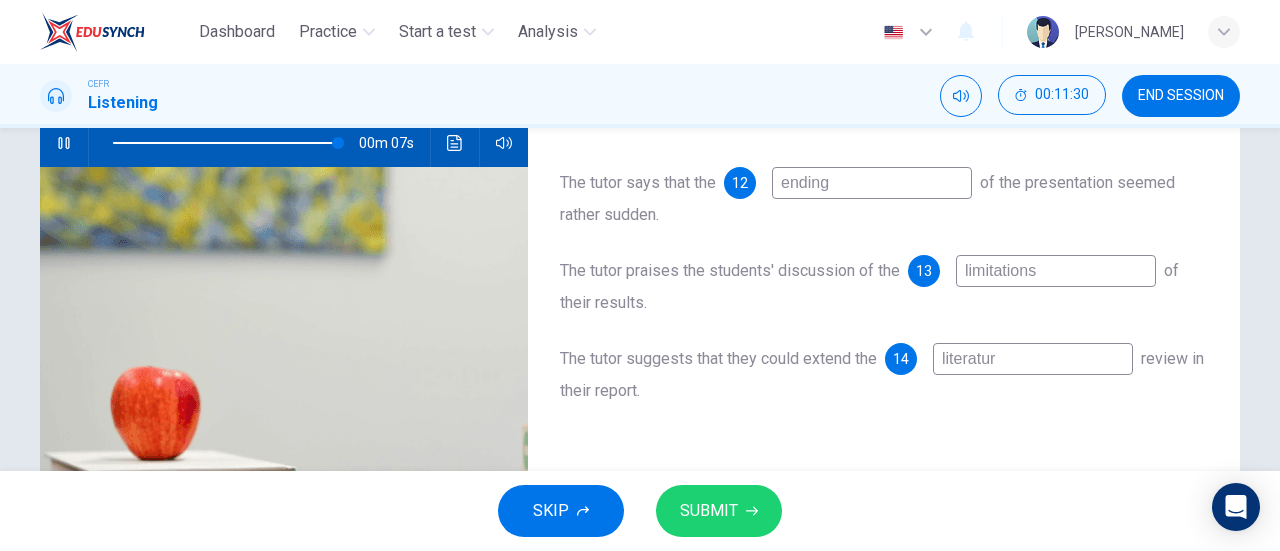 type on "98" 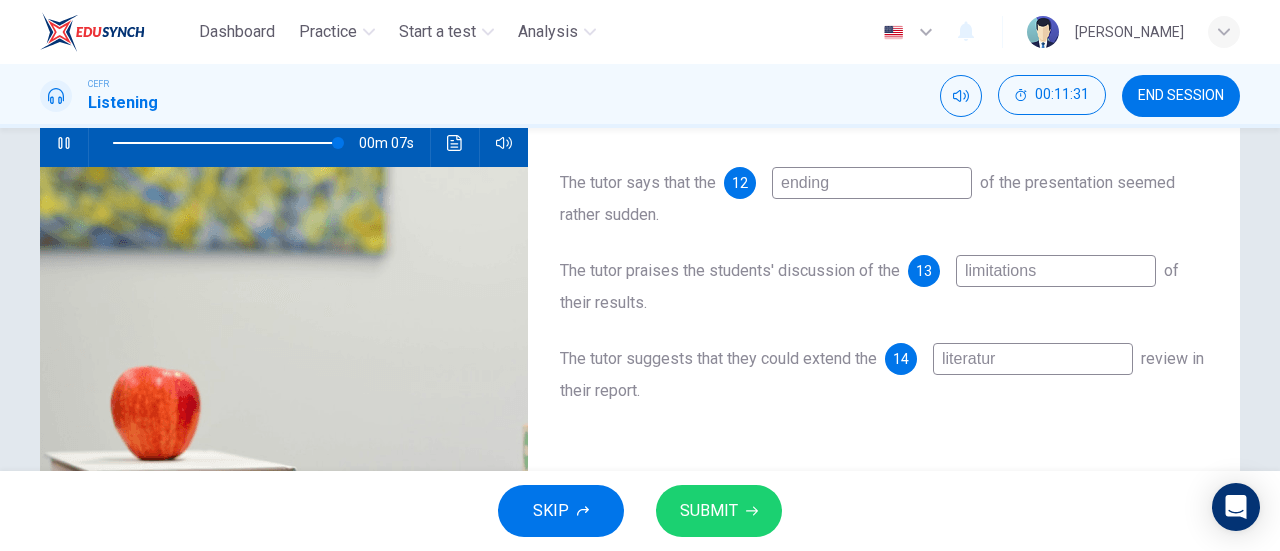 type on "literature" 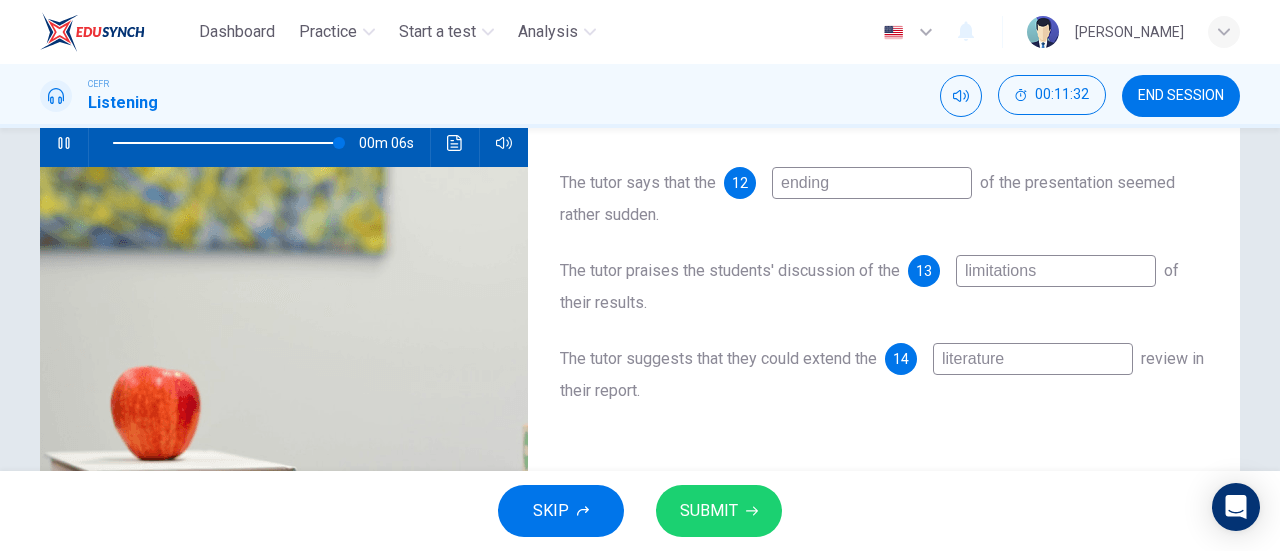 type on "98" 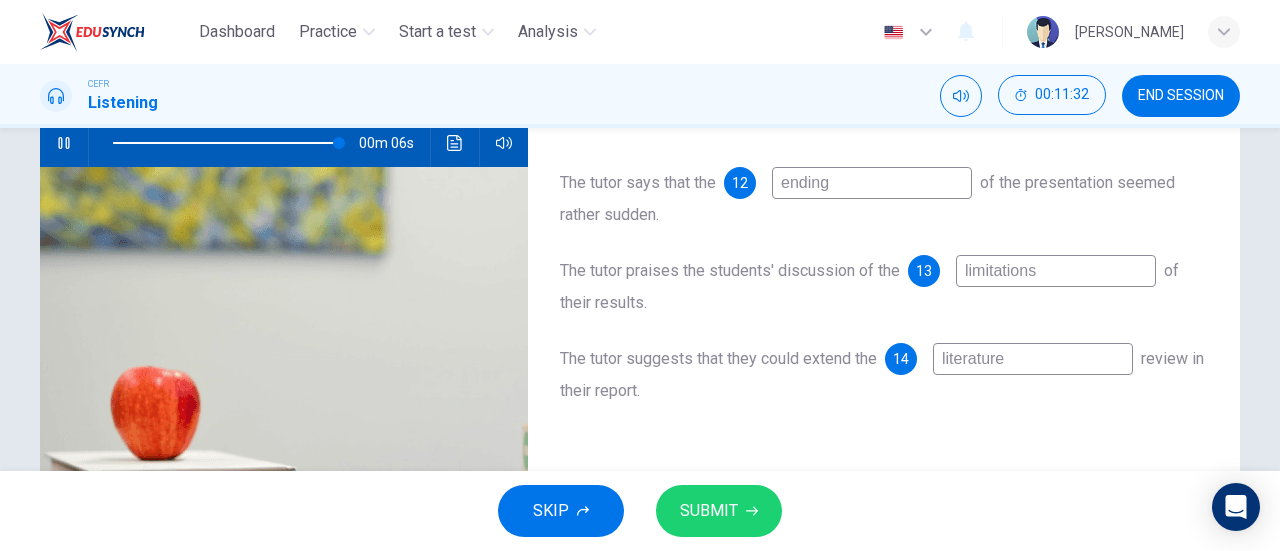 type on "literature" 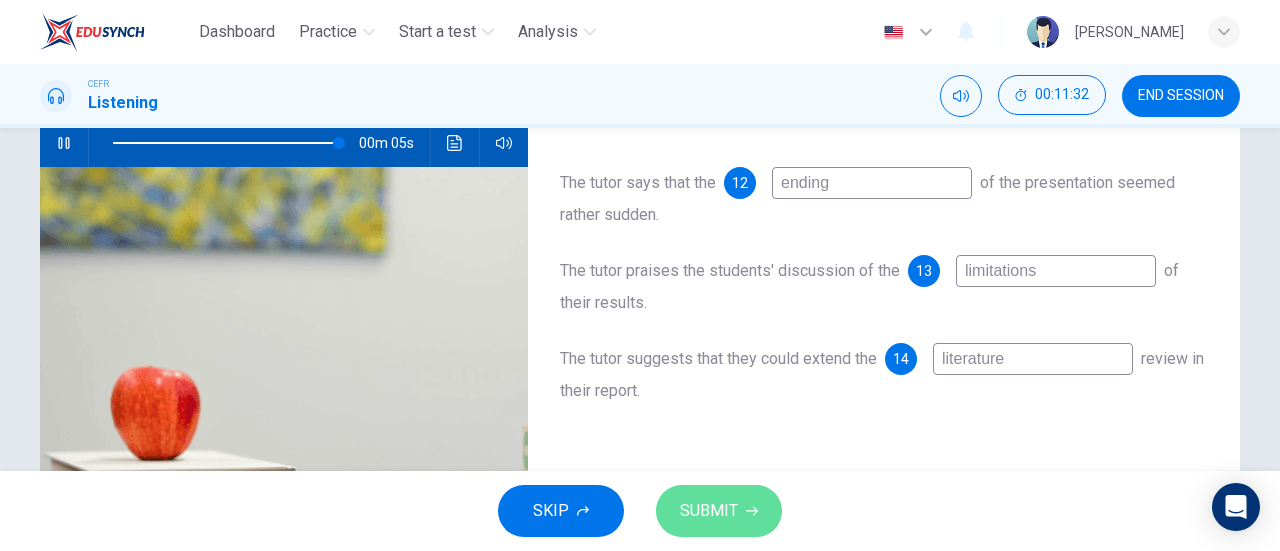 click on "SUBMIT" at bounding box center (709, 511) 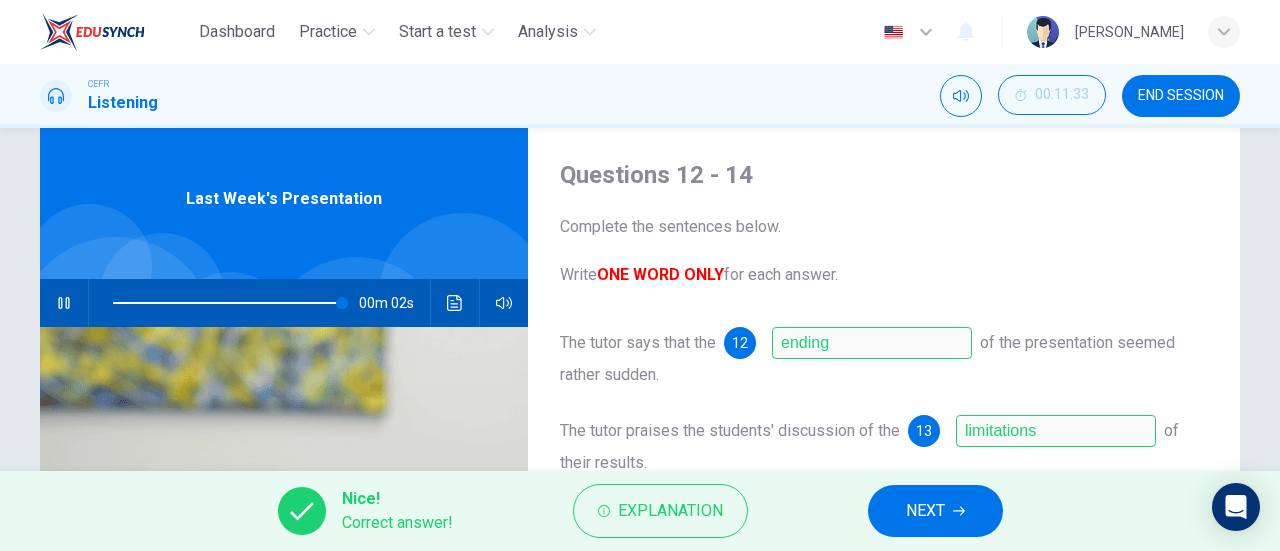 scroll, scrollTop: 47, scrollLeft: 0, axis: vertical 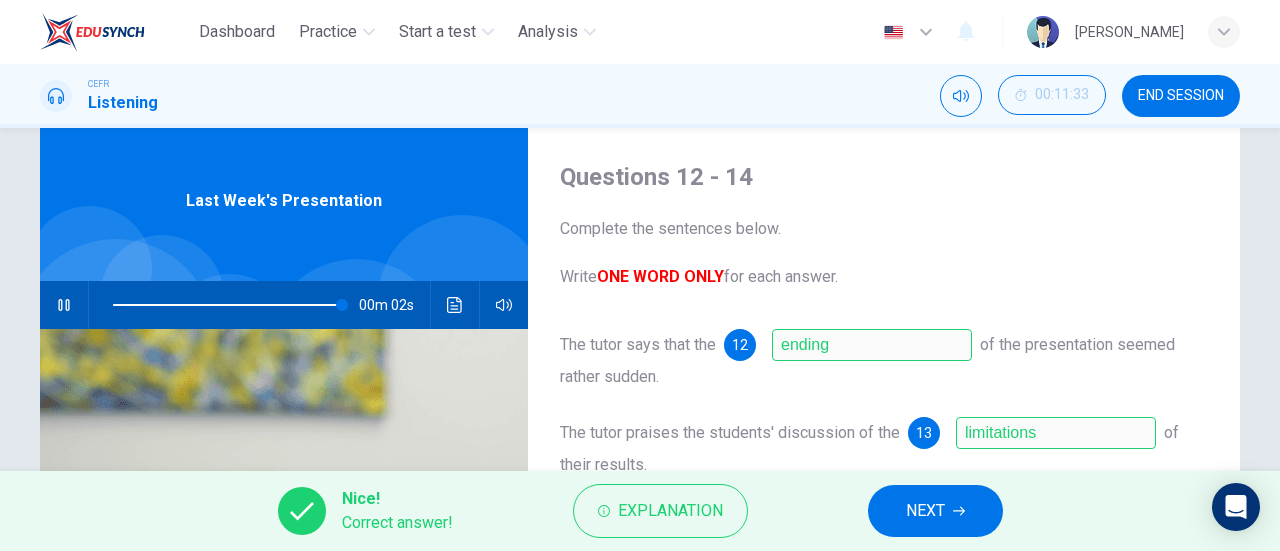 type on "100" 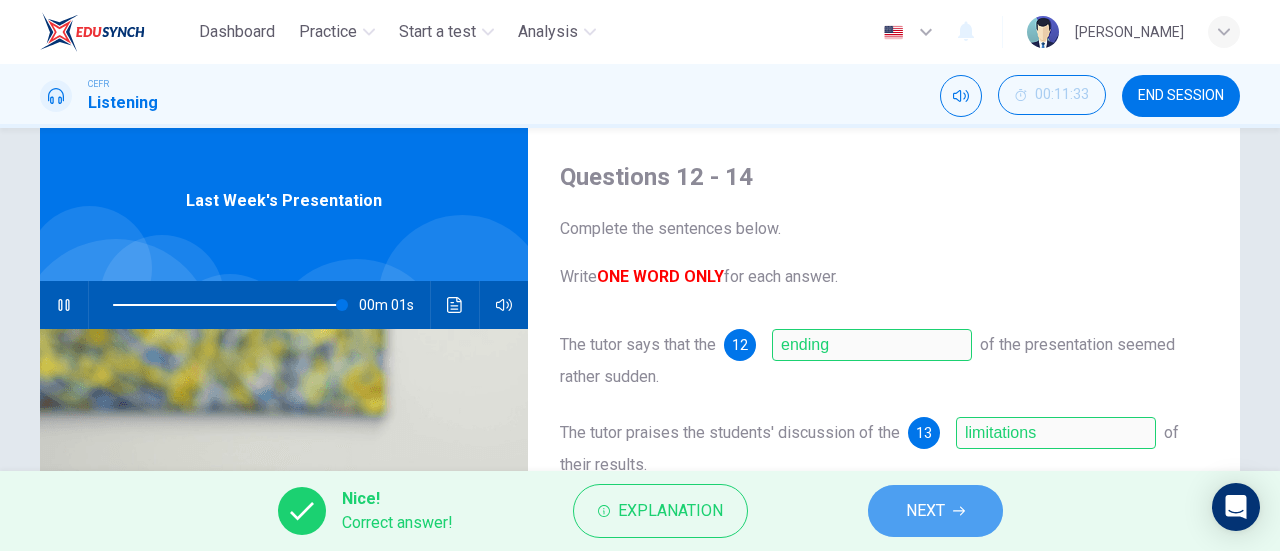click on "NEXT" at bounding box center [925, 511] 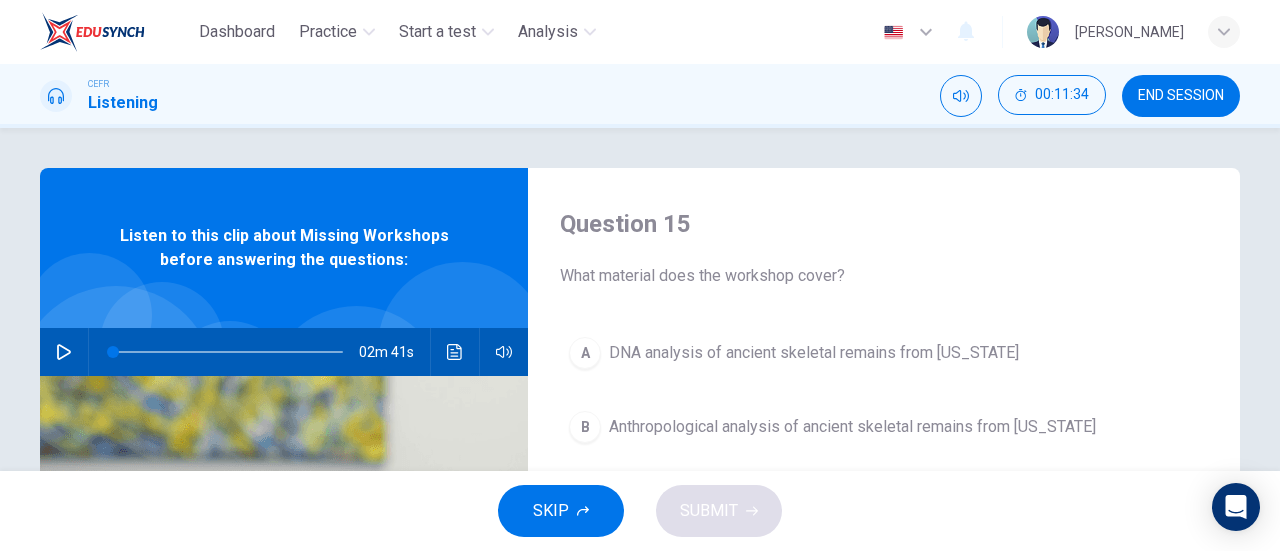 scroll, scrollTop: 4, scrollLeft: 0, axis: vertical 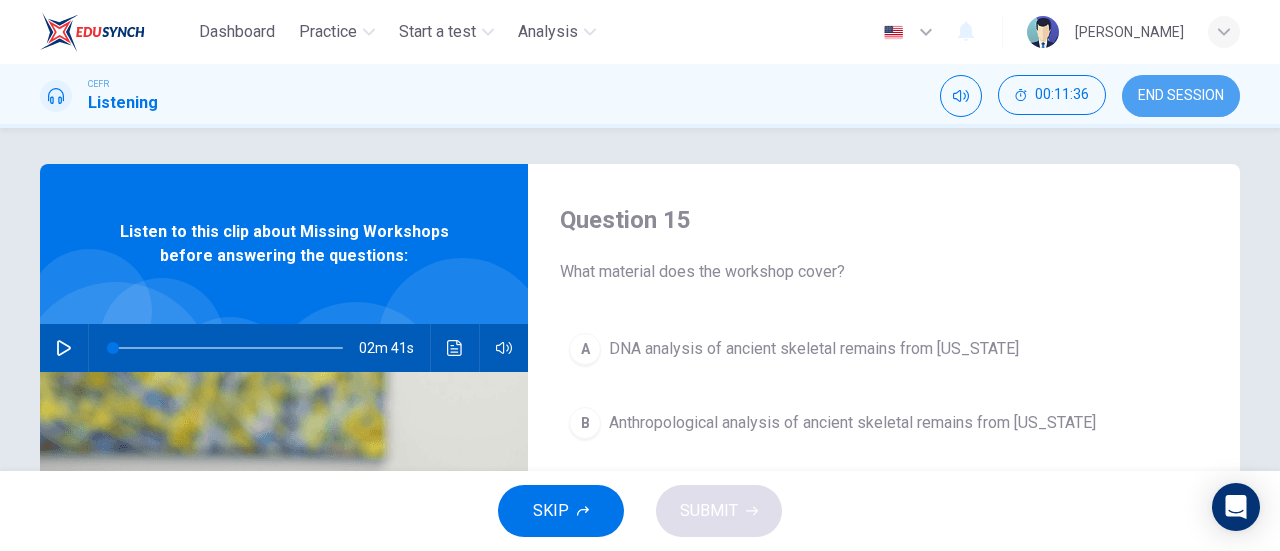 click on "END SESSION" at bounding box center (1181, 96) 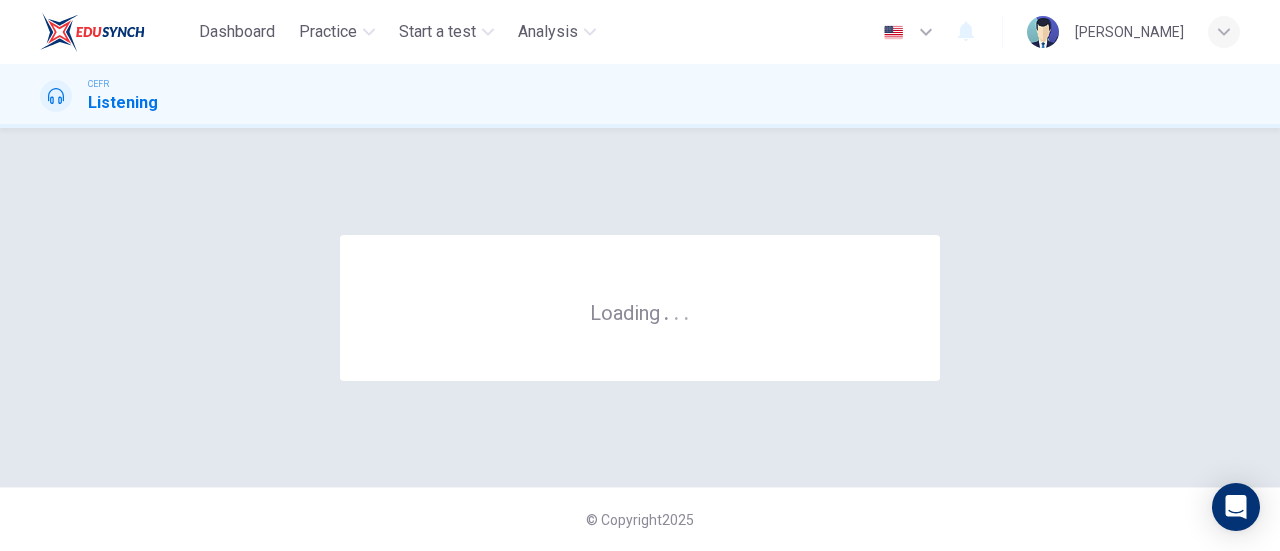scroll, scrollTop: 0, scrollLeft: 0, axis: both 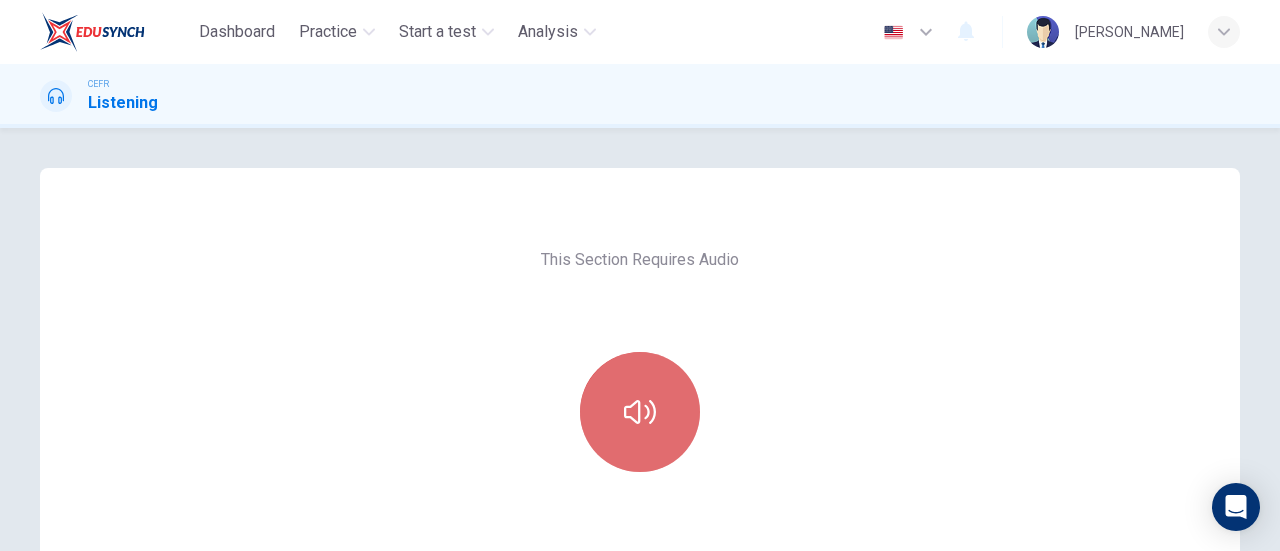 click at bounding box center [640, 412] 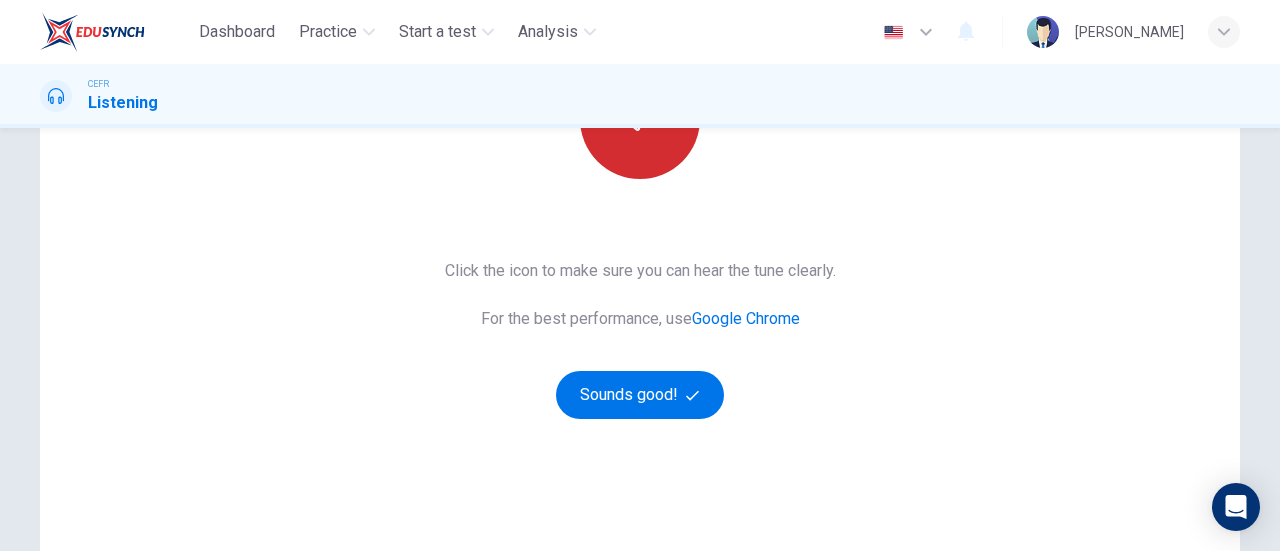 scroll, scrollTop: 299, scrollLeft: 0, axis: vertical 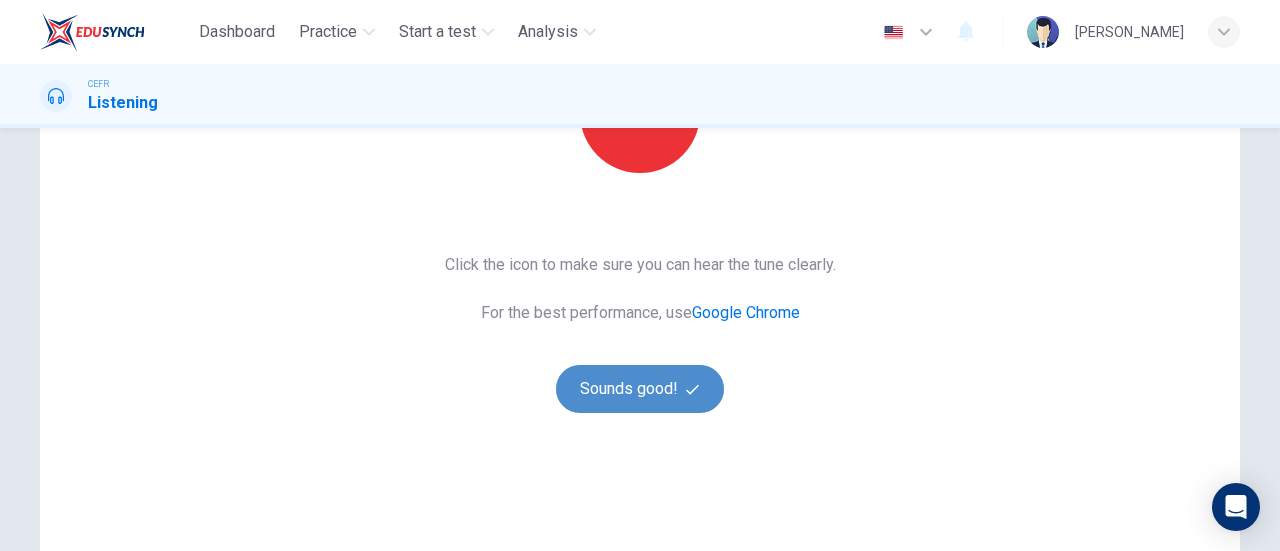 click on "Sounds good!" at bounding box center [640, 389] 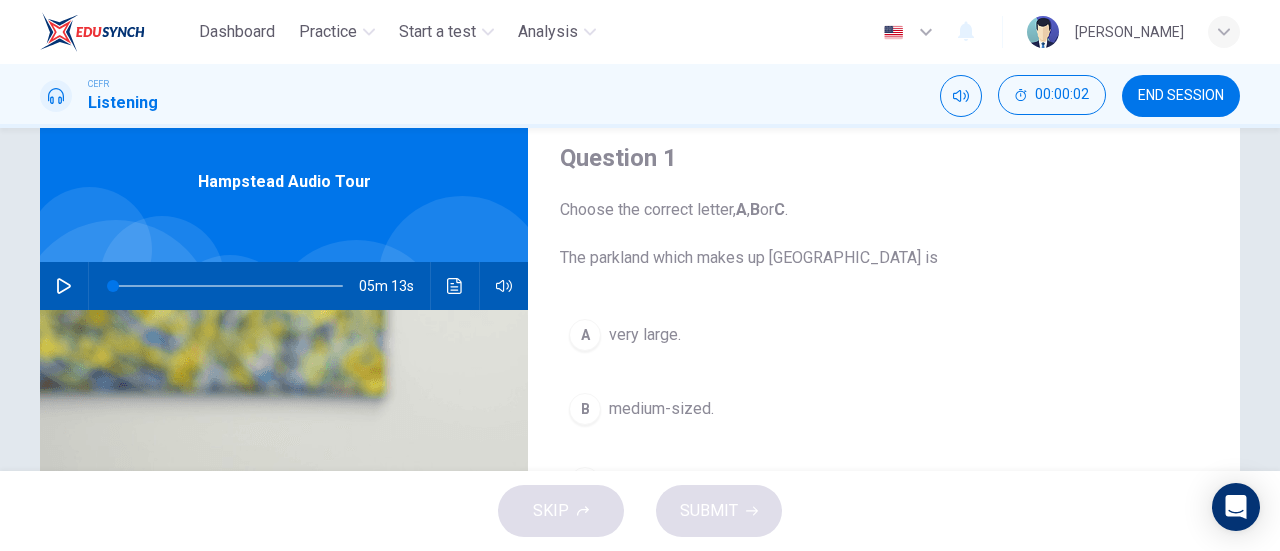 scroll, scrollTop: 72, scrollLeft: 0, axis: vertical 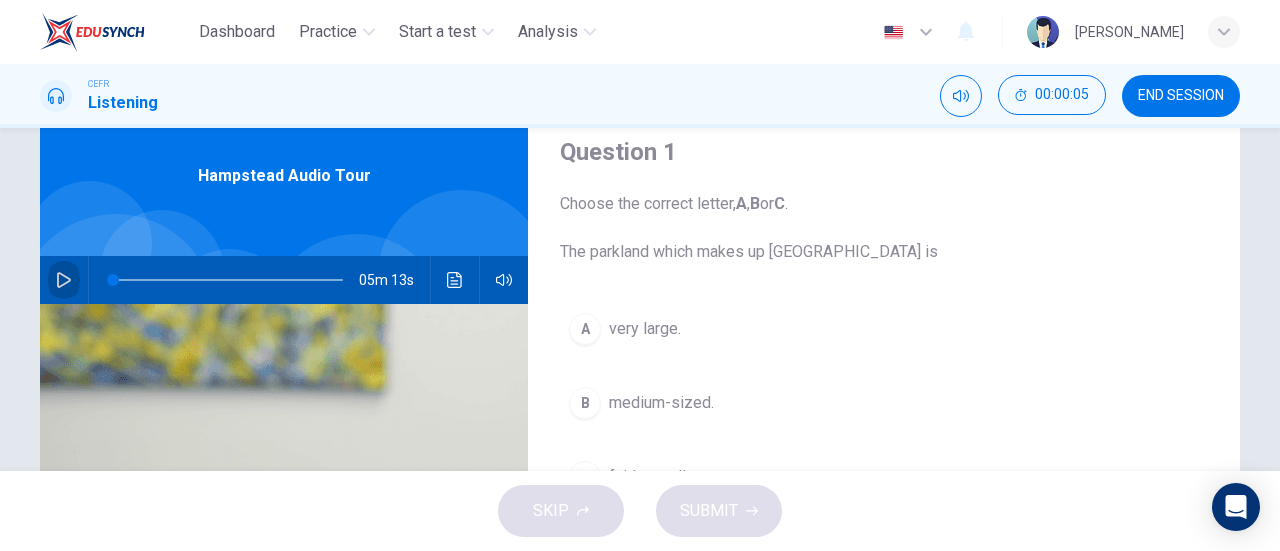 click at bounding box center [64, 280] 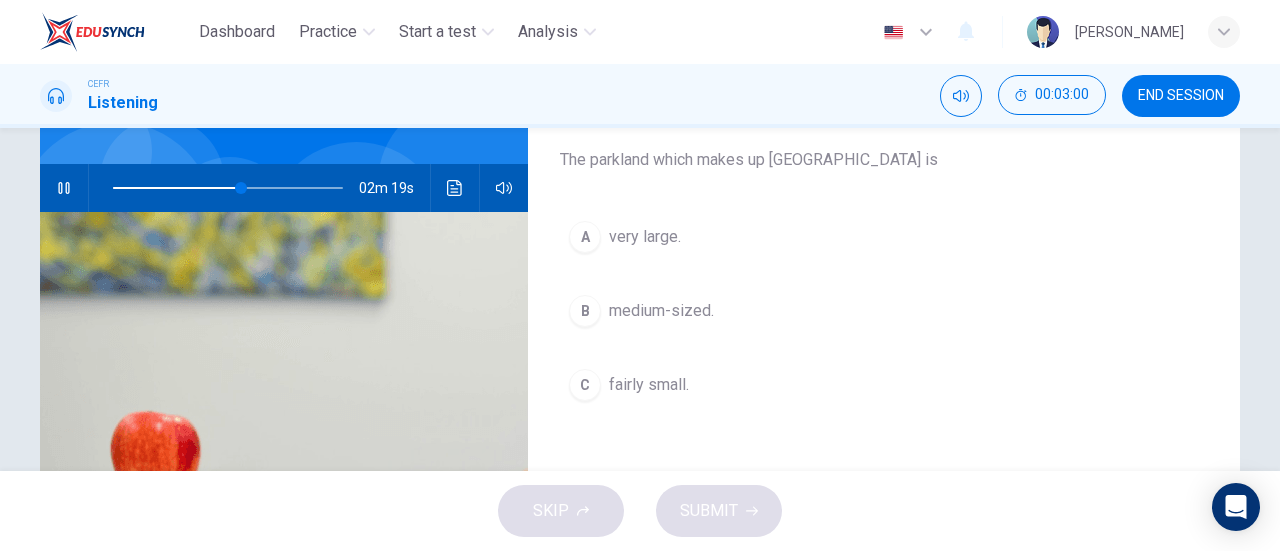 scroll, scrollTop: 165, scrollLeft: 0, axis: vertical 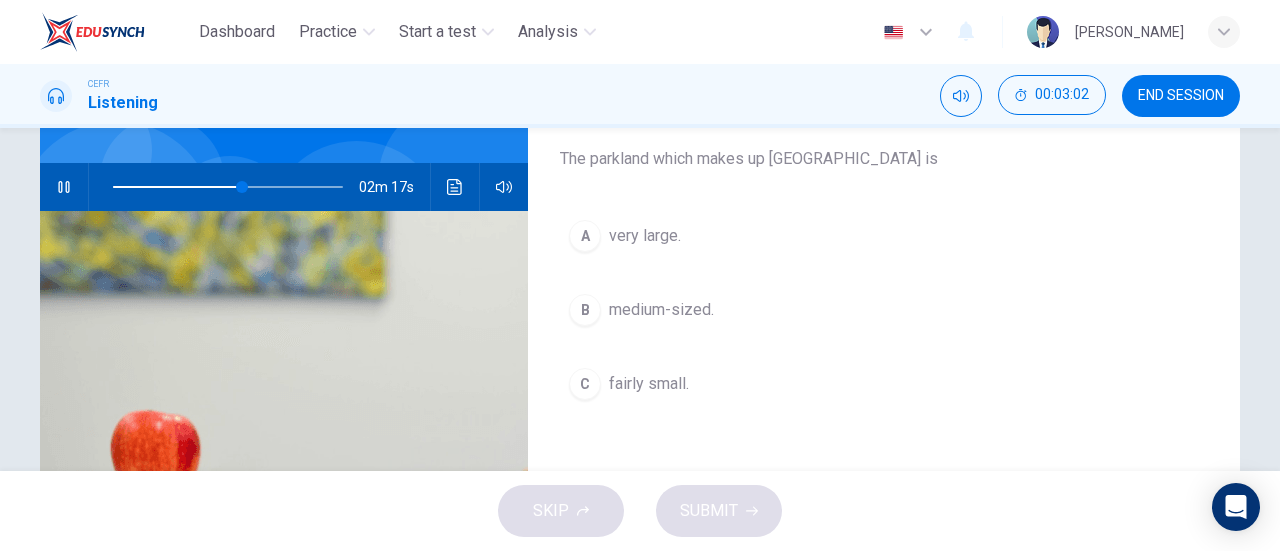 click at bounding box center (224, 187) 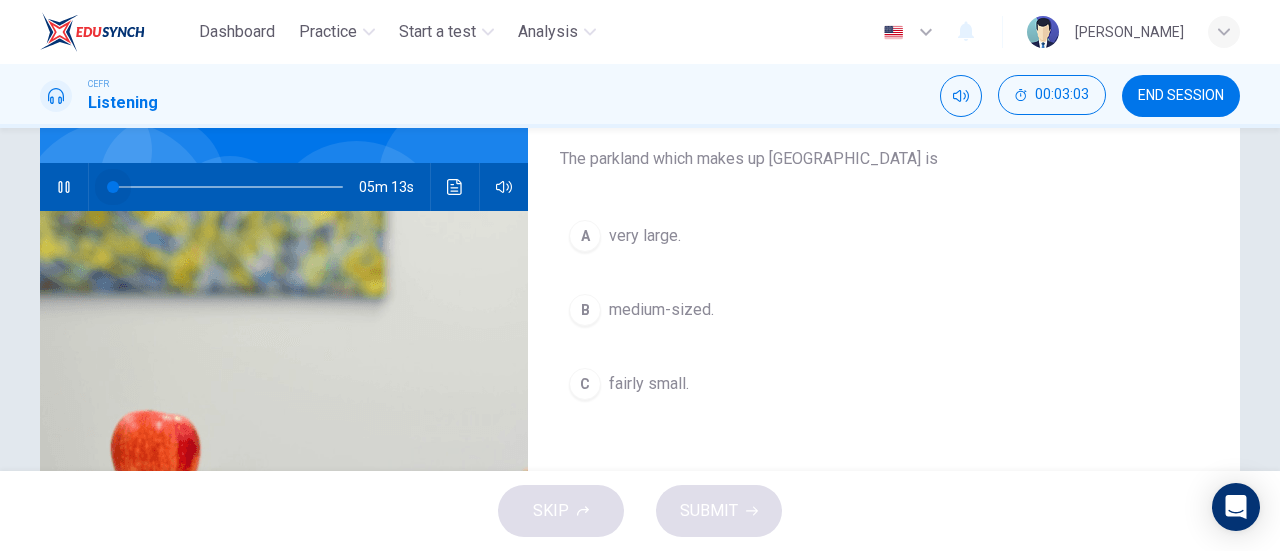 click at bounding box center (228, 187) 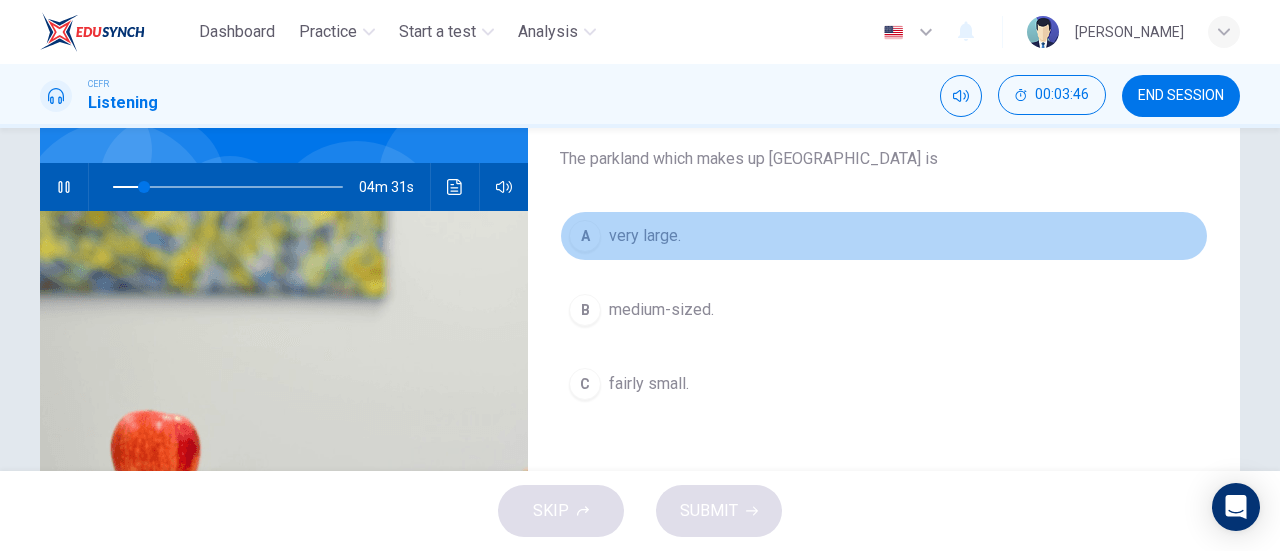 click on "very large." at bounding box center [645, 236] 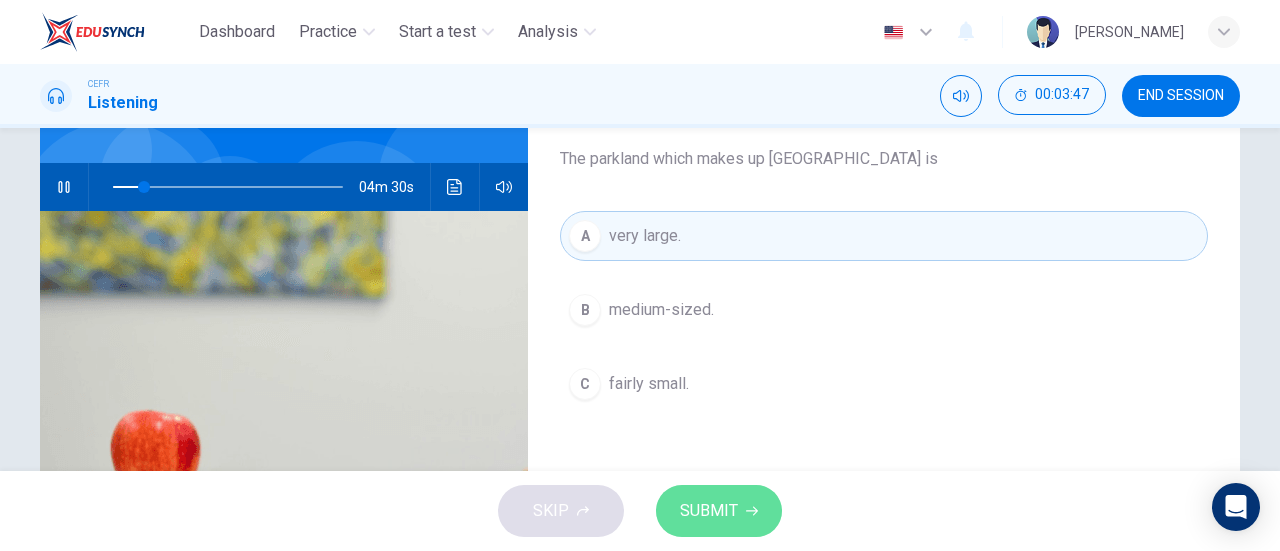 click on "SUBMIT" at bounding box center [709, 511] 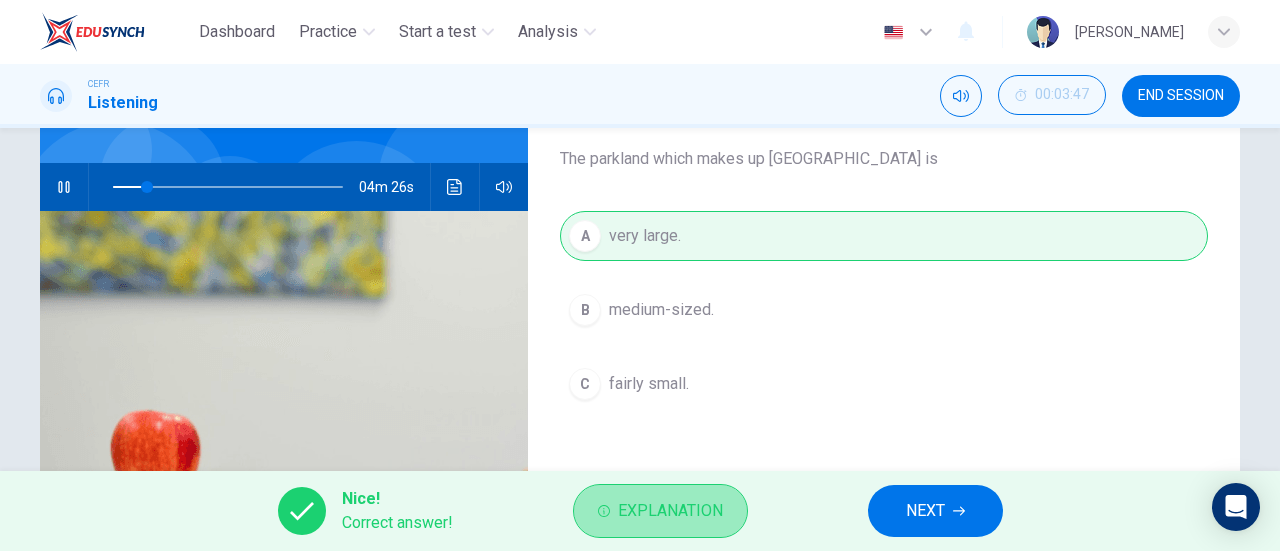 click on "Explanation" at bounding box center (670, 511) 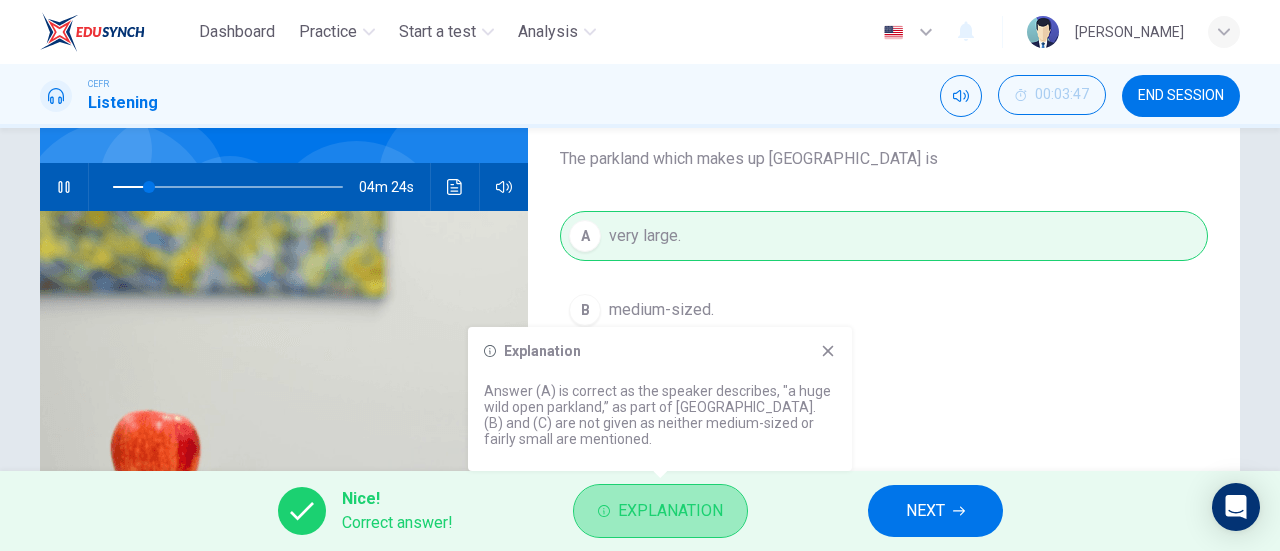 click on "Explanation" at bounding box center (670, 511) 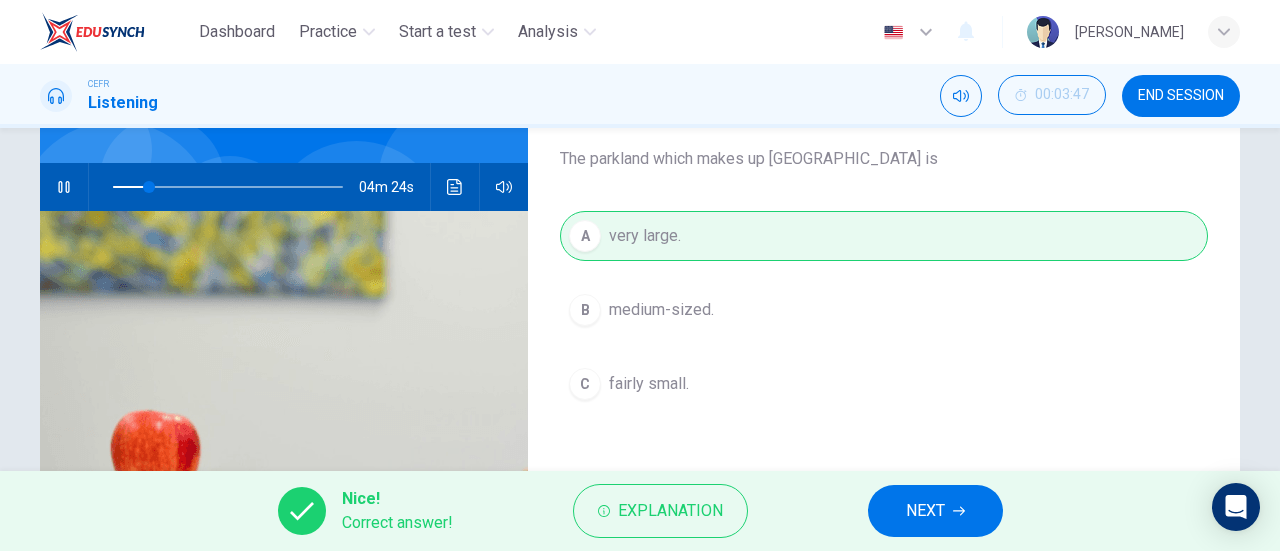 click on "NEXT" at bounding box center [925, 511] 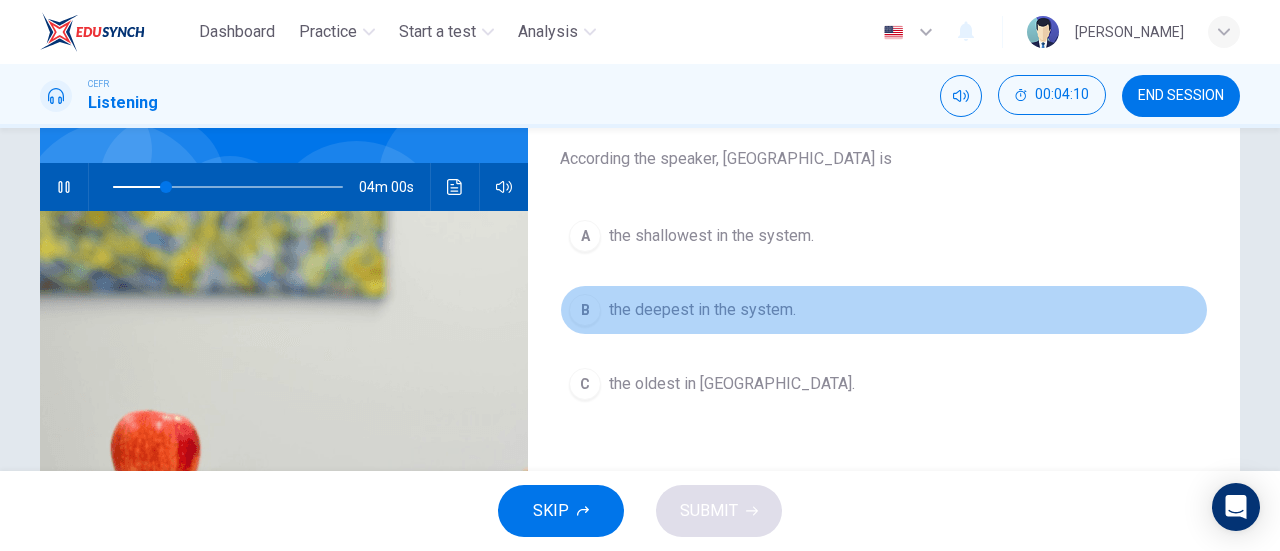 click on "B the deepest in the system." at bounding box center (884, 310) 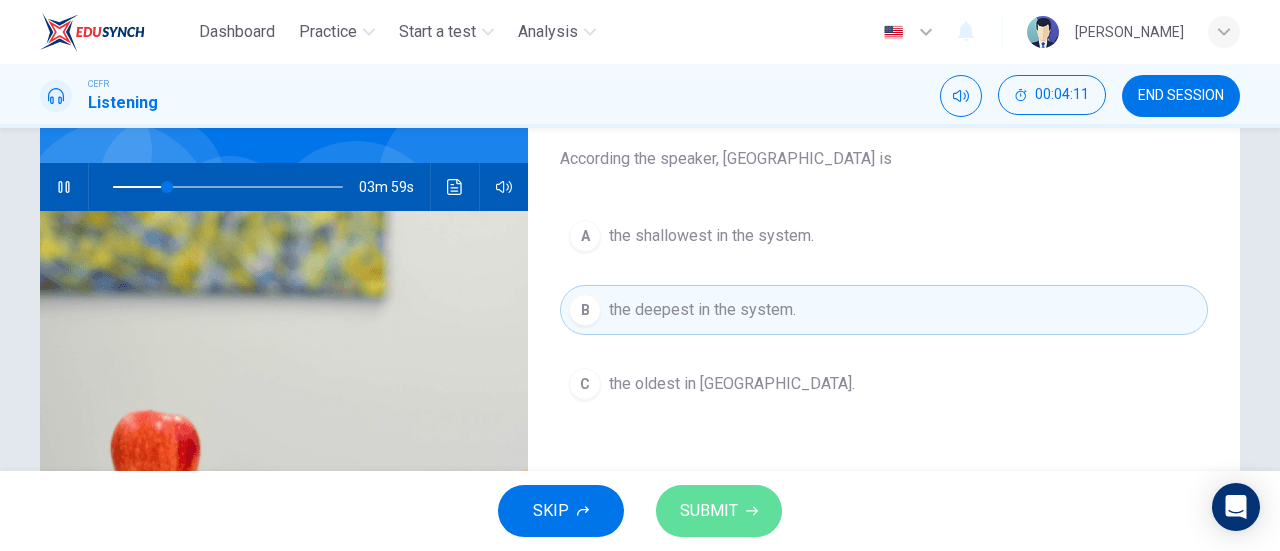click on "SUBMIT" at bounding box center (719, 511) 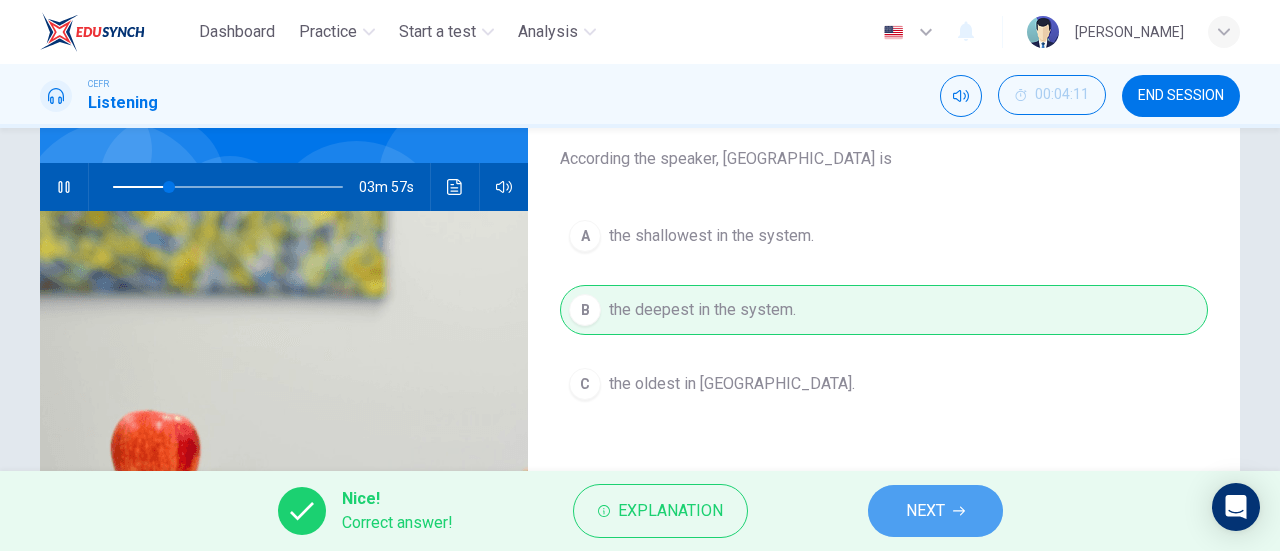 click on "NEXT" at bounding box center [935, 511] 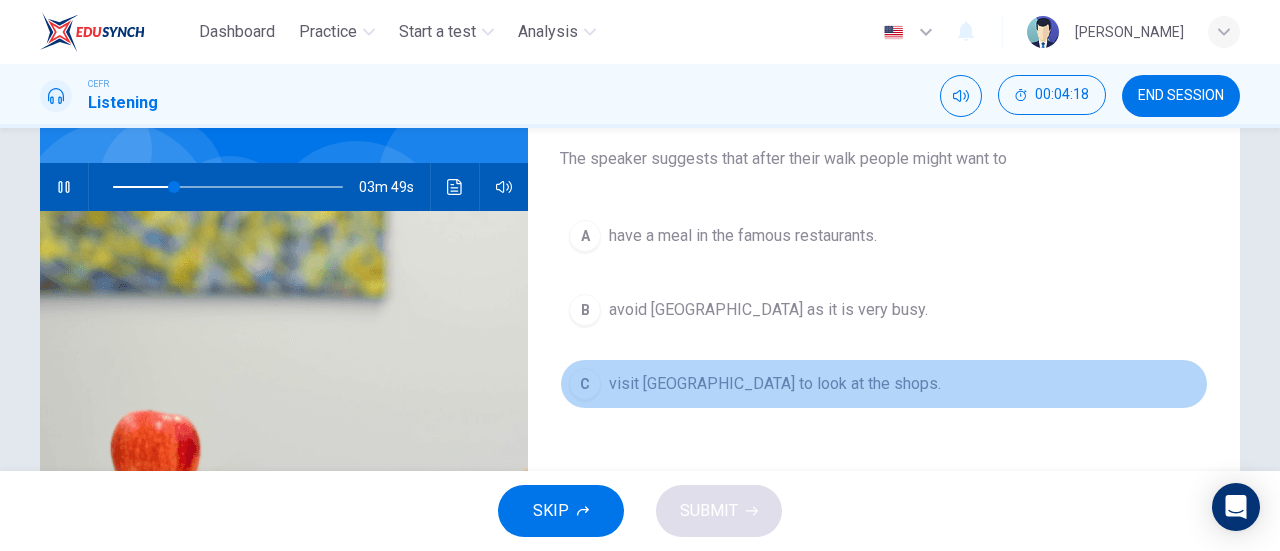 click on "visit Hampstead village to look at the shops." at bounding box center (775, 384) 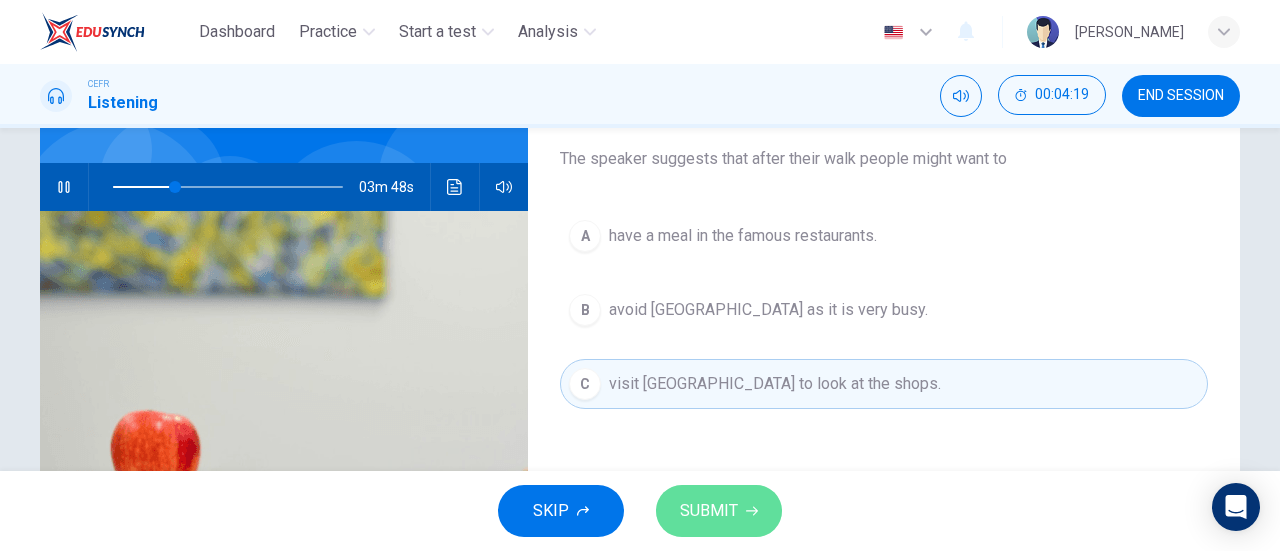 click on "SUBMIT" at bounding box center [709, 511] 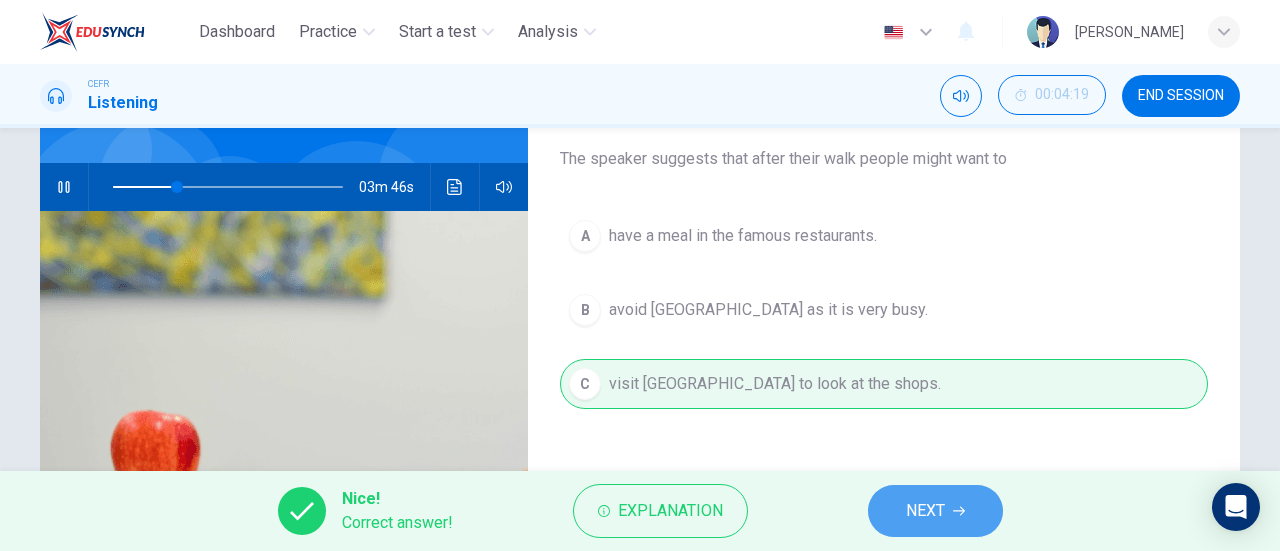 click on "NEXT" at bounding box center (925, 511) 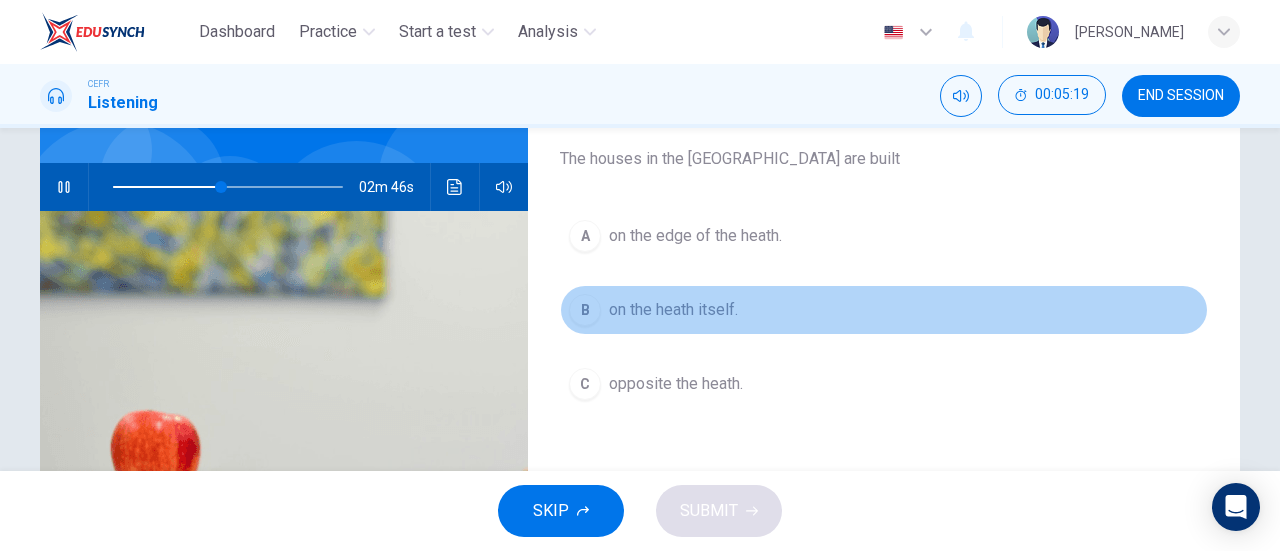 click on "B on the heath itself." at bounding box center (884, 310) 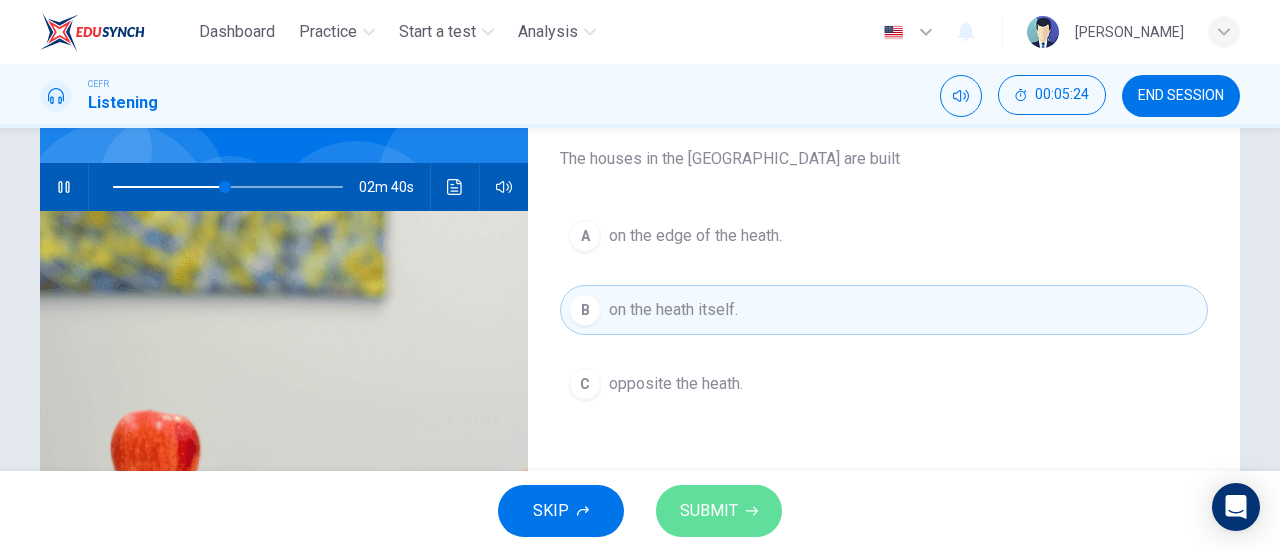 click 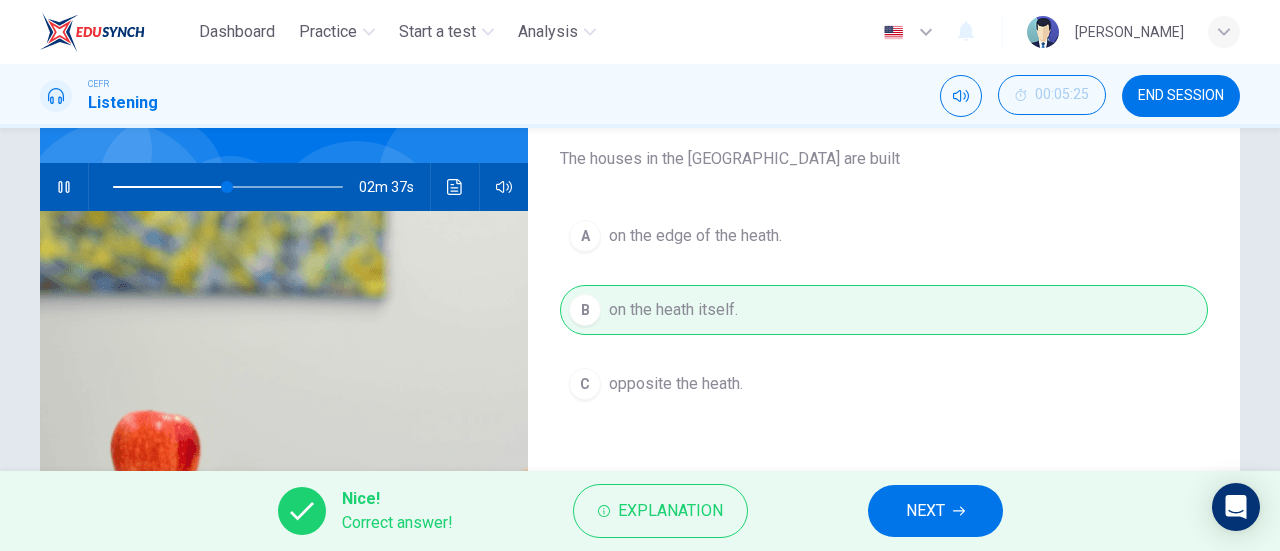 click on "NEXT" at bounding box center (925, 511) 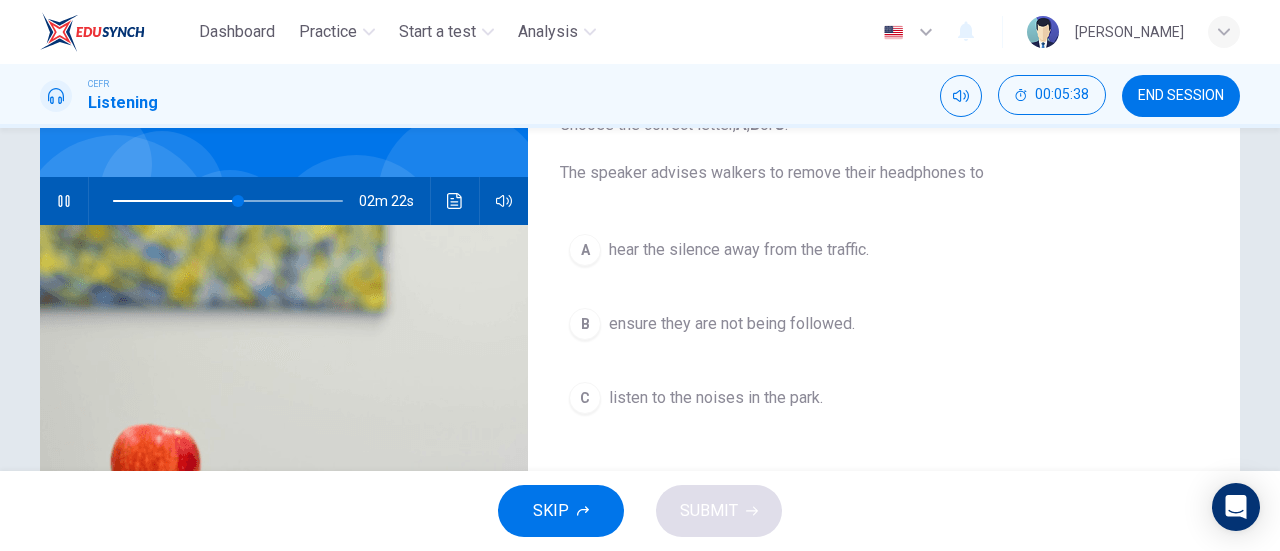 scroll, scrollTop: 162, scrollLeft: 0, axis: vertical 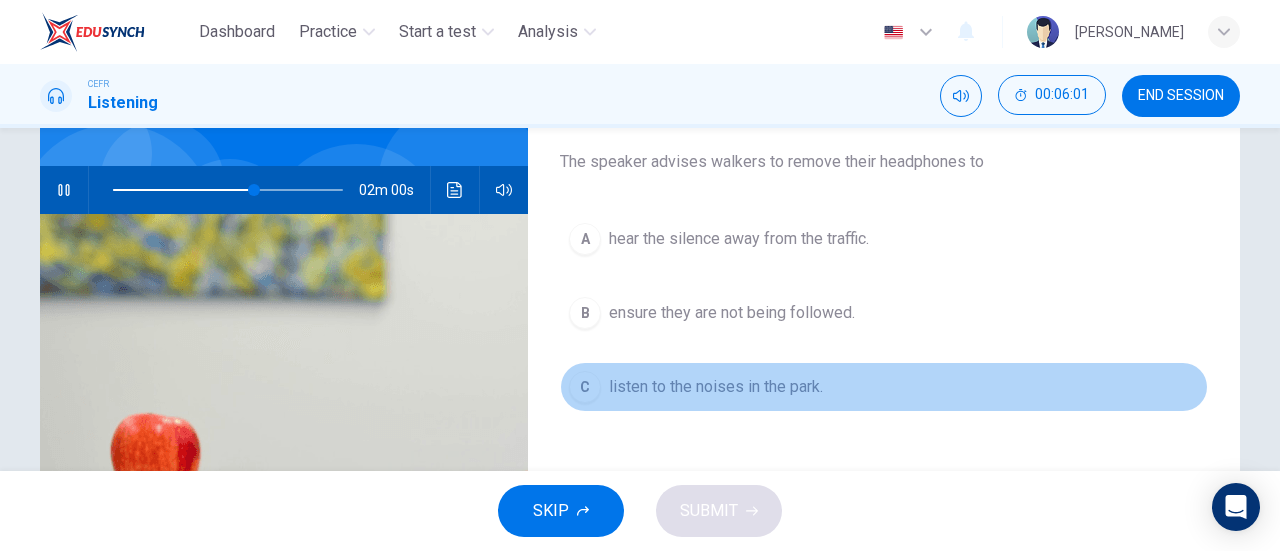 click on "listen to the noises in the park." at bounding box center [716, 387] 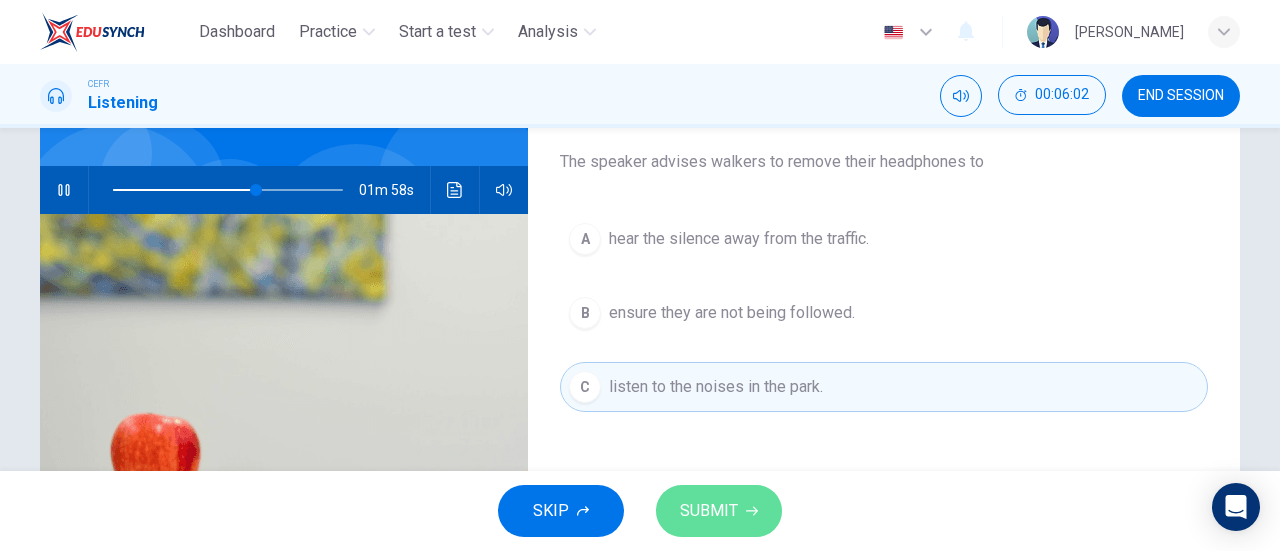 click on "SUBMIT" at bounding box center [719, 511] 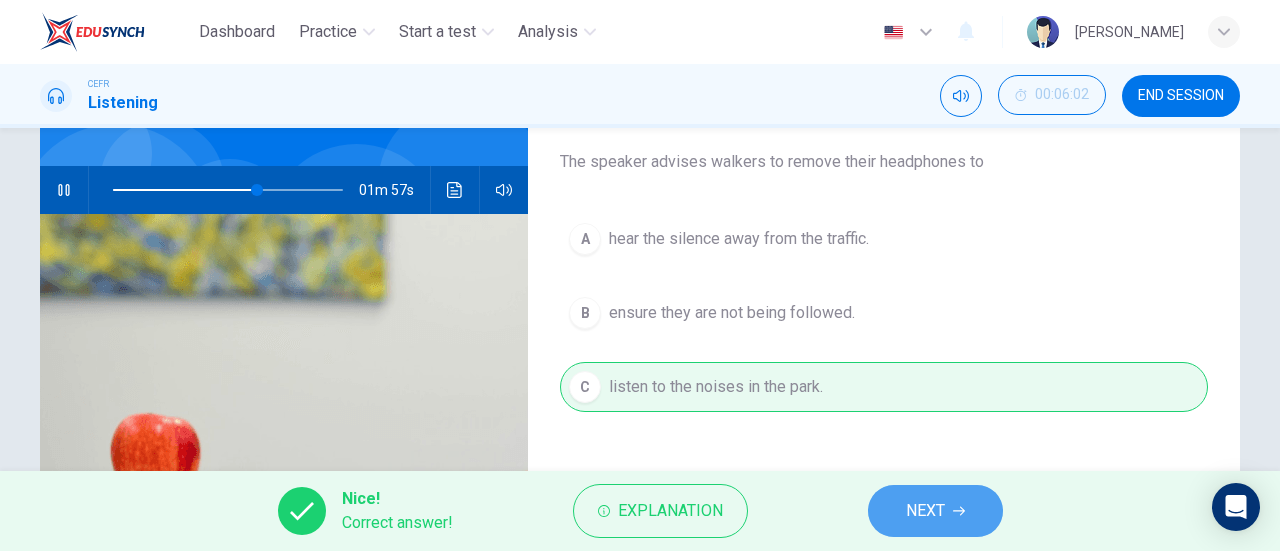 click on "NEXT" at bounding box center [925, 511] 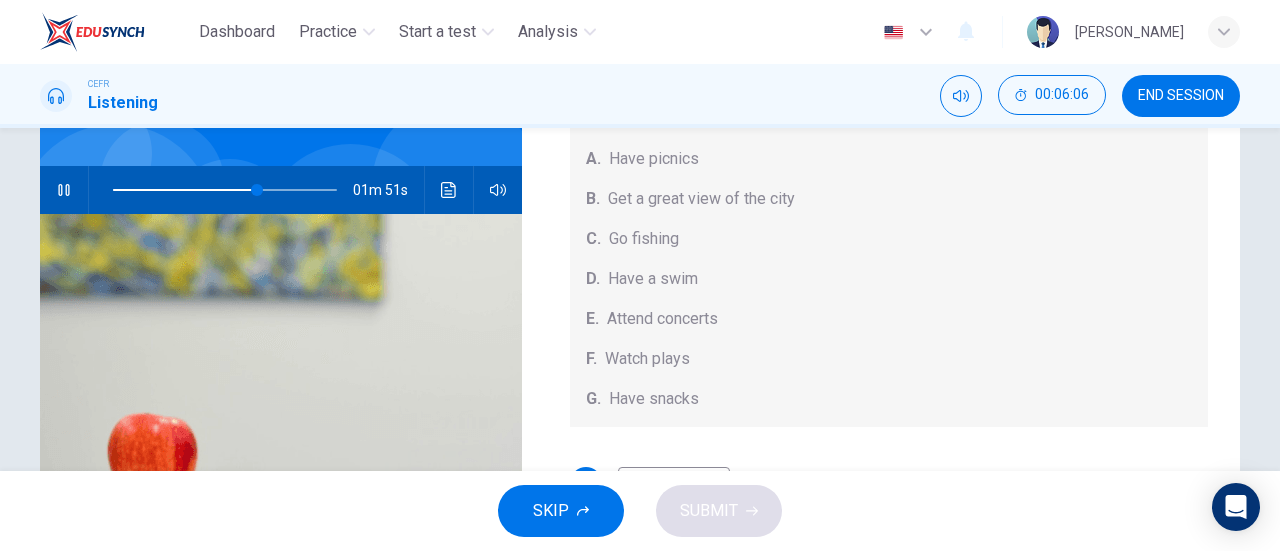 scroll, scrollTop: 184, scrollLeft: 0, axis: vertical 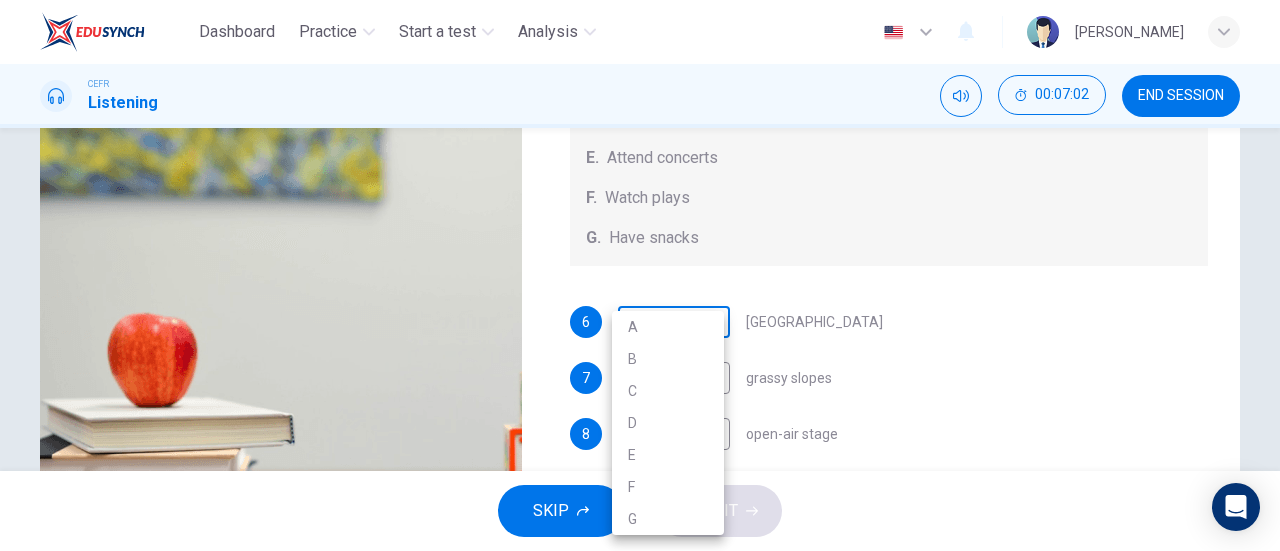 click on "Dashboard Practice Start a test Analysis English en ​ DINIE MAWADDAH BINTI DZULHADI CEFR Listening 00:07:02 END SESSION Questions 6 - 10 Which activity can be done at each of the following locations on the heath? Choose  FIVE  answers below and select the correct letter,  A-G , next to the questions. Activities A. Have picnics B. Get a great view of the city C. Go fishing D. Have a swim E. Attend concerts F. Watch plays G. Have snacks 6 ​ ​ Kenwood House 7 ​ ​ grassy slopes 8 ​ ​ open-air stage 9 ​ ​ ponds 10 ​ ​ Parliament Hill Hampstead Audio Tour 00m 56s SKIP SUBMIT EduSynch - Online Language Proficiency Testing
Dashboard Practice Start a test Analysis Notifications © Copyright  2025 A B C D E F G" at bounding box center (640, 275) 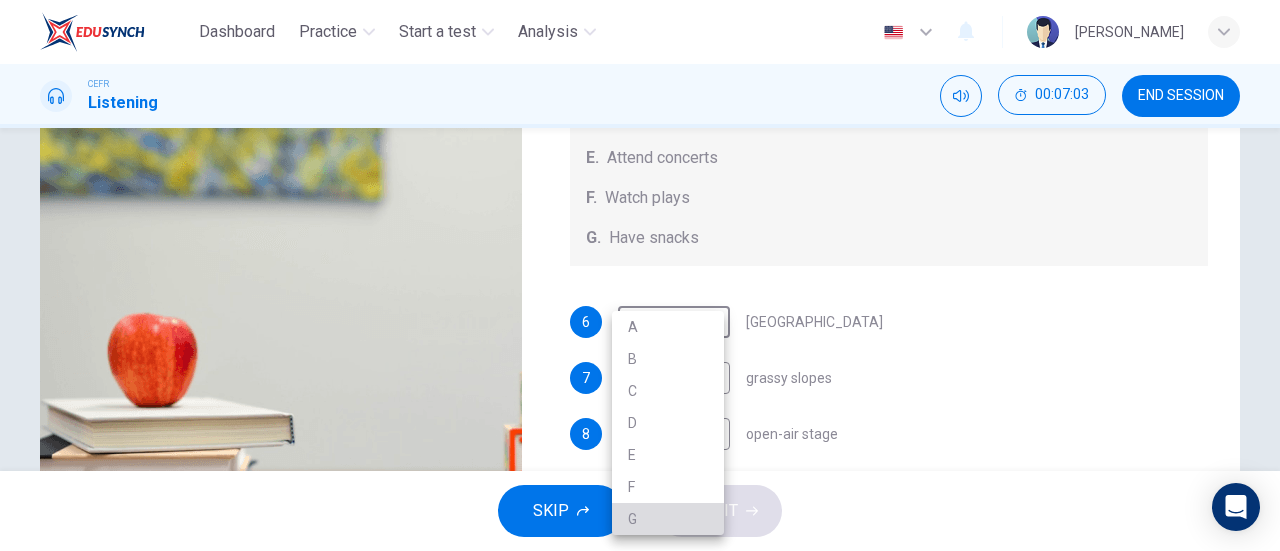 click on "G" at bounding box center [668, 519] 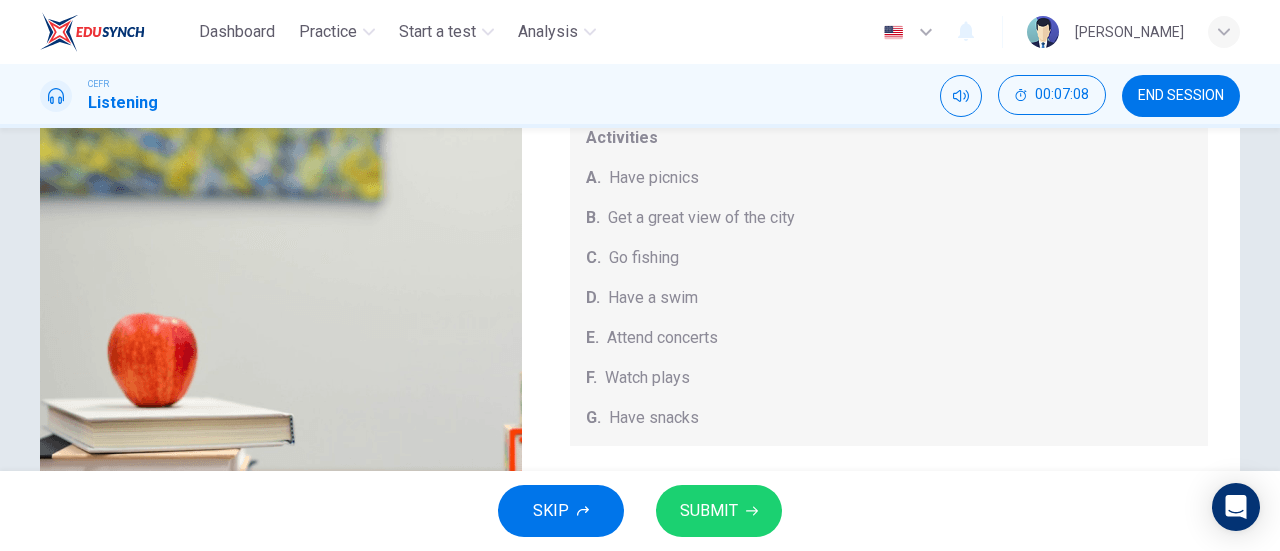 scroll, scrollTop: 184, scrollLeft: 0, axis: vertical 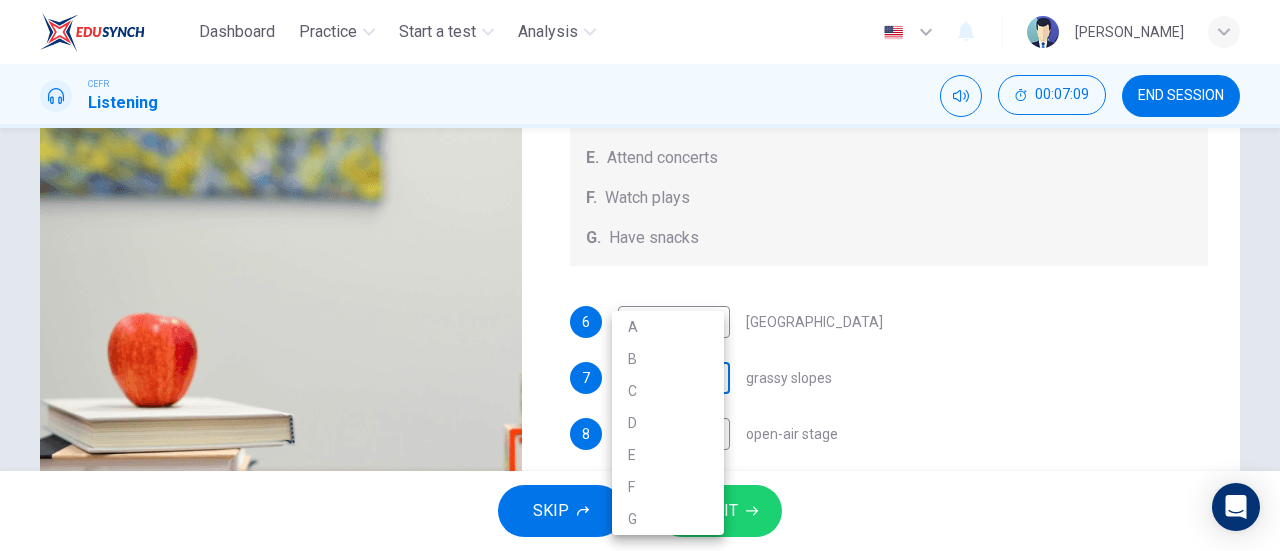 click on "Dashboard Practice Start a test Analysis English en ​ DINIE MAWADDAH BINTI DZULHADI CEFR Listening 00:07:09 END SESSION Questions 6 - 10 Which activity can be done at each of the following locations on the heath? Choose  FIVE  answers below and select the correct letter,  A-G , next to the questions. Activities A. Have picnics B. Get a great view of the city C. Go fishing D. Have a swim E. Attend concerts F. Watch plays G. Have snacks 6 G G ​ Kenwood House 7 ​ ​ grassy slopes 8 ​ ​ open-air stage 9 ​ ​ ponds 10 ​ ​ Parliament Hill Hampstead Audio Tour 00m 49s SKIP SUBMIT EduSynch - Online Language Proficiency Testing
Dashboard Practice Start a test Analysis Notifications © Copyright  2025 A B C D E F G" at bounding box center (640, 275) 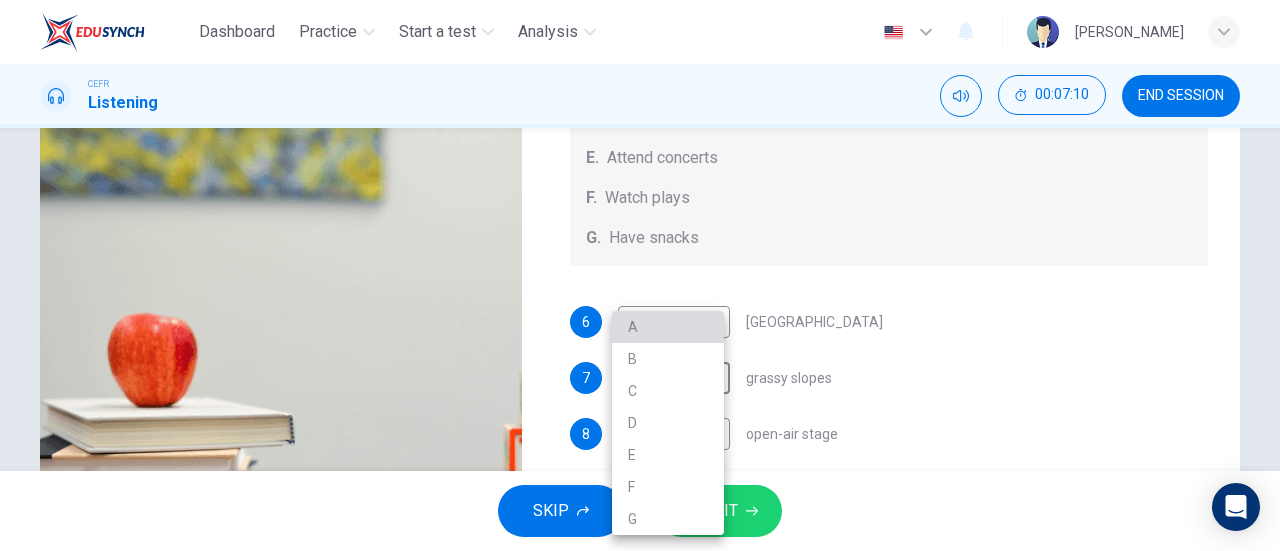 click on "A" at bounding box center [668, 327] 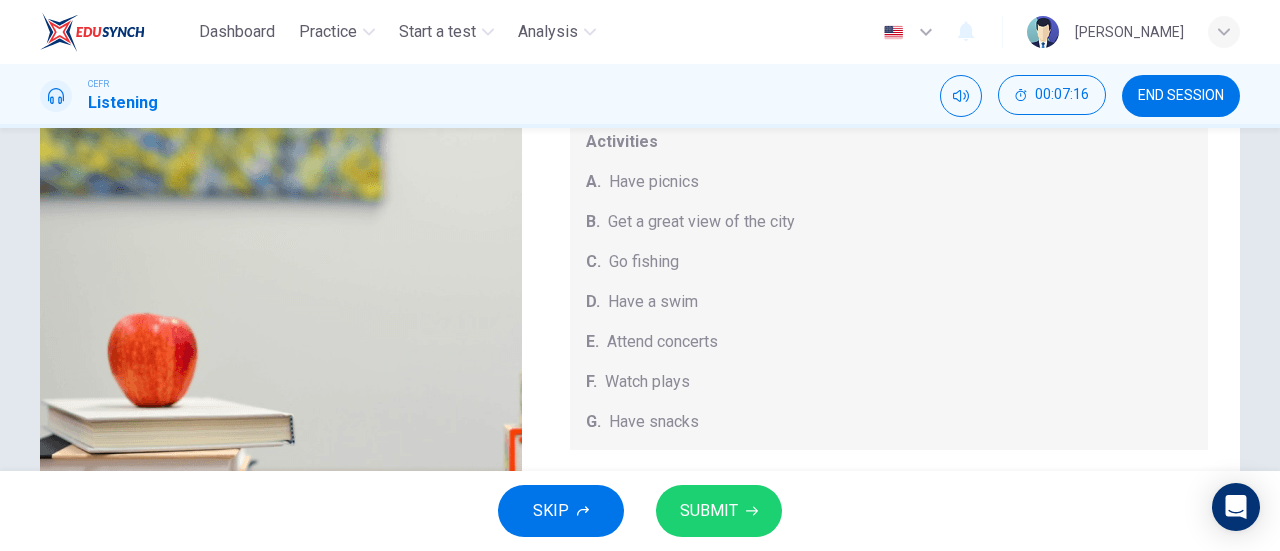 scroll, scrollTop: 184, scrollLeft: 0, axis: vertical 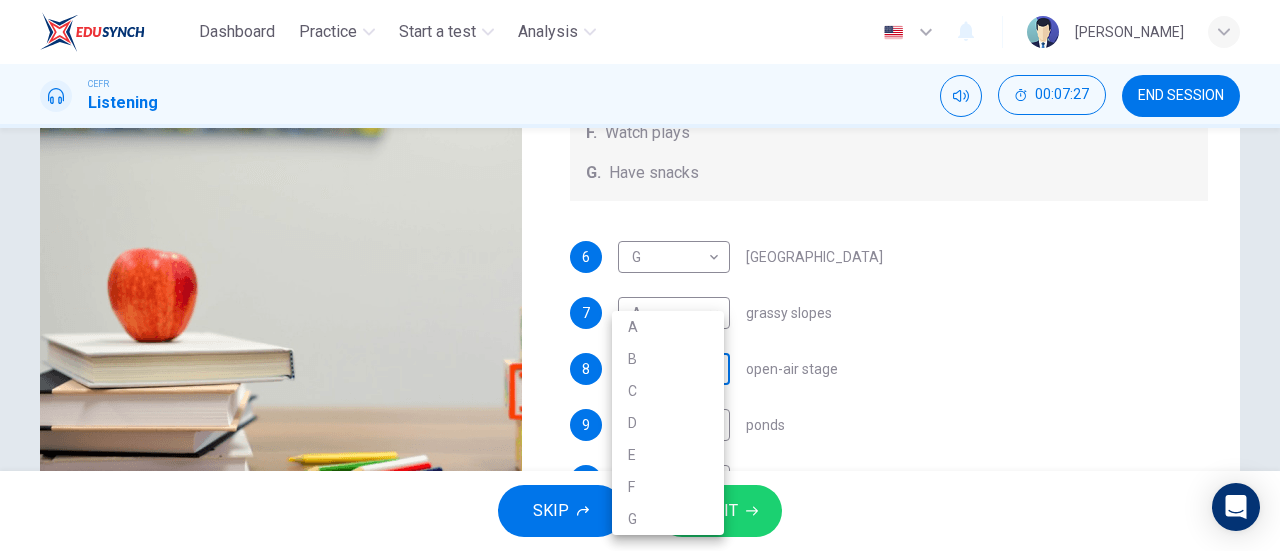 click on "Dashboard Practice Start a test Analysis English en ​ DINIE MAWADDAH BINTI DZULHADI CEFR Listening 00:07:27 END SESSION Questions 6 - 10 Which activity can be done at each of the following locations on the heath? Choose  FIVE  answers below and select the correct letter,  A-G , next to the questions. Activities A. Have picnics B. Get a great view of the city C. Go fishing D. Have a swim E. Attend concerts F. Watch plays G. Have snacks 6 G G ​ Kenwood House 7 A A ​ grassy slopes 8 ​ ​ open-air stage 9 ​ ​ ponds 10 ​ ​ Parliament Hill Hampstead Audio Tour 00m 31s SKIP SUBMIT EduSynch - Online Language Proficiency Testing
Dashboard Practice Start a test Analysis Notifications © Copyright  2025 A B C D E F G" at bounding box center [640, 275] 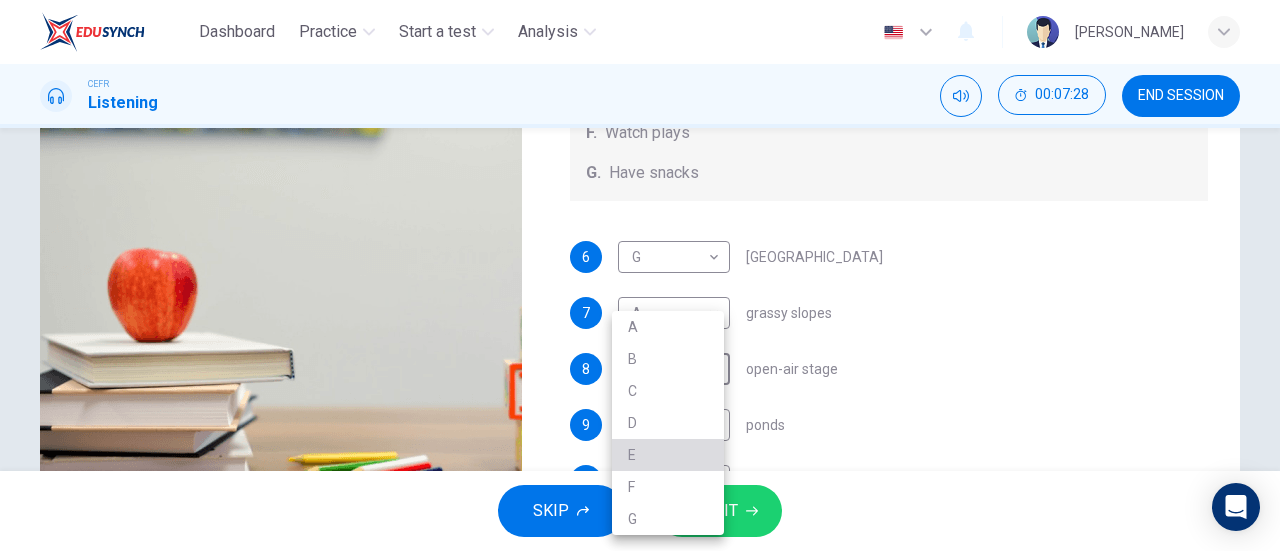 click on "E" at bounding box center (668, 455) 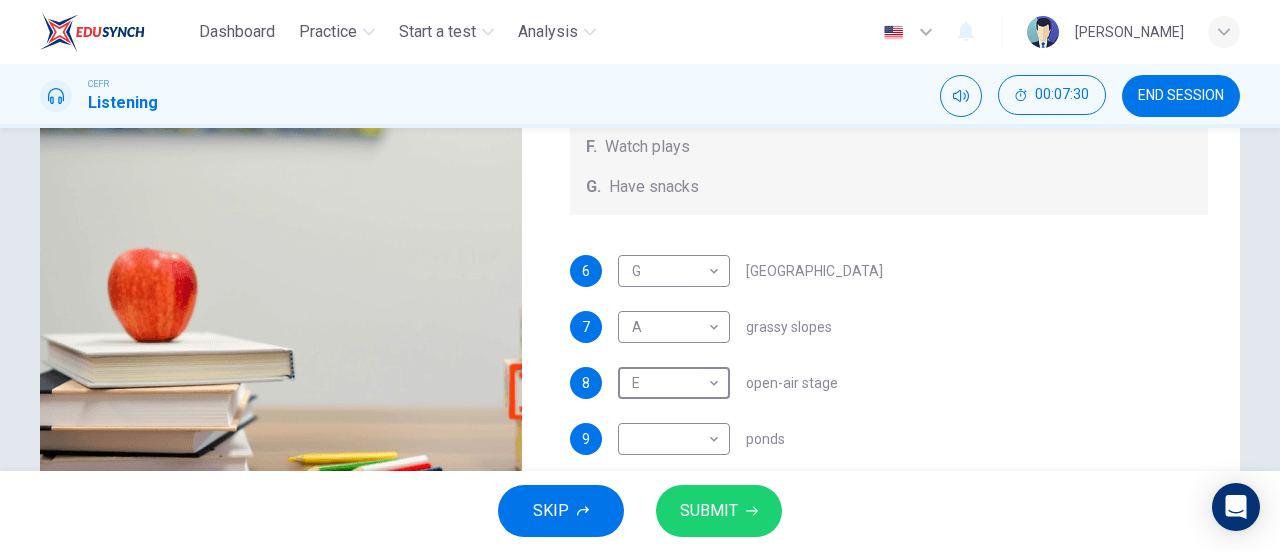 scroll, scrollTop: 0, scrollLeft: 0, axis: both 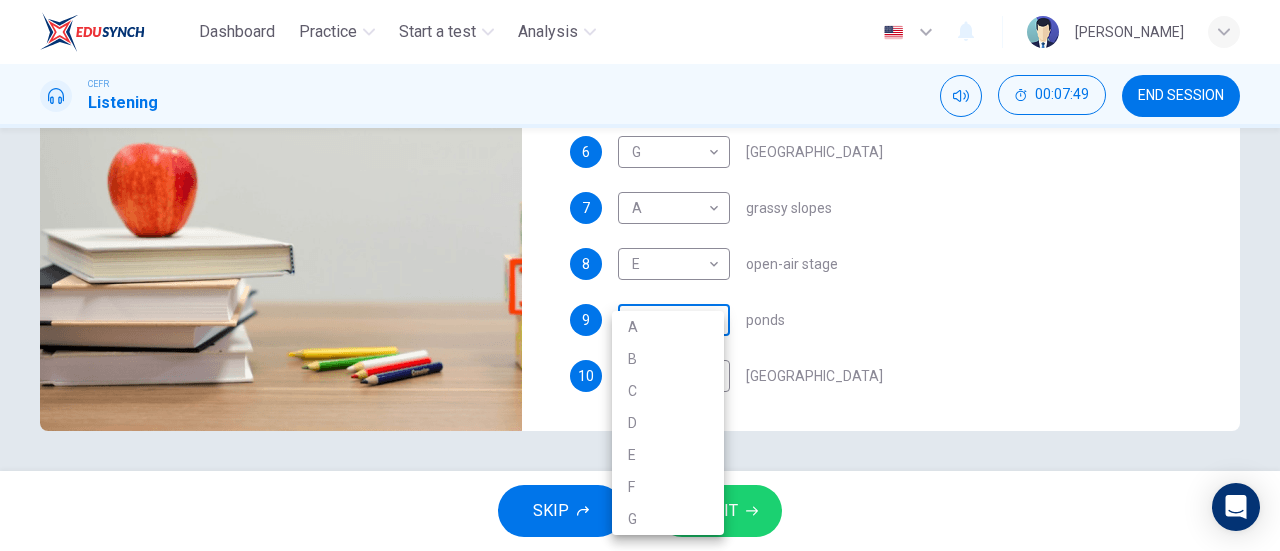 click on "Dashboard Practice Start a test Analysis English en ​ DINIE MAWADDAH BINTI DZULHADI CEFR Listening 00:07:49 END SESSION Questions 6 - 10 Which activity can be done at each of the following locations on the heath? Choose  FIVE  answers below and select the correct letter,  A-G , next to the questions. Activities A. Have picnics B. Get a great view of the city C. Go fishing D. Have a swim E. Attend concerts F. Watch plays G. Have snacks 6 G G ​ Kenwood House 7 A A ​ grassy slopes 8 E E ​ open-air stage 9 ​ ​ ponds 10 ​ ​ Parliament Hill Hampstead Audio Tour 00m 08s SKIP SUBMIT EduSynch - Online Language Proficiency Testing
Dashboard Practice Start a test Analysis Notifications © Copyright  2025 A B C D E F G" at bounding box center [640, 275] 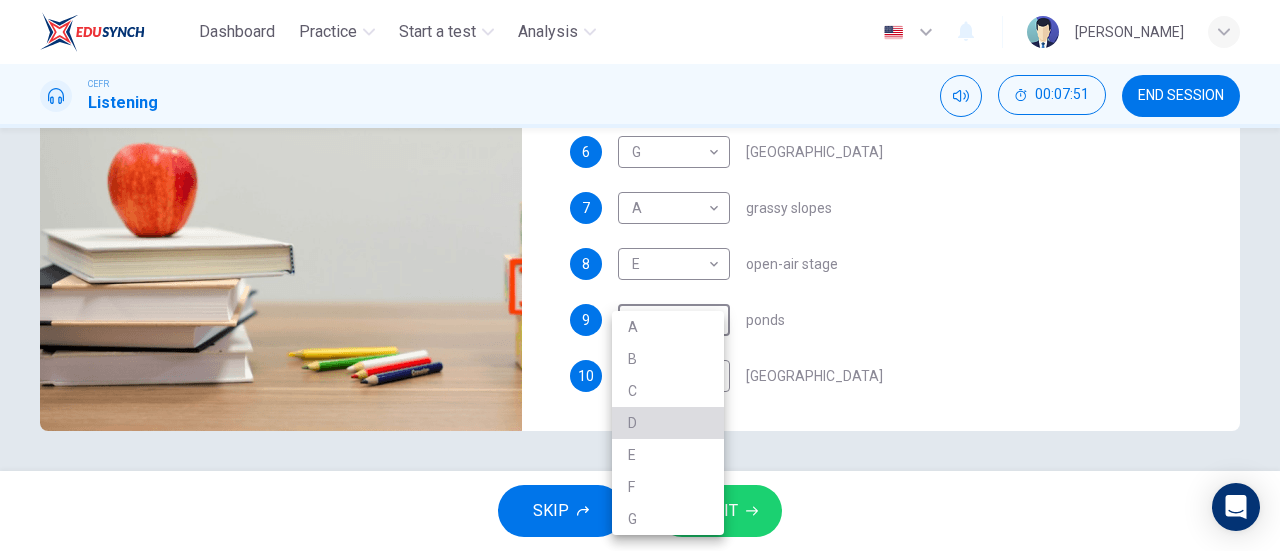 click on "D" at bounding box center (668, 423) 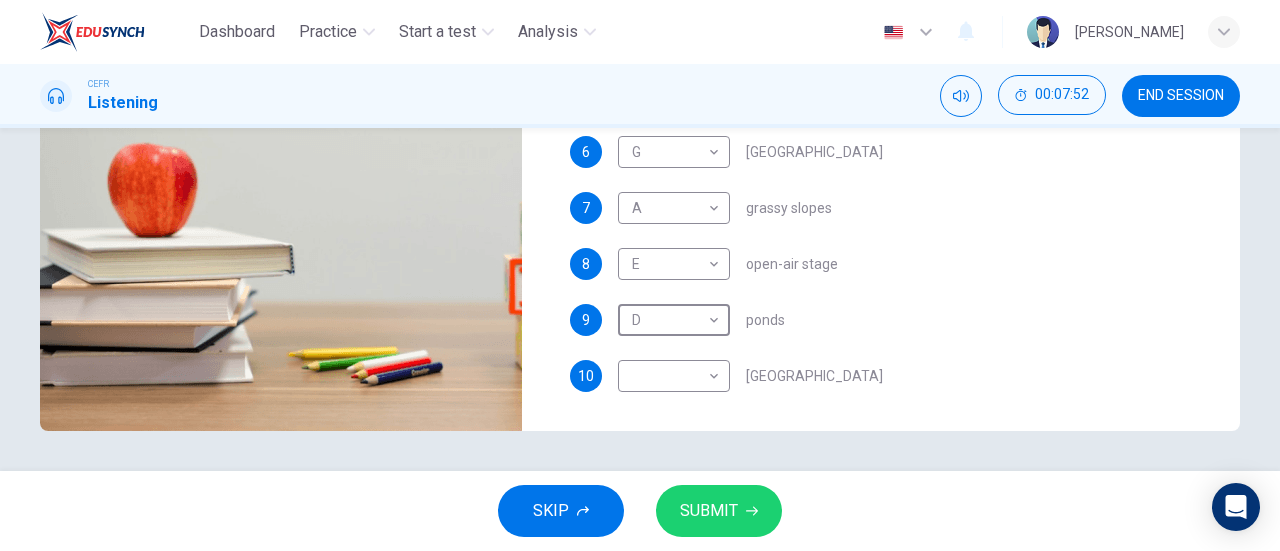 scroll 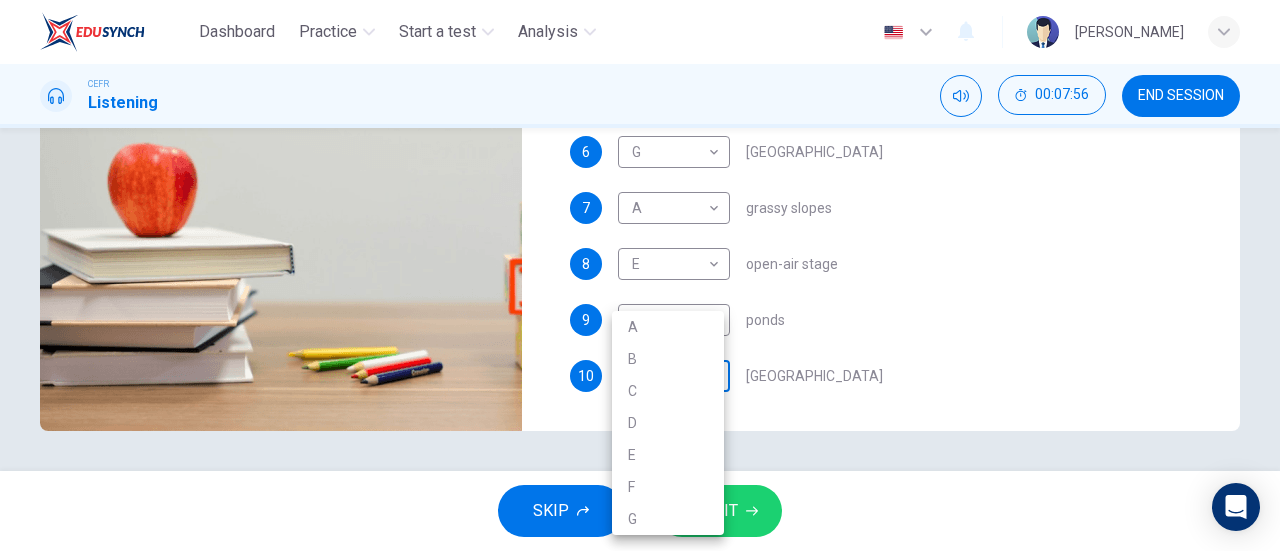 click on "Dashboard Practice Start a test Analysis English en ​ DINIE MAWADDAH BINTI DZULHADI CEFR Listening 00:07:56 END SESSION Questions 6 - 10 Which activity can be done at each of the following locations on the heath? Choose  FIVE  answers below and select the correct letter,  A-G , next to the questions. Activities A. Have picnics B. Get a great view of the city C. Go fishing D. Have a swim E. Attend concerts F. Watch plays G. Have snacks 6 G G ​ Kenwood House 7 A A ​ grassy slopes 8 E E ​ open-air stage 9 D D ​ ponds 10 ​ ​ Parliament Hill Hampstead Audio Tour 00m 02s SKIP SUBMIT EduSynch - Online Language Proficiency Testing
Dashboard Practice Start a test Analysis Notifications © Copyright  2025 A B C D E F G" at bounding box center [640, 275] 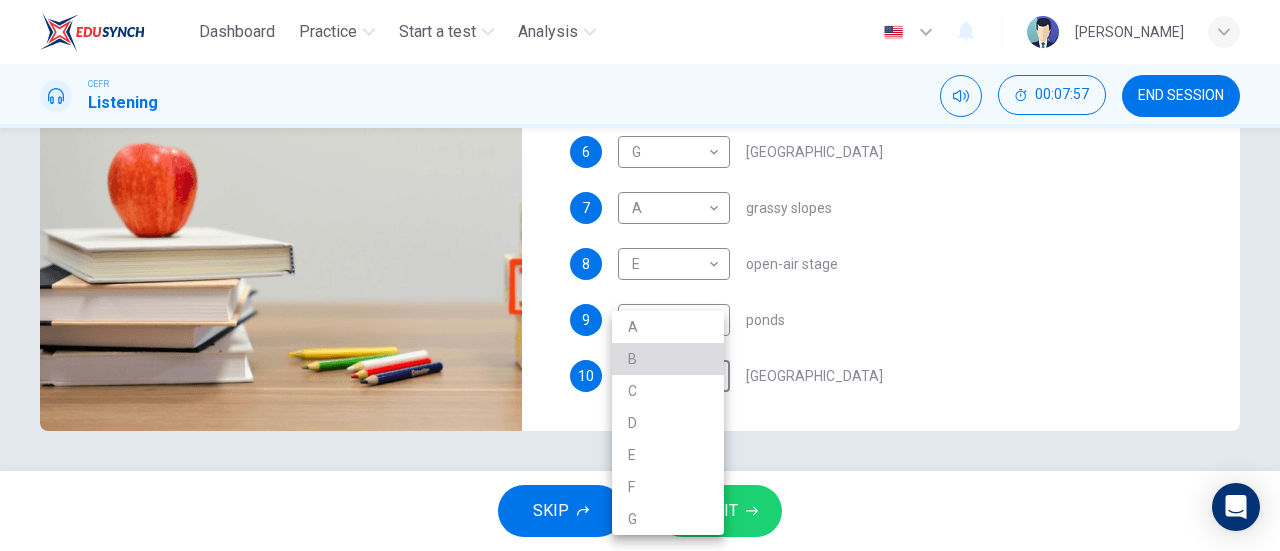 click on "B" at bounding box center (668, 359) 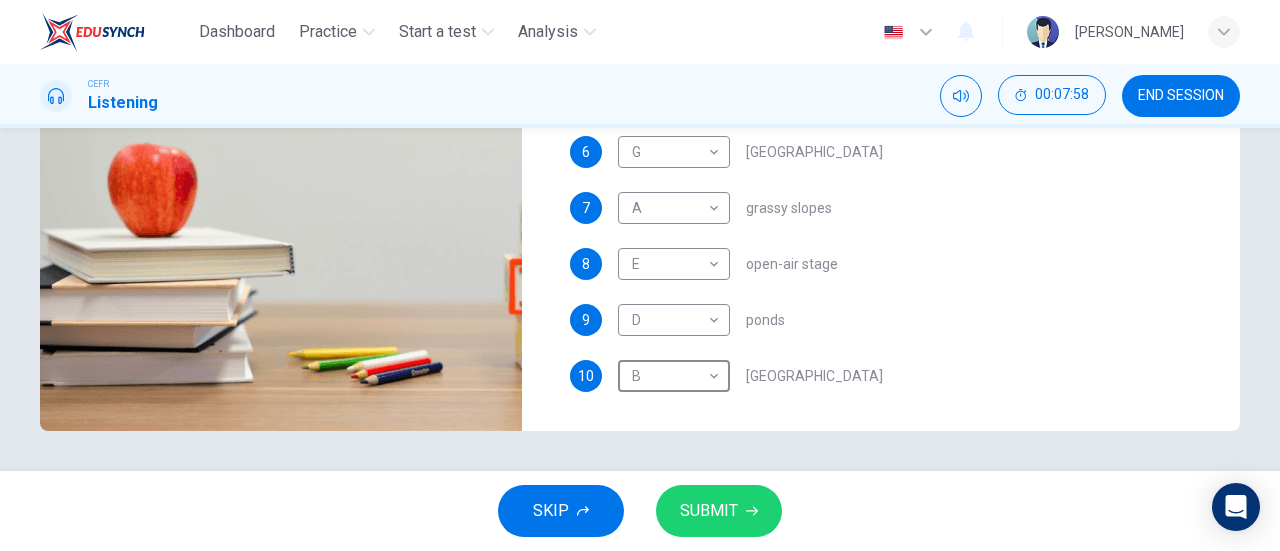 type on "0" 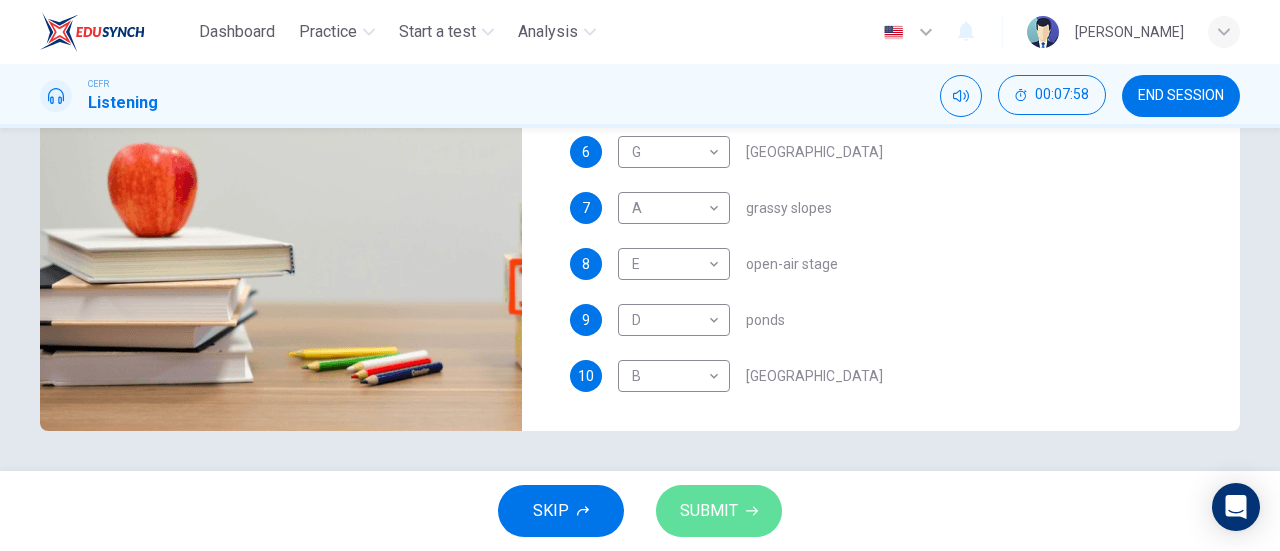 click on "SUBMIT" at bounding box center (719, 511) 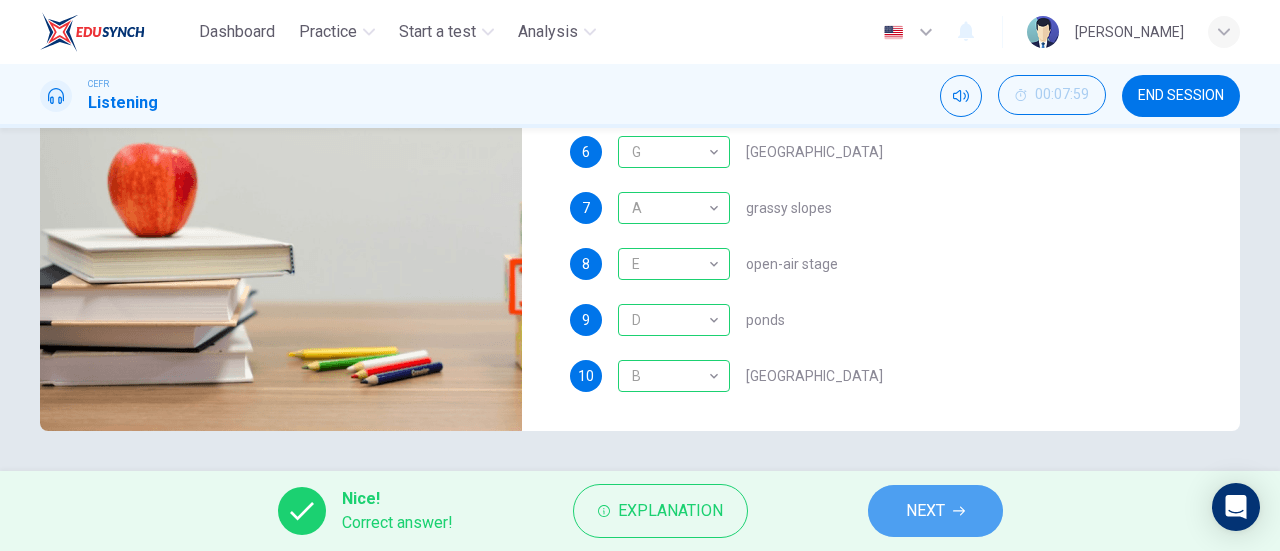click on "NEXT" at bounding box center (935, 511) 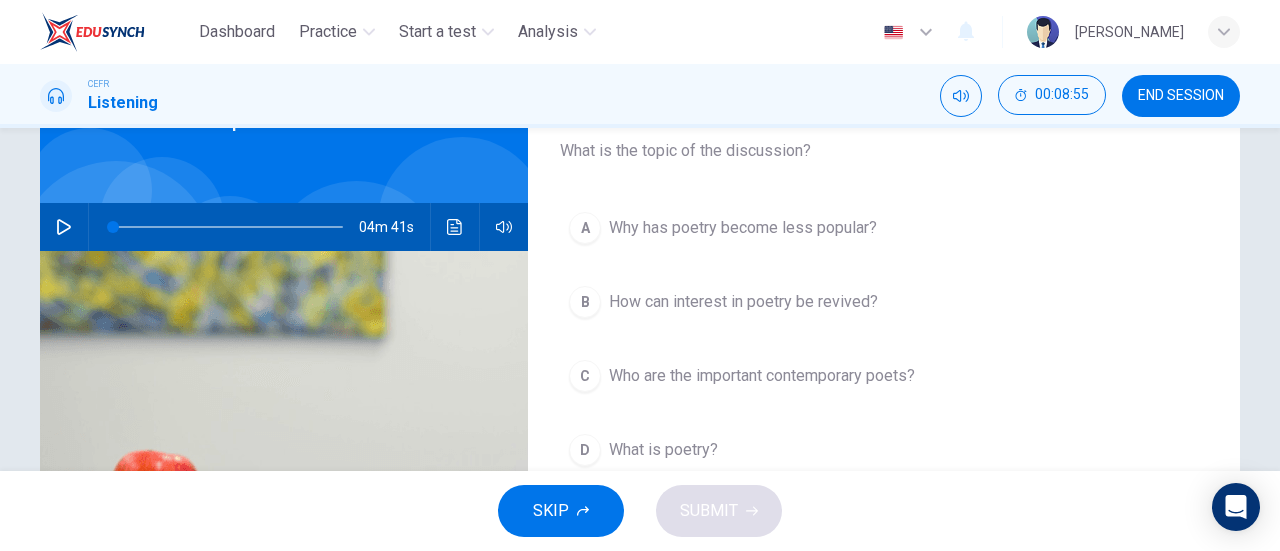 scroll, scrollTop: 126, scrollLeft: 0, axis: vertical 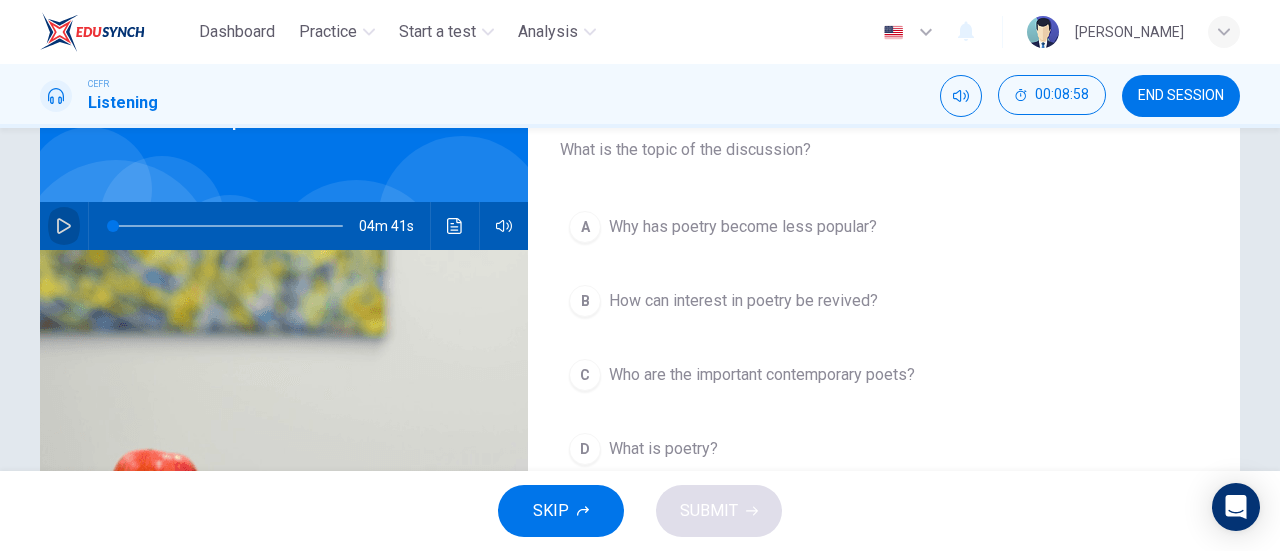 click at bounding box center (64, 226) 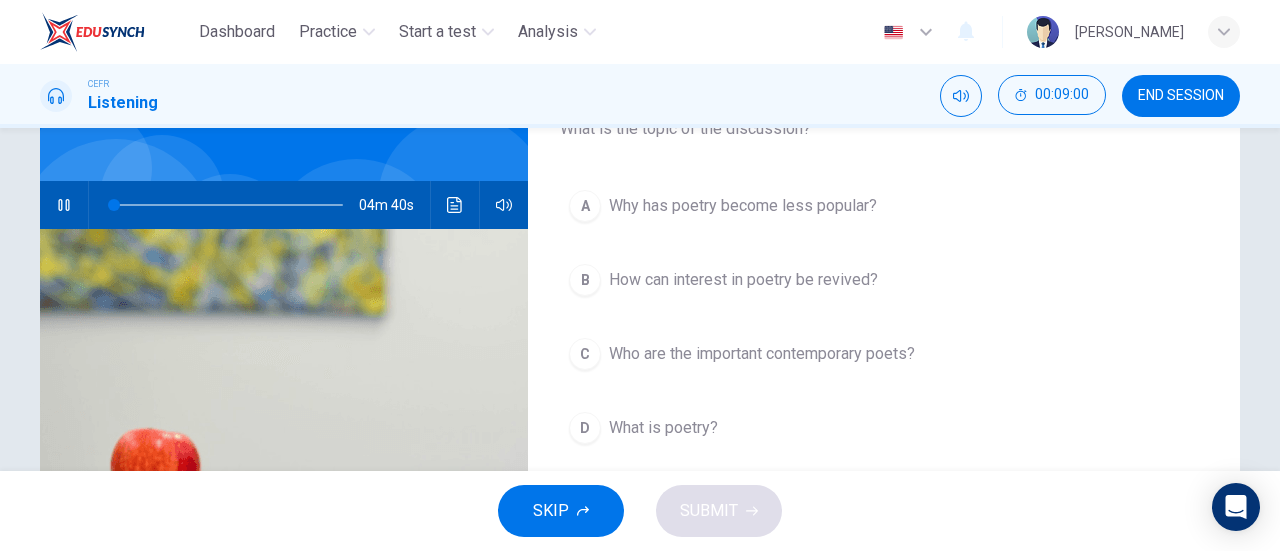 scroll, scrollTop: 148, scrollLeft: 0, axis: vertical 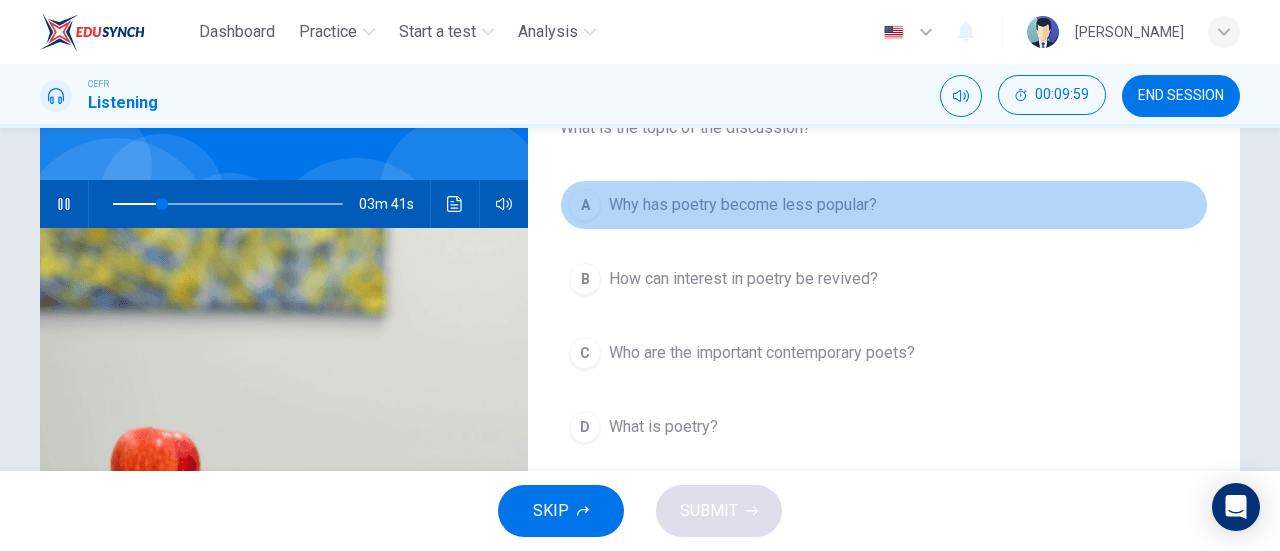 click on "Why has poetry become less popular?" at bounding box center (743, 205) 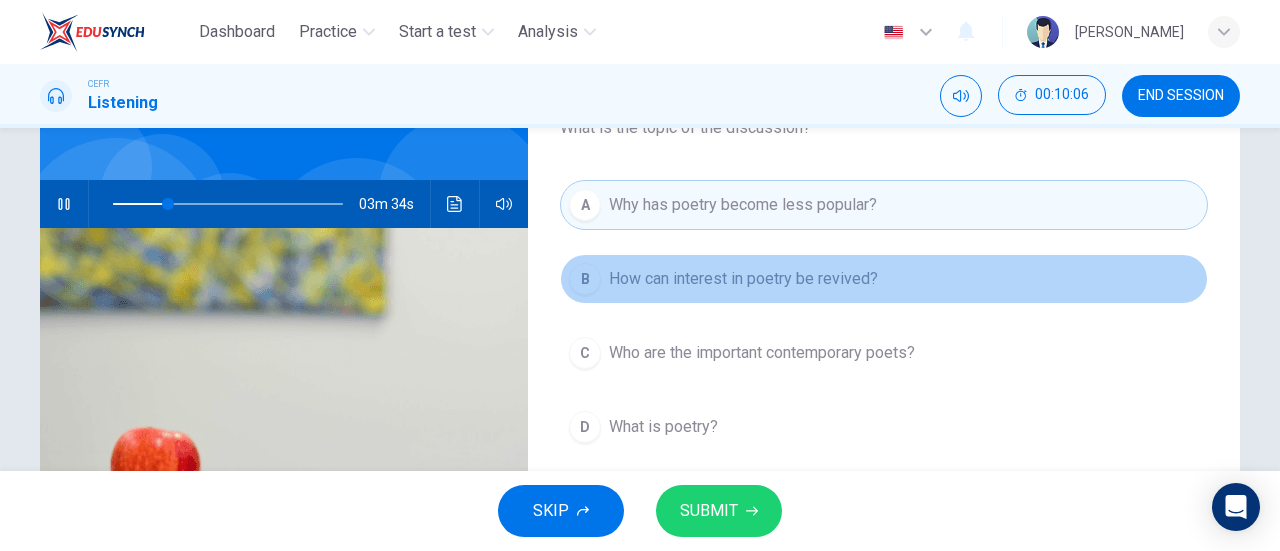 click on "How can interest in poetry be revived?" at bounding box center (743, 279) 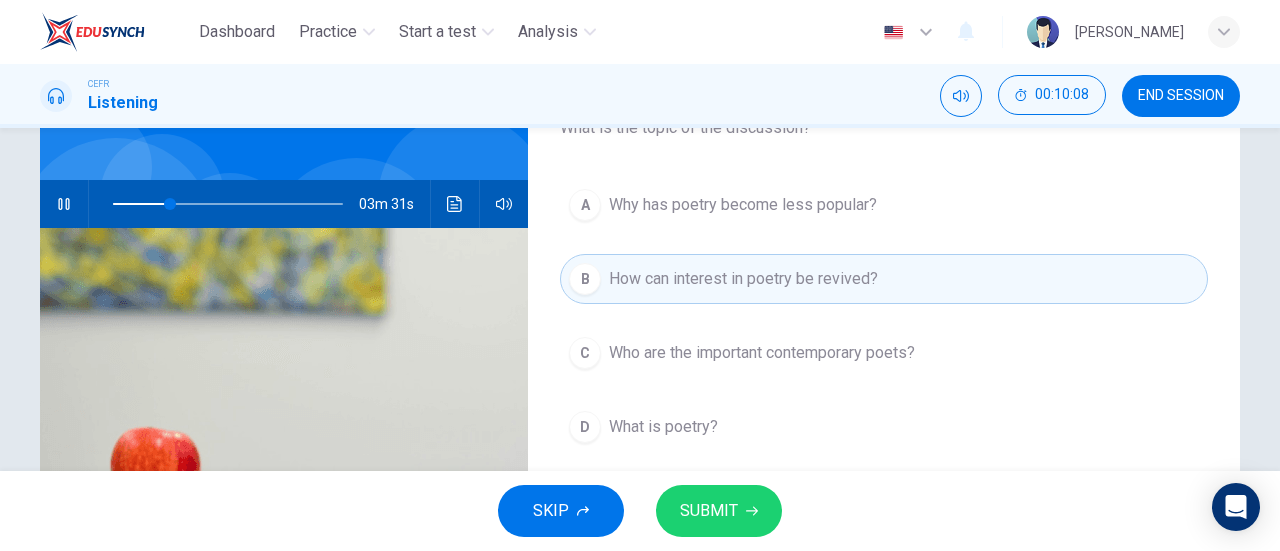 click on "SKIP SUBMIT" at bounding box center (640, 511) 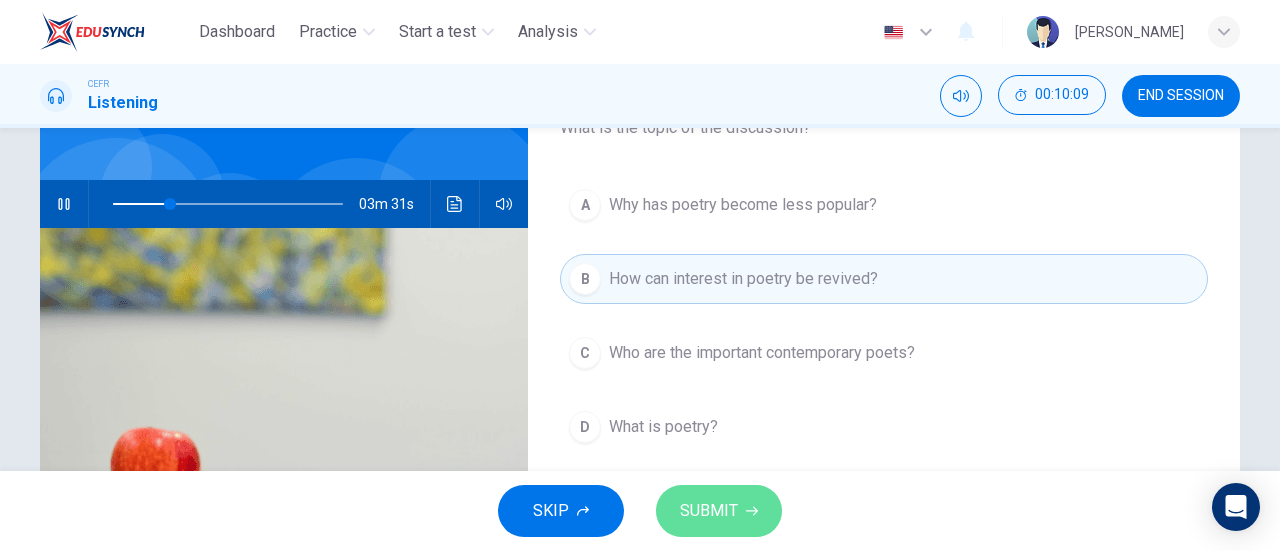 click on "SUBMIT" at bounding box center [709, 511] 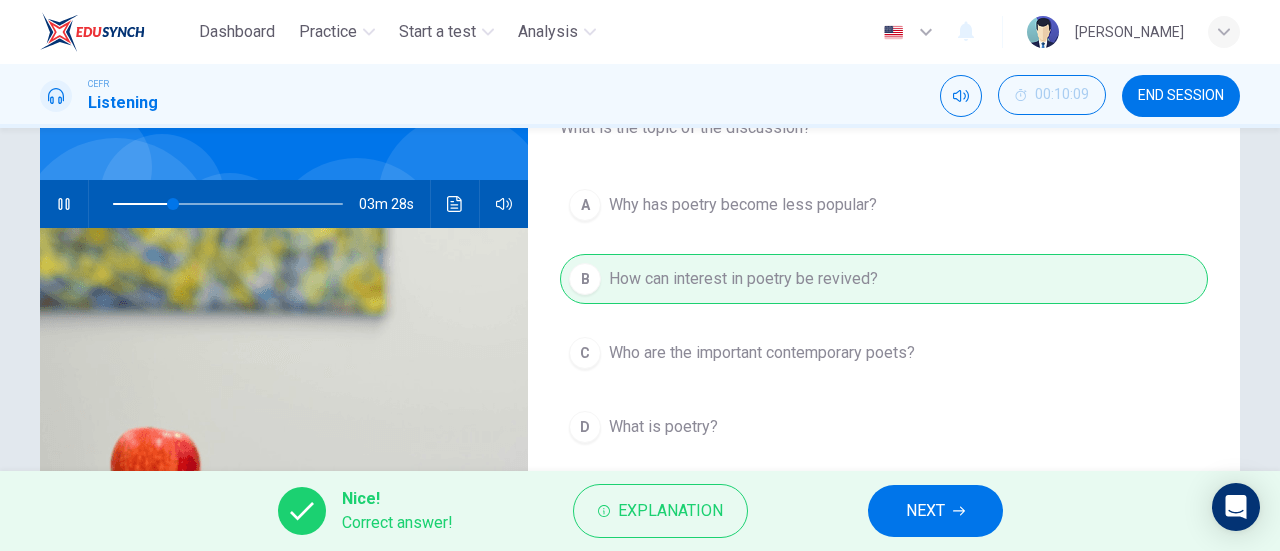 click on "NEXT" at bounding box center (935, 511) 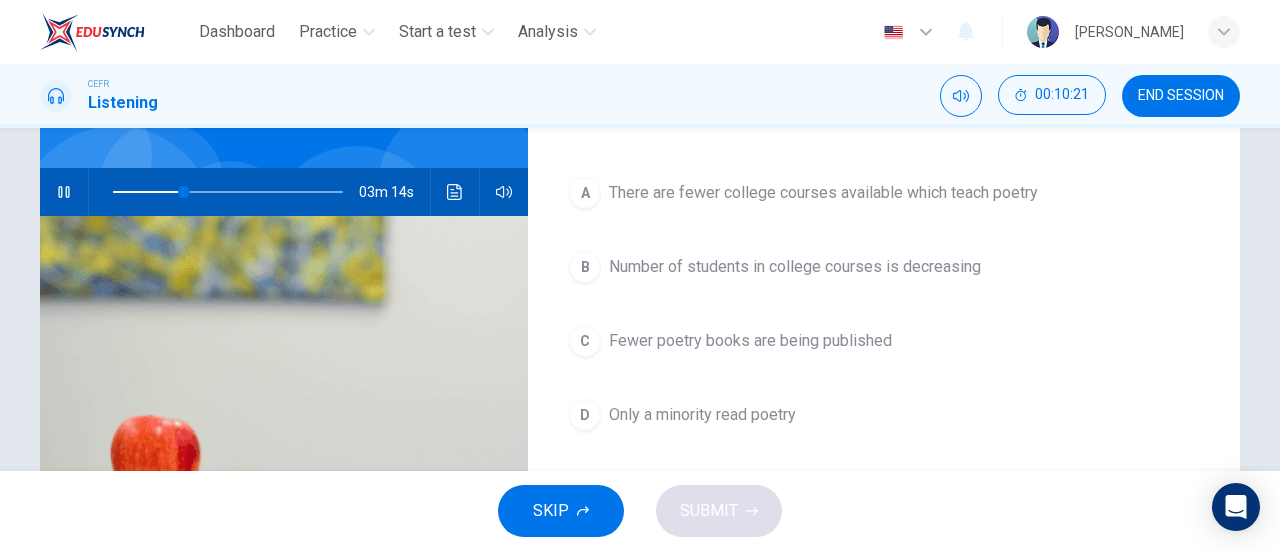 scroll, scrollTop: 159, scrollLeft: 0, axis: vertical 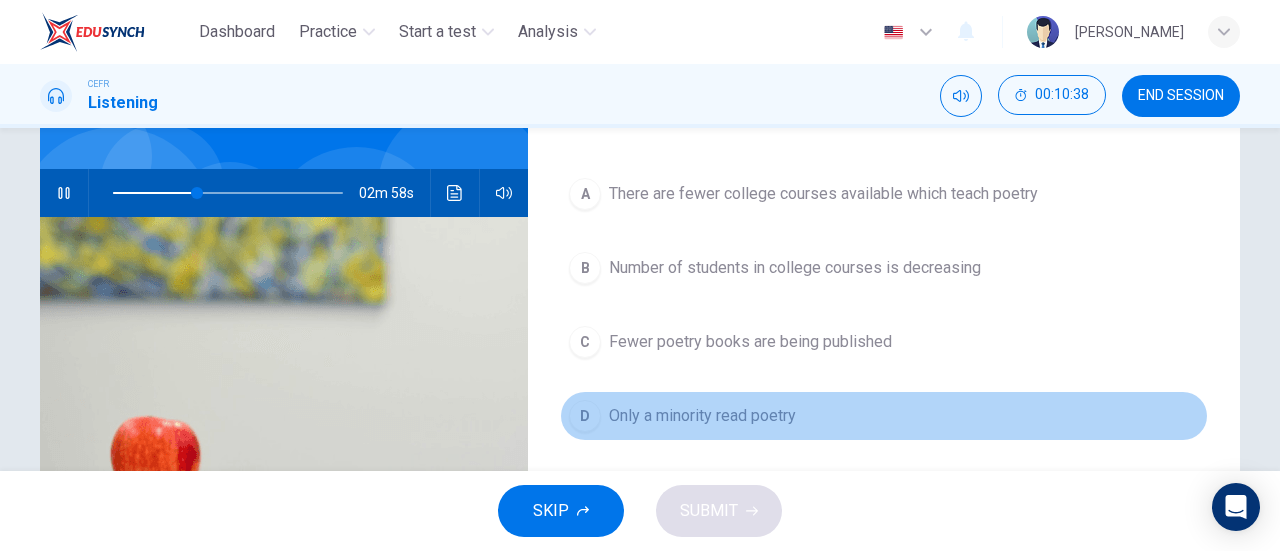 click on "Only a minority read poetry" at bounding box center [702, 416] 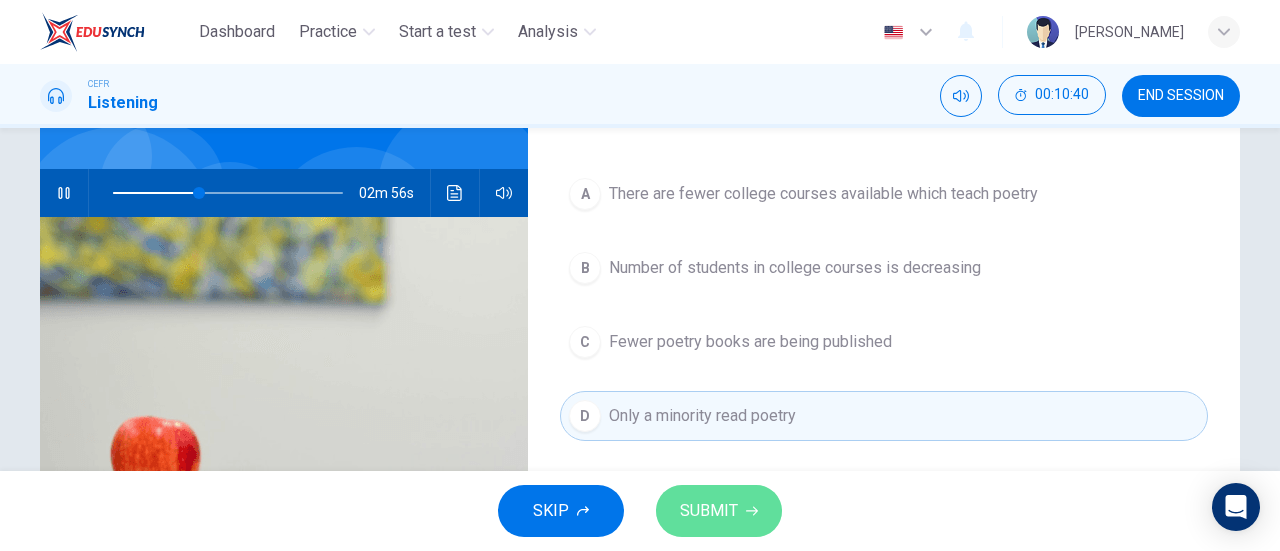 click on "SUBMIT" at bounding box center [709, 511] 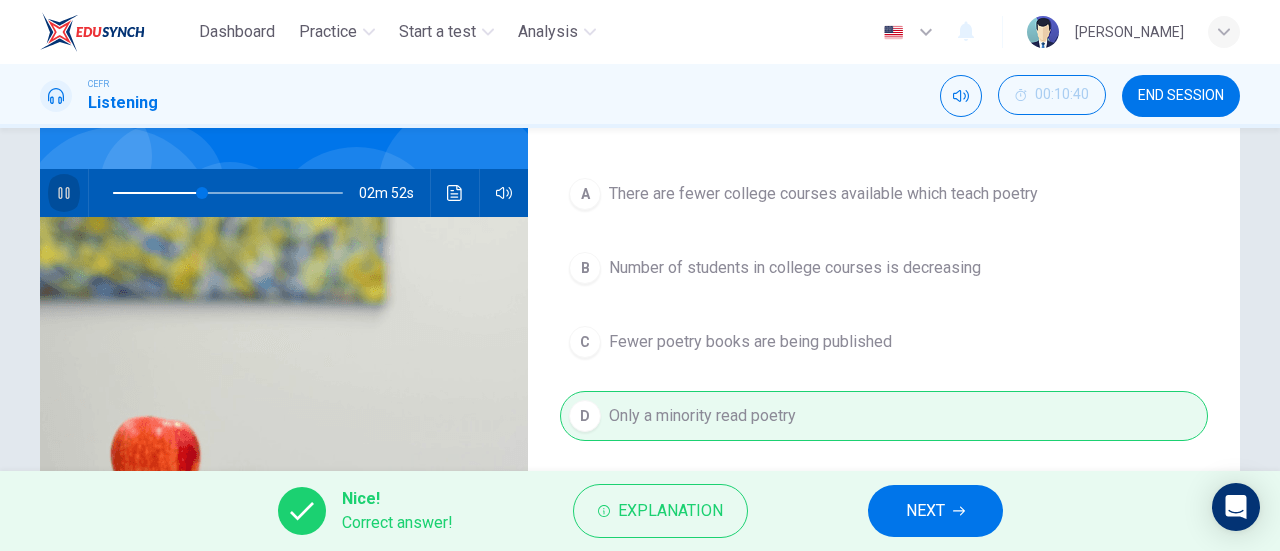 click 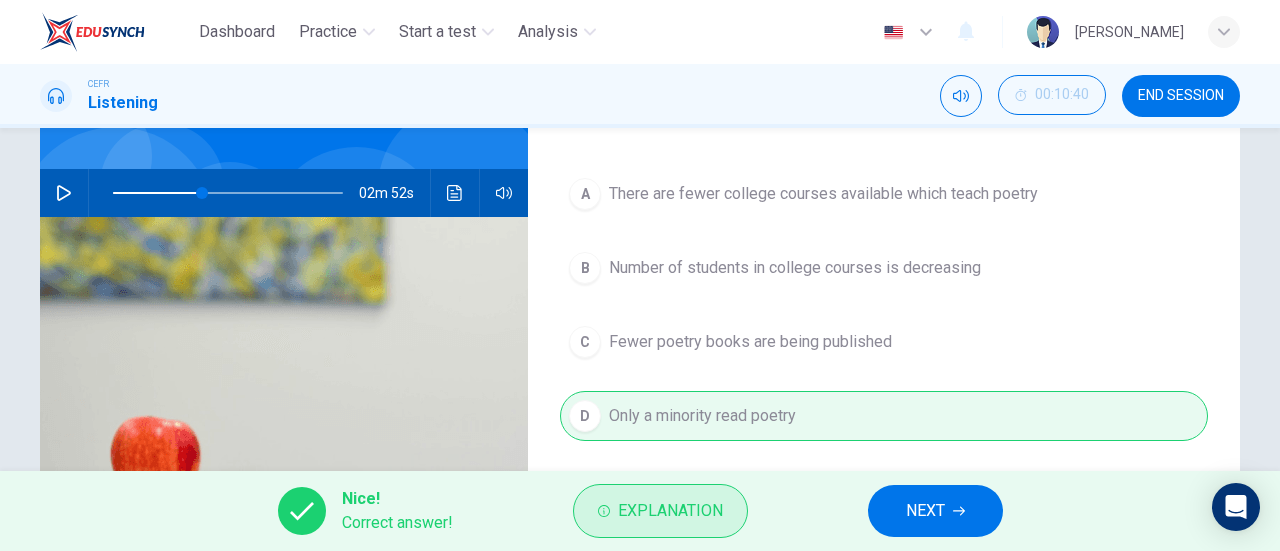 click on "Explanation" at bounding box center [660, 511] 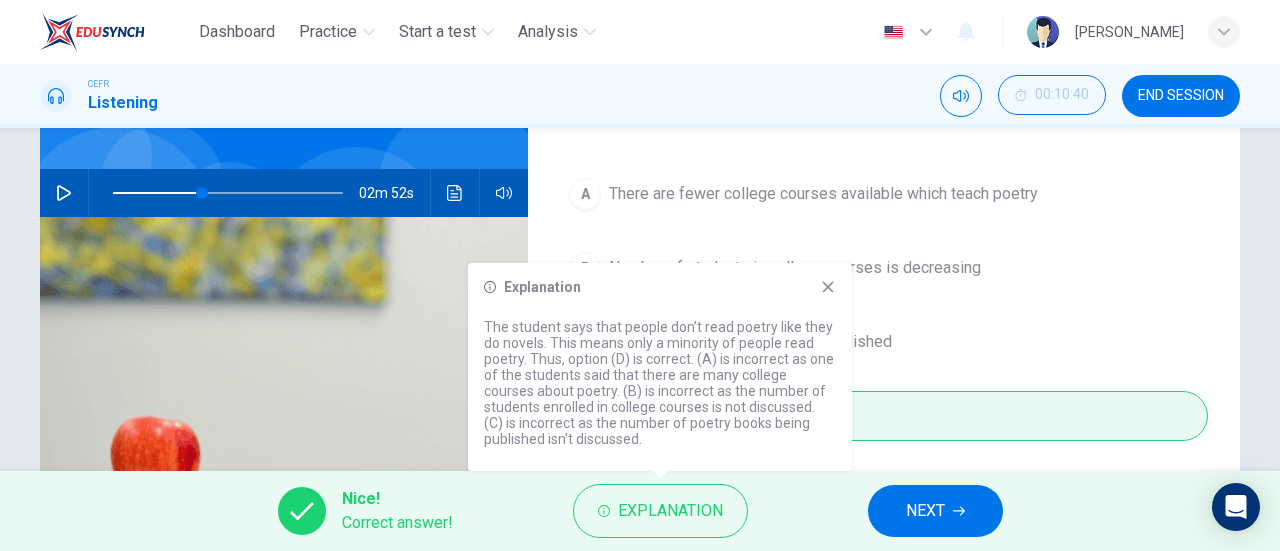 click 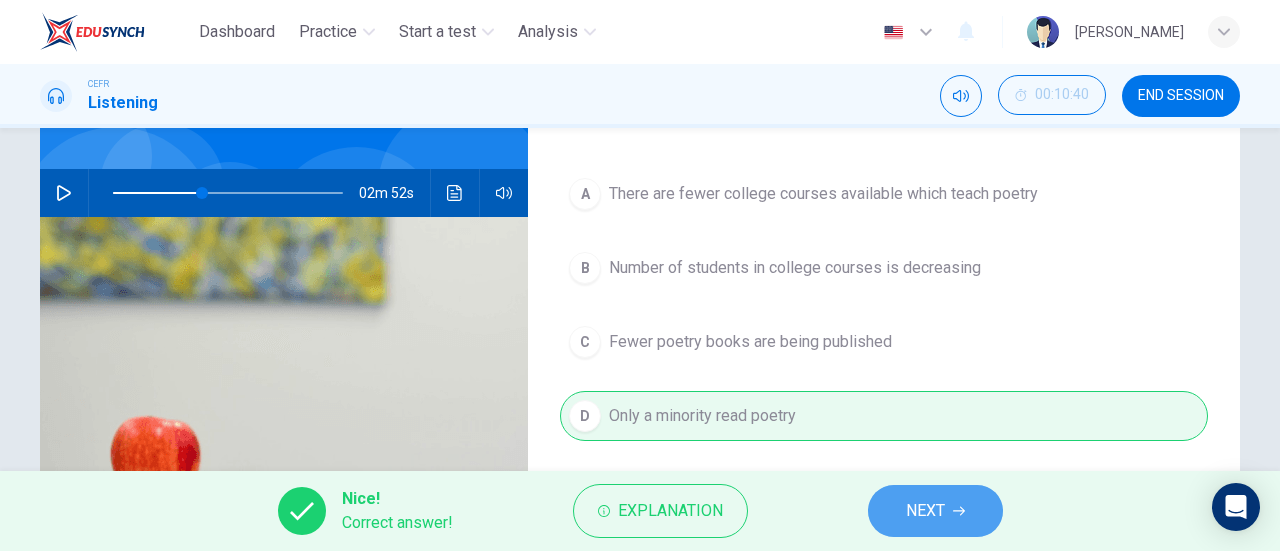 click on "NEXT" at bounding box center [935, 511] 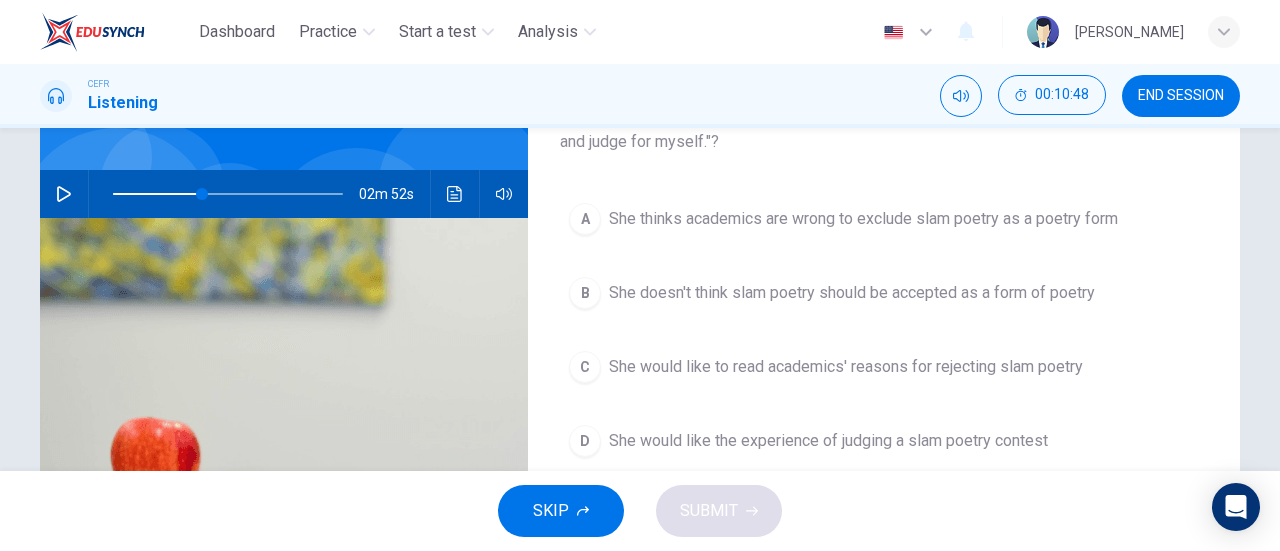 scroll, scrollTop: 184, scrollLeft: 0, axis: vertical 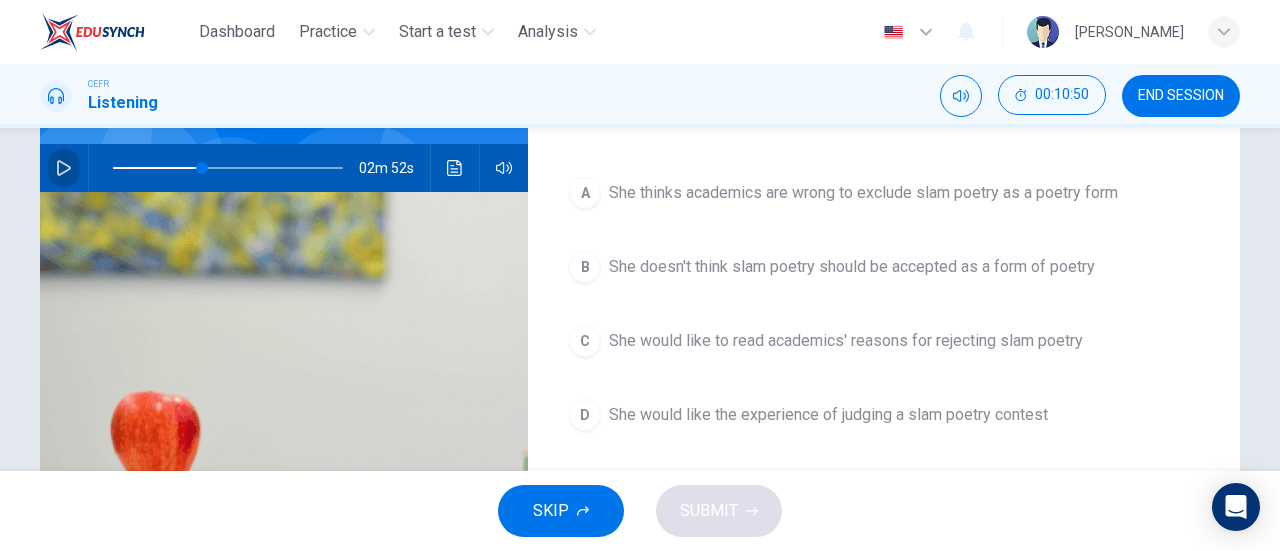 click 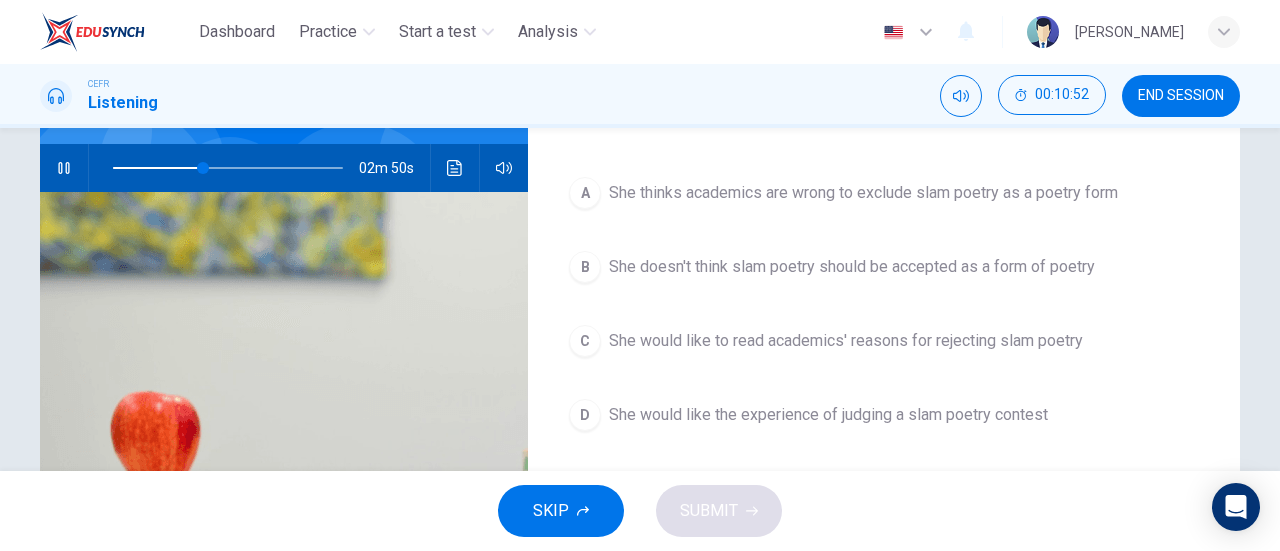 scroll, scrollTop: 185, scrollLeft: 0, axis: vertical 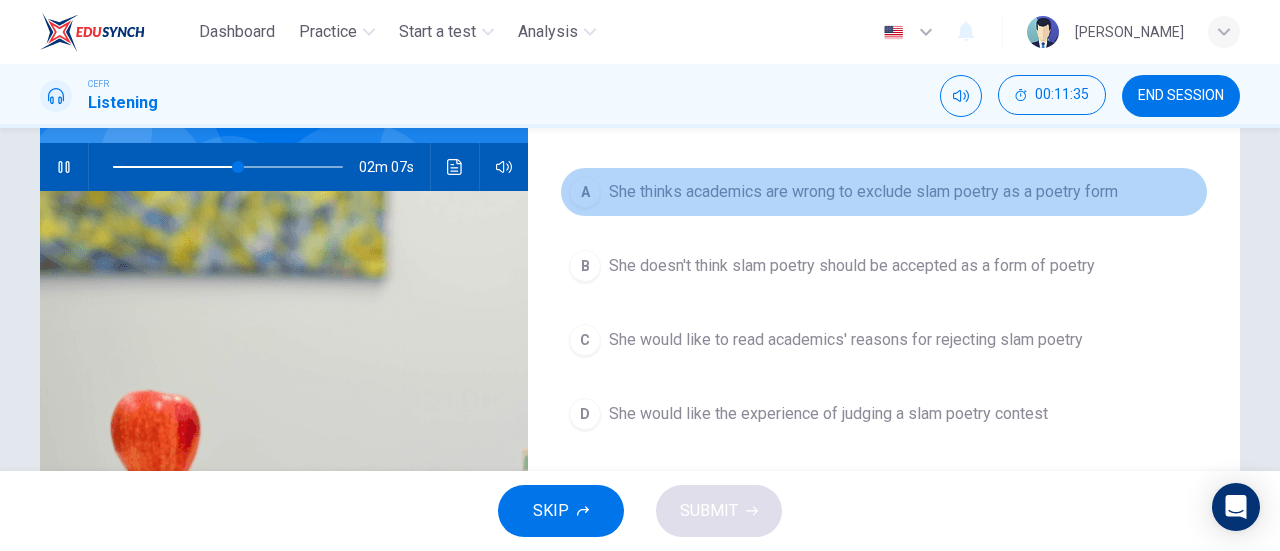 click on "A She thinks academics are wrong to exclude slam poetry as a poetry form" at bounding box center [884, 192] 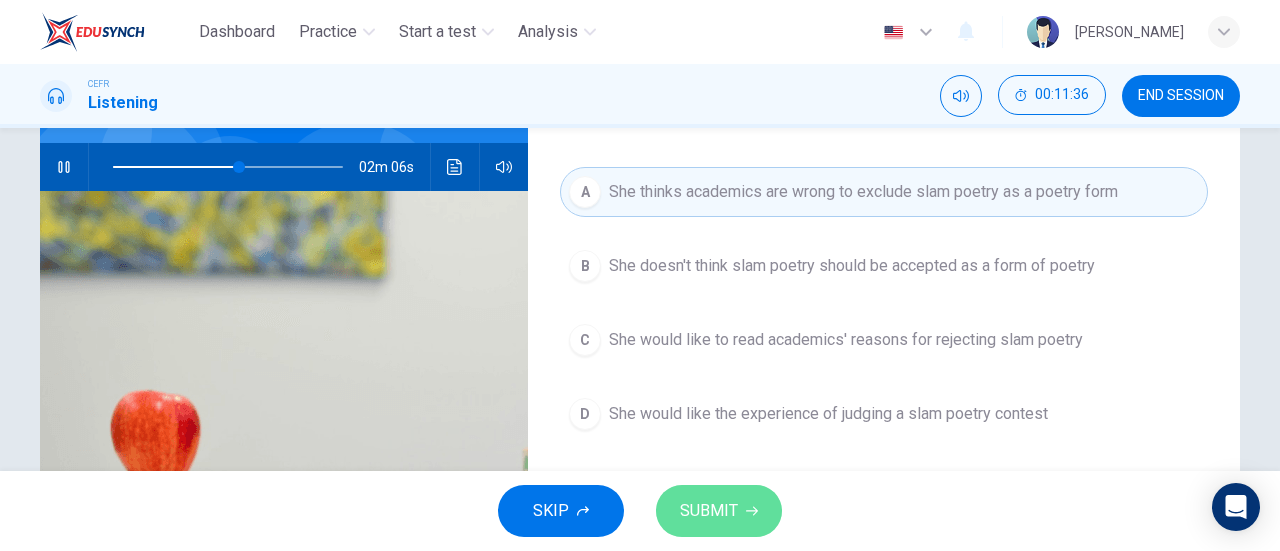 click on "SUBMIT" at bounding box center (709, 511) 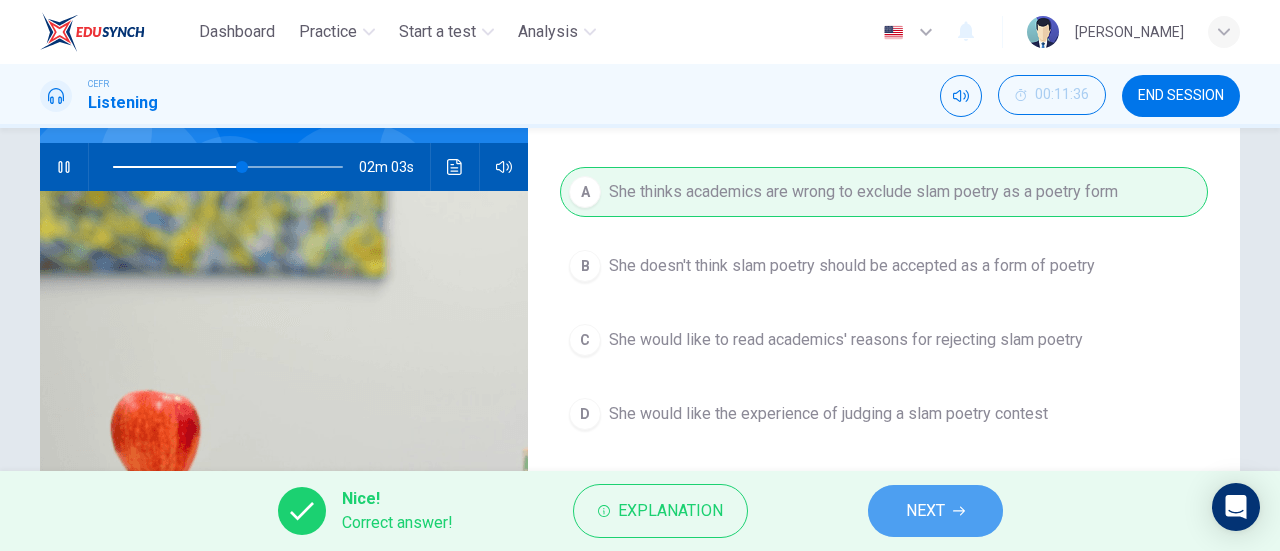 click on "NEXT" at bounding box center [935, 511] 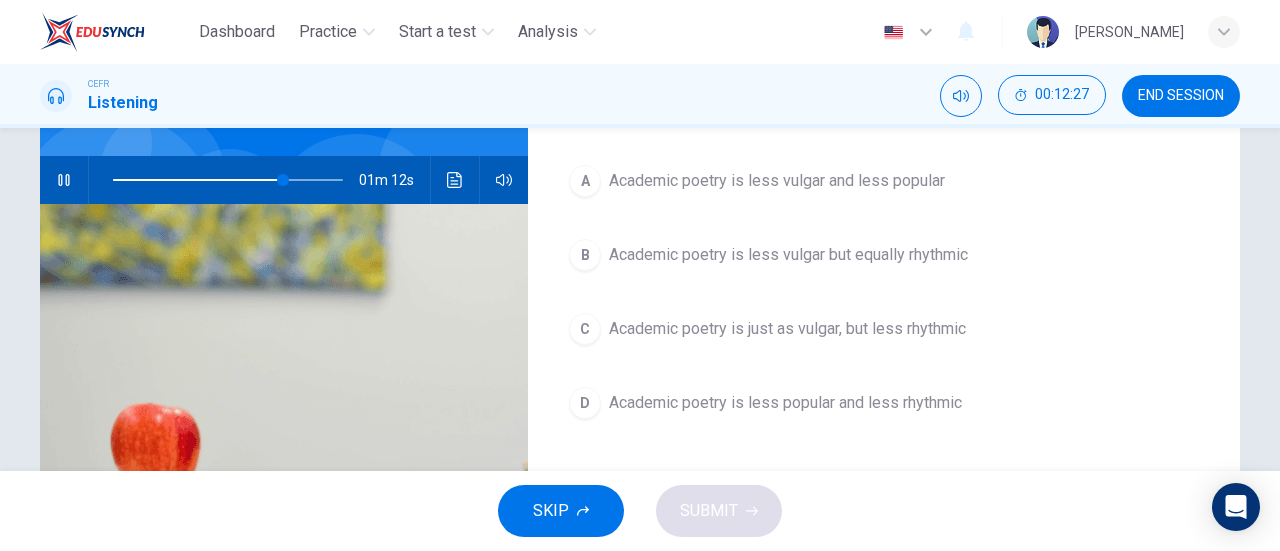 scroll, scrollTop: 173, scrollLeft: 0, axis: vertical 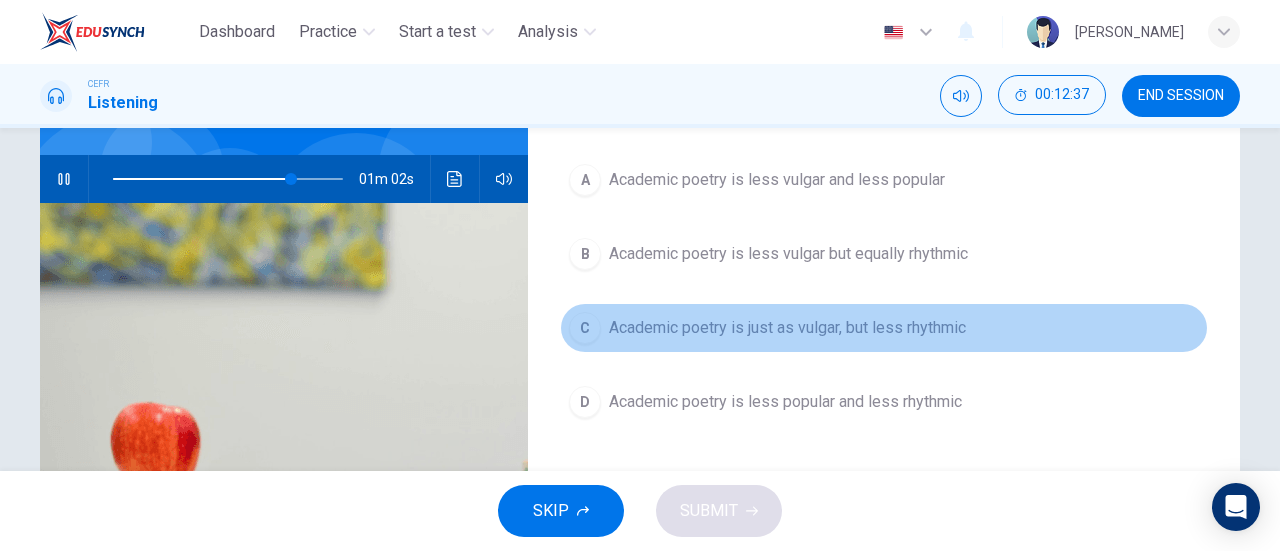click on "C Academic poetry is just as vulgar, but less rhythmic" at bounding box center [884, 328] 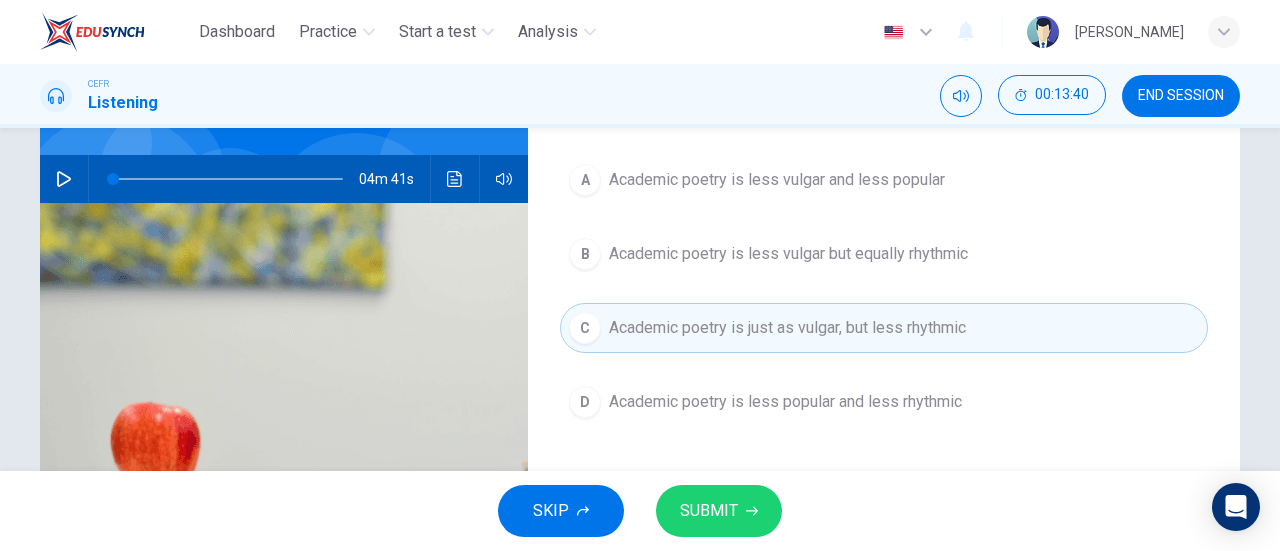 click at bounding box center (228, 179) 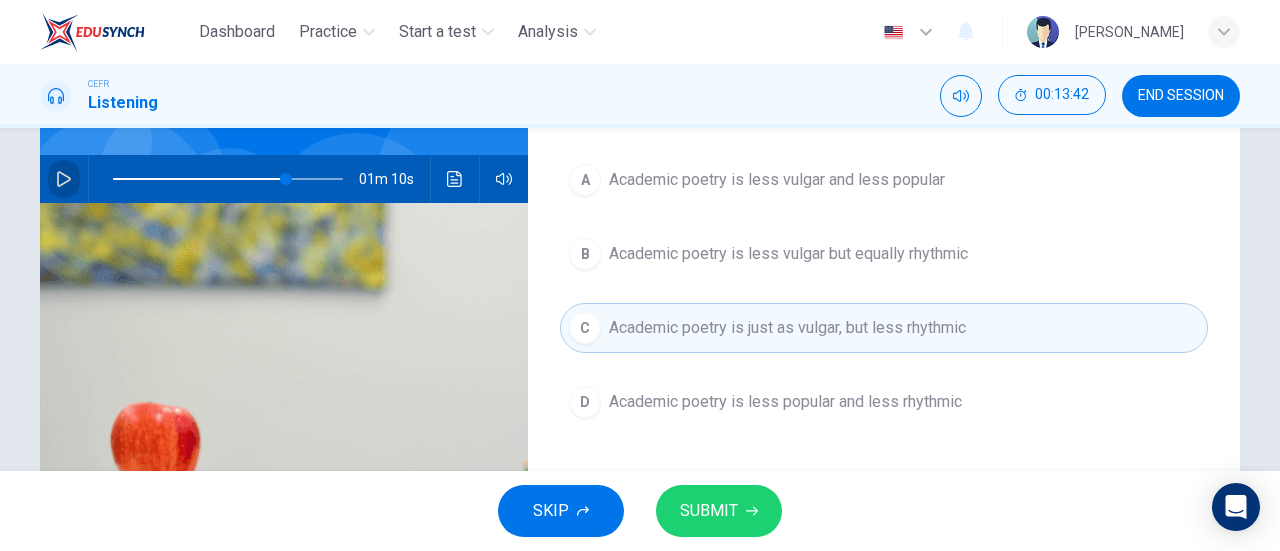 click at bounding box center [64, 179] 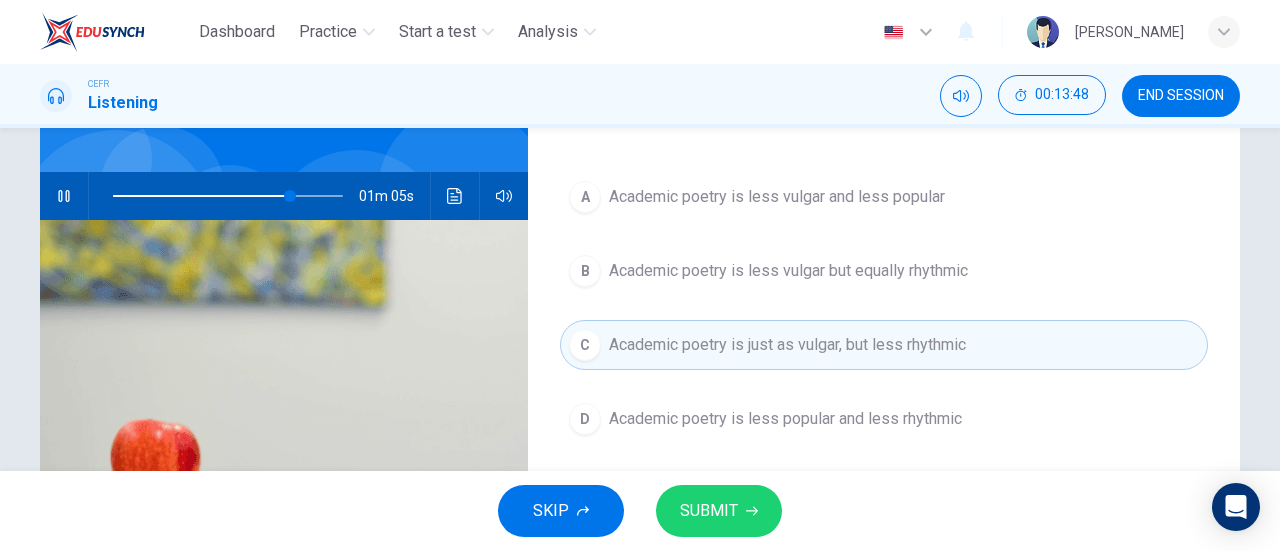 scroll, scrollTop: 167, scrollLeft: 0, axis: vertical 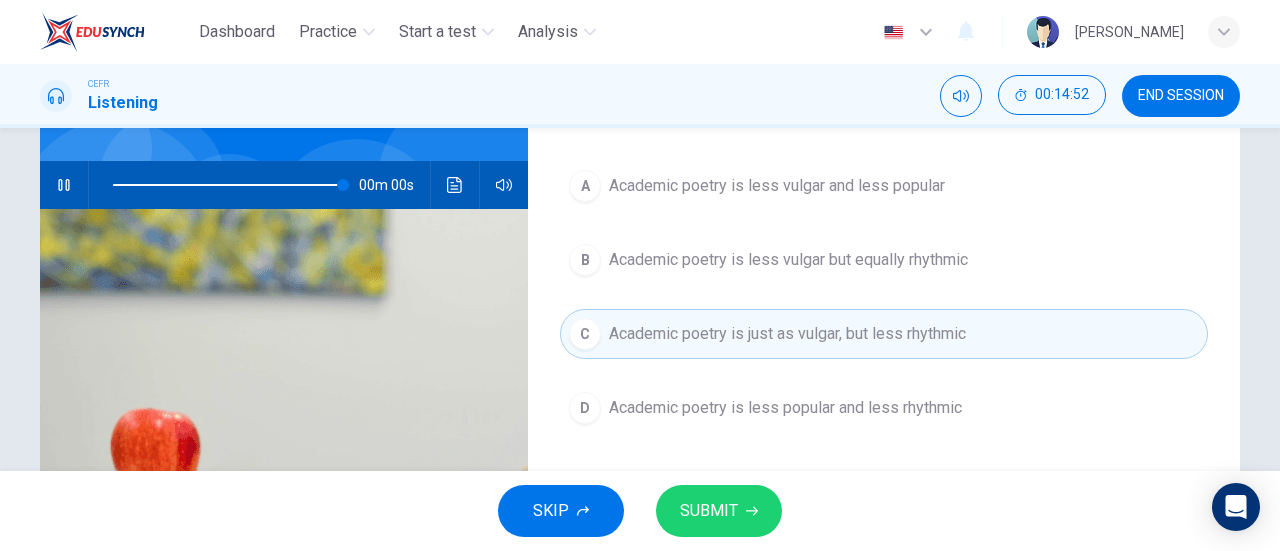 type on "0" 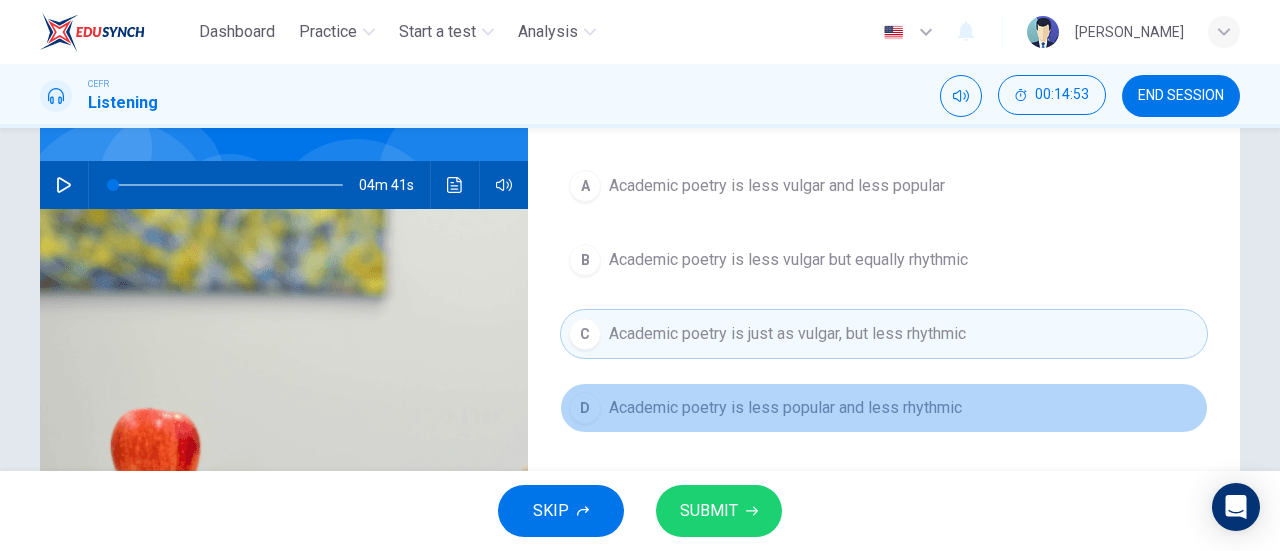 click on "D Academic poetry is less popular and less rhythmic" at bounding box center [884, 408] 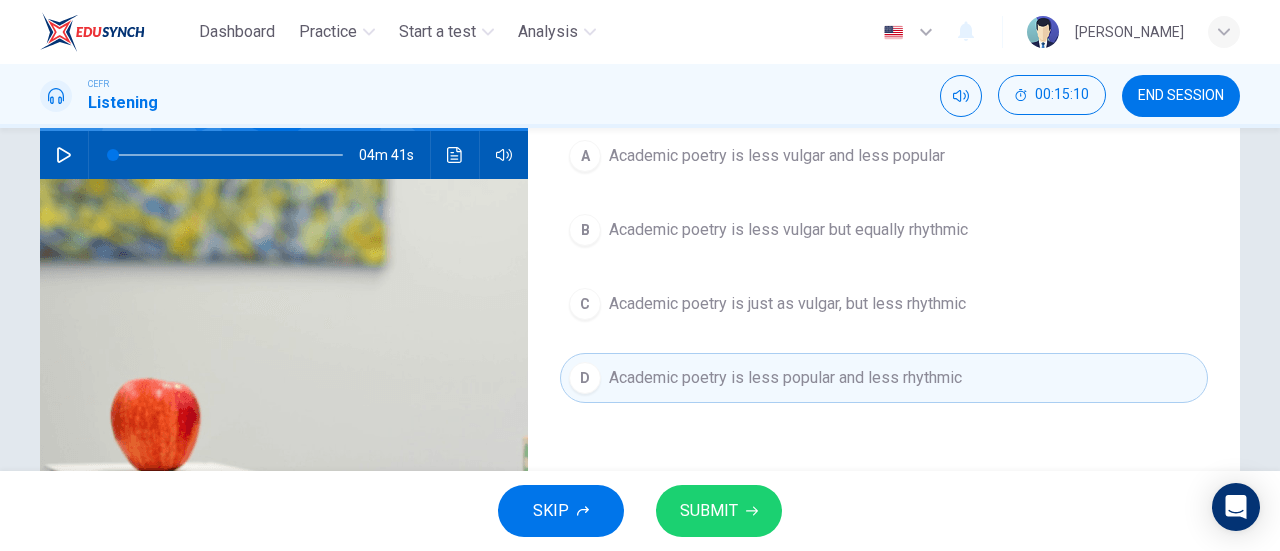 scroll, scrollTop: 196, scrollLeft: 0, axis: vertical 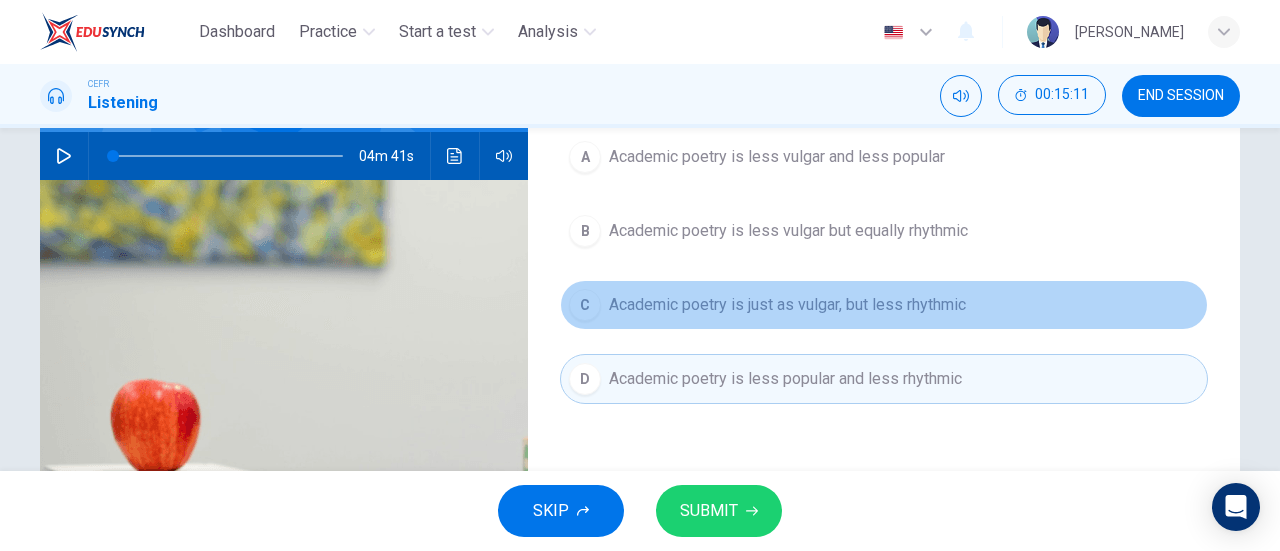 click on "Academic poetry is just as vulgar, but less rhythmic" at bounding box center [787, 305] 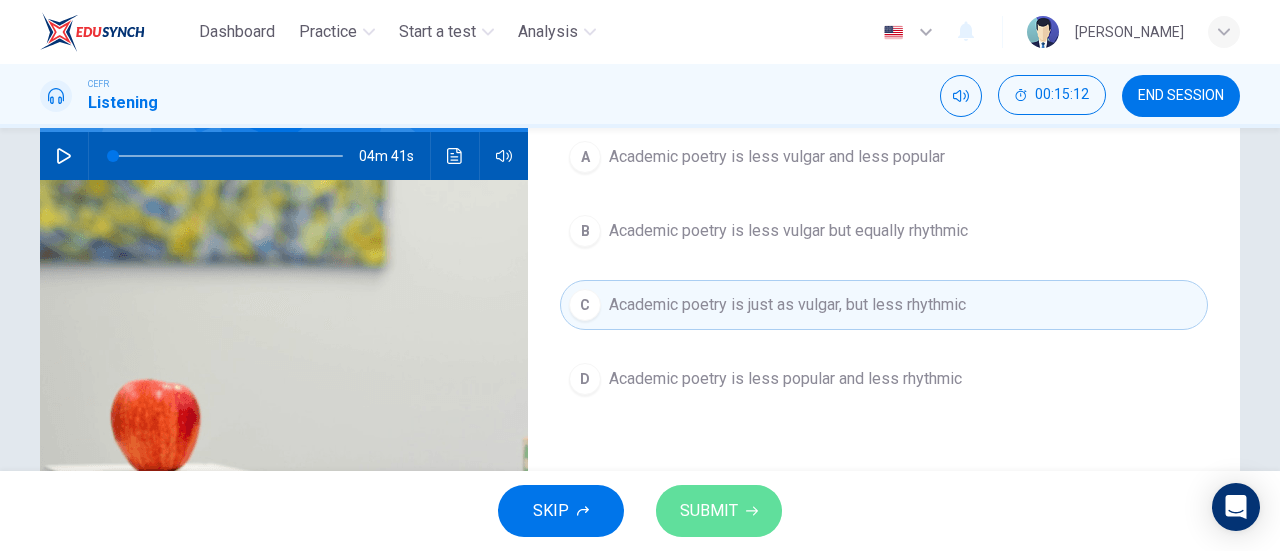 click on "SUBMIT" at bounding box center [719, 511] 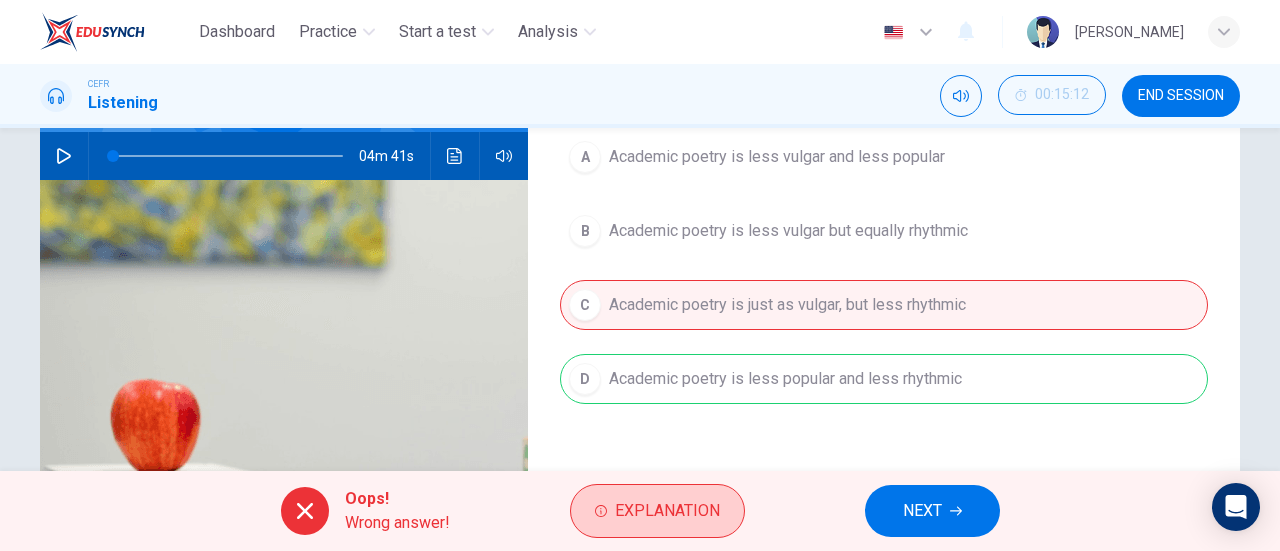 click on "Explanation" at bounding box center (667, 511) 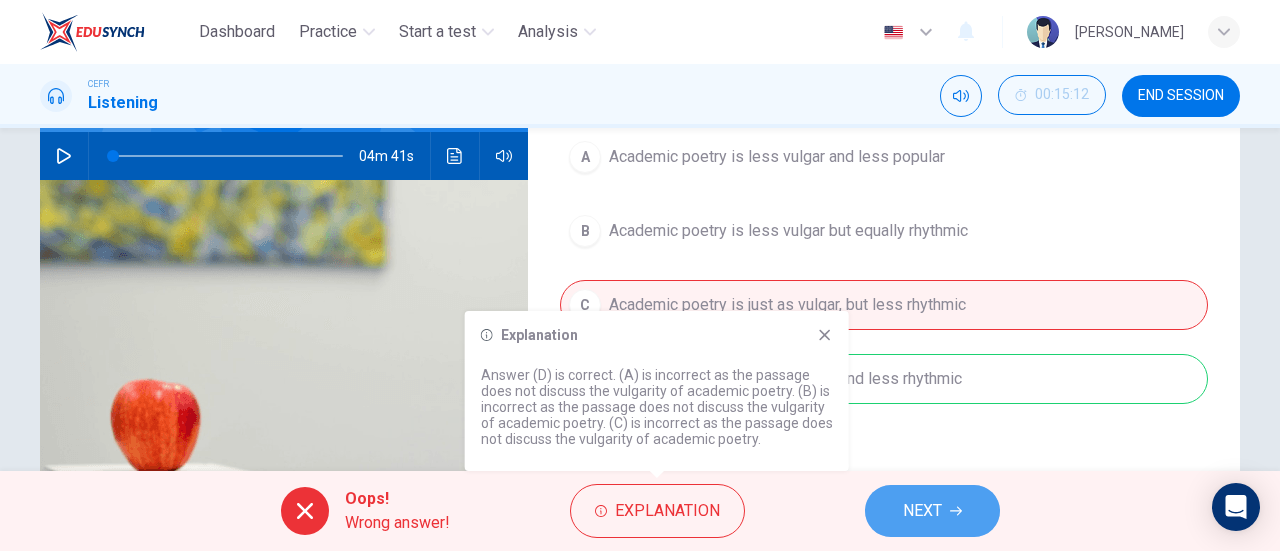 click on "NEXT" at bounding box center (922, 511) 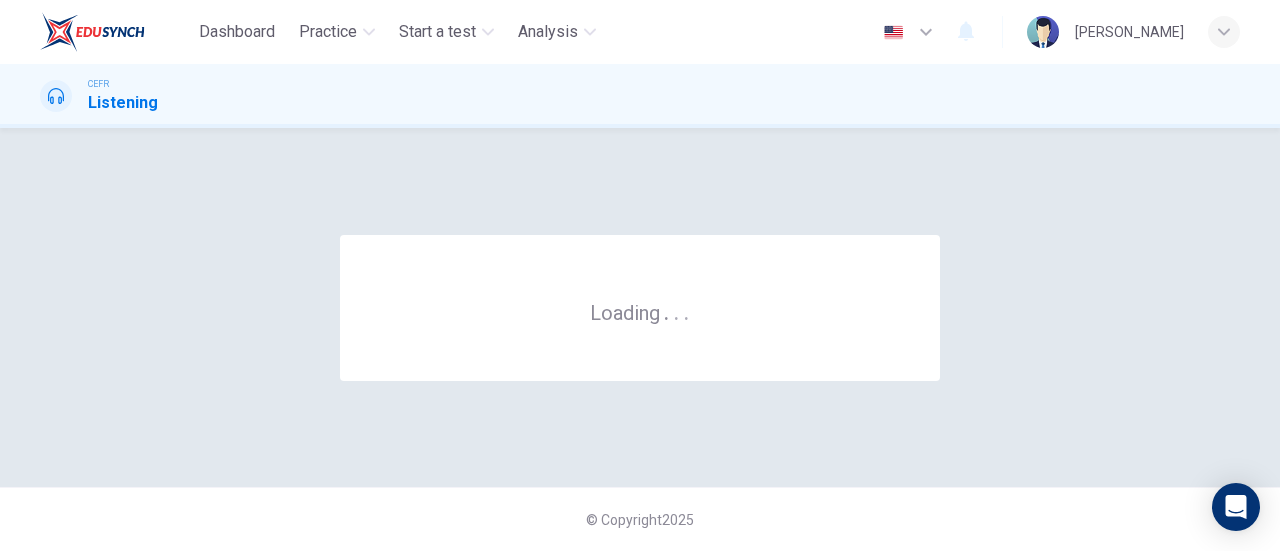scroll, scrollTop: 0, scrollLeft: 0, axis: both 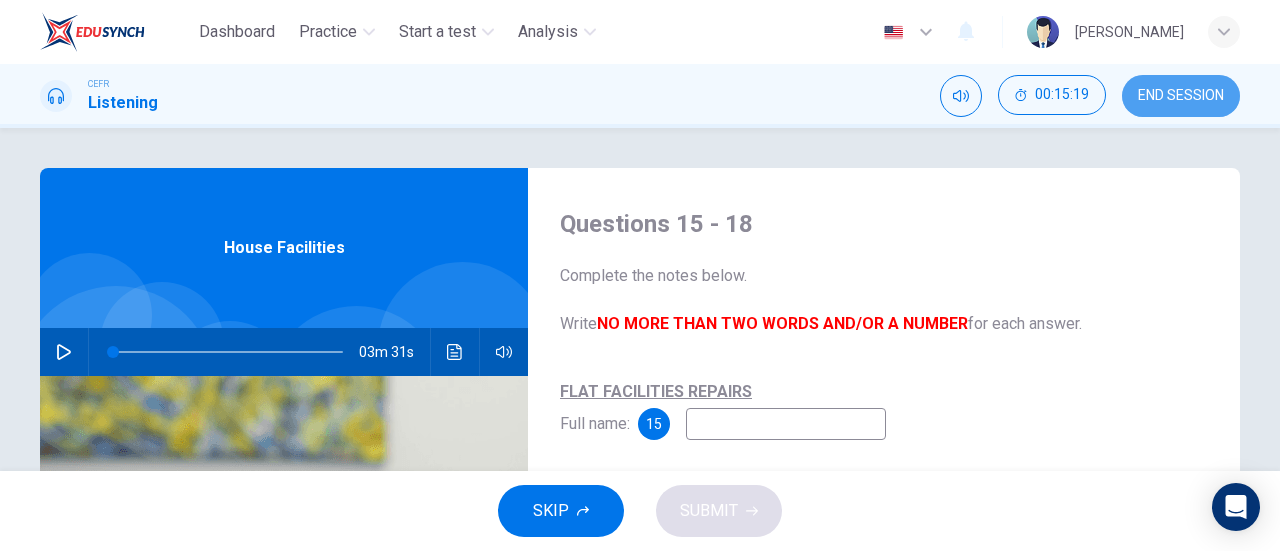click on "END SESSION" at bounding box center [1181, 96] 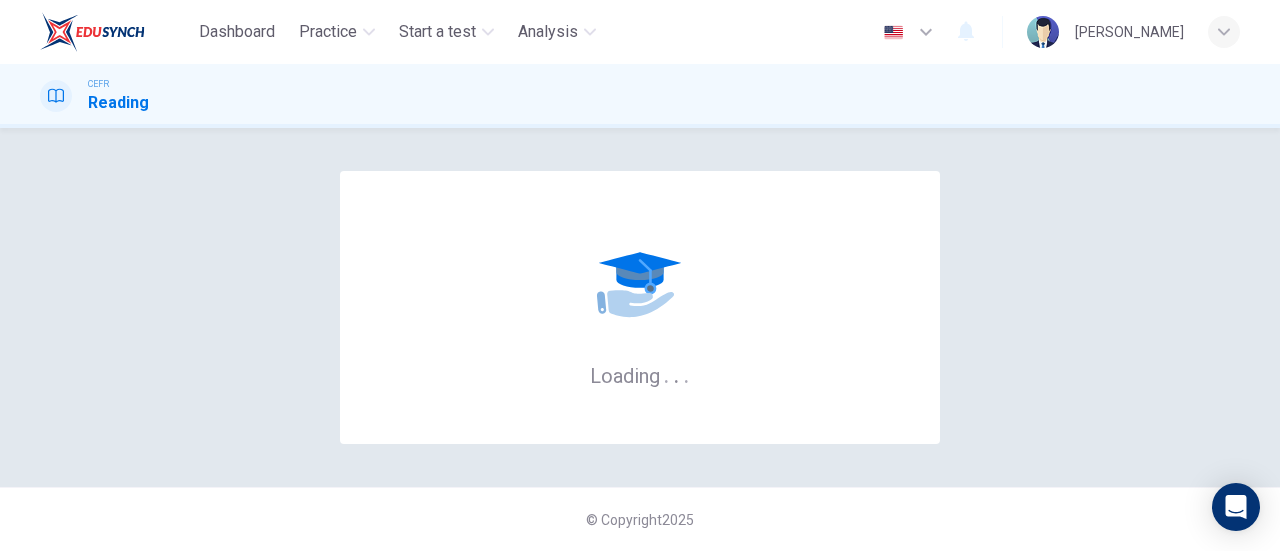 scroll, scrollTop: 0, scrollLeft: 0, axis: both 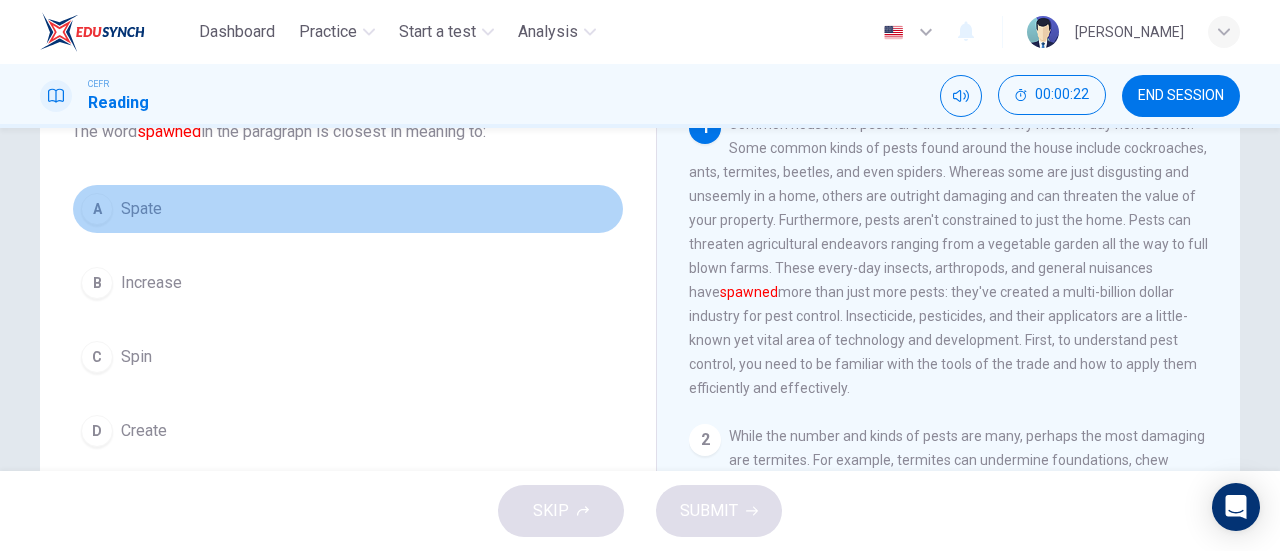 click on "A Spate" at bounding box center (348, 209) 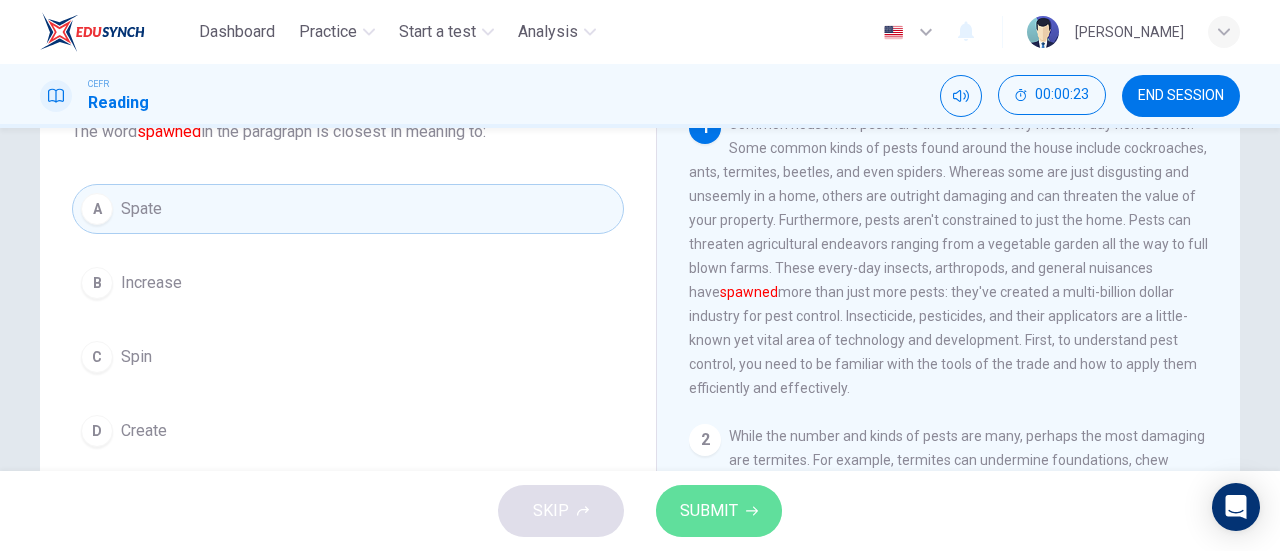 click on "SUBMIT" at bounding box center (719, 511) 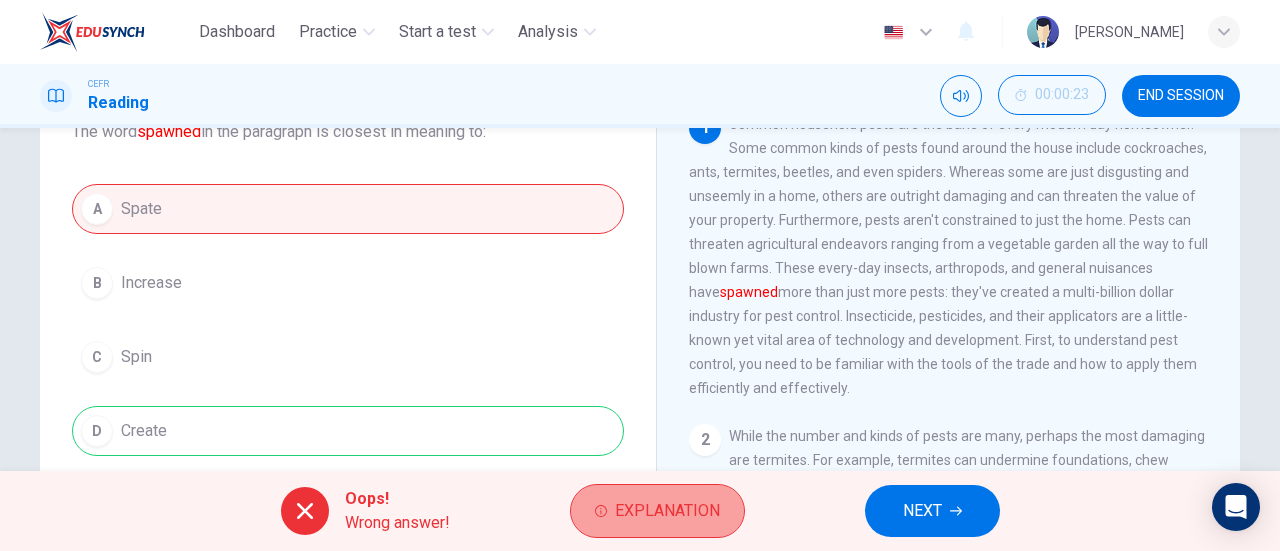 click on "Explanation" at bounding box center (667, 511) 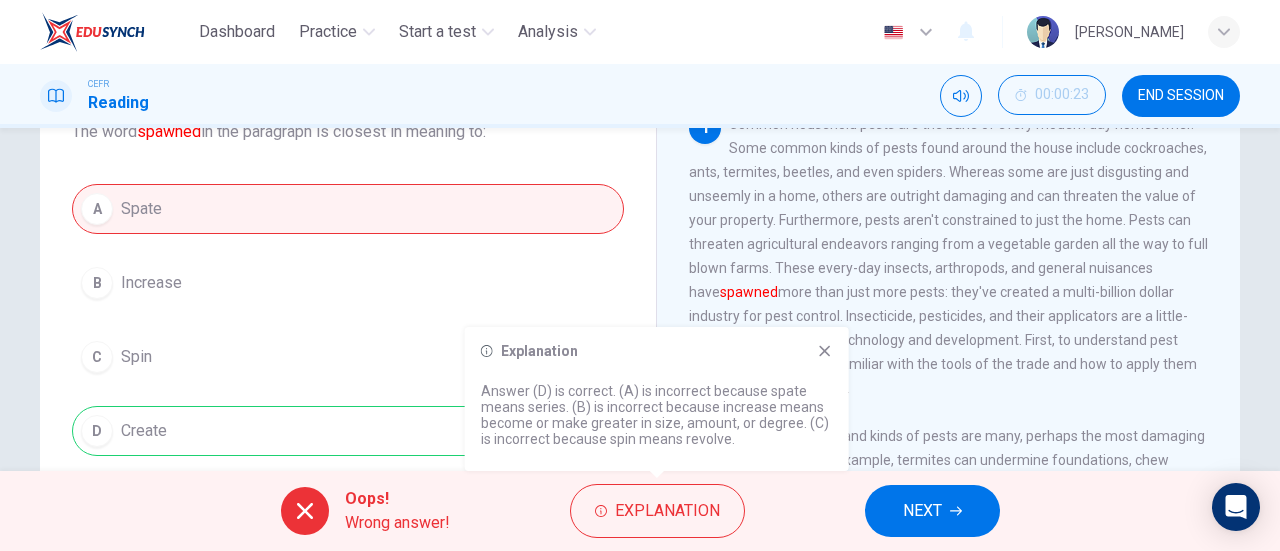 click on "Oops! Wrong answer! Explanation NEXT" at bounding box center [640, 511] 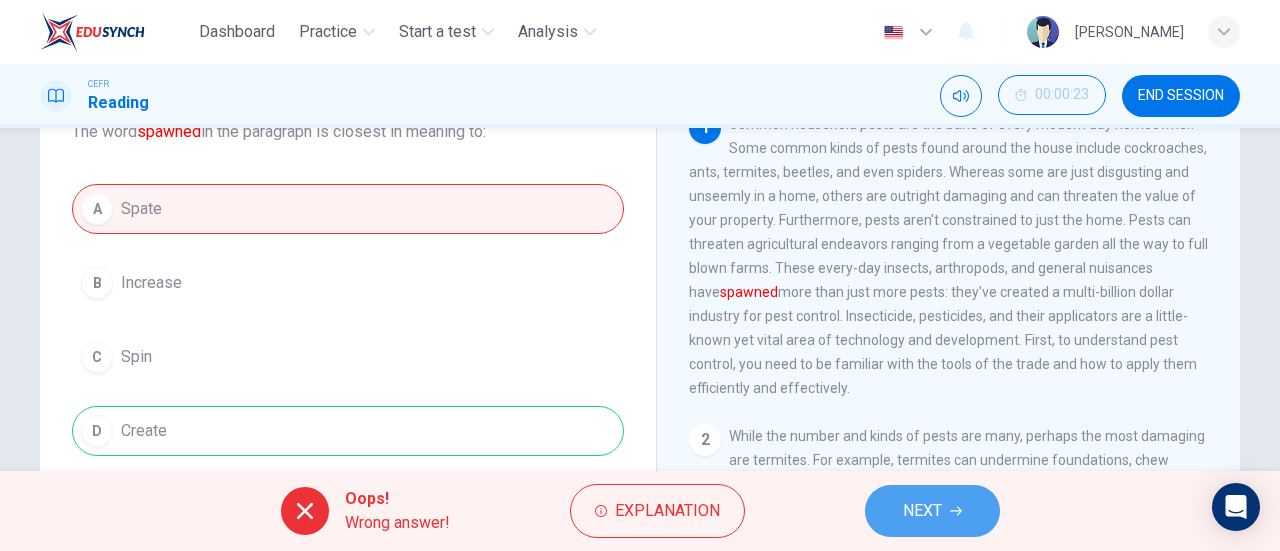 click on "NEXT" at bounding box center [932, 511] 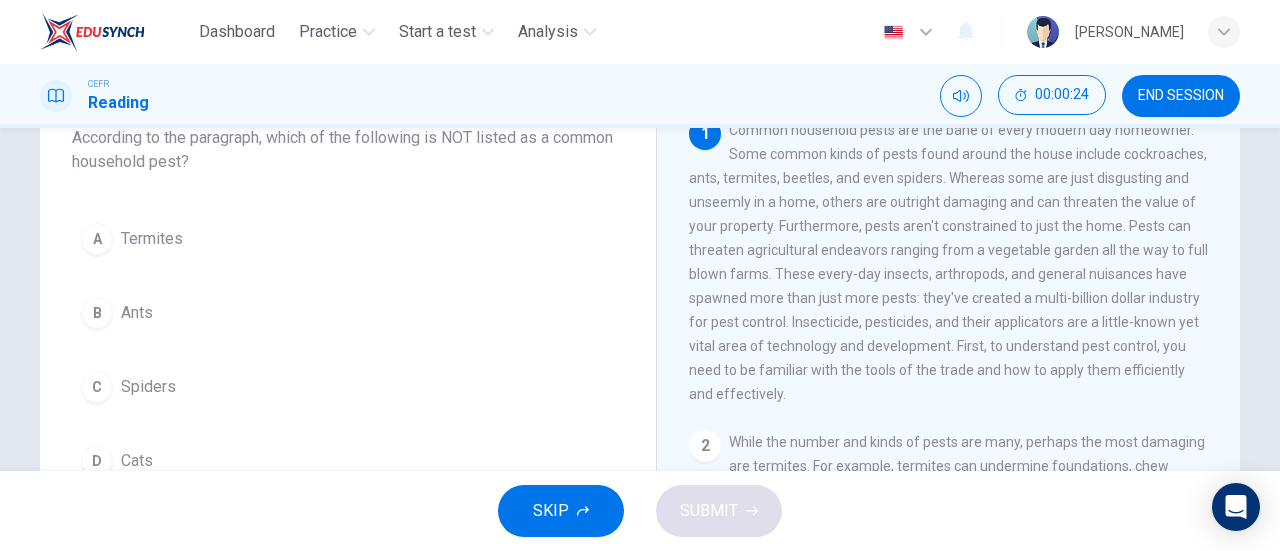 scroll, scrollTop: 134, scrollLeft: 0, axis: vertical 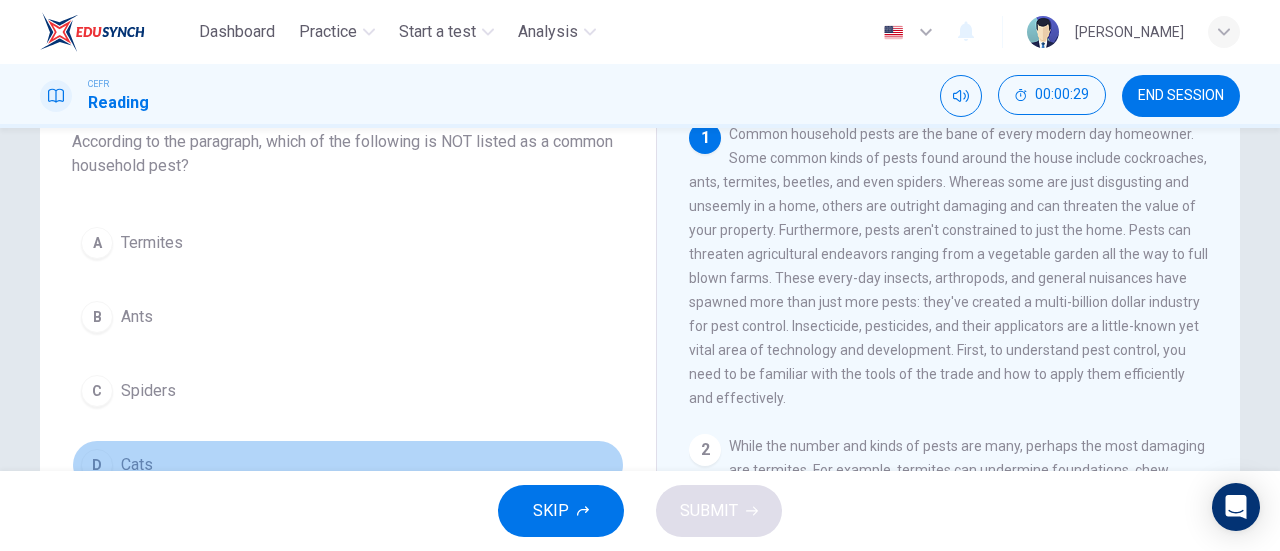 click on "Cats" at bounding box center [137, 465] 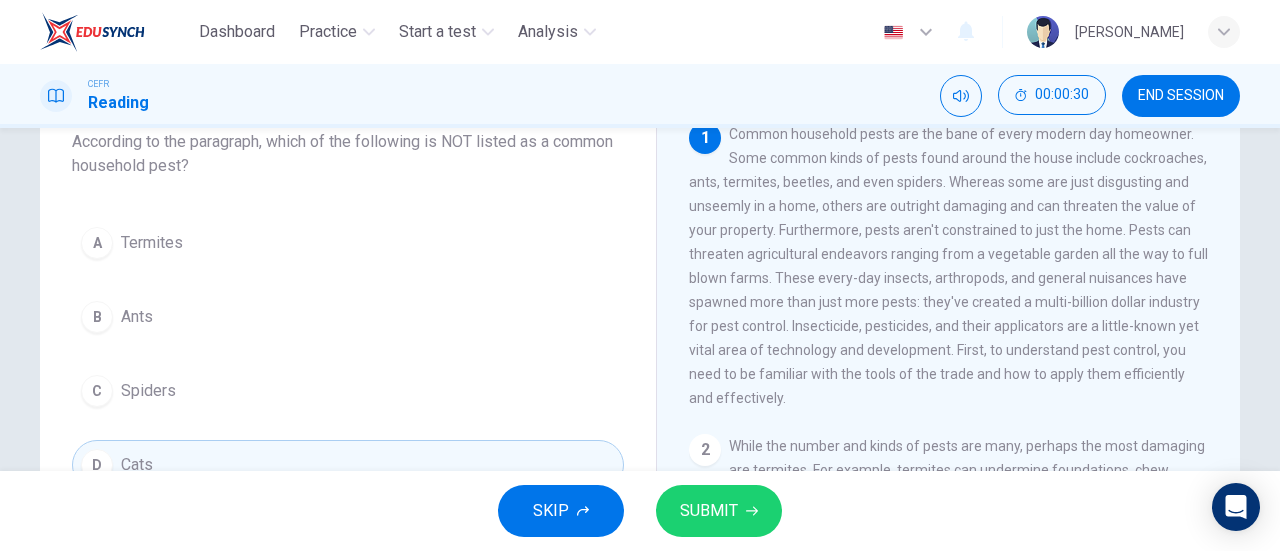 click on "SUBMIT" at bounding box center (709, 511) 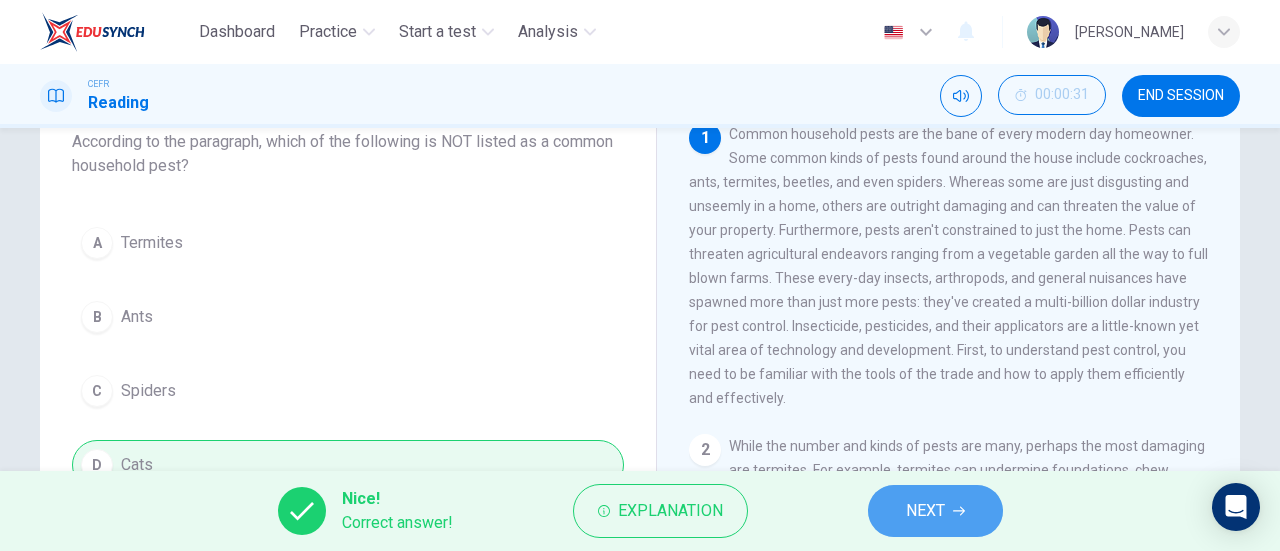 click on "NEXT" at bounding box center [935, 511] 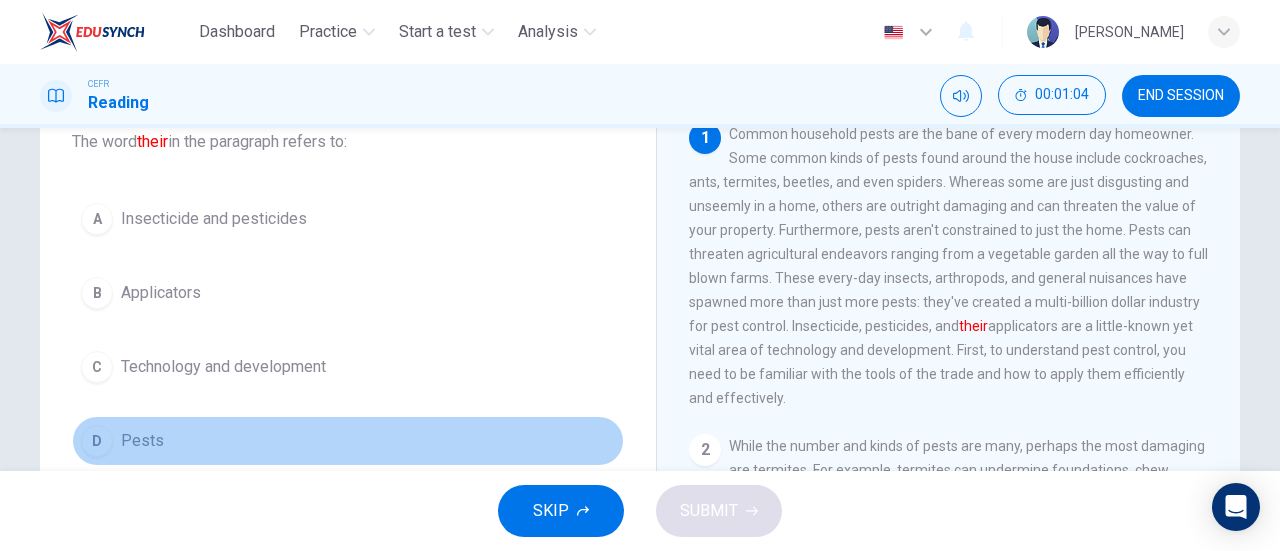 click on "Pests" at bounding box center [142, 441] 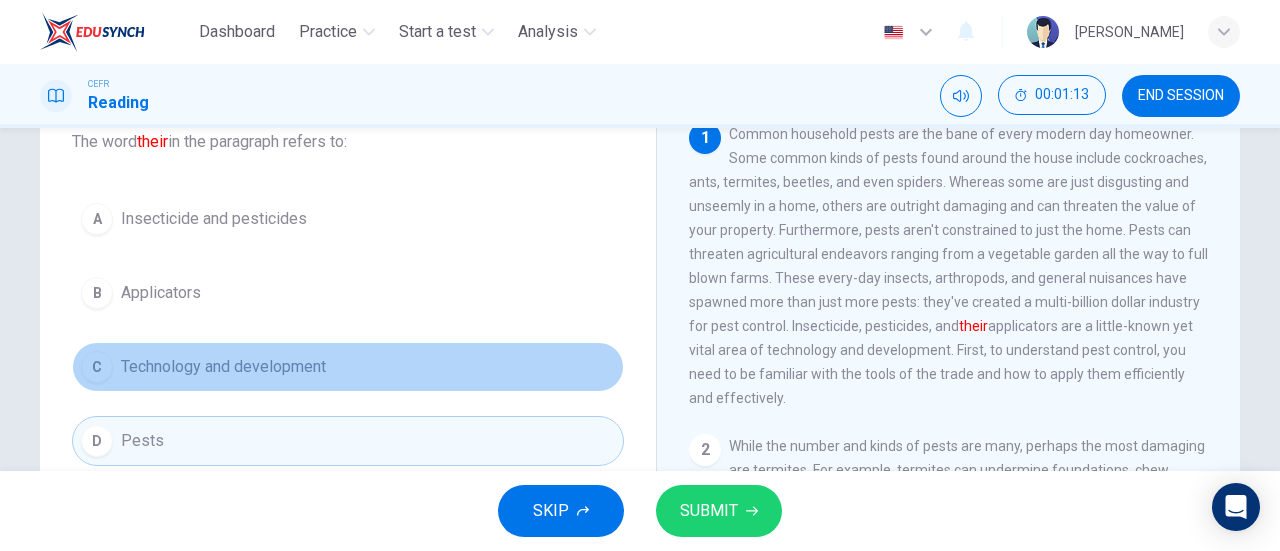 click on "Technology and development" at bounding box center [223, 367] 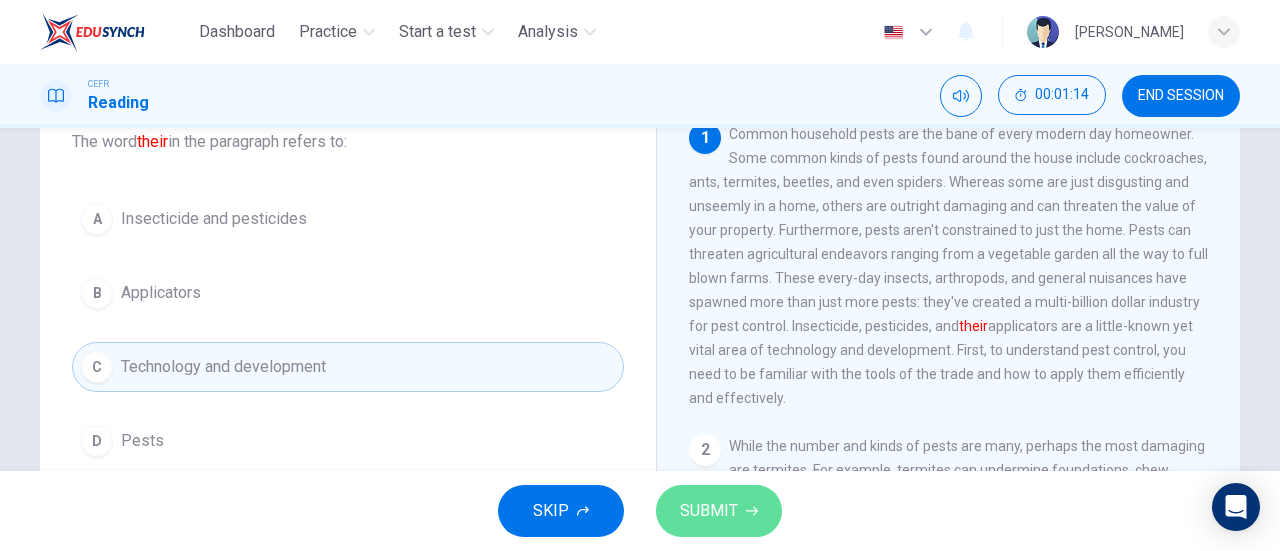 click on "SUBMIT" at bounding box center (709, 511) 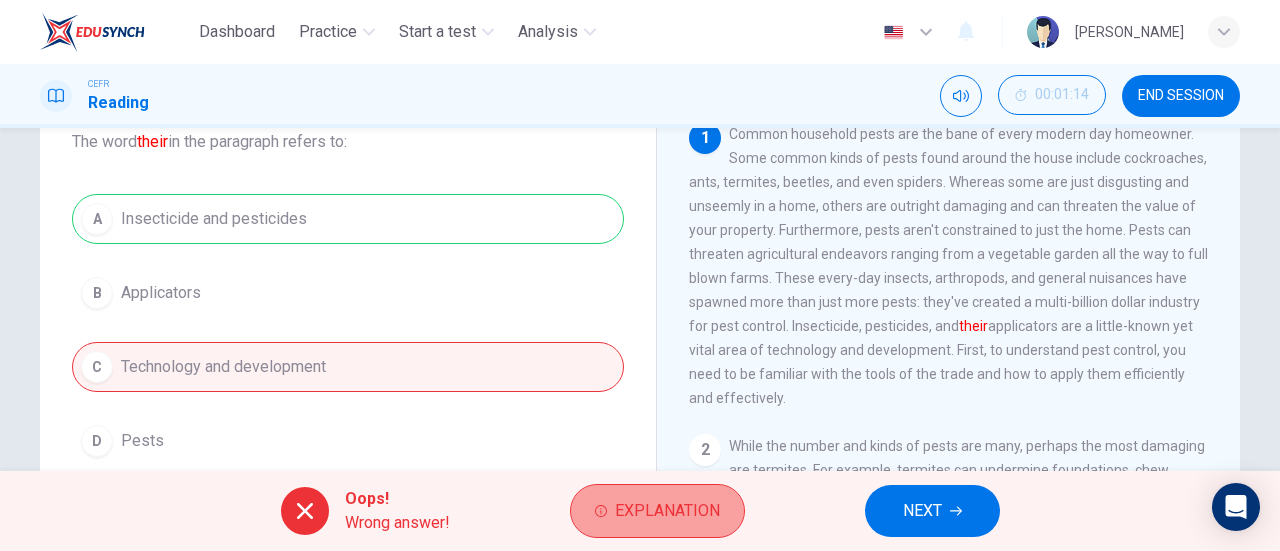 click on "Explanation" at bounding box center (667, 511) 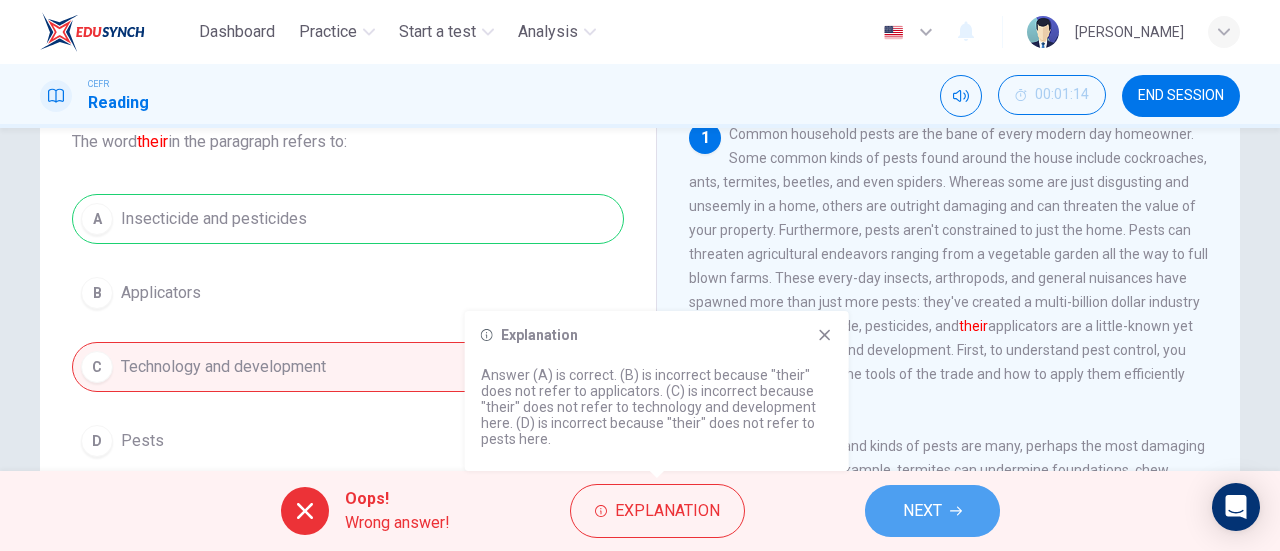 click on "NEXT" at bounding box center [922, 511] 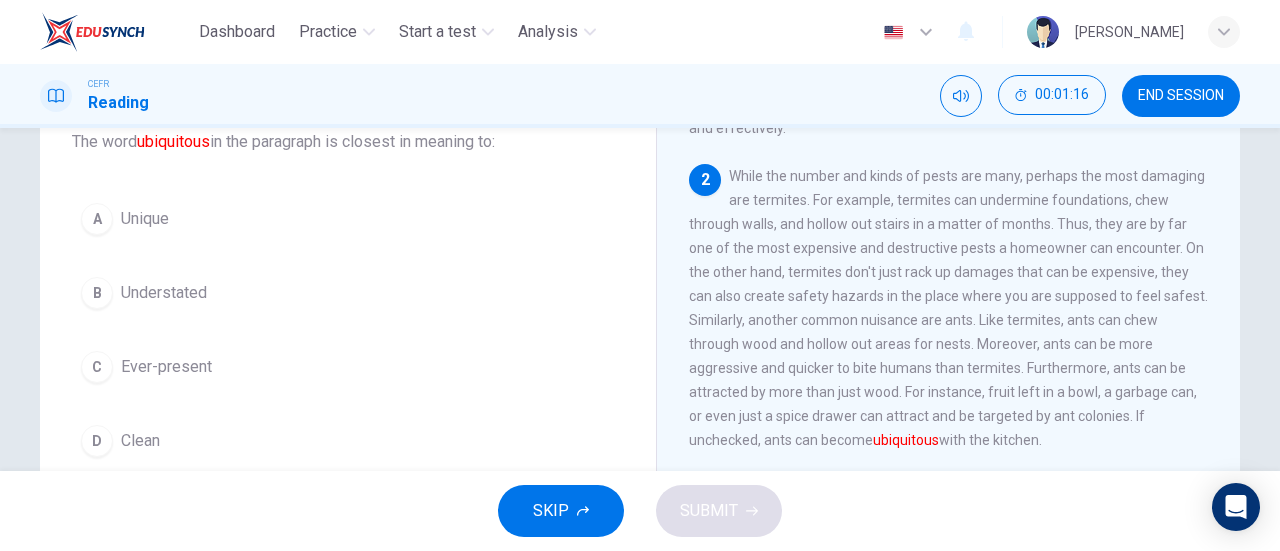 scroll, scrollTop: 273, scrollLeft: 0, axis: vertical 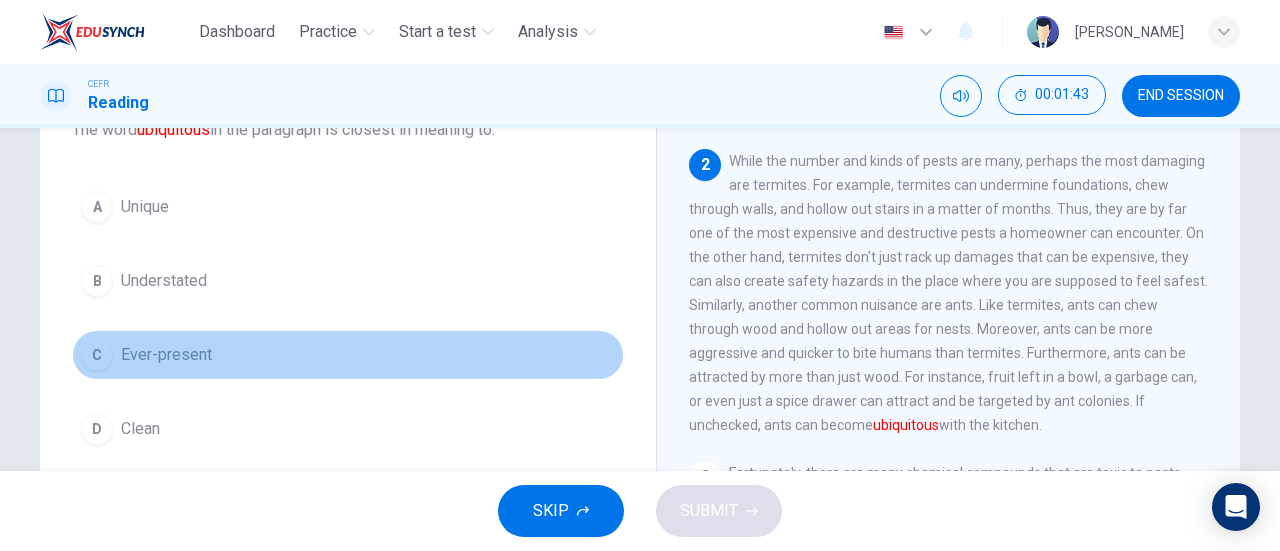 click on "Ever-present" at bounding box center [166, 355] 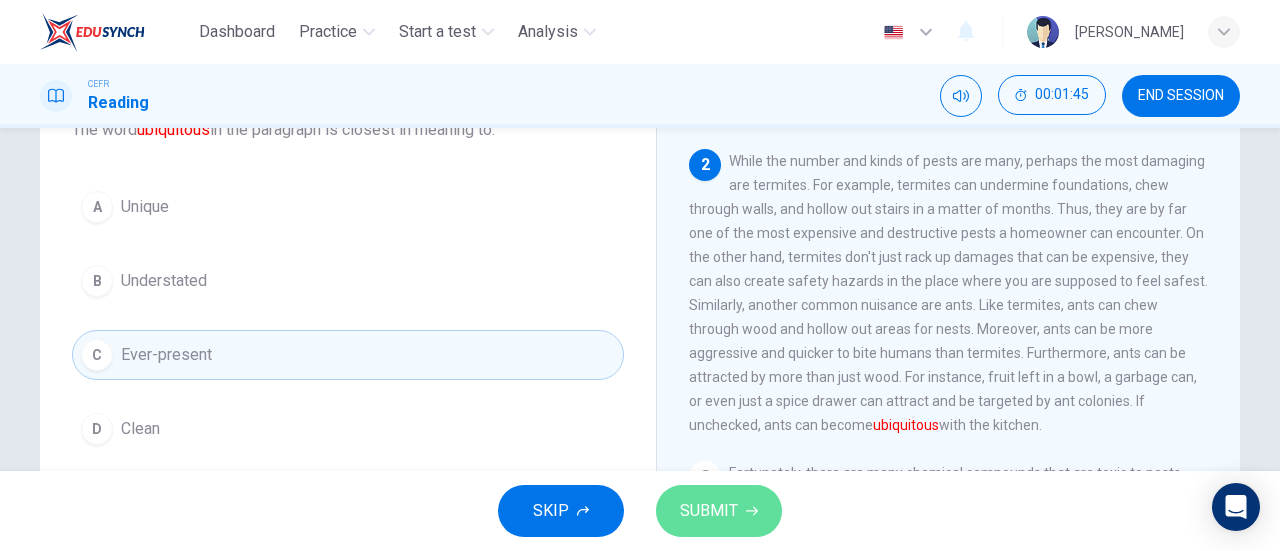 click on "SUBMIT" at bounding box center [719, 511] 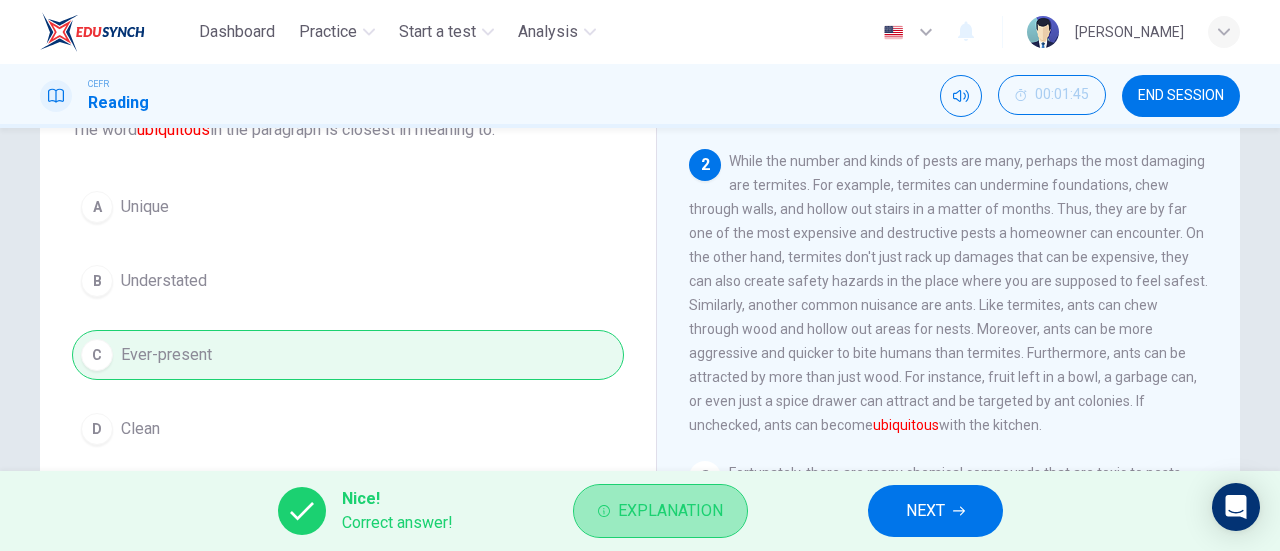 click on "Explanation" at bounding box center (670, 511) 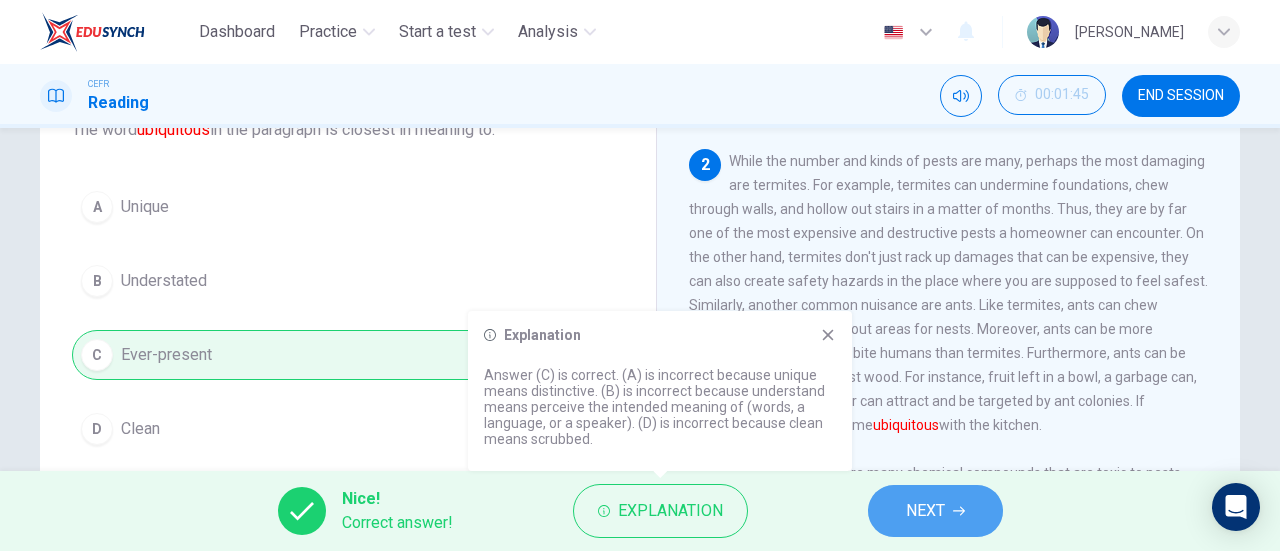 click on "NEXT" at bounding box center (925, 511) 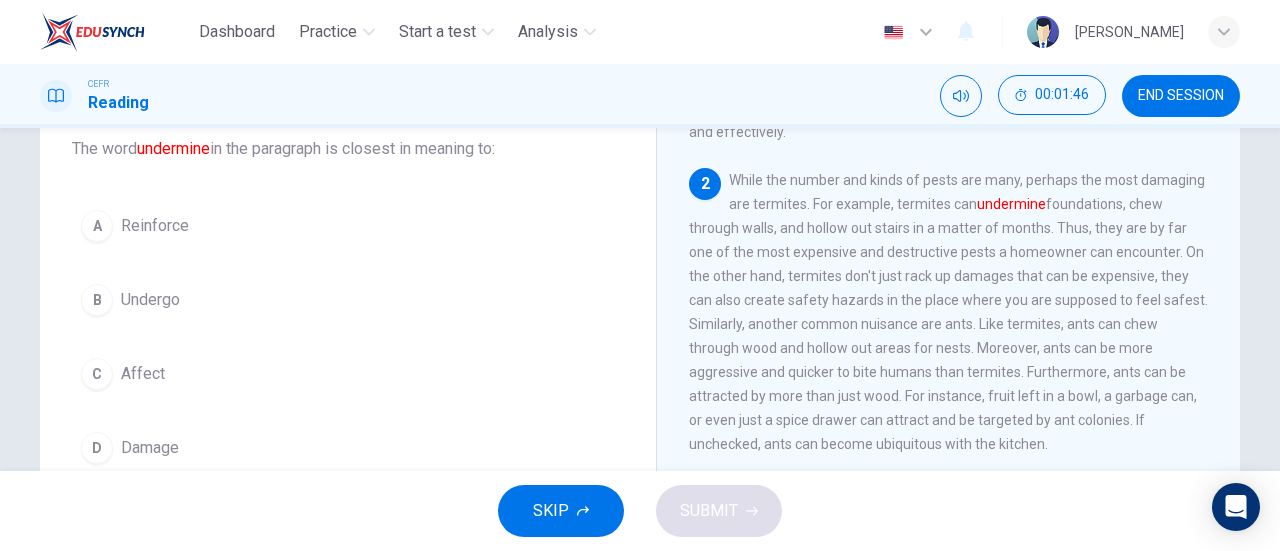 scroll, scrollTop: 126, scrollLeft: 0, axis: vertical 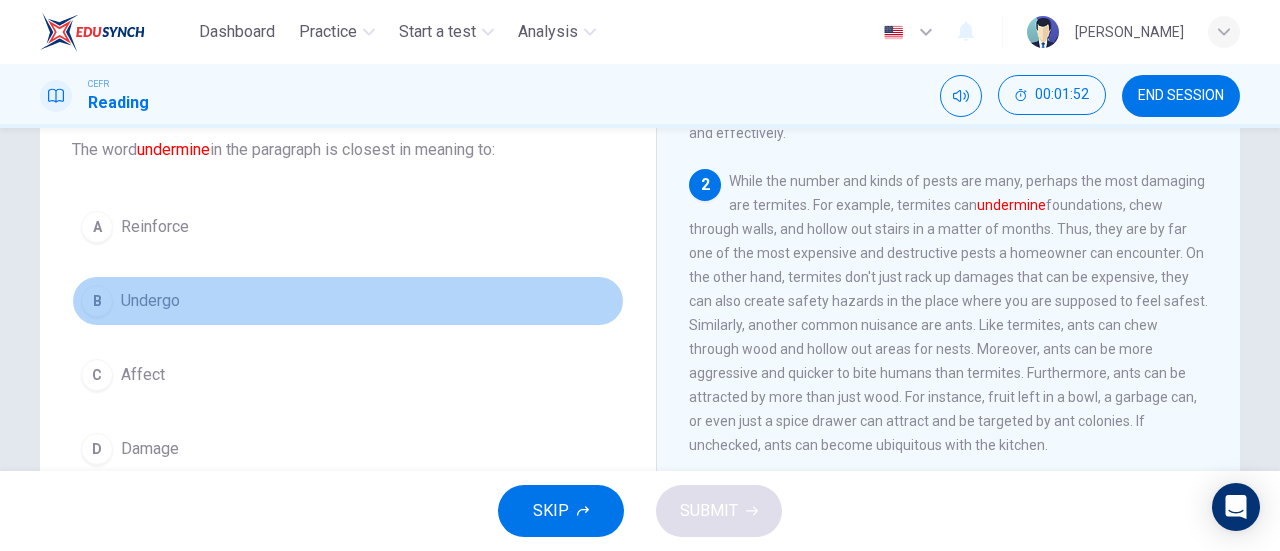 click on "B Undergo" at bounding box center [348, 301] 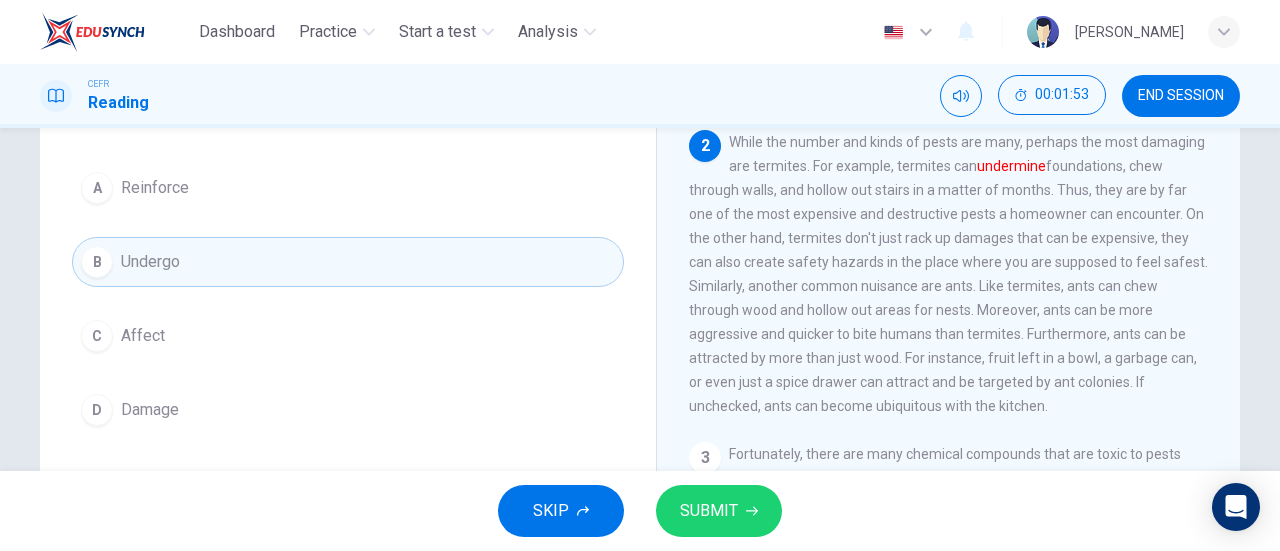 scroll, scrollTop: 167, scrollLeft: 0, axis: vertical 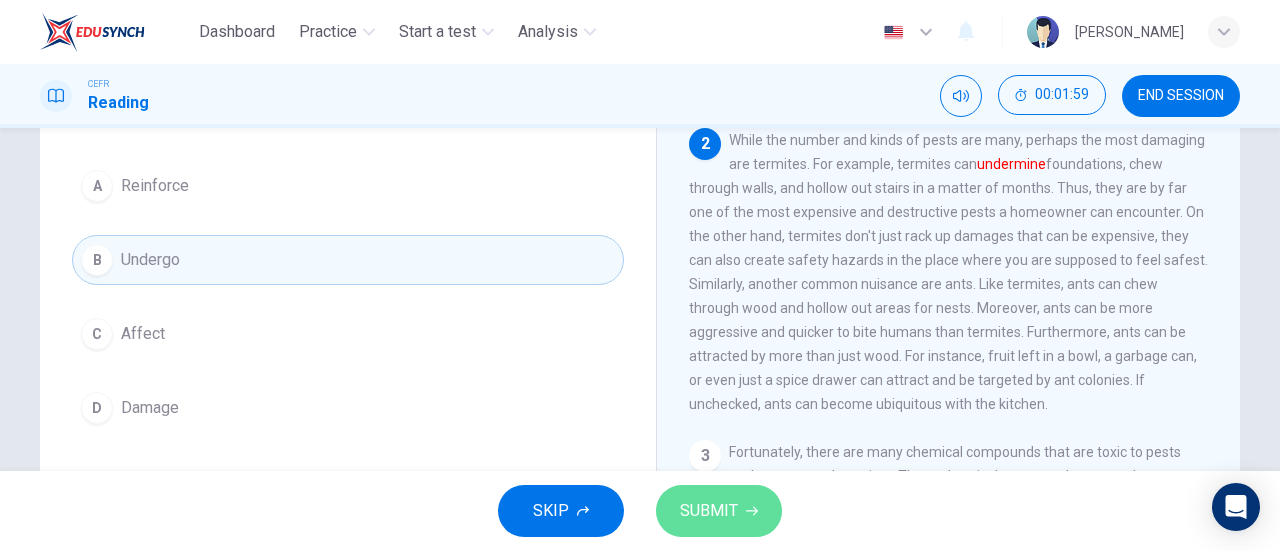 click on "SUBMIT" at bounding box center [709, 511] 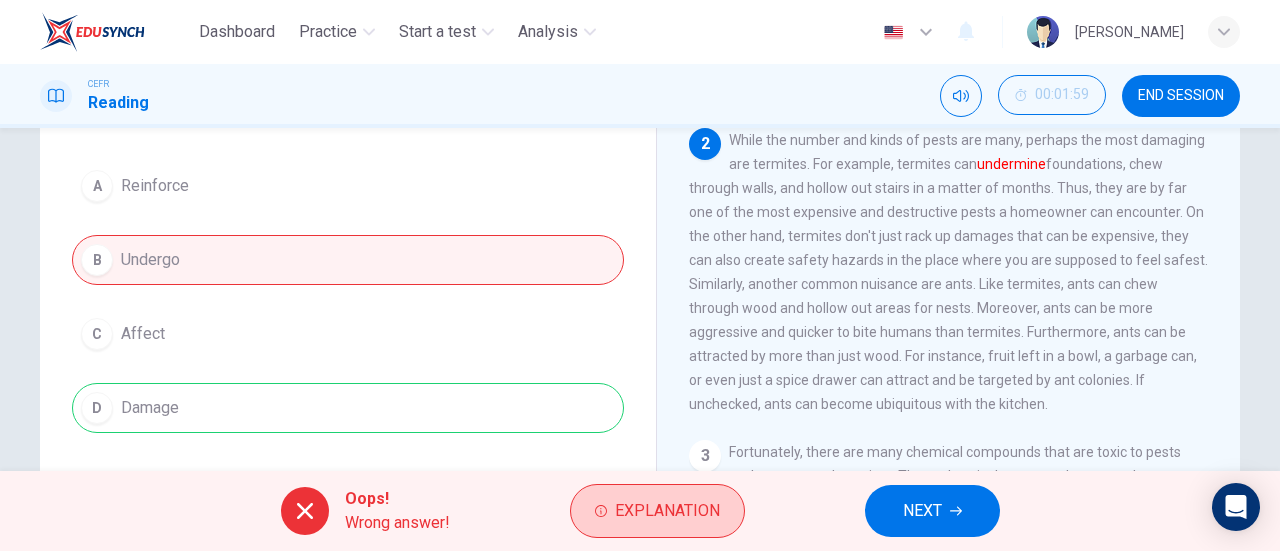 click on "Explanation" at bounding box center (667, 511) 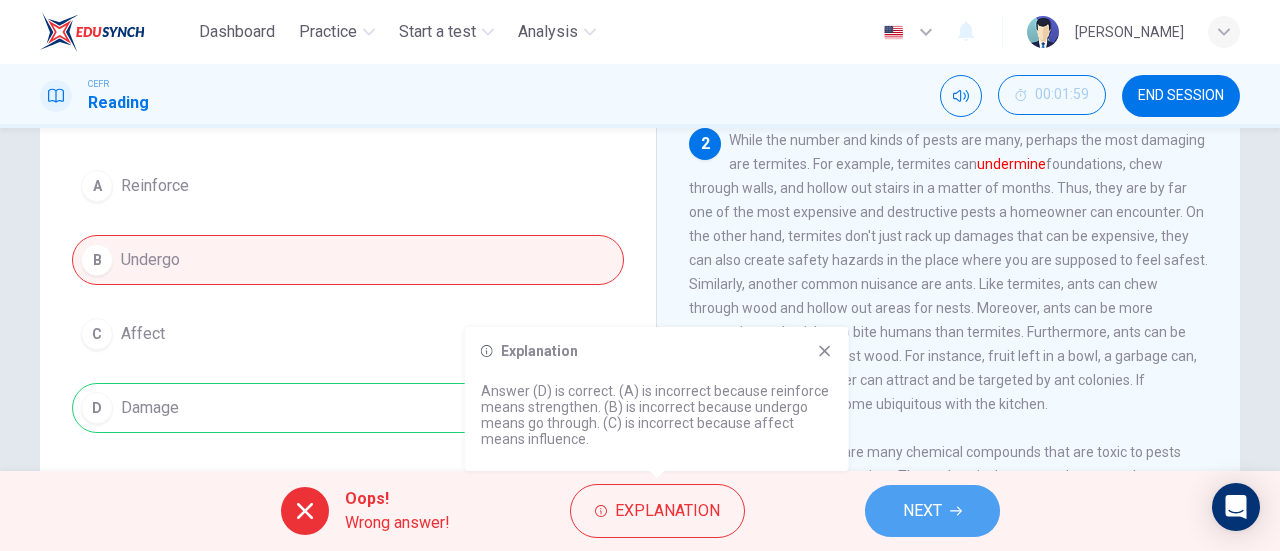 click on "NEXT" at bounding box center (932, 511) 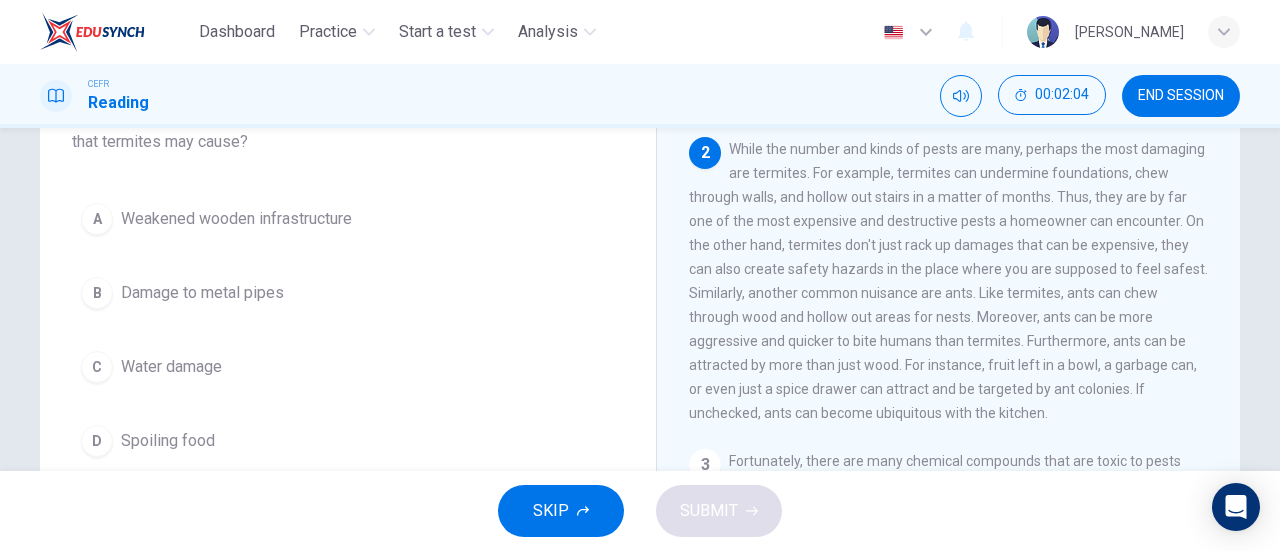 scroll, scrollTop: 159, scrollLeft: 0, axis: vertical 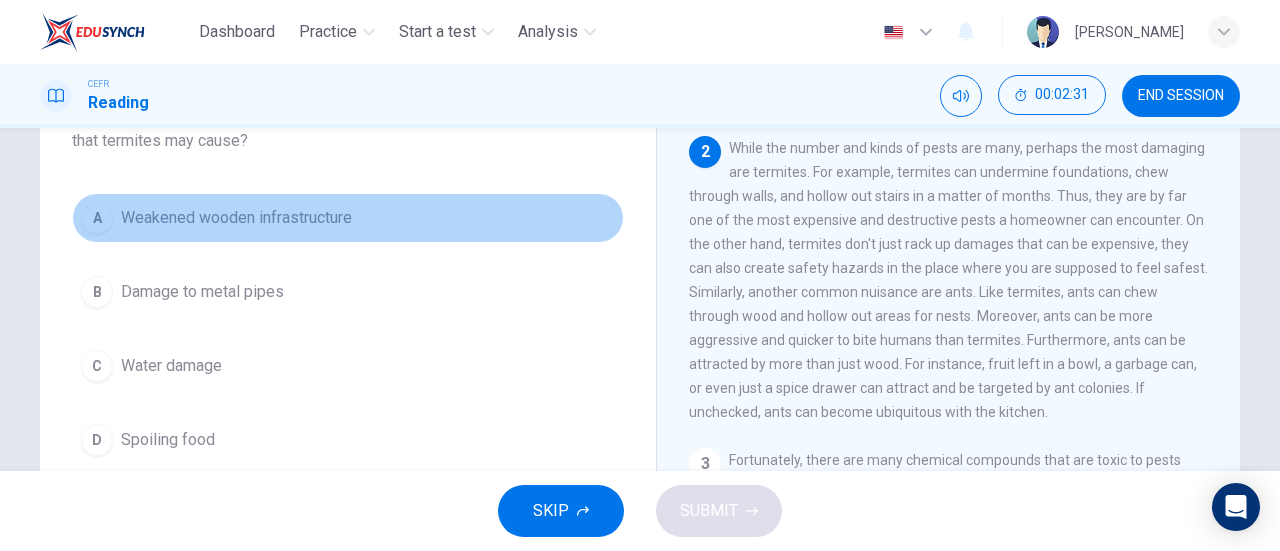 click on "Weakened wooden infrastructure" at bounding box center (236, 218) 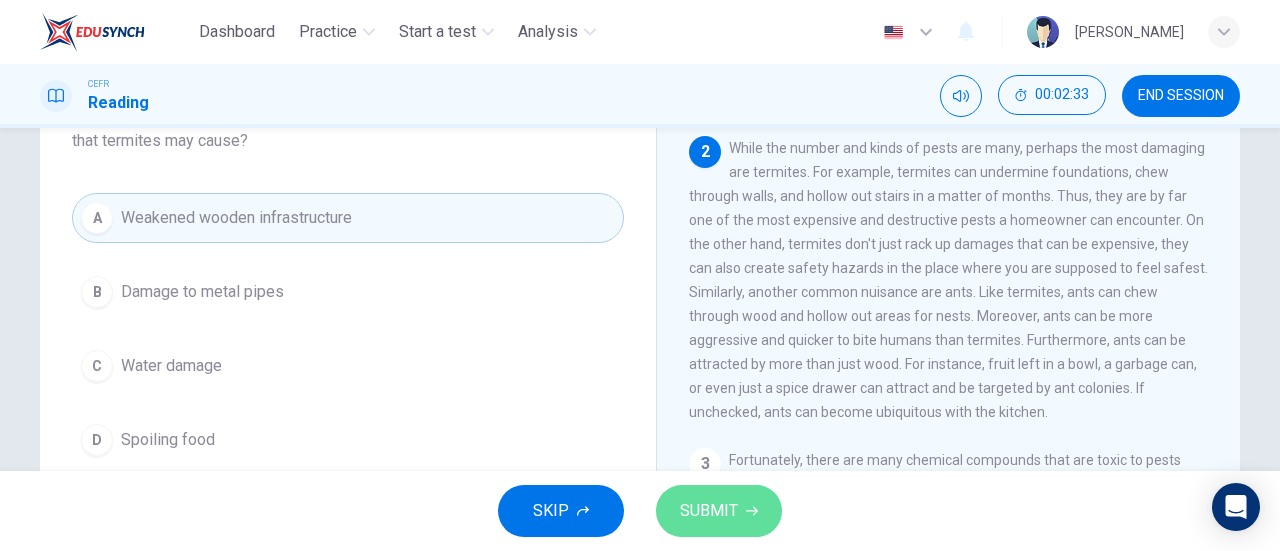 click 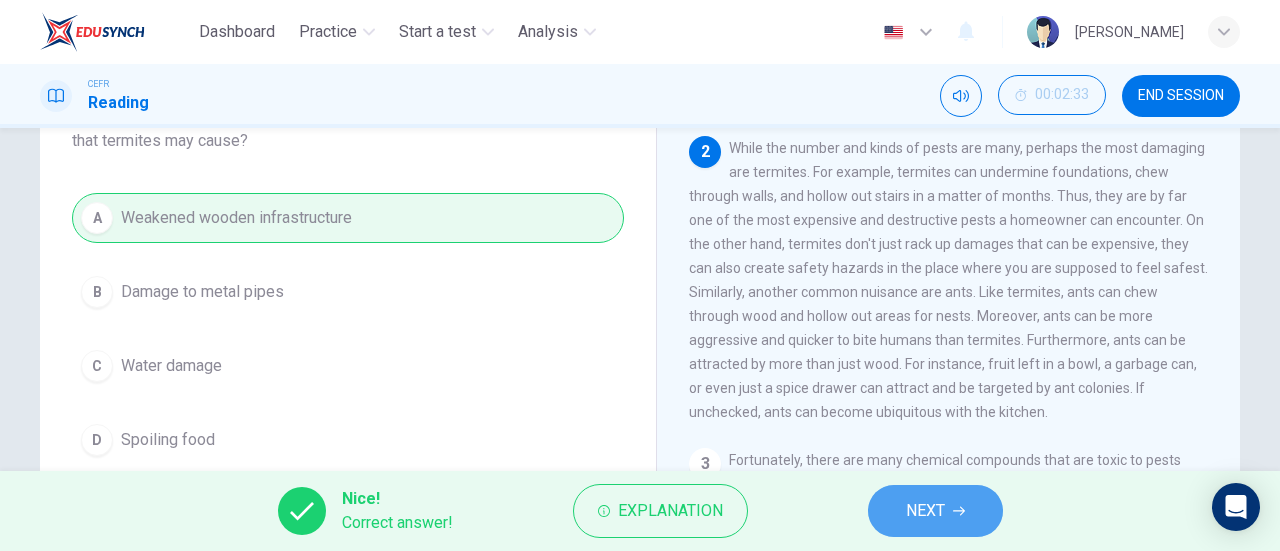 click on "NEXT" at bounding box center [925, 511] 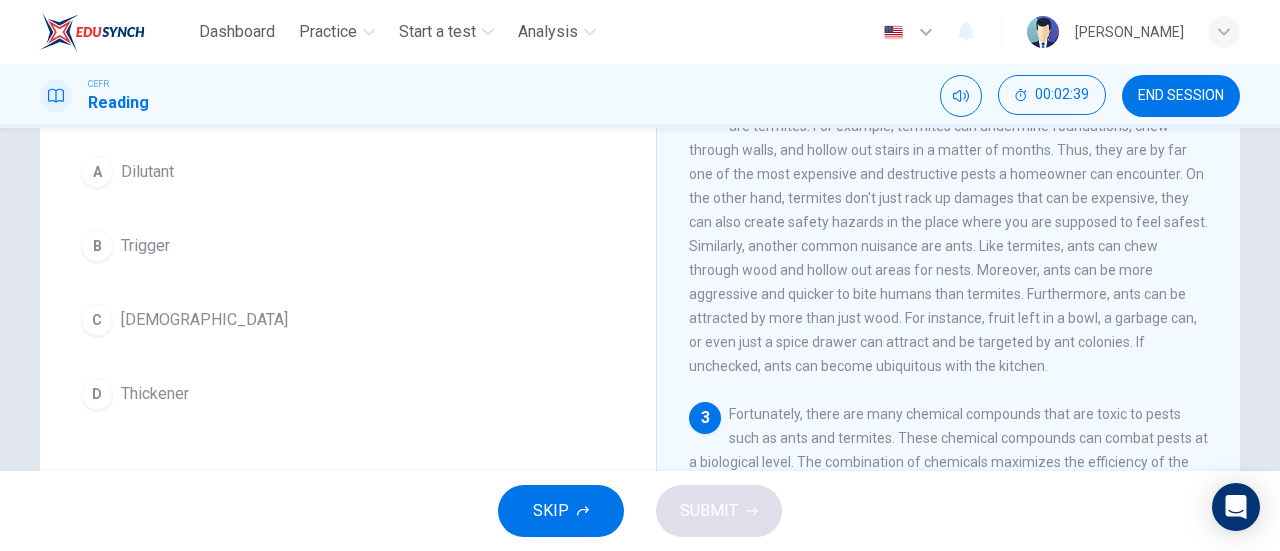 scroll, scrollTop: 207, scrollLeft: 0, axis: vertical 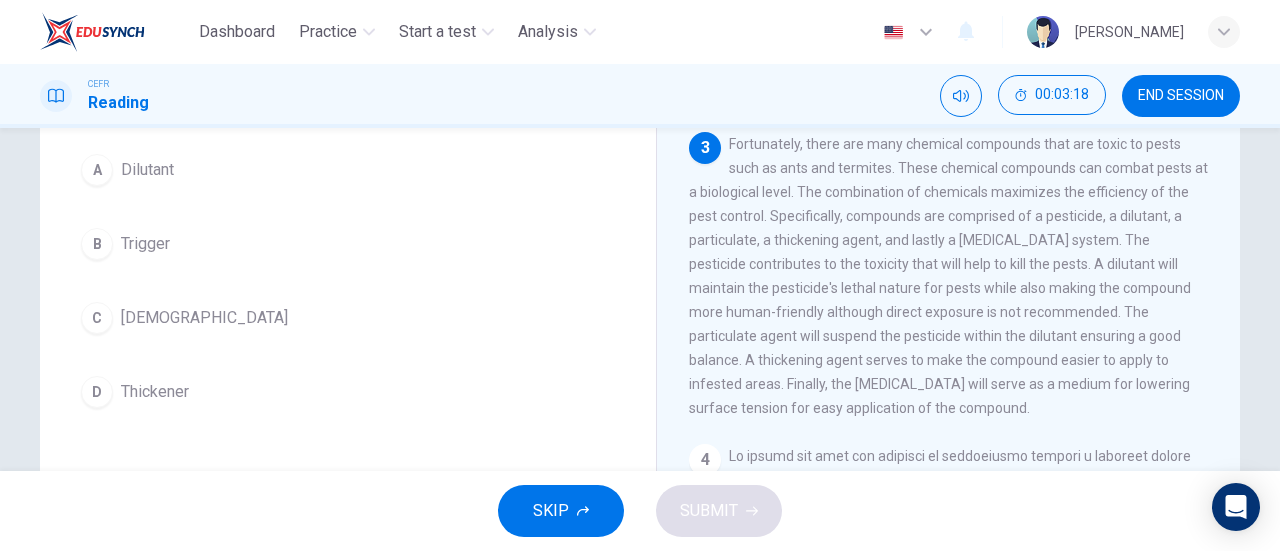 click on "B Trigger" at bounding box center (348, 244) 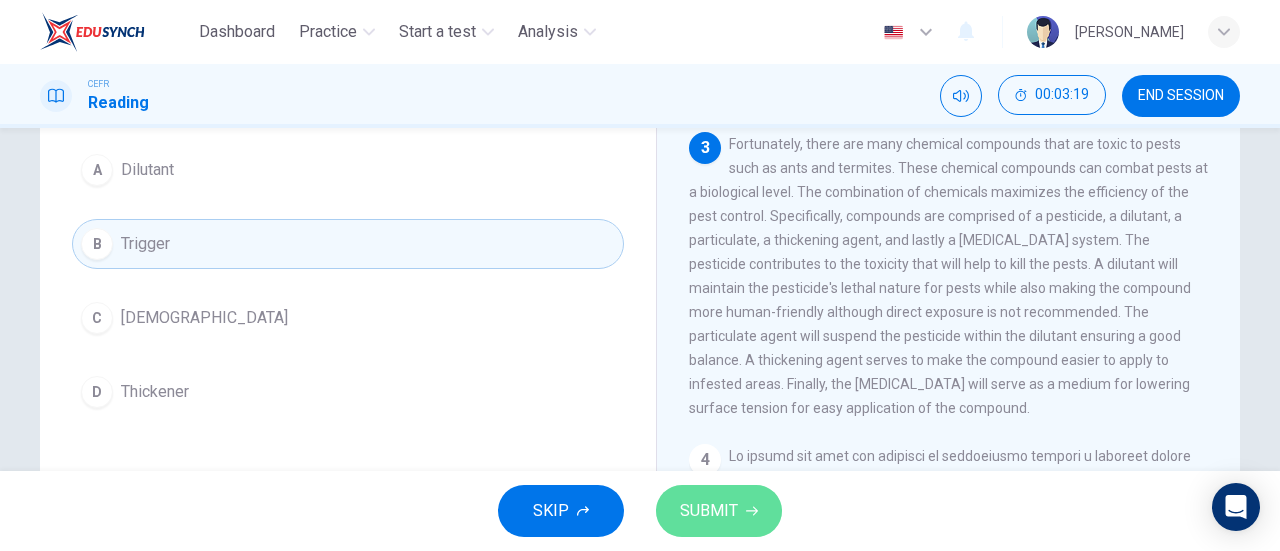 click on "SUBMIT" at bounding box center (719, 511) 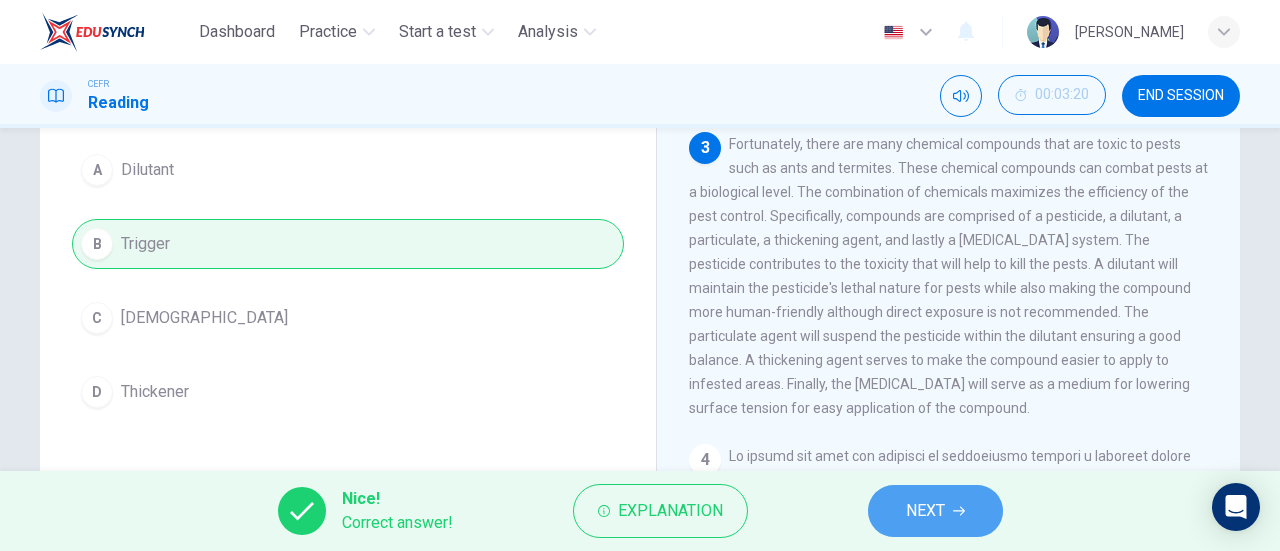click on "NEXT" at bounding box center [935, 511] 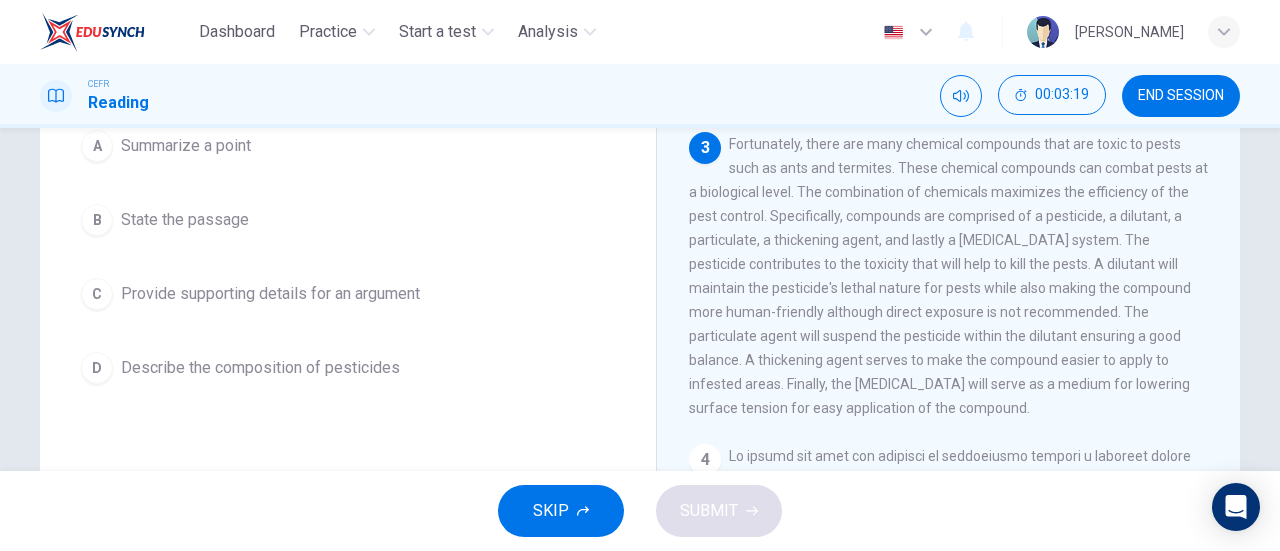 scroll, scrollTop: 183, scrollLeft: 0, axis: vertical 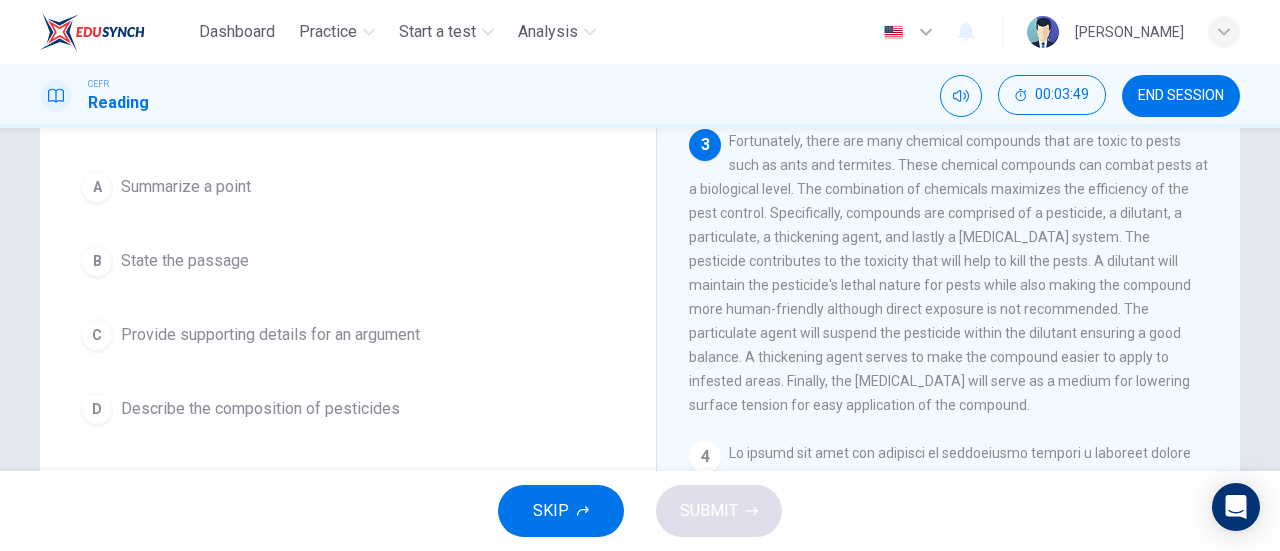 click on "Provide supporting details for an argument" at bounding box center [270, 335] 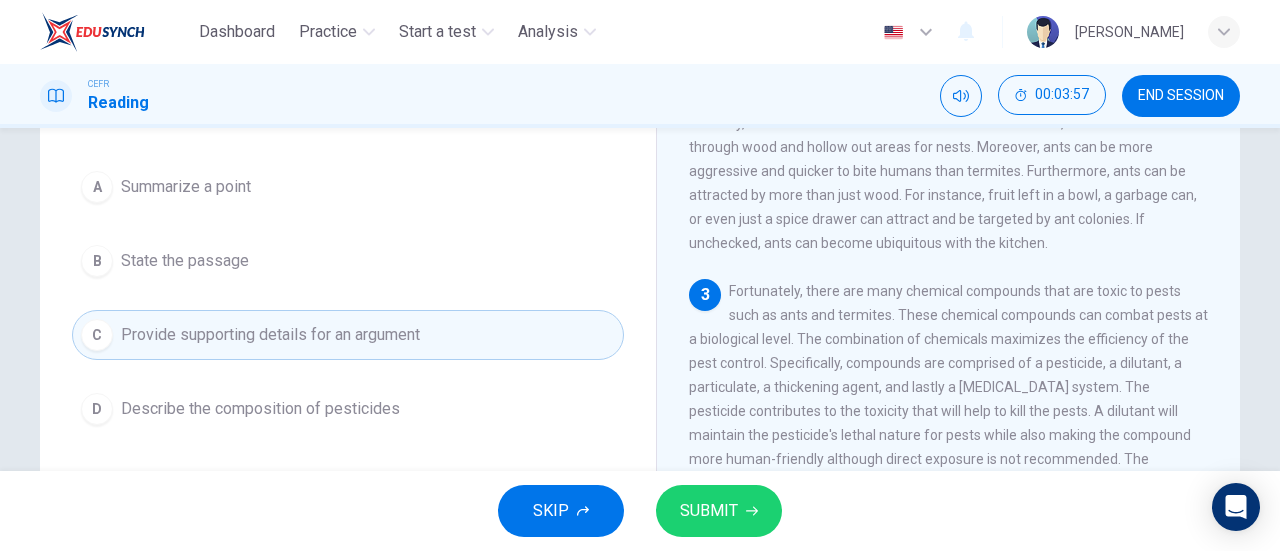 scroll, scrollTop: 587, scrollLeft: 0, axis: vertical 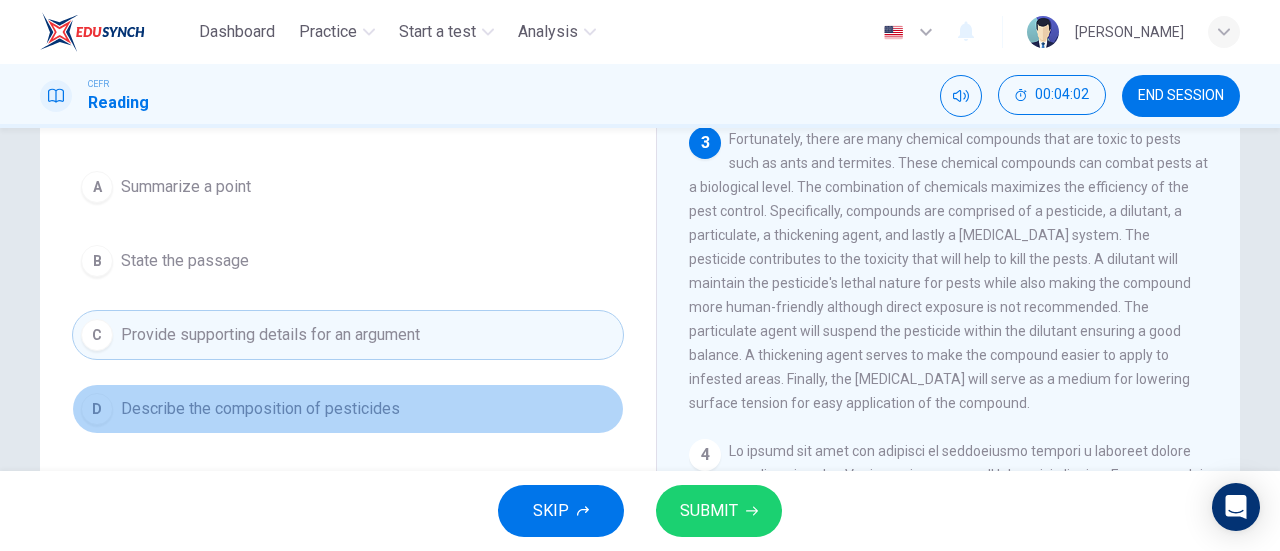 click on "Describe the composition of pesticides" at bounding box center (260, 409) 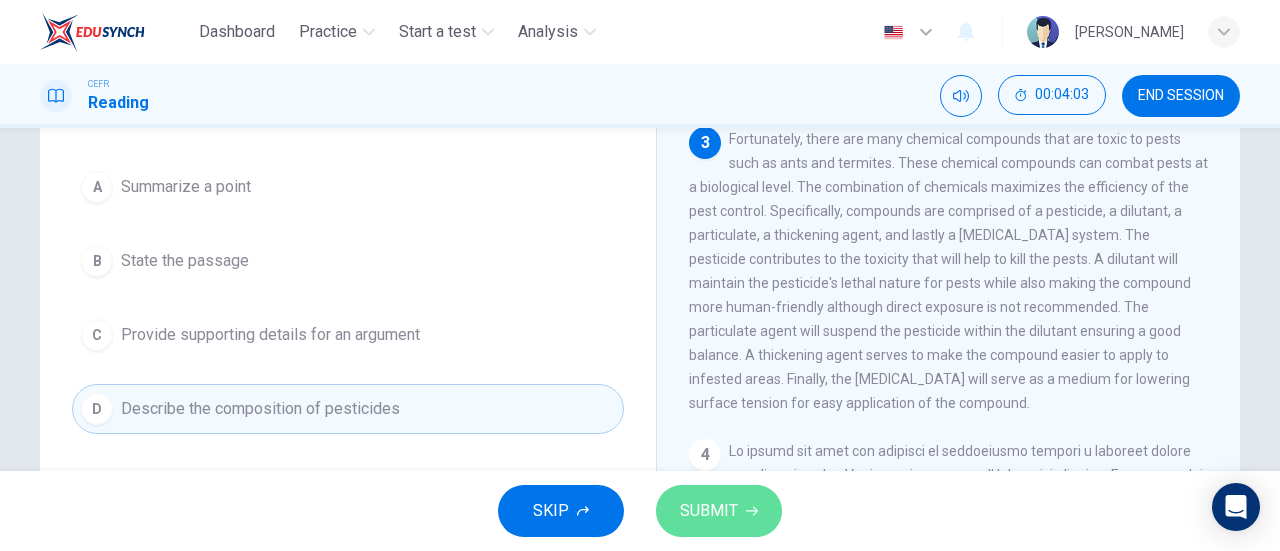 click on "SUBMIT" at bounding box center (709, 511) 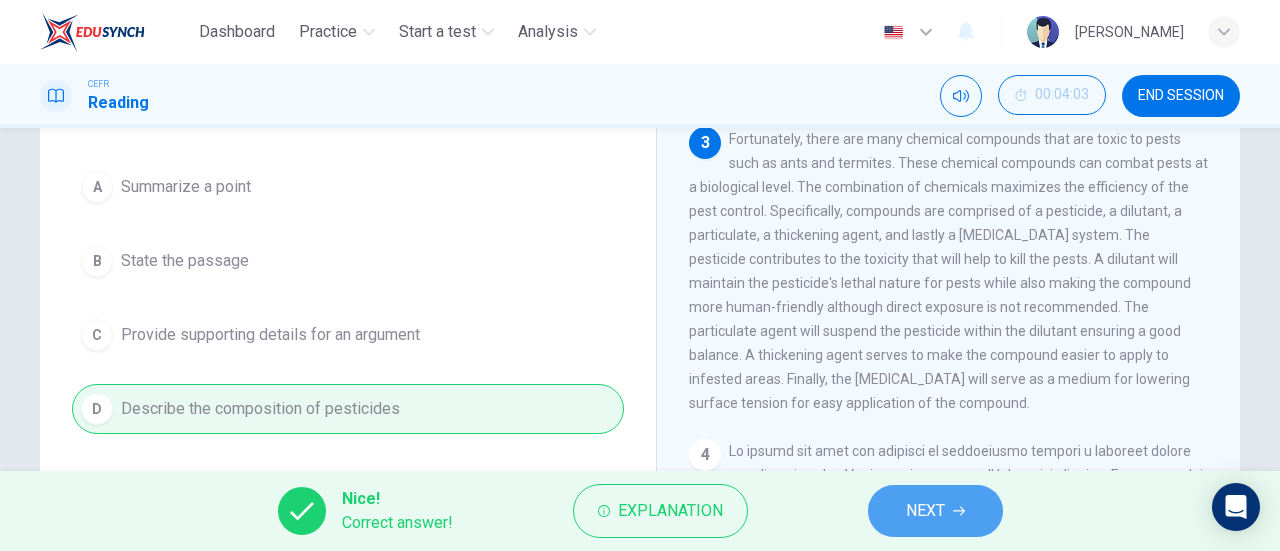 click on "NEXT" at bounding box center (935, 511) 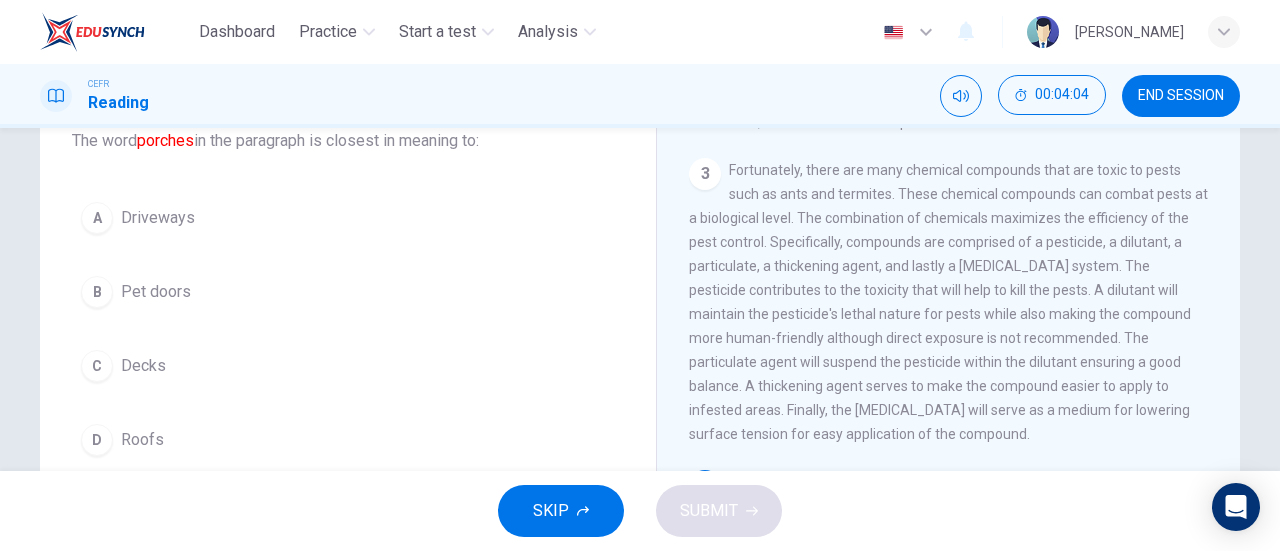 scroll, scrollTop: 136, scrollLeft: 0, axis: vertical 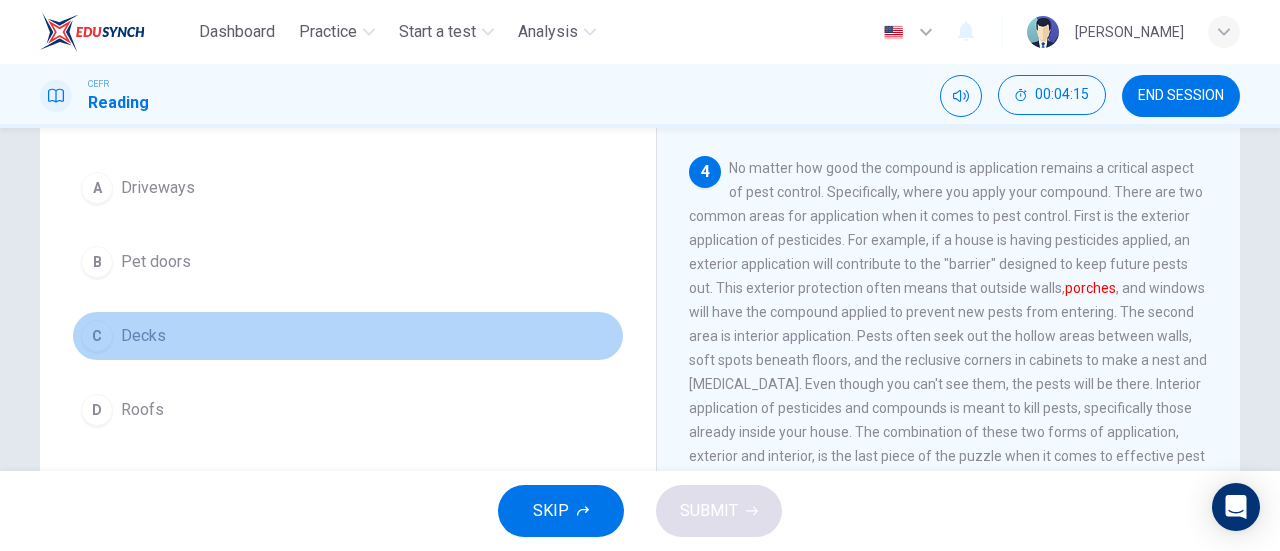 click on "Decks" at bounding box center [143, 336] 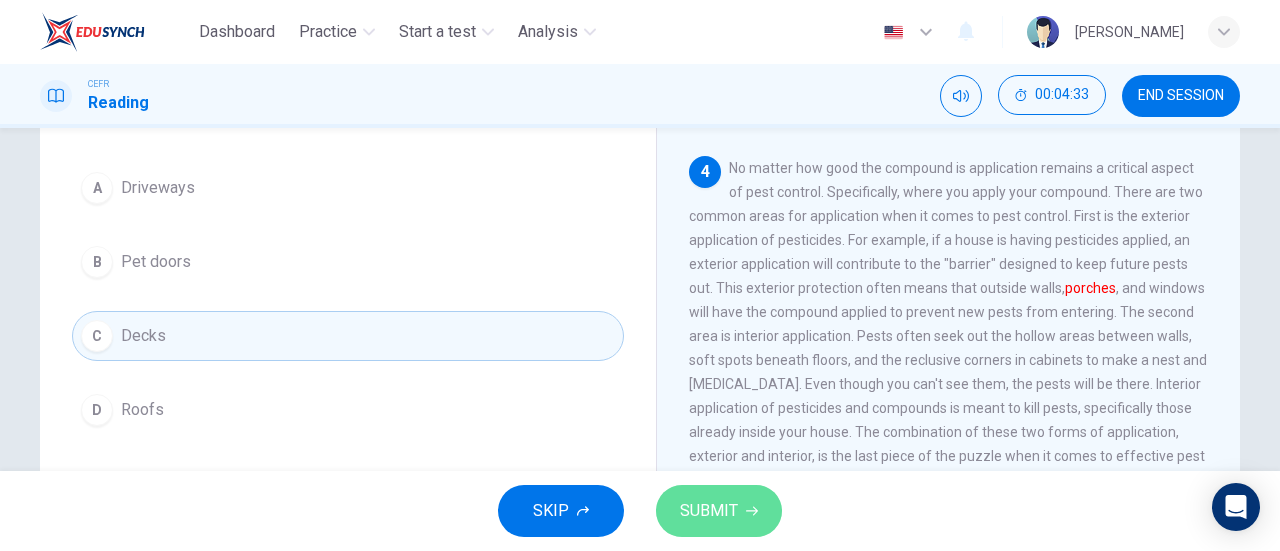 click on "SUBMIT" at bounding box center (709, 511) 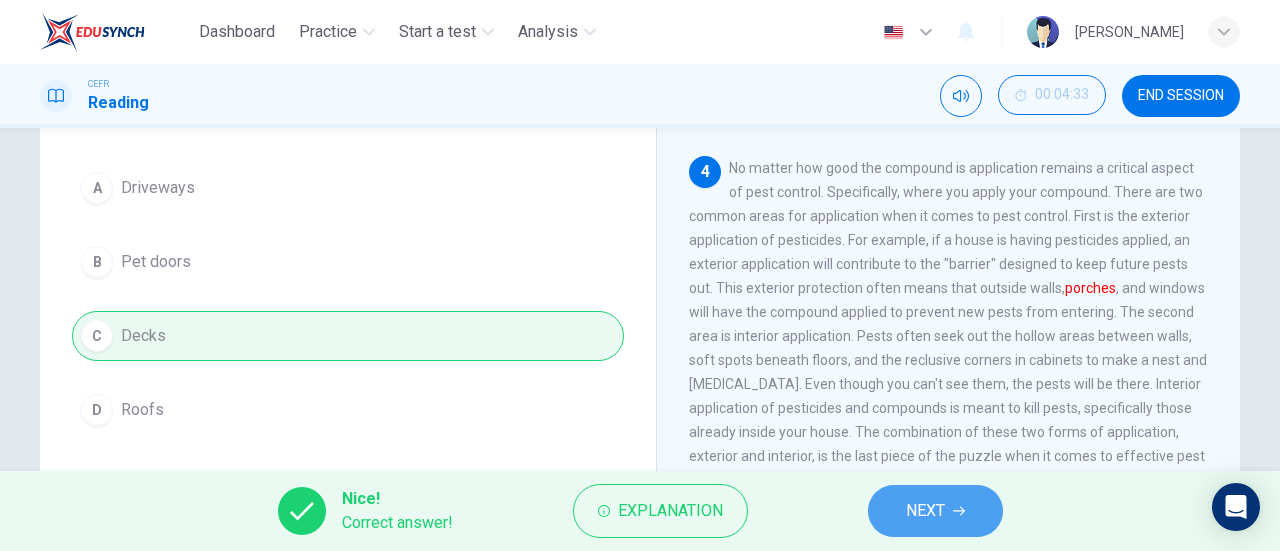 click on "NEXT" at bounding box center (925, 511) 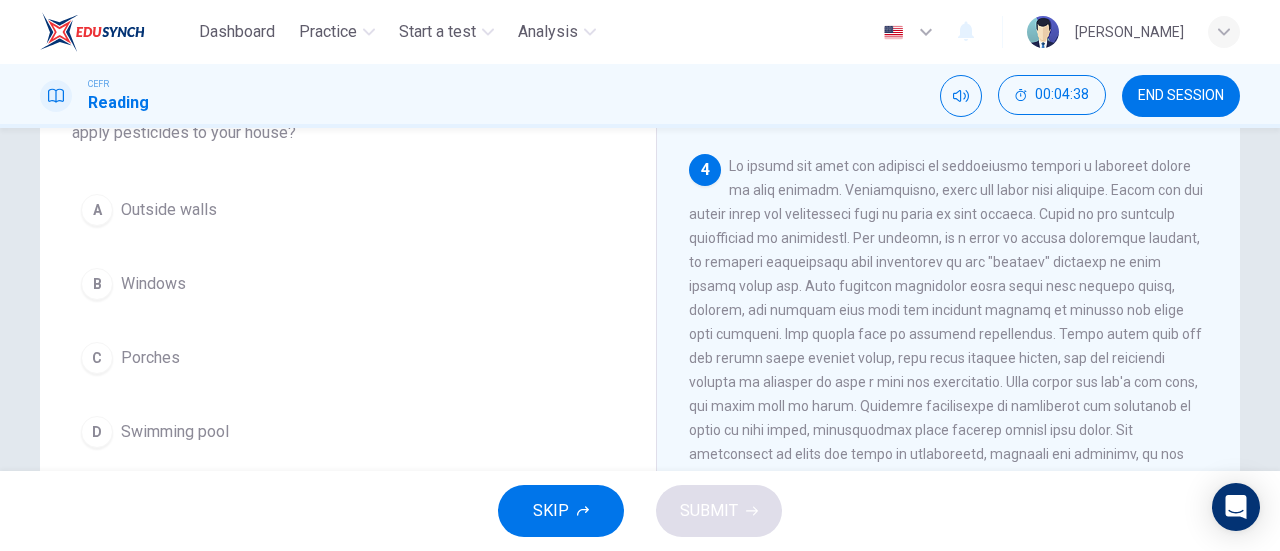 scroll, scrollTop: 166, scrollLeft: 0, axis: vertical 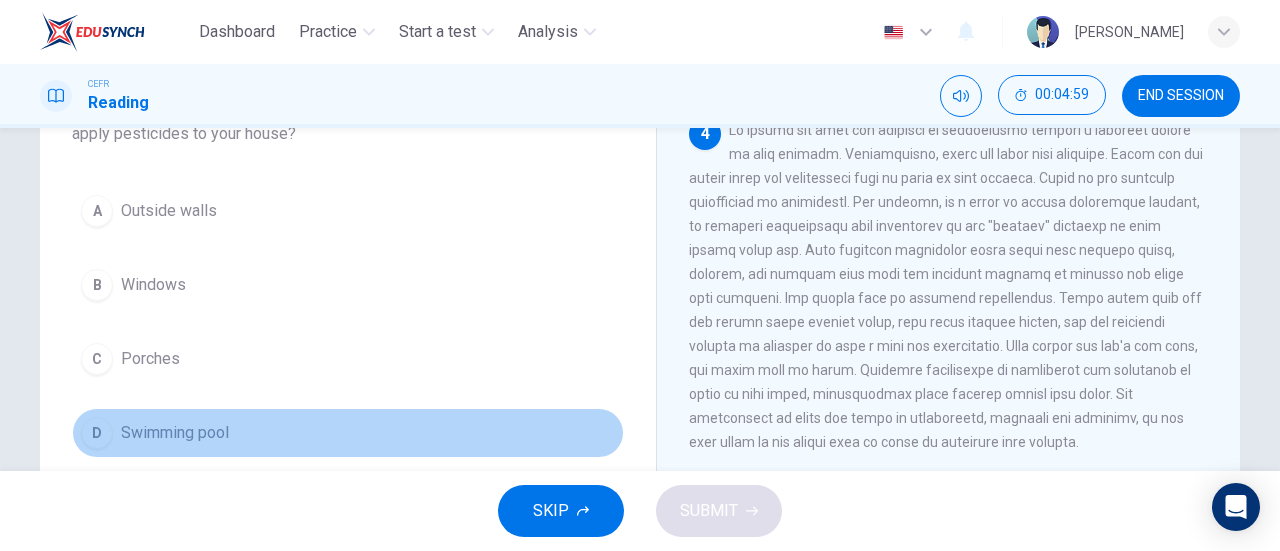 click on "D Swimming pool" at bounding box center [348, 433] 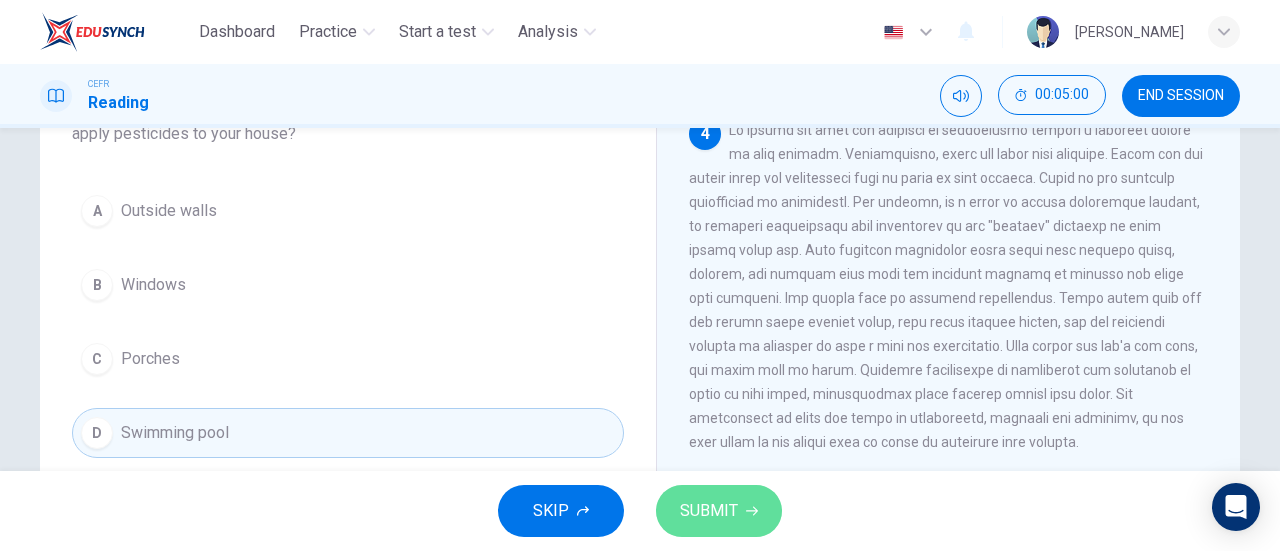 click on "SUBMIT" at bounding box center [719, 511] 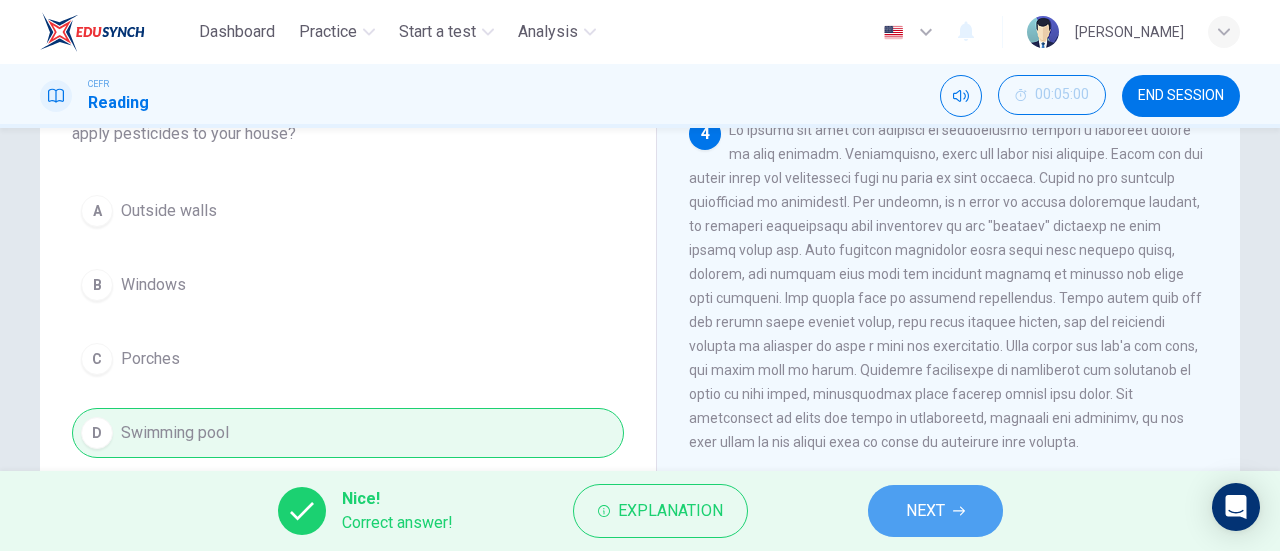 click on "NEXT" at bounding box center [925, 511] 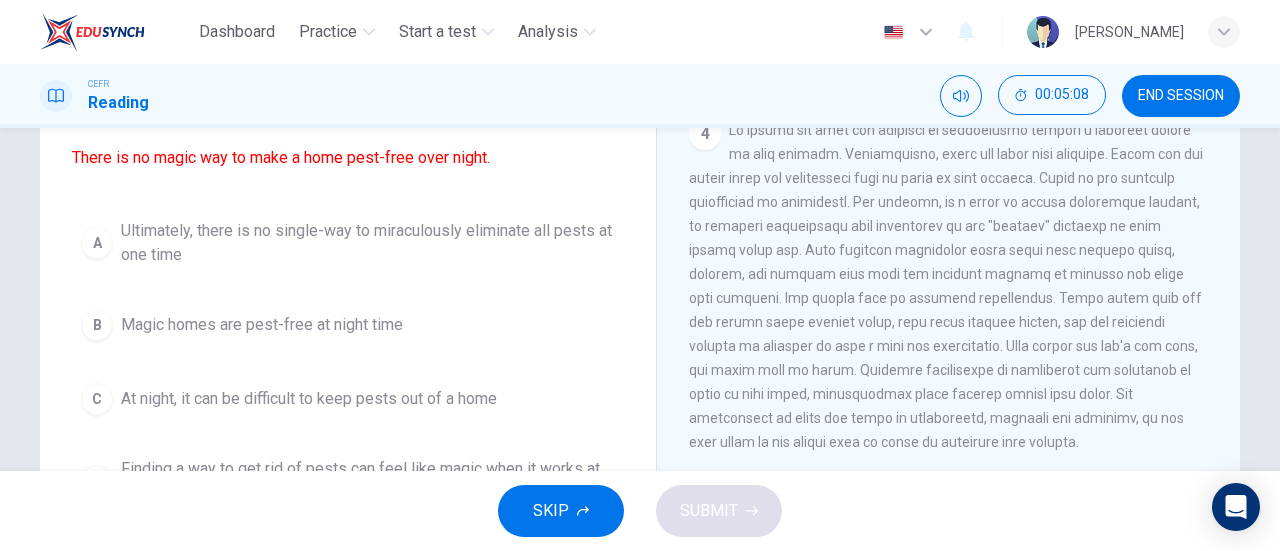 scroll, scrollTop: 968, scrollLeft: 0, axis: vertical 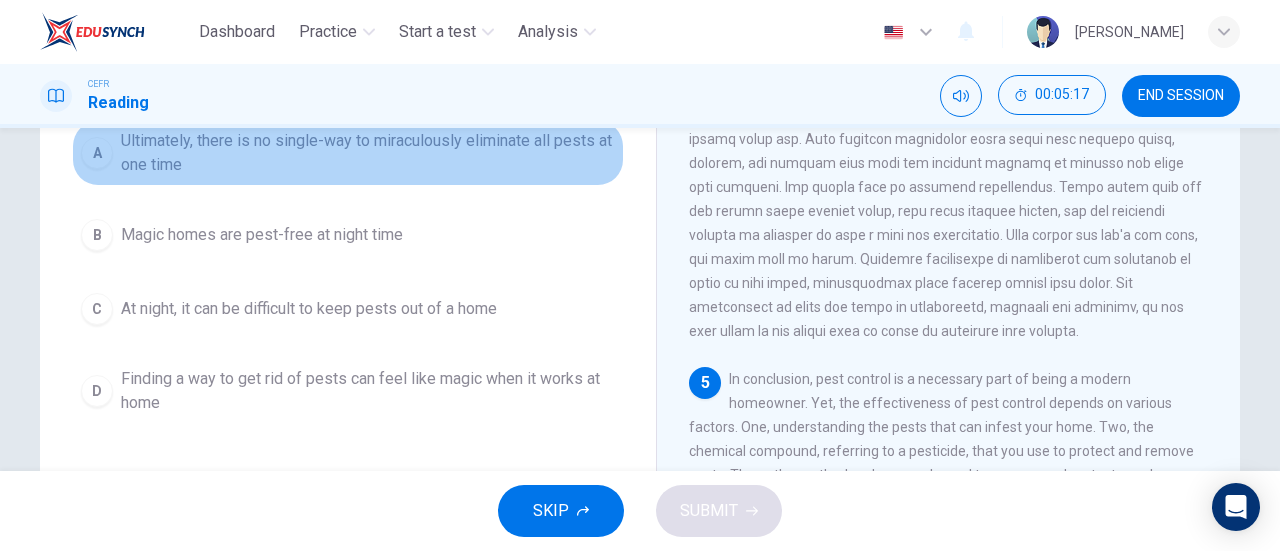 click on "Ultimately, there is no single-way to miraculously eliminate all pests at one time" at bounding box center [368, 153] 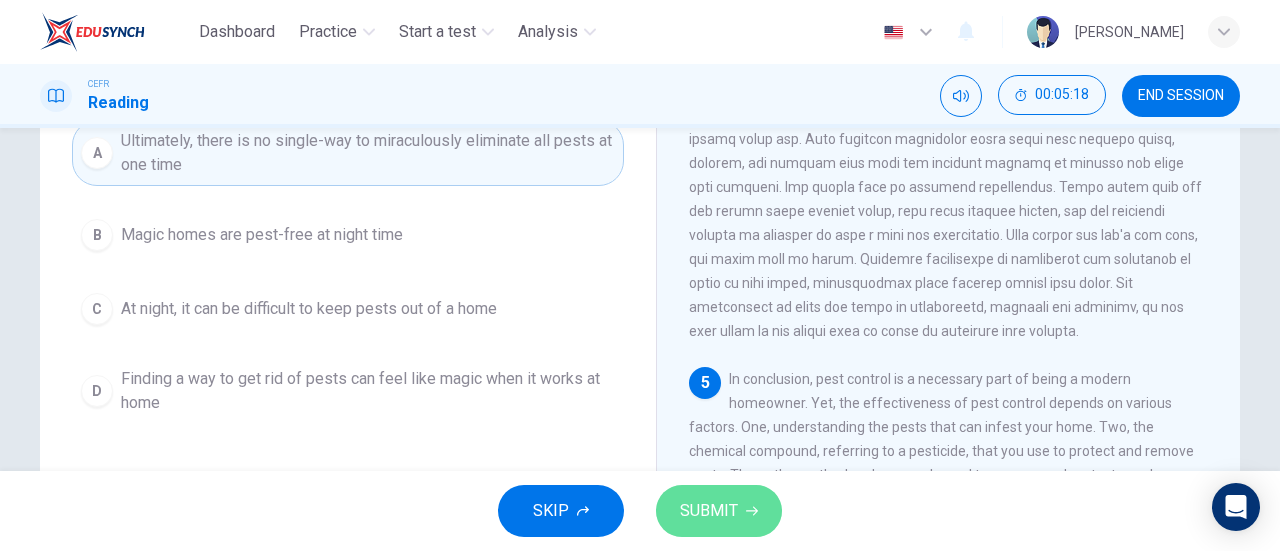 click on "SUBMIT" at bounding box center (719, 511) 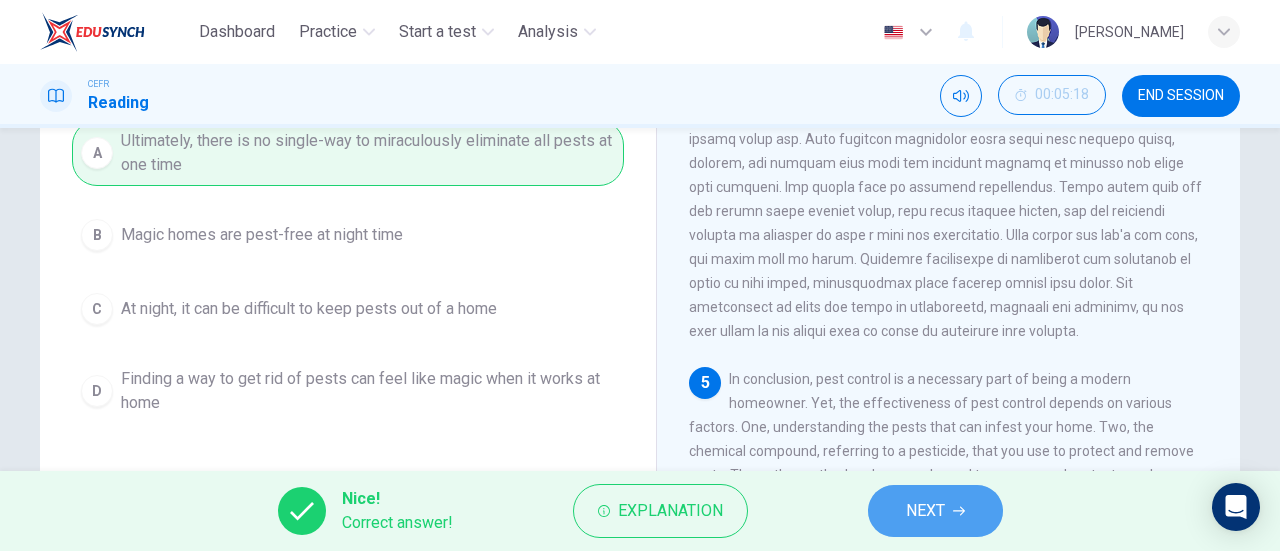 click on "NEXT" at bounding box center (935, 511) 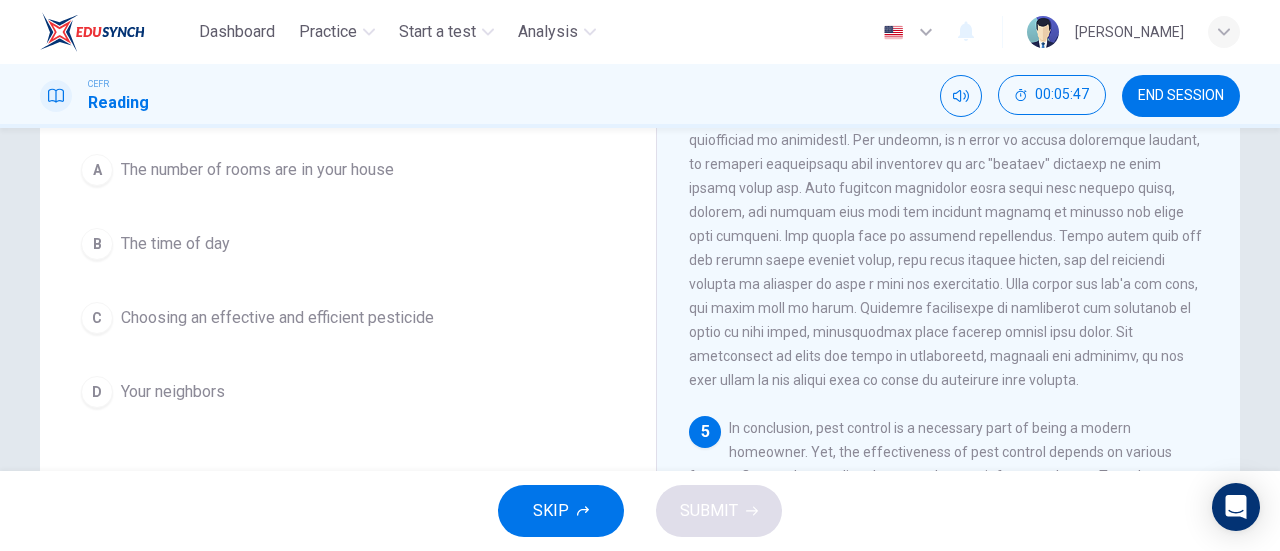 scroll, scrollTop: 205, scrollLeft: 0, axis: vertical 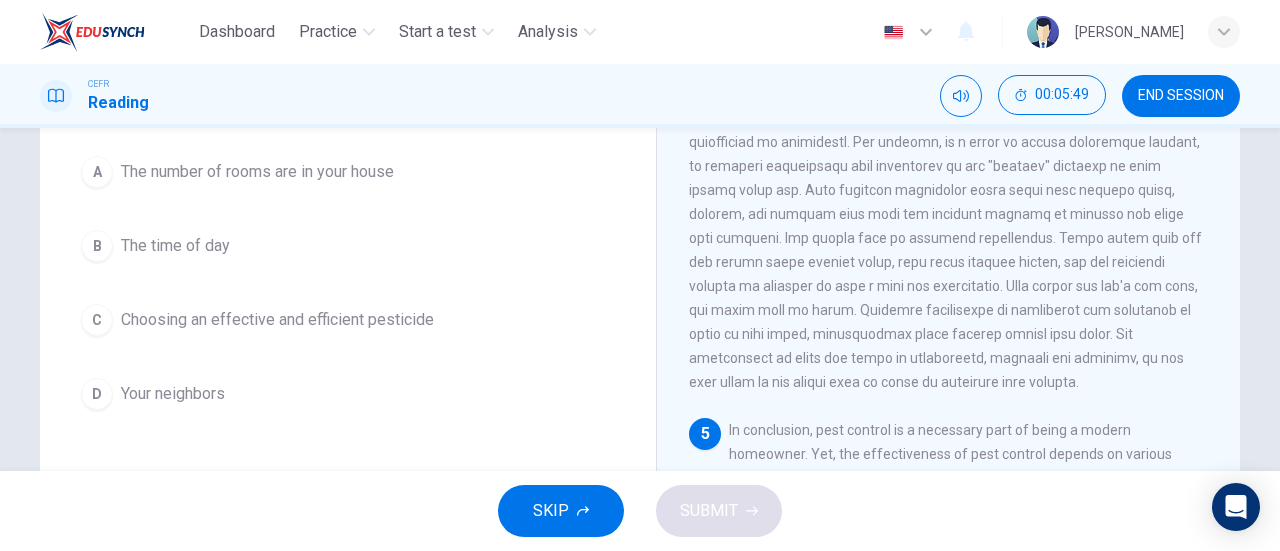 click on "Choosing an effective and efficient pesticide" at bounding box center [277, 320] 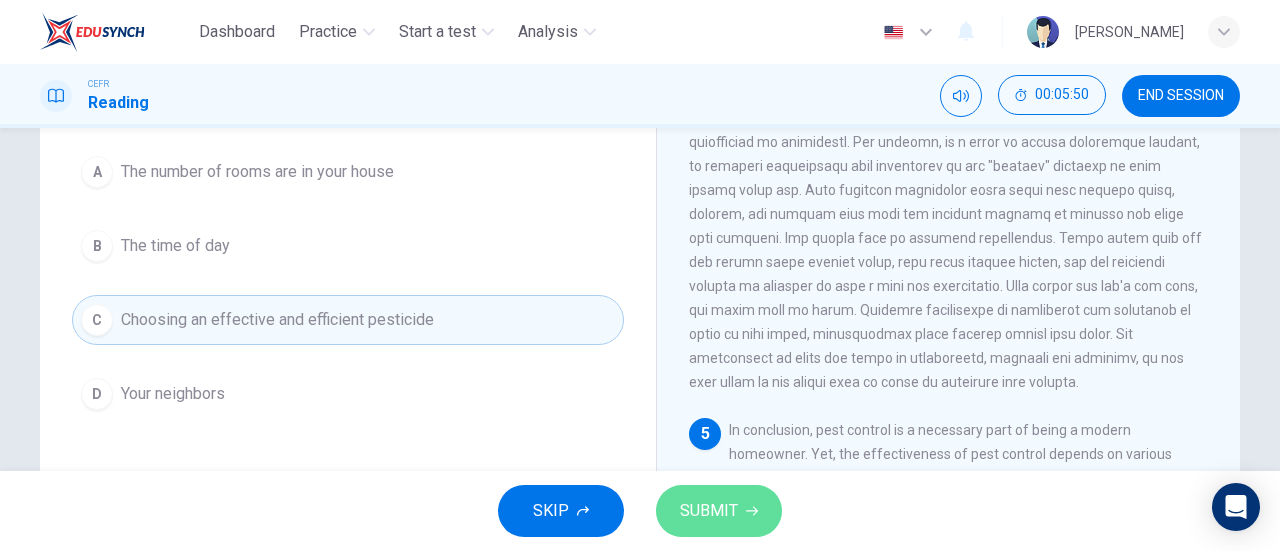 click on "SUBMIT" at bounding box center (709, 511) 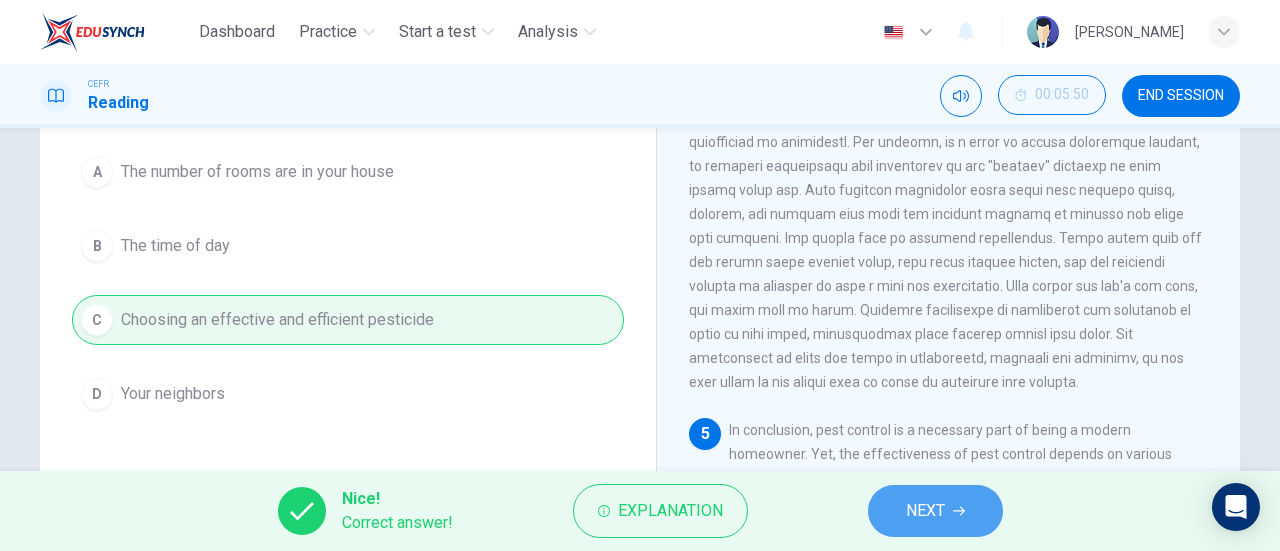 click on "NEXT" at bounding box center (925, 511) 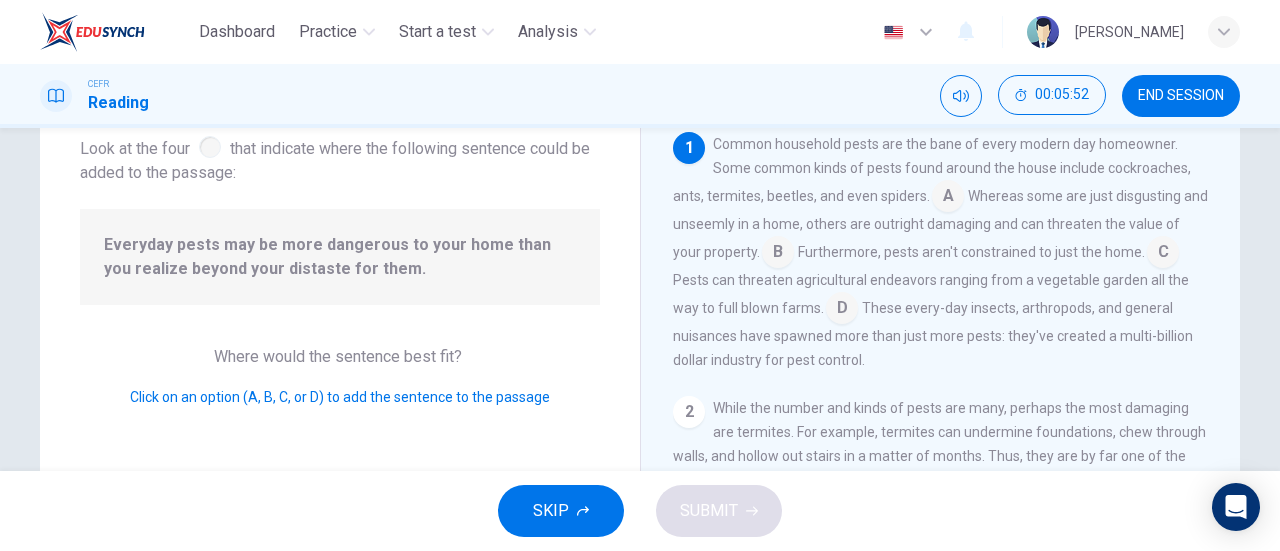 scroll, scrollTop: 104, scrollLeft: 0, axis: vertical 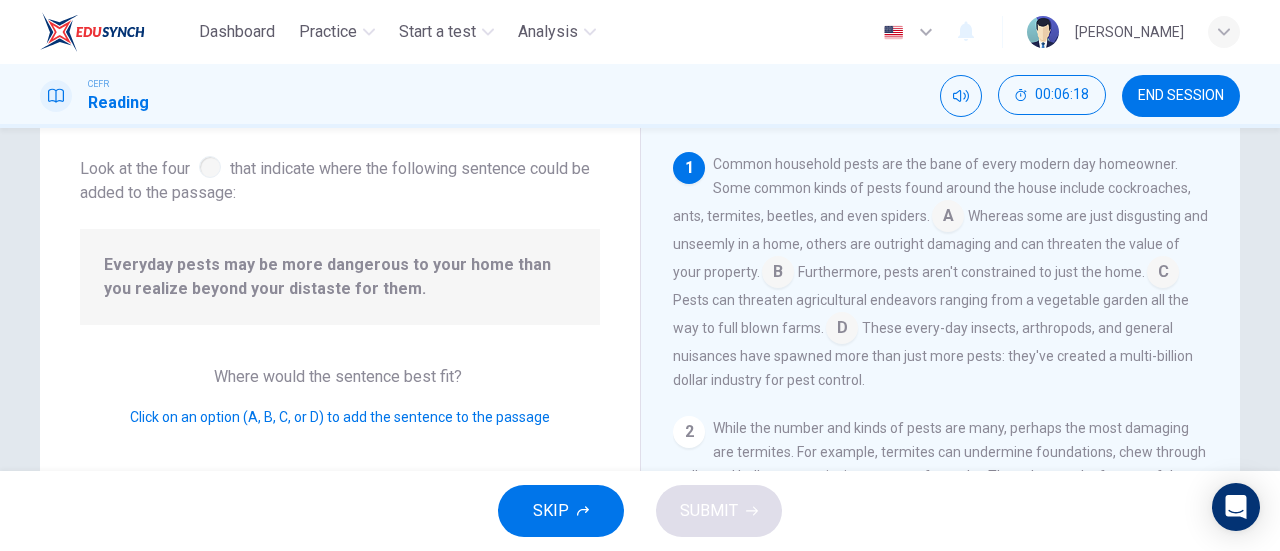 click at bounding box center (948, 218) 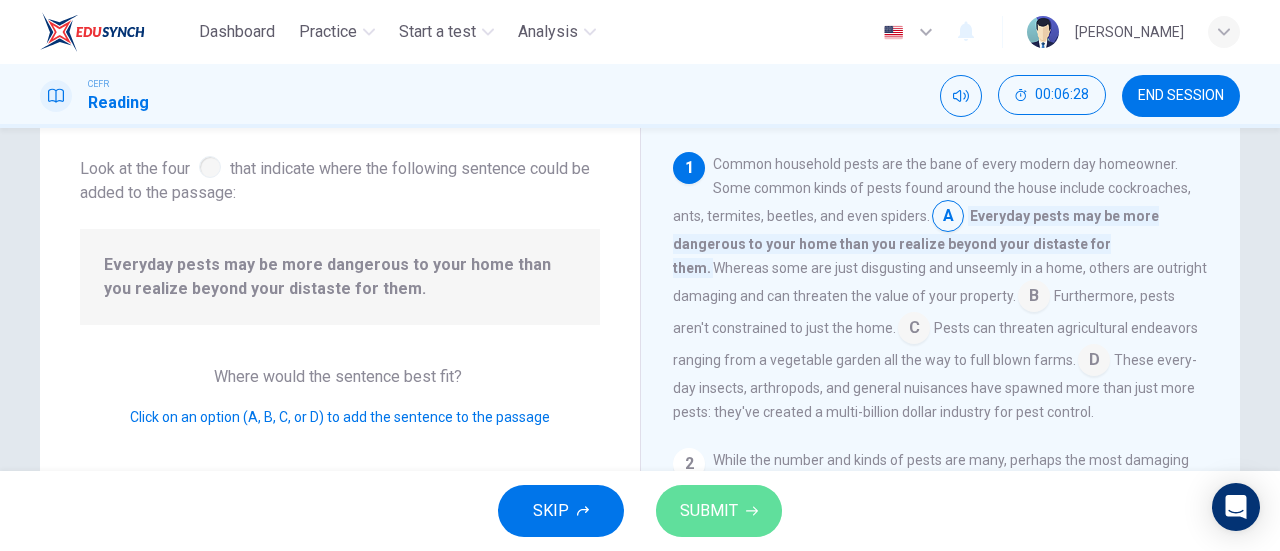 click on "SUBMIT" at bounding box center (709, 511) 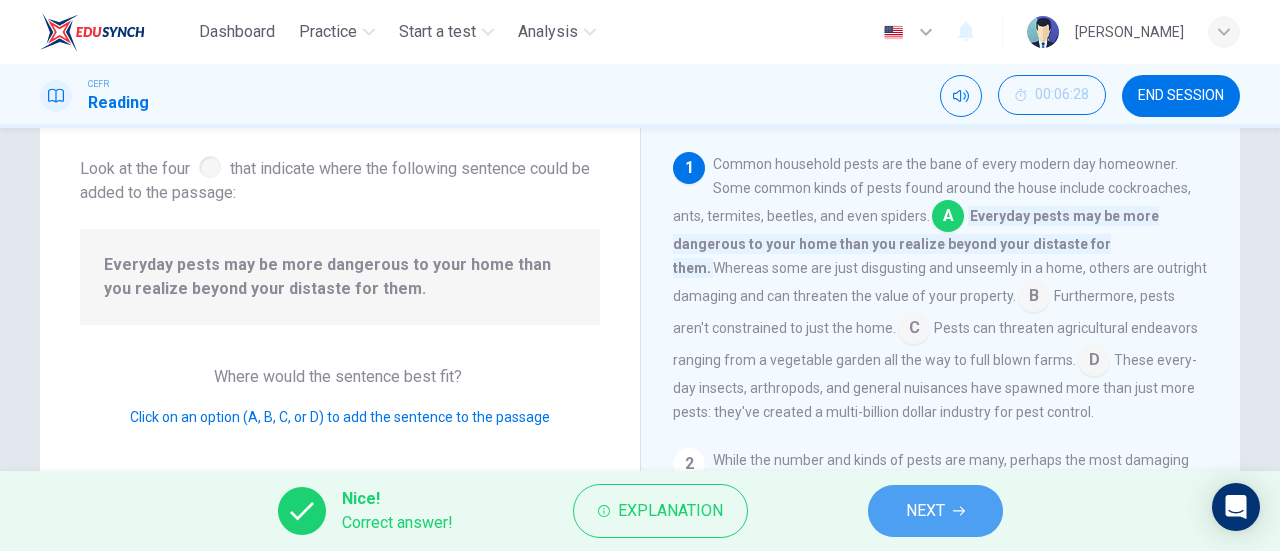 click on "NEXT" at bounding box center (925, 511) 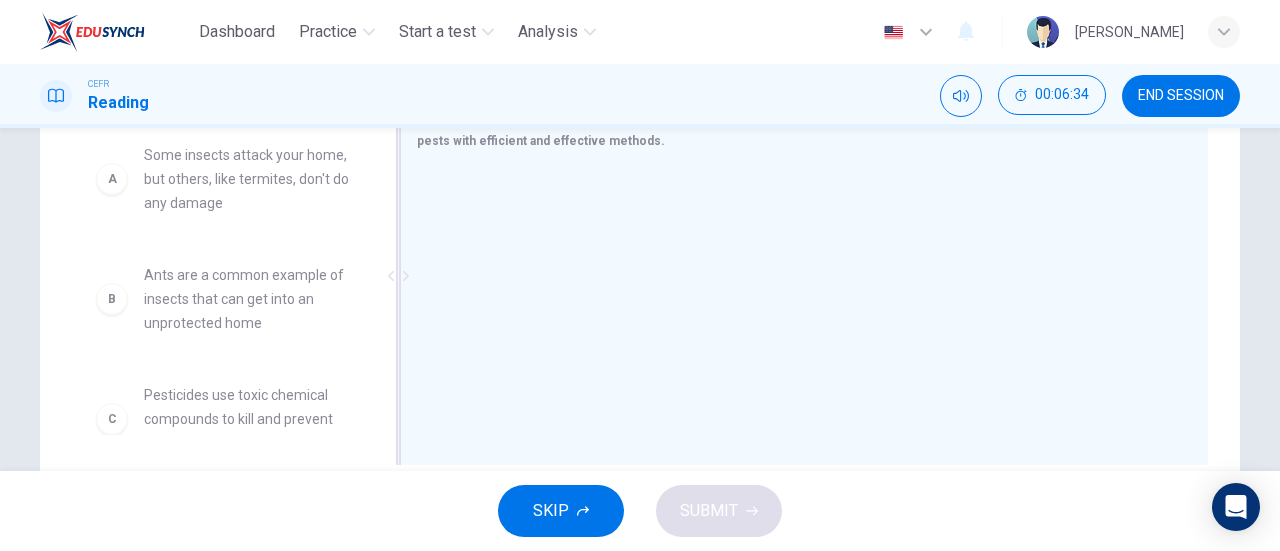 scroll, scrollTop: 388, scrollLeft: 0, axis: vertical 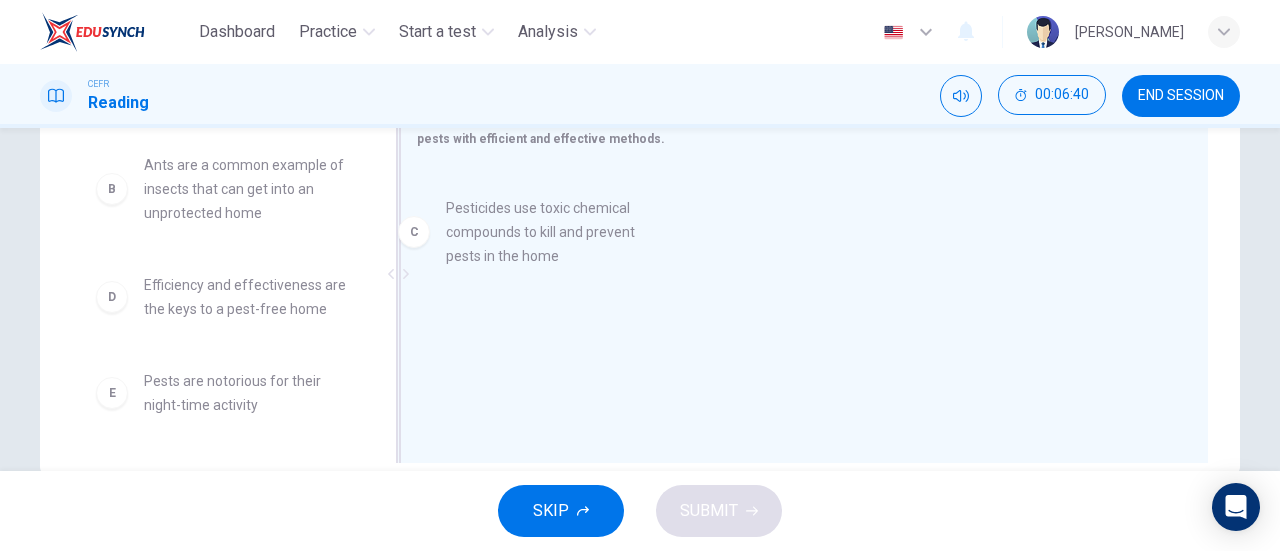drag, startPoint x: 222, startPoint y: 327, endPoint x: 534, endPoint y: 248, distance: 321.84622 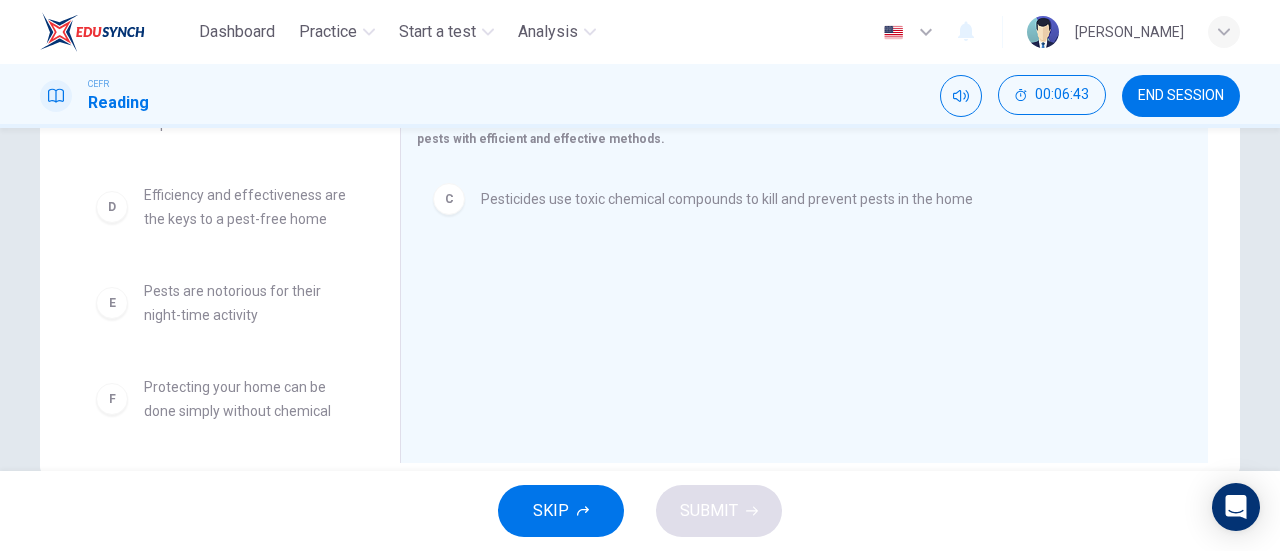 scroll, scrollTop: 204, scrollLeft: 0, axis: vertical 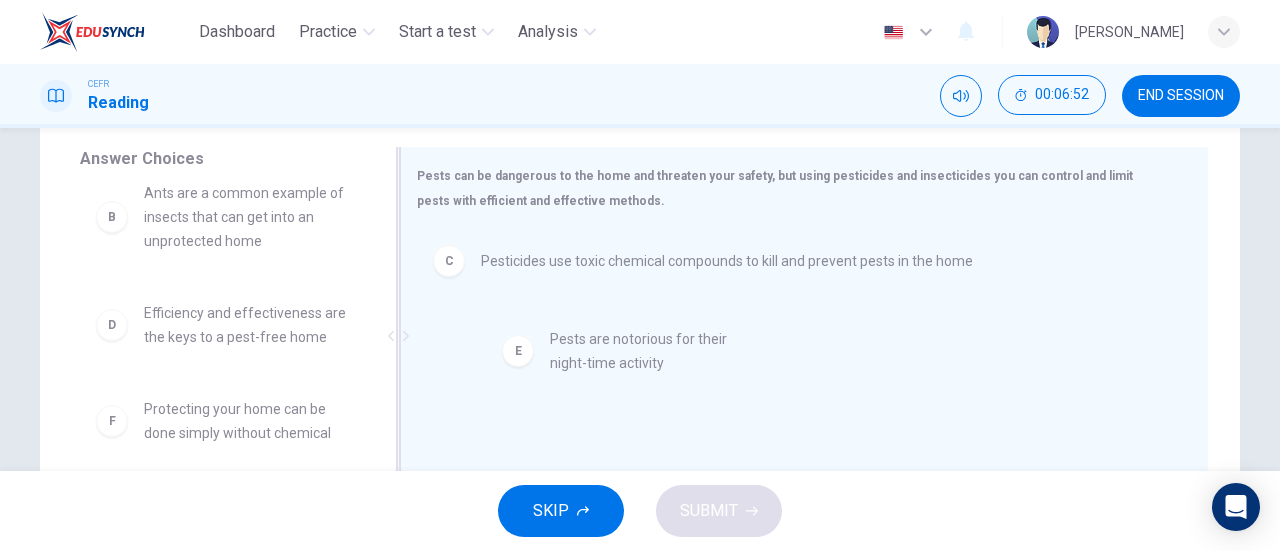 drag, startPoint x: 248, startPoint y: 421, endPoint x: 668, endPoint y: 345, distance: 426.8208 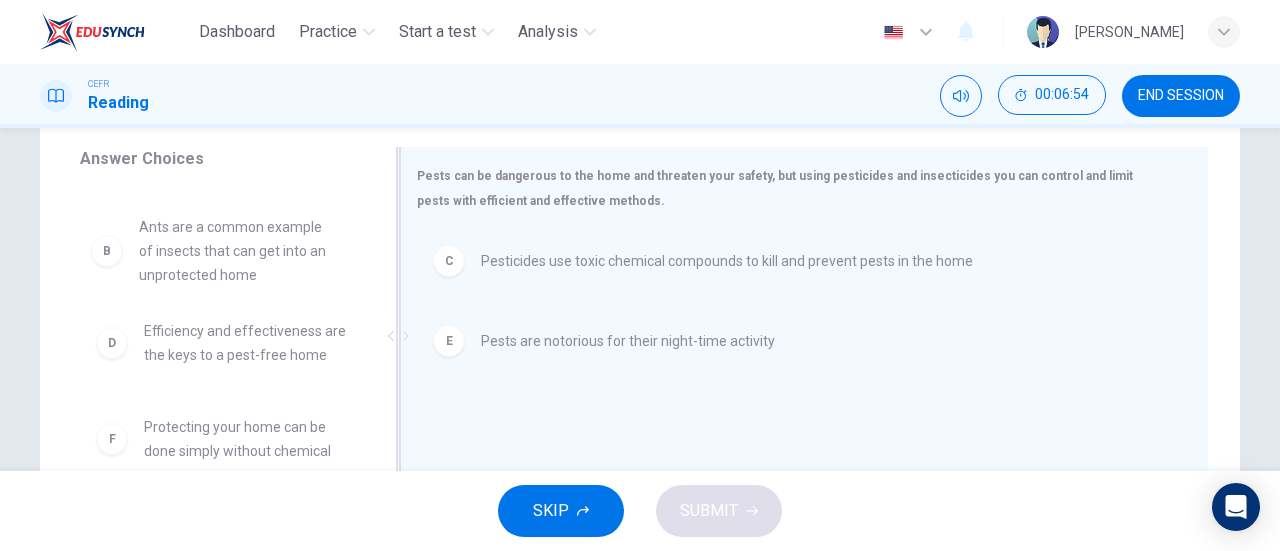 scroll, scrollTop: 107, scrollLeft: 0, axis: vertical 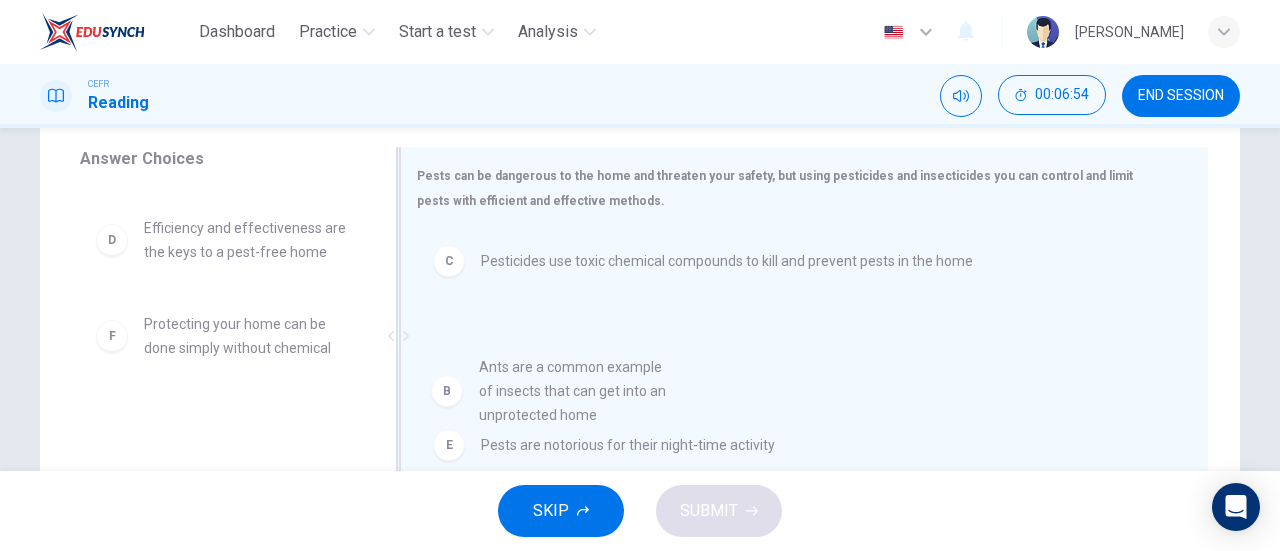 drag, startPoint x: 218, startPoint y: 241, endPoint x: 564, endPoint y: 383, distance: 374.00534 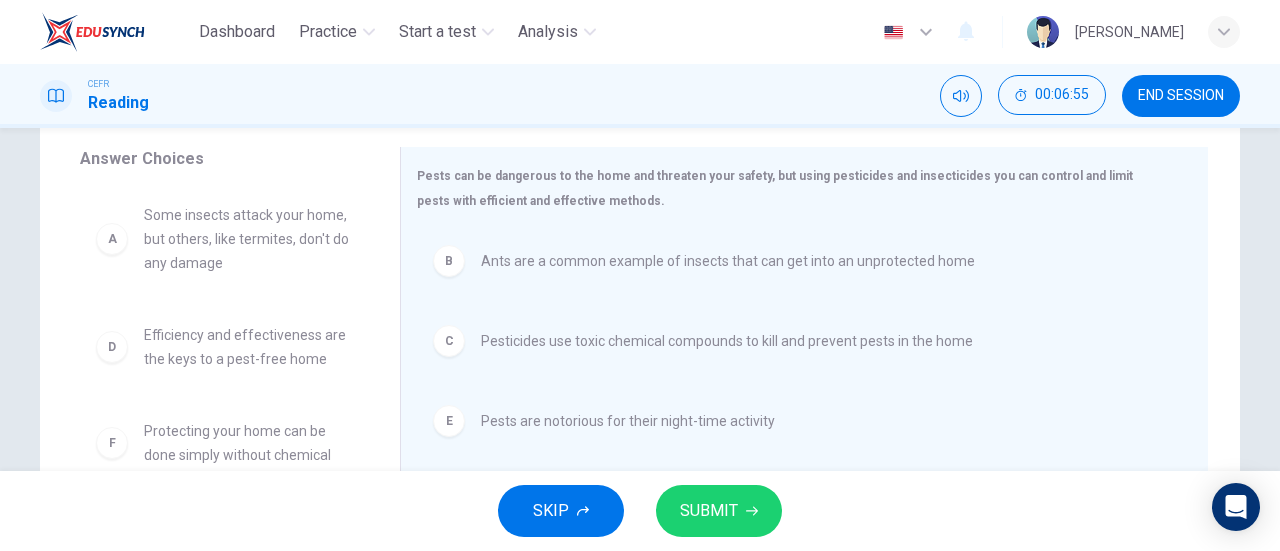 scroll, scrollTop: 0, scrollLeft: 0, axis: both 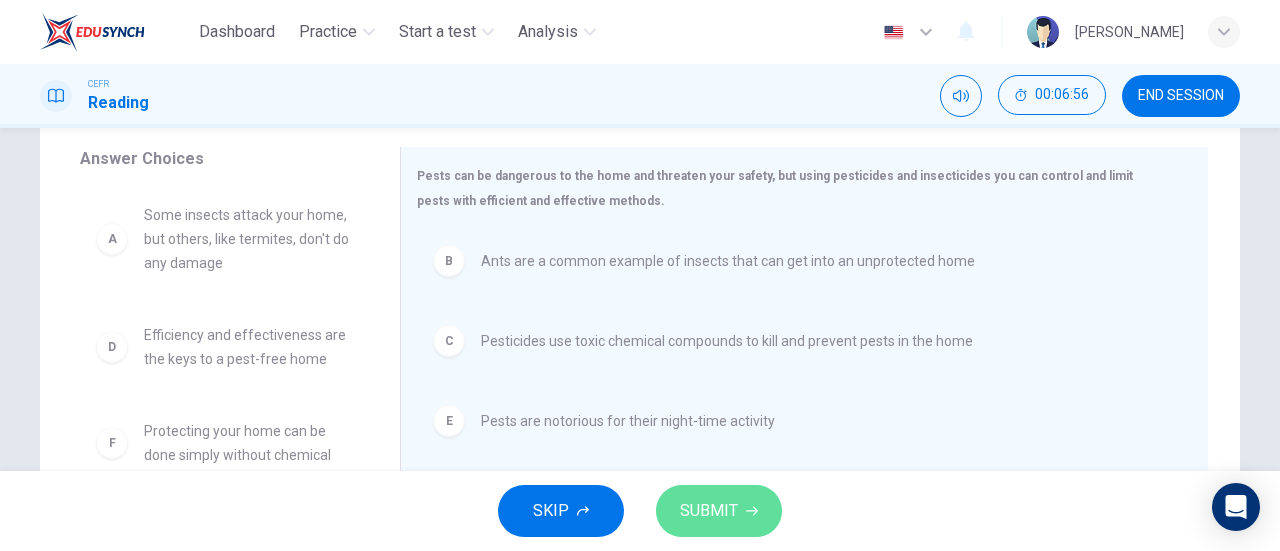 click on "SUBMIT" at bounding box center [719, 511] 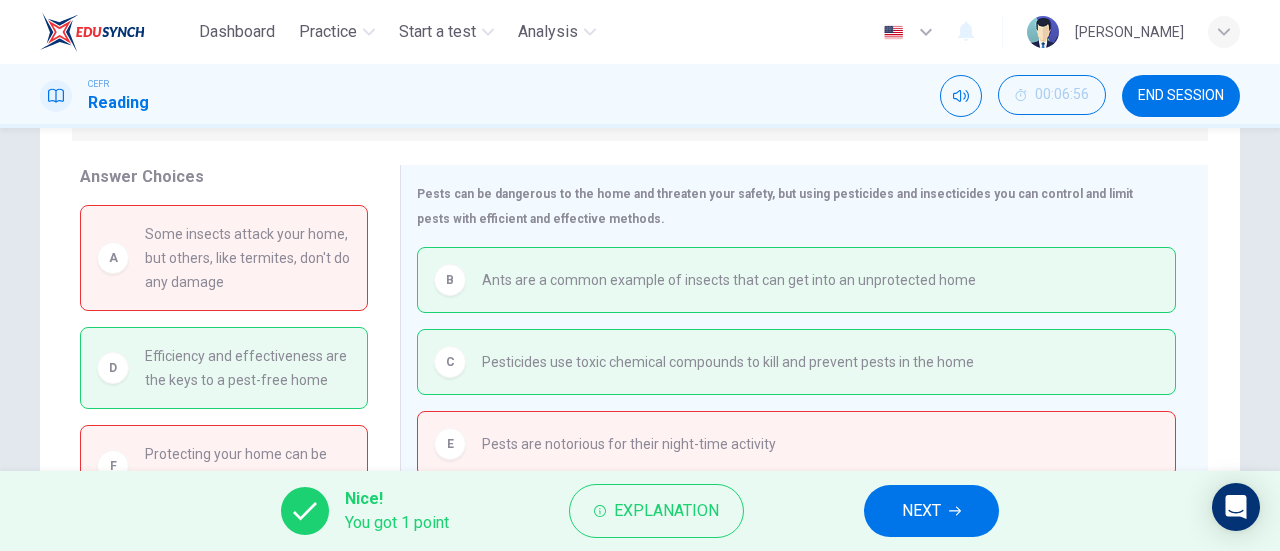 scroll, scrollTop: 302, scrollLeft: 0, axis: vertical 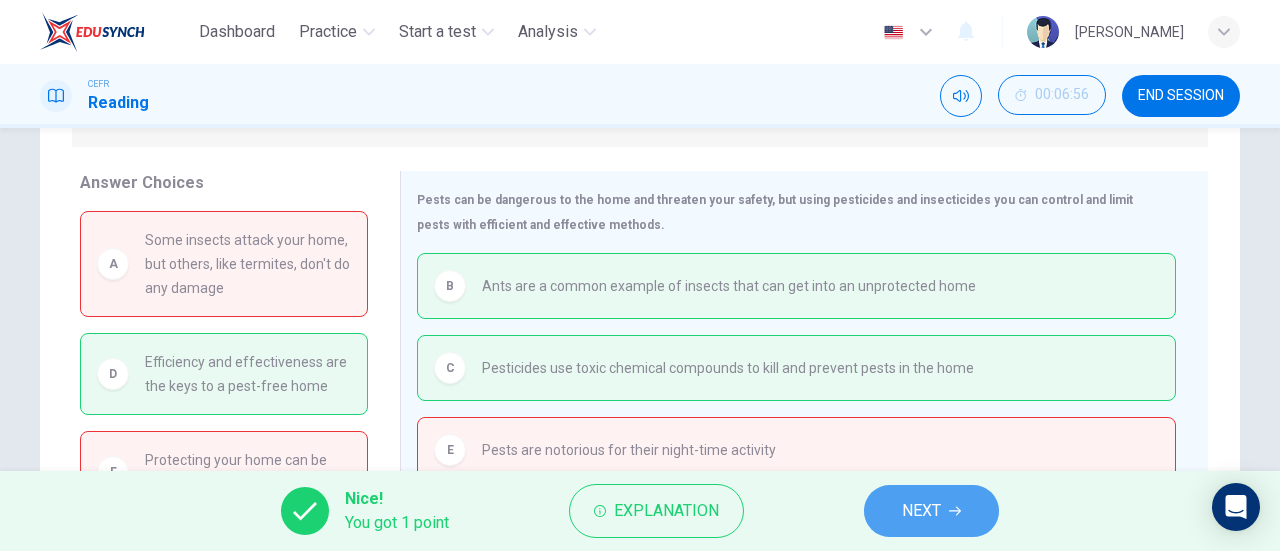 click on "NEXT" at bounding box center [921, 511] 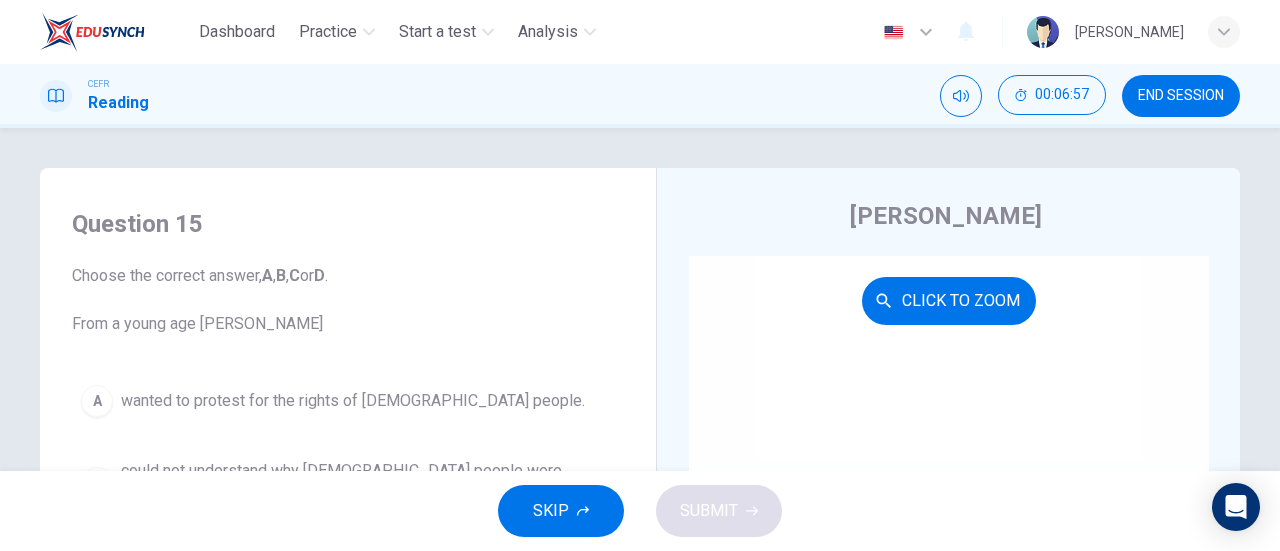 scroll, scrollTop: 147, scrollLeft: 0, axis: vertical 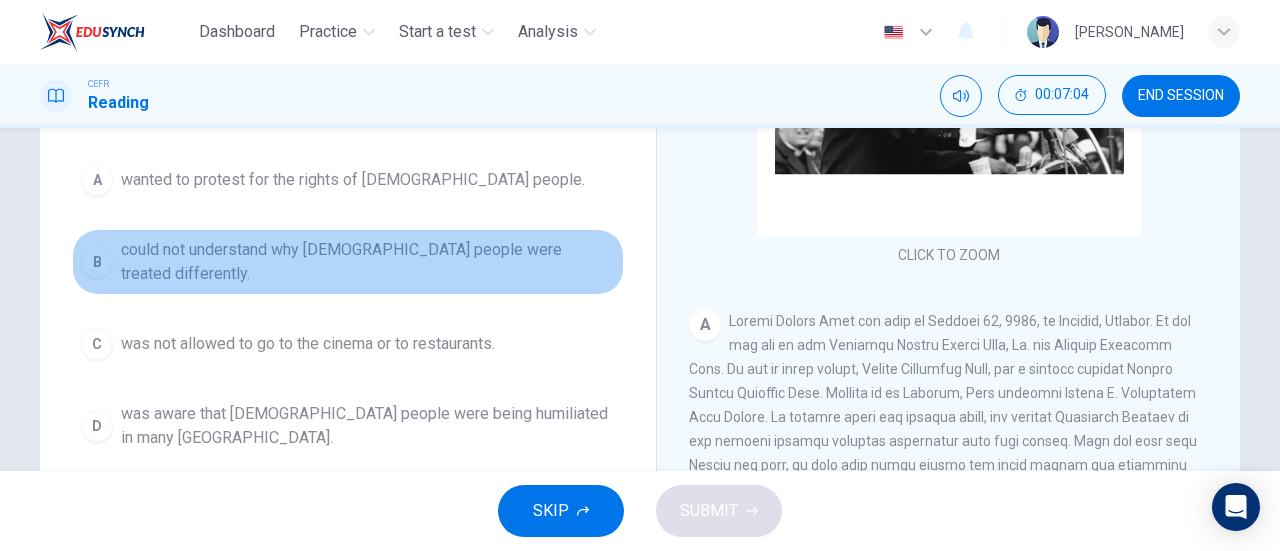 click on "B" at bounding box center [97, 262] 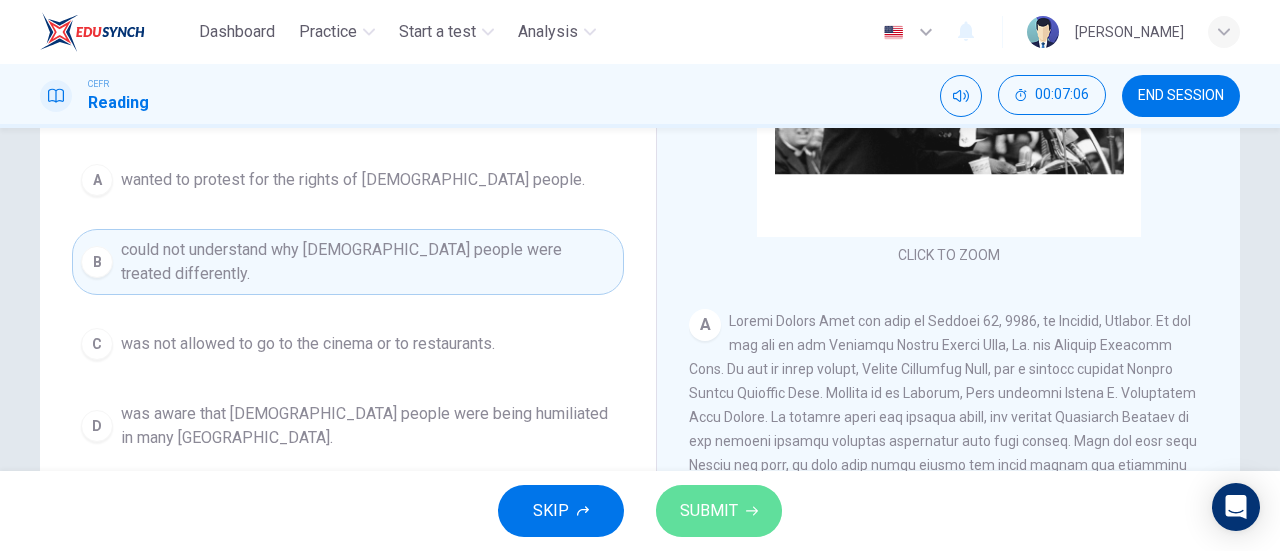 click on "SUBMIT" at bounding box center [709, 511] 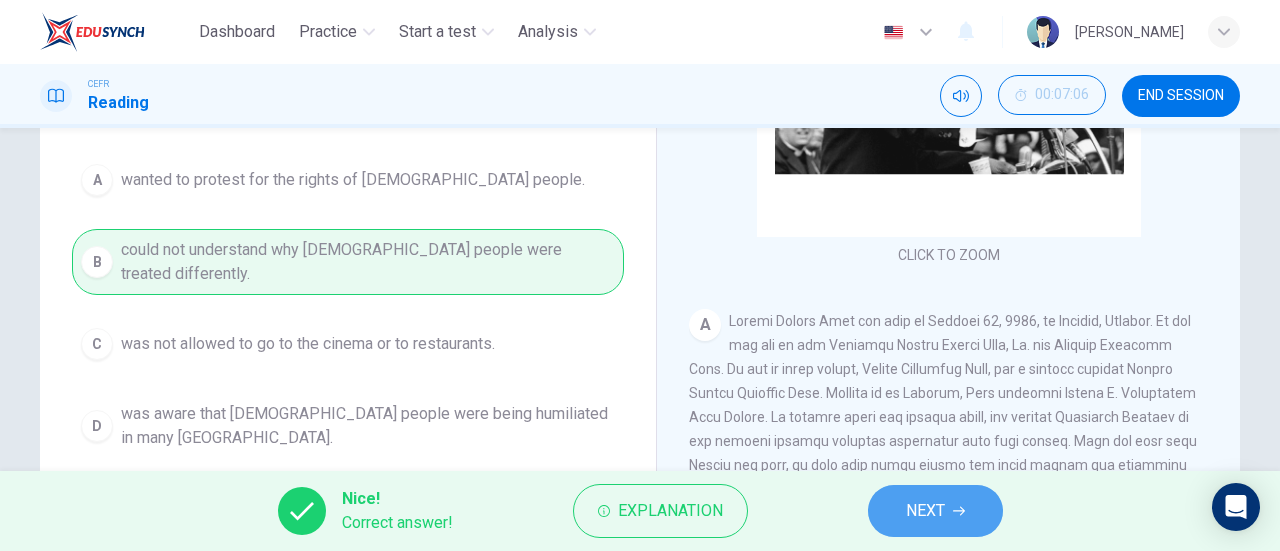 click on "NEXT" at bounding box center [925, 511] 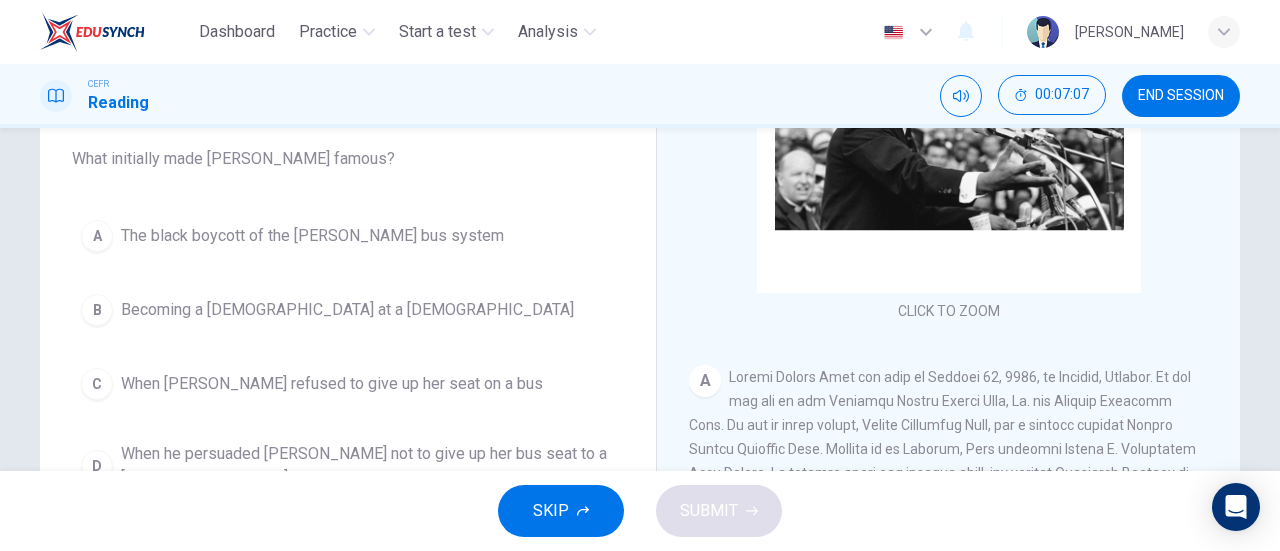 scroll, scrollTop: 176, scrollLeft: 0, axis: vertical 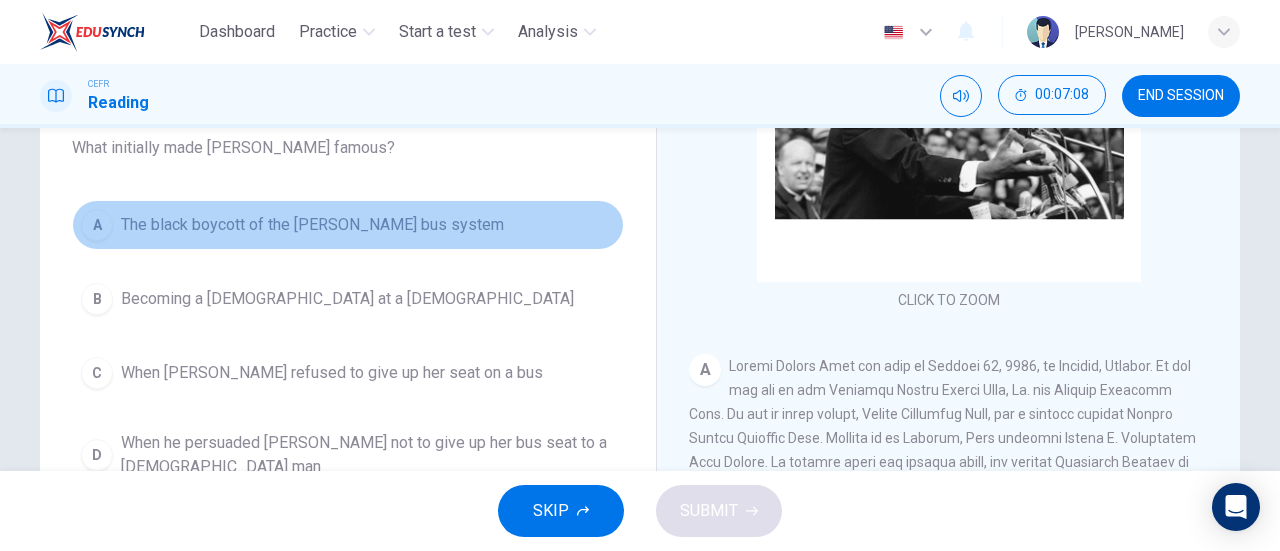 click on "The black boycott of the [PERSON_NAME] bus system" at bounding box center (312, 225) 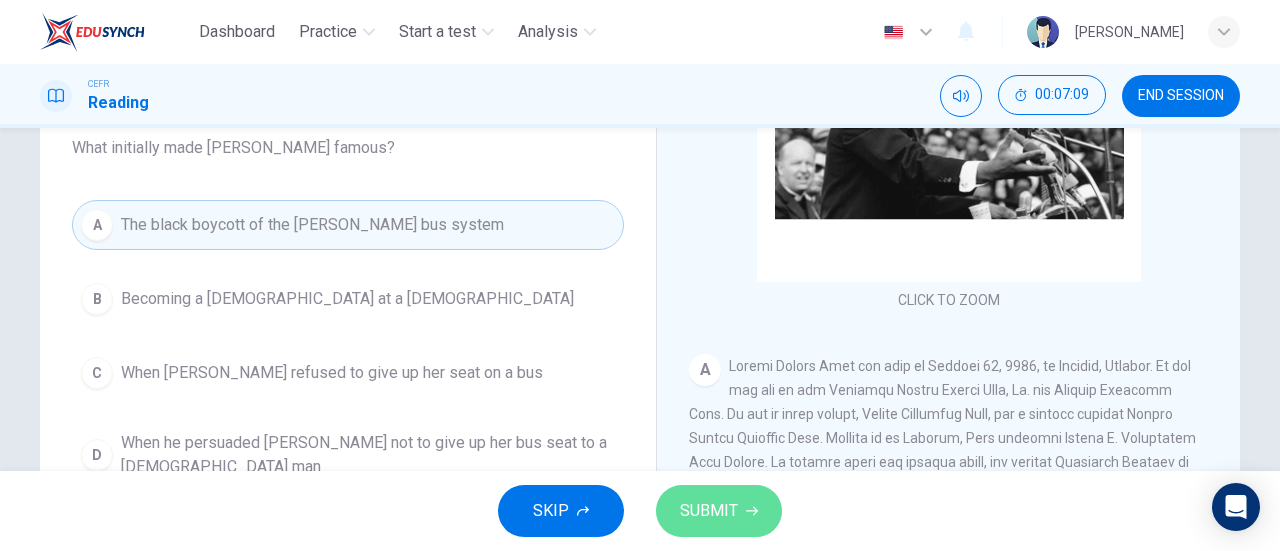 click on "SUBMIT" at bounding box center (719, 511) 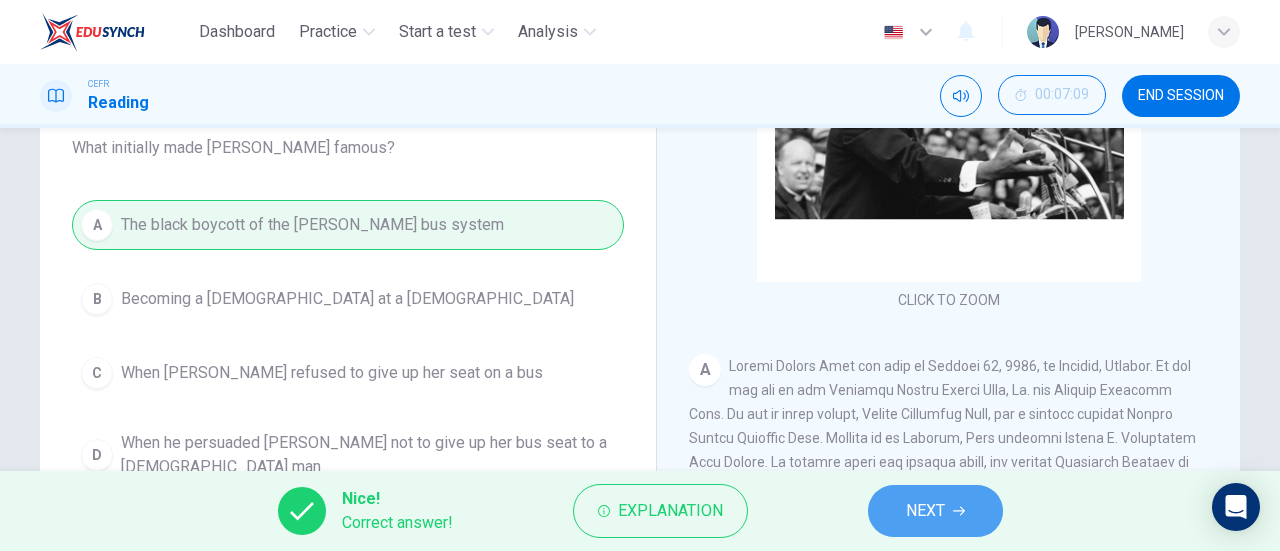 click on "NEXT" at bounding box center [925, 511] 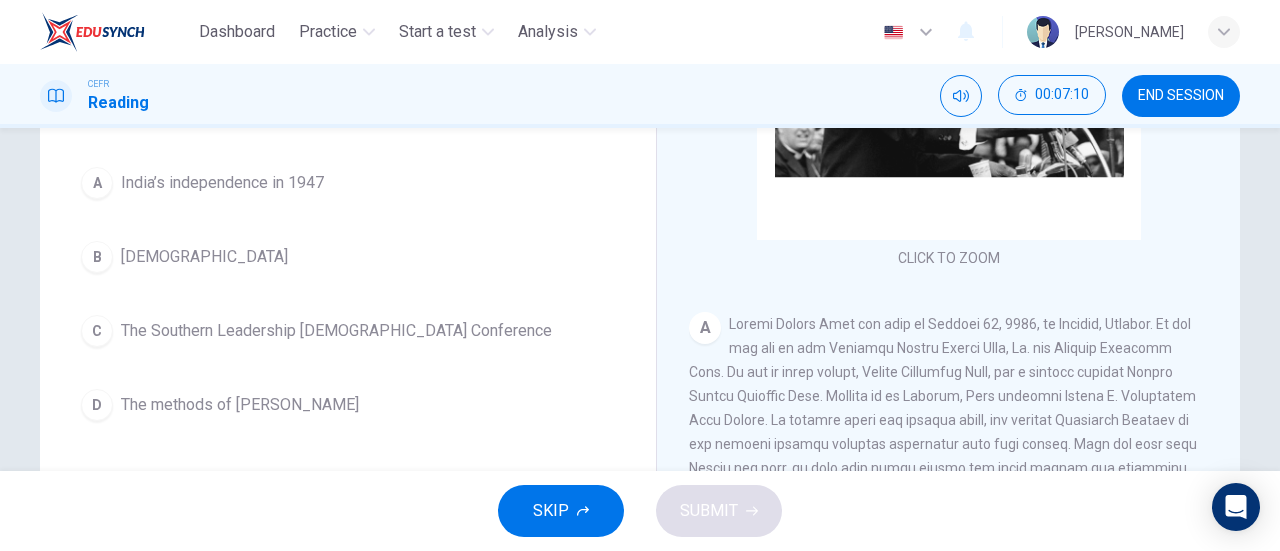 scroll, scrollTop: 219, scrollLeft: 0, axis: vertical 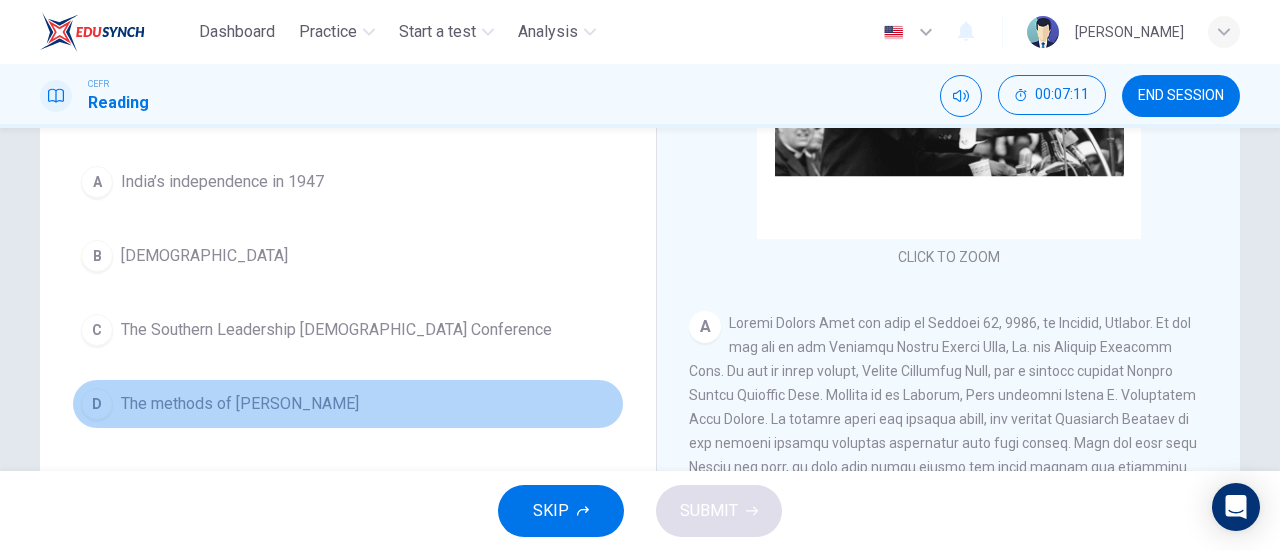 click on "The methods of [PERSON_NAME]" at bounding box center (240, 404) 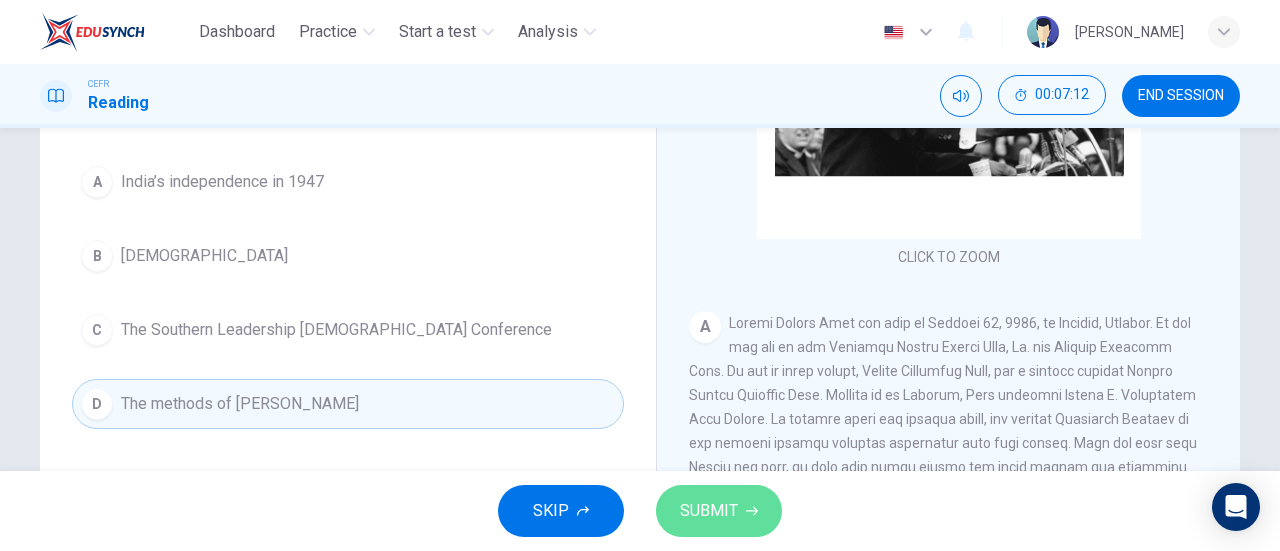 click on "SUBMIT" at bounding box center [709, 511] 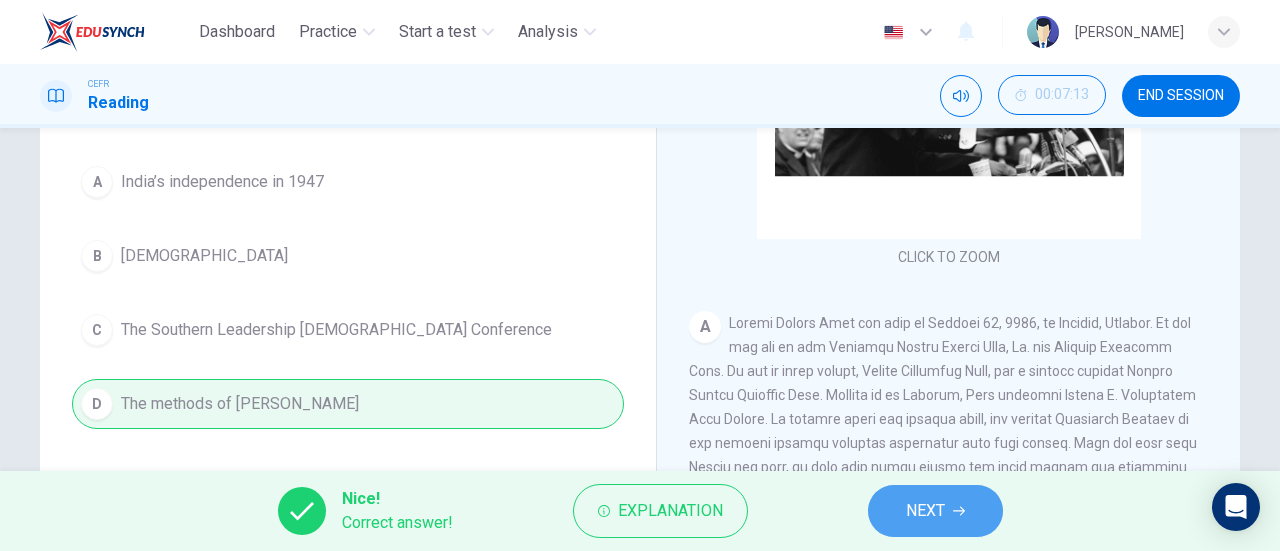 click on "NEXT" at bounding box center (925, 511) 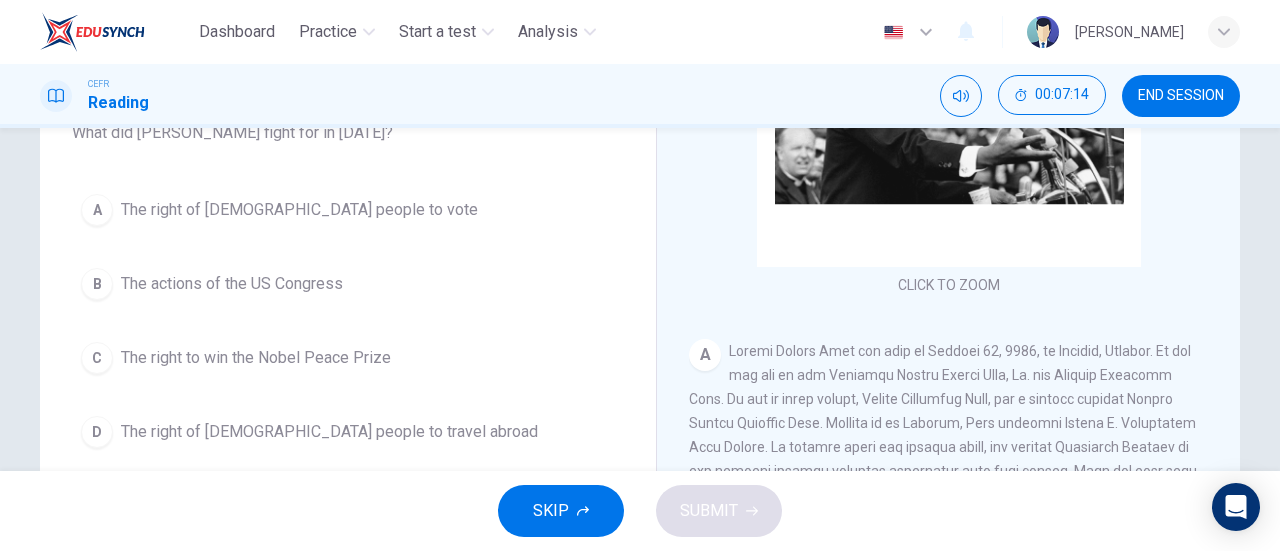 scroll, scrollTop: 192, scrollLeft: 0, axis: vertical 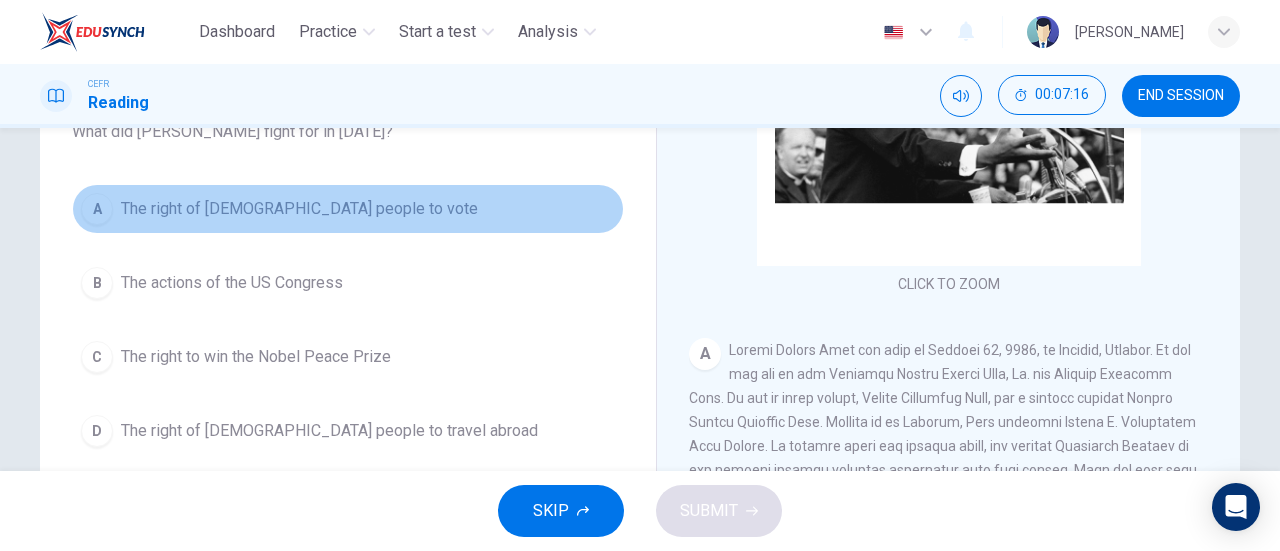 click on "The right of [DEMOGRAPHIC_DATA] people to vote" at bounding box center (299, 209) 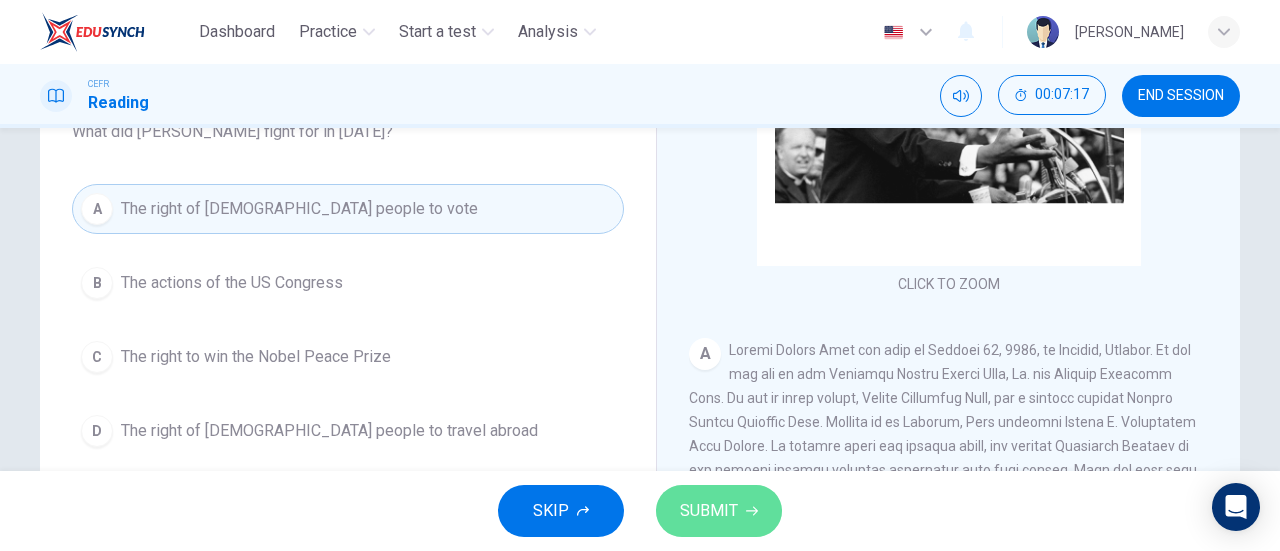 click on "SUBMIT" at bounding box center [719, 511] 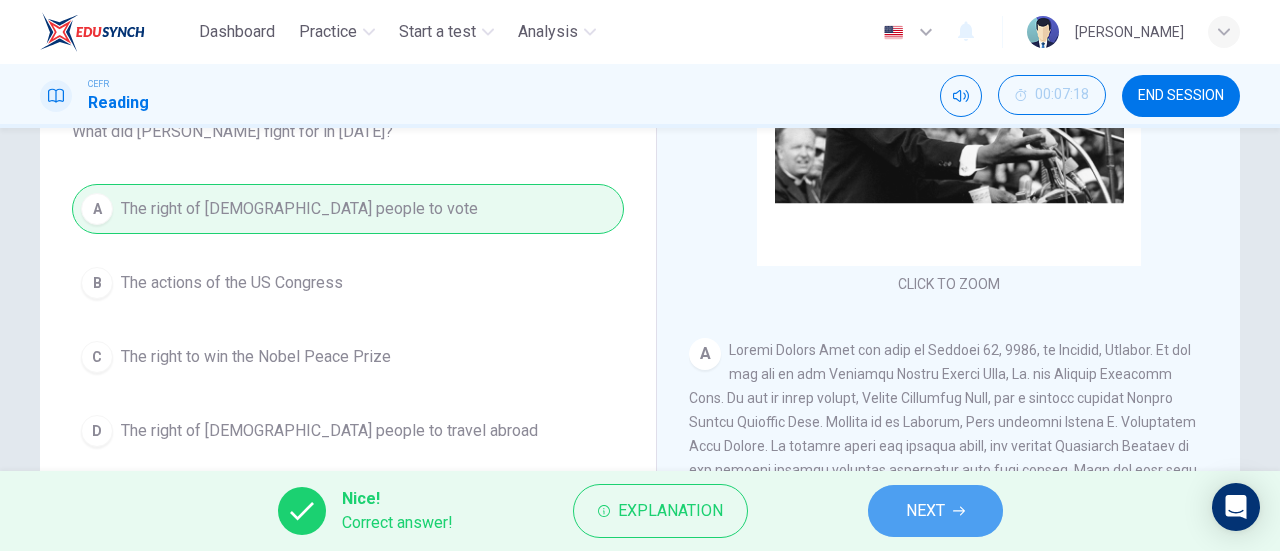 click on "NEXT" at bounding box center [935, 511] 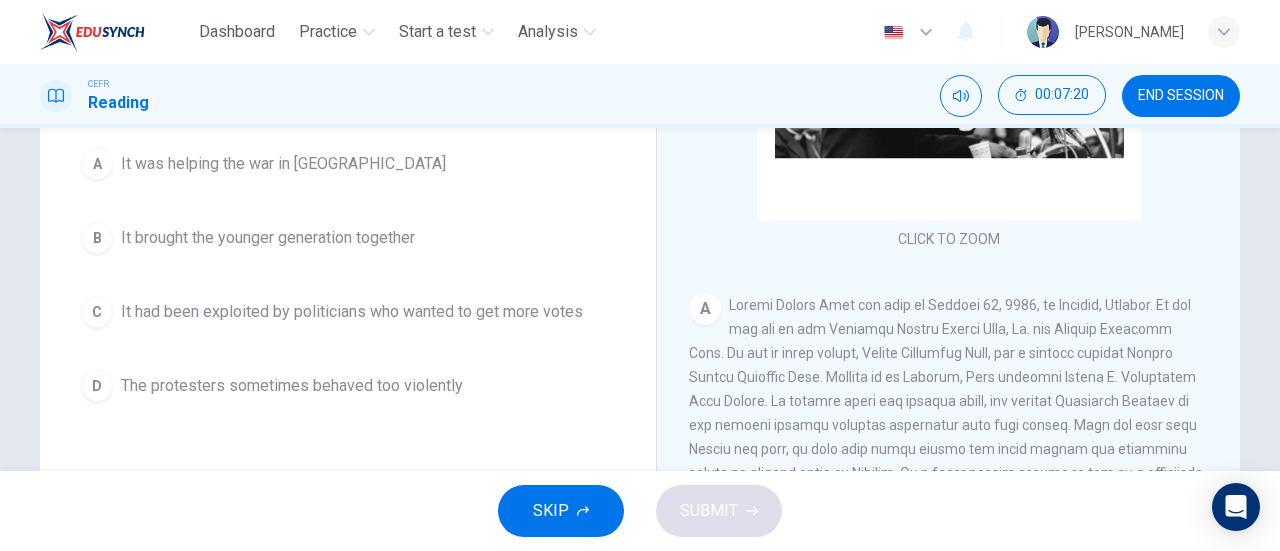 scroll, scrollTop: 211, scrollLeft: 0, axis: vertical 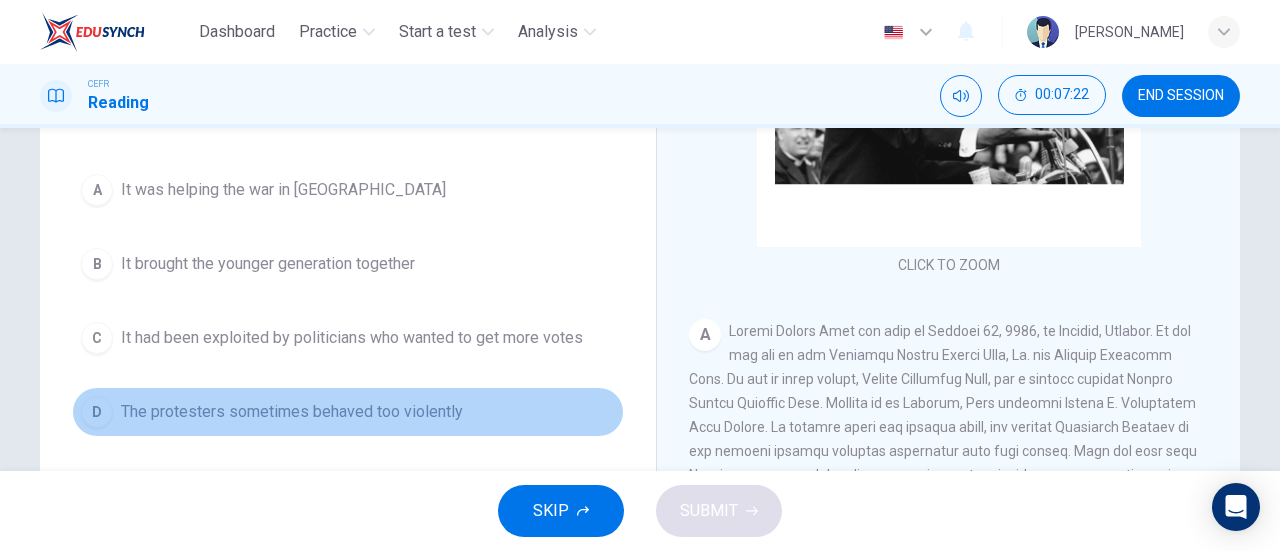 click on "D The protesters sometimes behaved too violently" at bounding box center (348, 412) 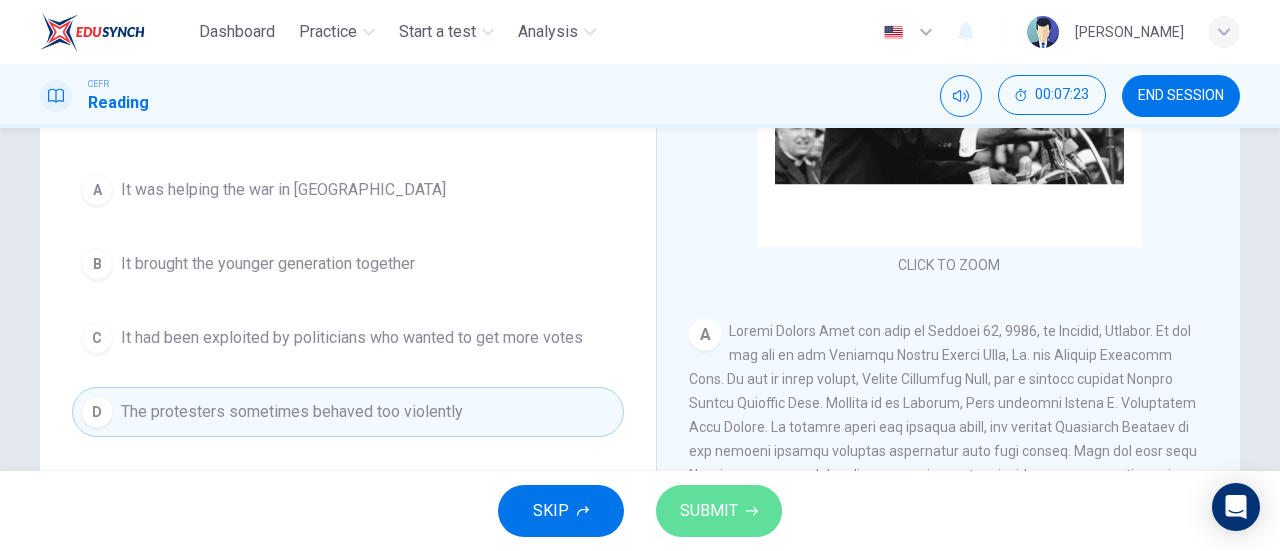 click on "SUBMIT" at bounding box center (719, 511) 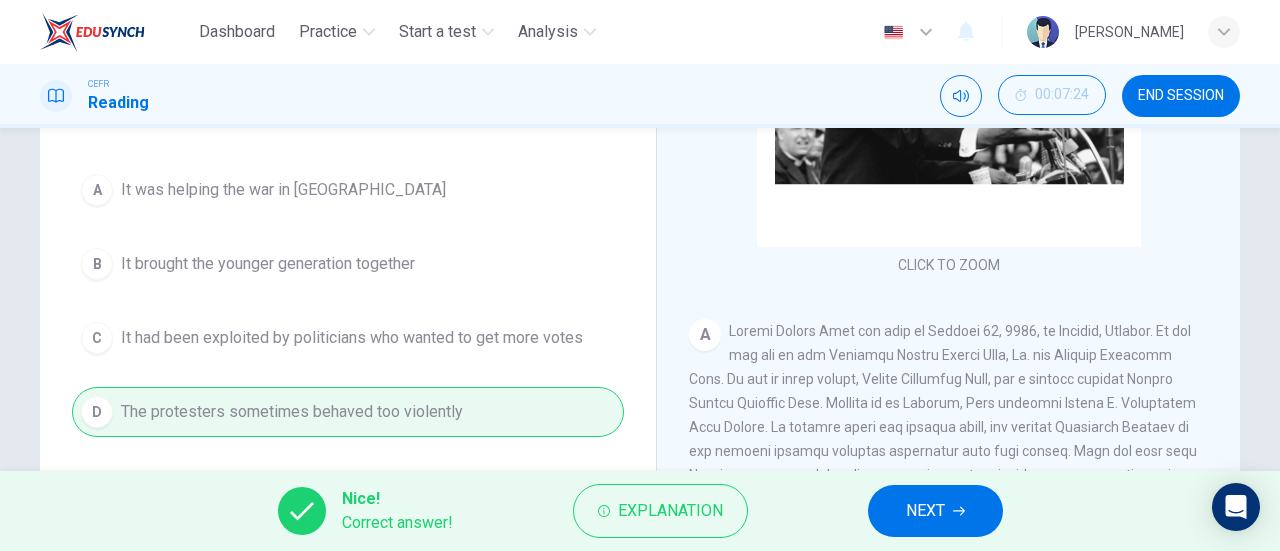 click on "NEXT" at bounding box center [925, 511] 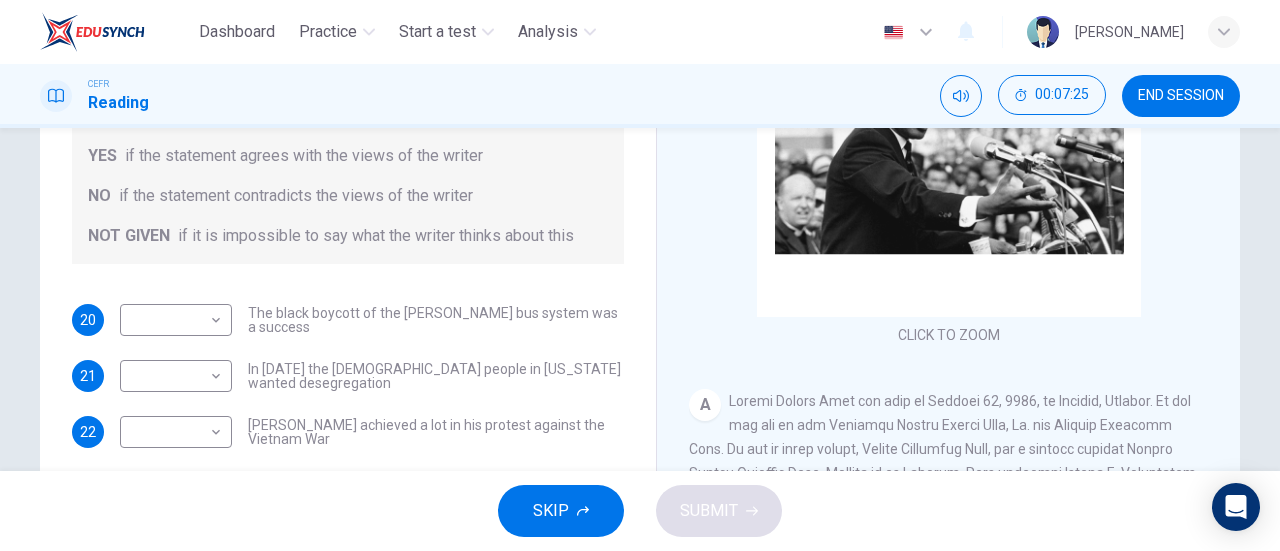 scroll, scrollTop: 290, scrollLeft: 0, axis: vertical 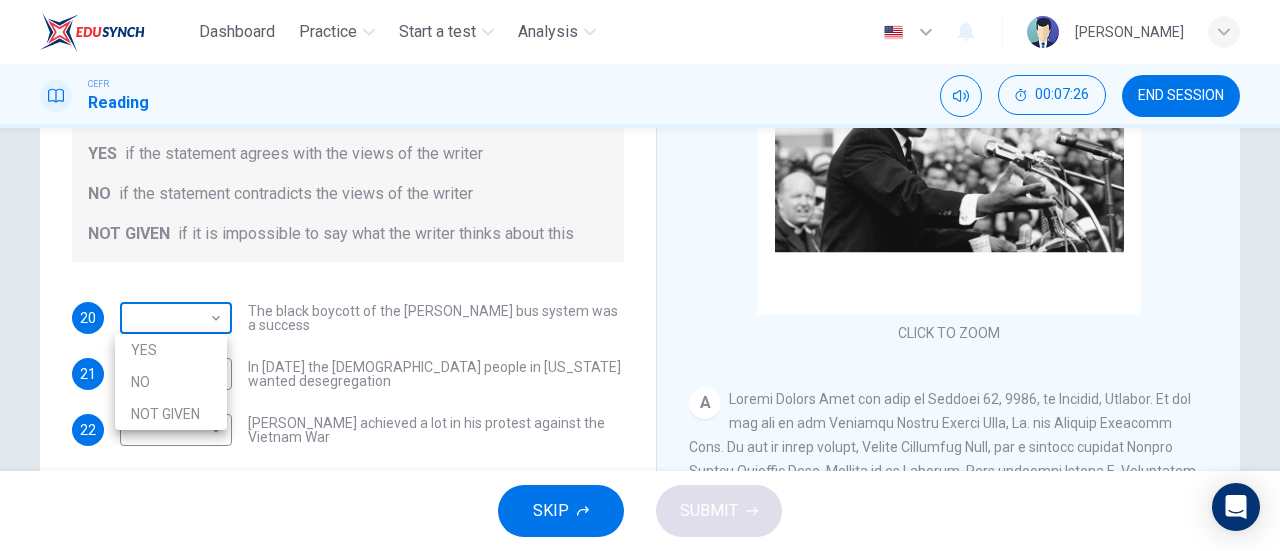 click on "Dashboard Practice Start a test Analysis English en ​ [PERSON_NAME] CEFR Reading 00:07:26 END SESSION Questions 20 - 22 Do the following statements agree with the information given in the Reading Passage? In the space below, write YES if the statement agrees with the views of the writer NO if the statement contradicts the views of the writer NOT GIVEN if it is impossible to say what the writer thinks about this 20 ​ ​ The black boycott of the [PERSON_NAME] bus system was a success 21 ​ ​ In [DATE] the [DEMOGRAPHIC_DATA] people in [US_STATE] wanted desegregation 22 ​ ​ [PERSON_NAME] achieved a lot in his protest against the Vietnam War [PERSON_NAME] CLICK TO ZOOM Click to Zoom A B C D E F SKIP SUBMIT EduSynch - Online Language Proficiency Testing
Dashboard Practice Start a test Analysis Notifications © Copyright  2025 YES NO NOT GIVEN" at bounding box center [640, 275] 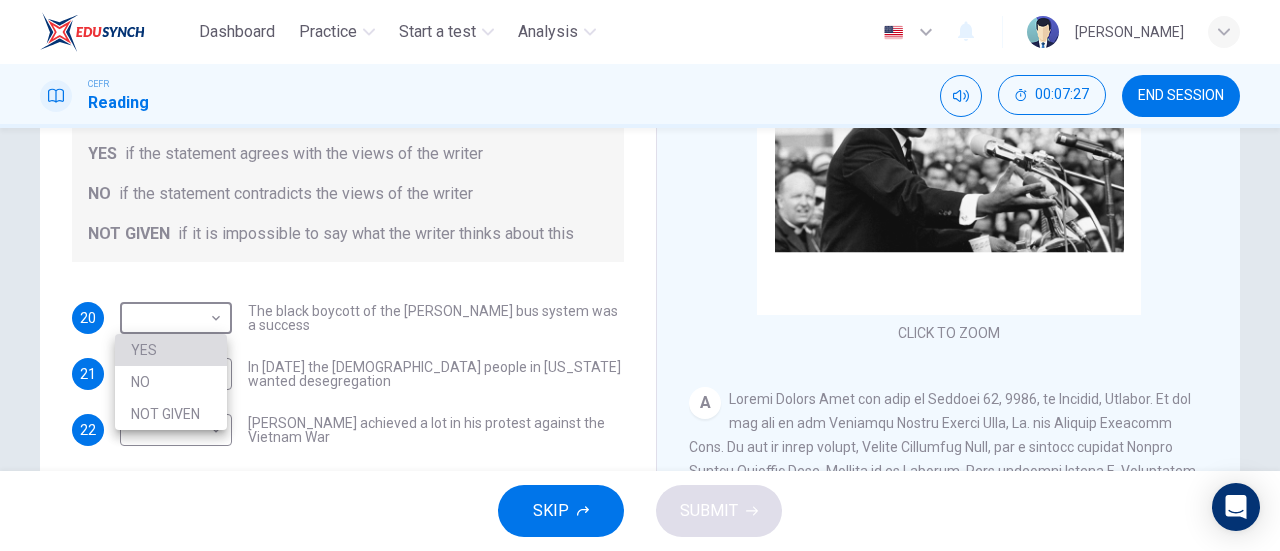 click on "YES" at bounding box center (171, 350) 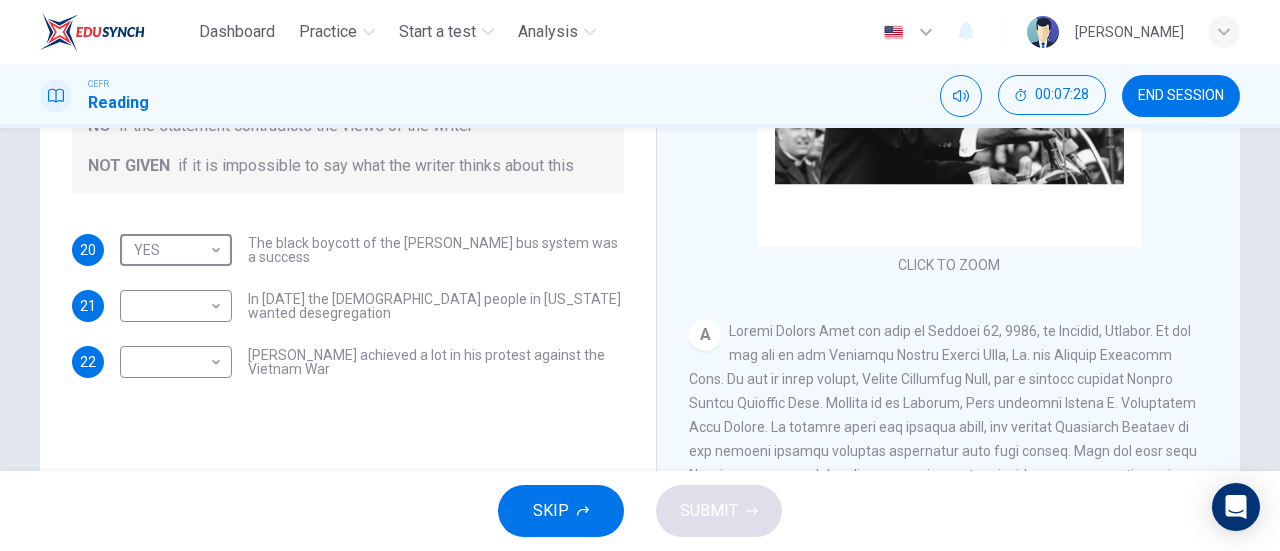scroll, scrollTop: 359, scrollLeft: 0, axis: vertical 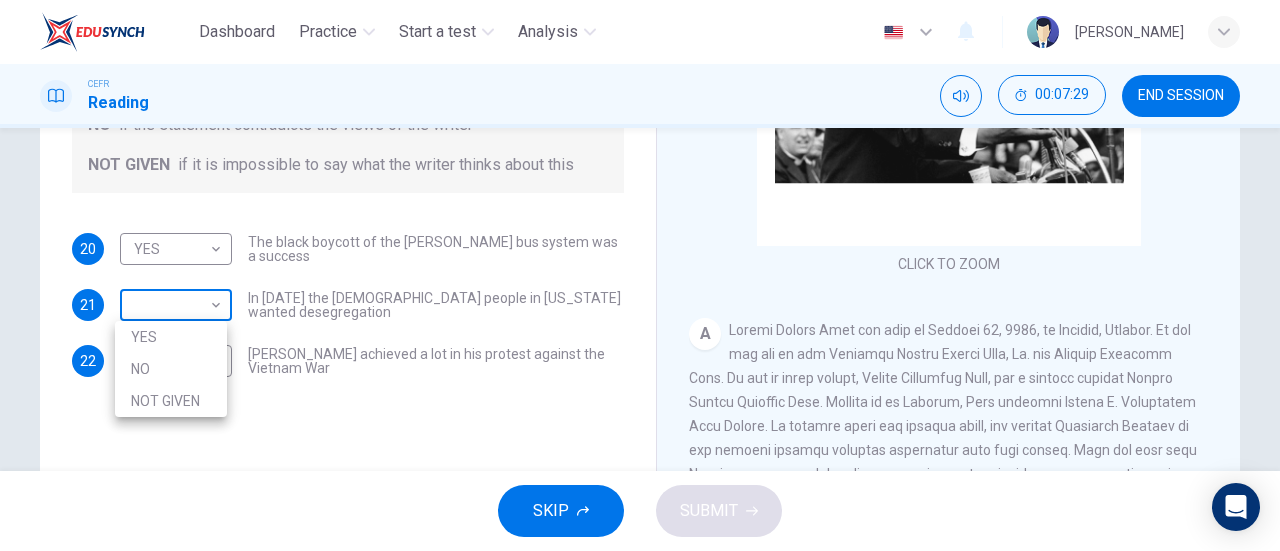 click on "Dashboard Practice Start a test Analysis English en ​ [PERSON_NAME] CEFR Reading 00:07:29 END SESSION Questions 20 - 22 Do the following statements agree with the information given in the Reading Passage? In the space below, write YES if the statement agrees with the views of the writer NO if the statement contradicts the views of the writer NOT GIVEN if it is impossible to say what the writer thinks about this 20 YES YES ​ The black boycott of the [PERSON_NAME] bus system was a success 21 ​ ​ In [DATE] the [DEMOGRAPHIC_DATA] people in [US_STATE] wanted desegregation 22 ​ ​ [PERSON_NAME] achieved a lot in his protest against the Vietnam War [PERSON_NAME] CLICK TO ZOOM Click to Zoom A B C D E F SKIP SUBMIT EduSynch - Online Language Proficiency Testing
Dashboard Practice Start a test Analysis Notifications © Copyright  2025 YES NO NOT GIVEN" at bounding box center (640, 275) 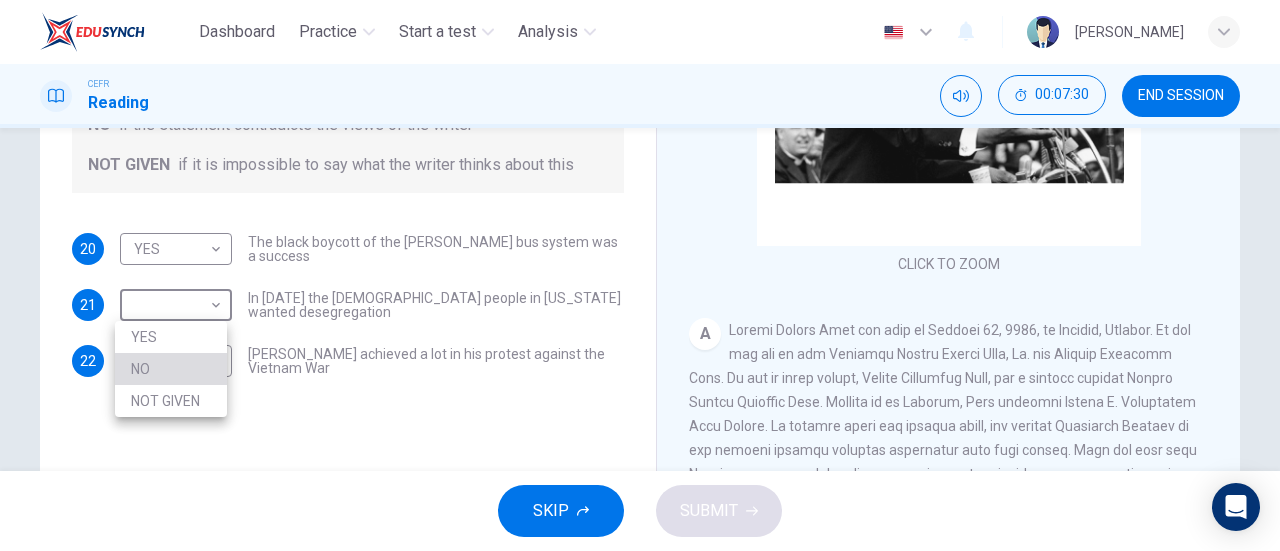 click on "NO" at bounding box center (171, 369) 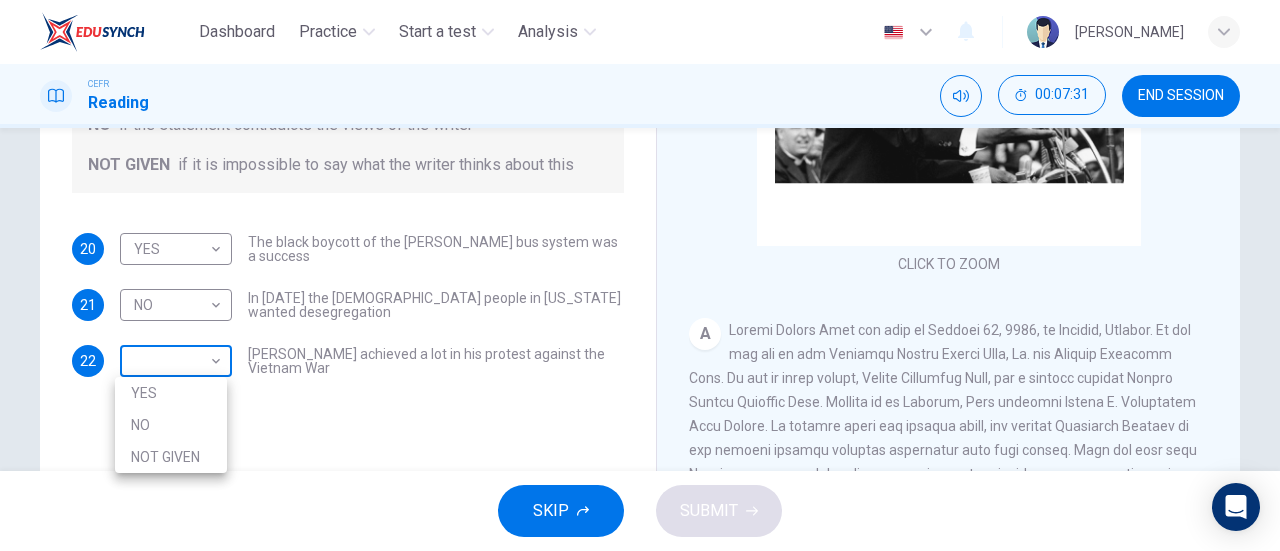 click on "Dashboard Practice Start a test Analysis English en ​ [PERSON_NAME] CEFR Reading 00:07:31 END SESSION Questions 20 - 22 Do the following statements agree with the information given in the Reading Passage? In the space below, write YES if the statement agrees with the views of the writer NO if the statement contradicts the views of the writer NOT GIVEN if it is impossible to say what the writer thinks about this 20 YES YES ​ The black boycott of the [PERSON_NAME] bus system was a success 21 NO NO ​ In [DATE] the [DEMOGRAPHIC_DATA] people in [US_STATE] wanted desegregation 22 ​ ​ [PERSON_NAME] achieved a lot in his protest against the Vietnam War [PERSON_NAME] CLICK TO ZOOM Click to Zoom A B C D E F SKIP SUBMIT EduSynch - Online Language Proficiency Testing
Dashboard Practice Start a test Analysis Notifications © Copyright  2025 YES NO NOT GIVEN" at bounding box center (640, 275) 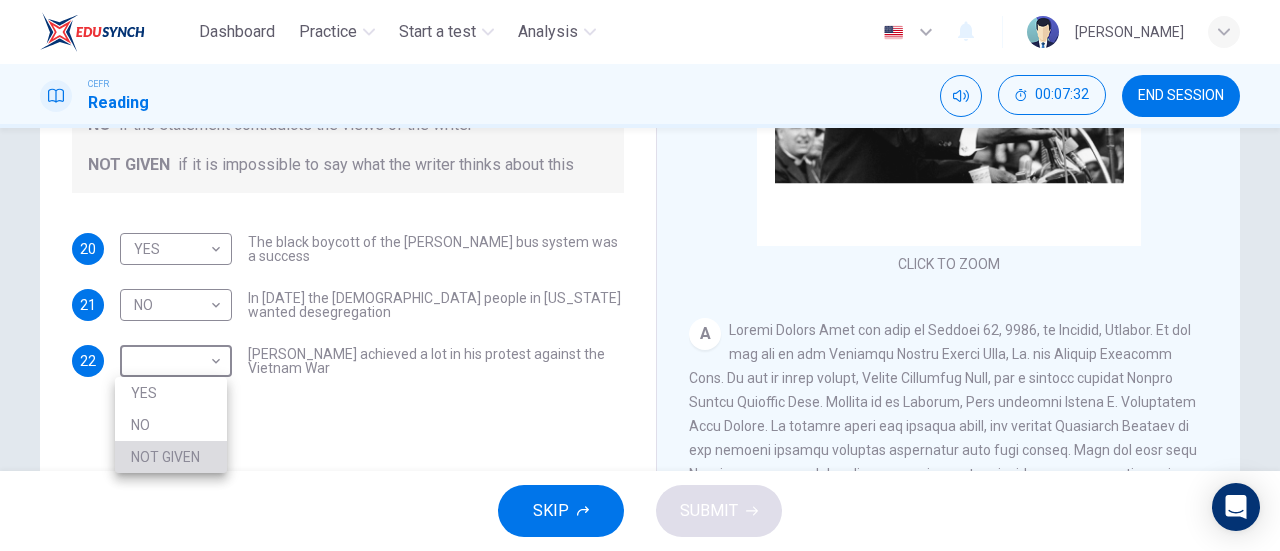 click on "NOT GIVEN" at bounding box center [171, 457] 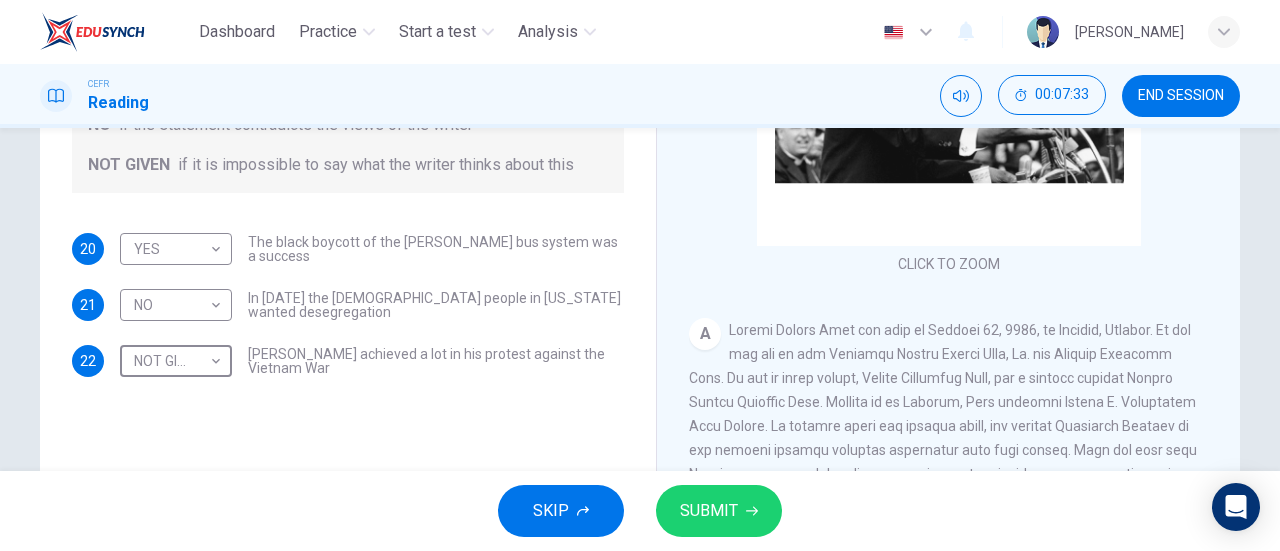 click on "SUBMIT" at bounding box center (709, 511) 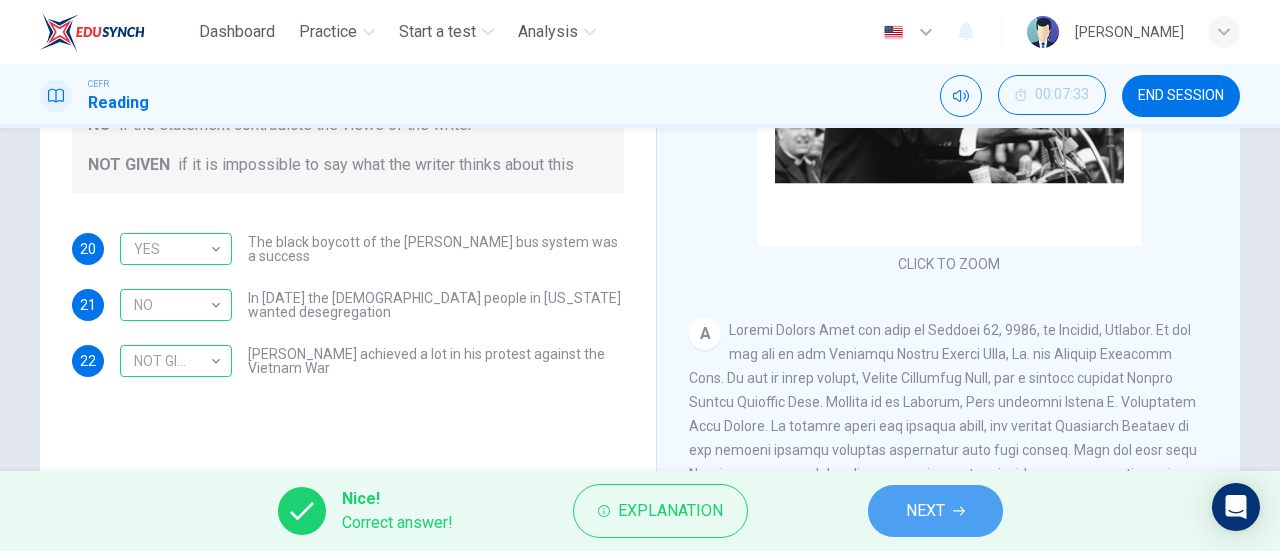 click on "NEXT" at bounding box center [925, 511] 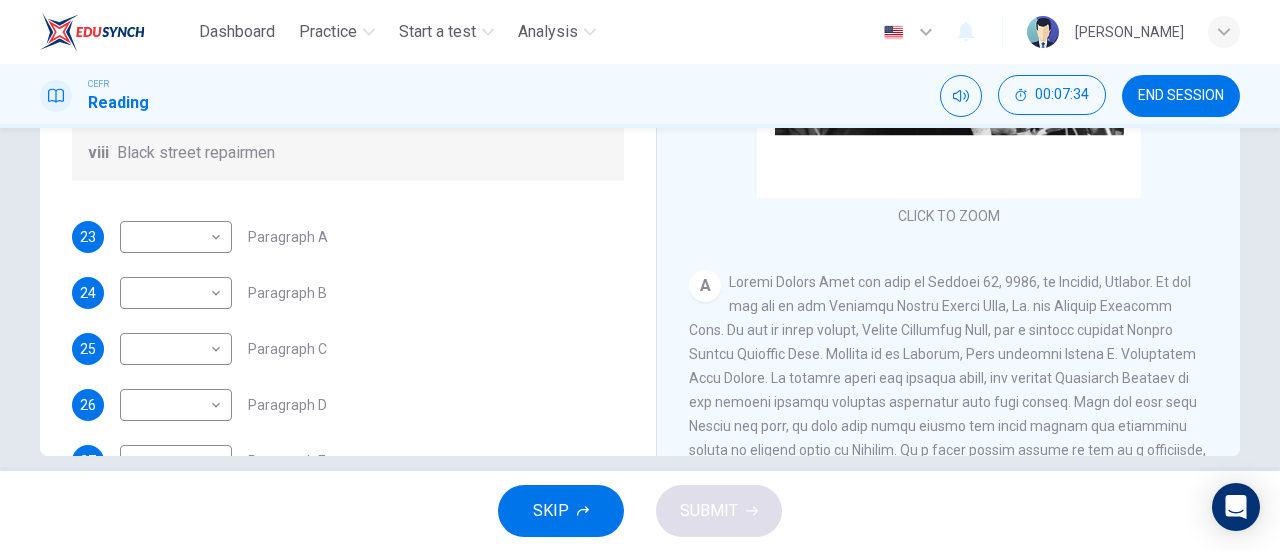 scroll, scrollTop: 0, scrollLeft: 0, axis: both 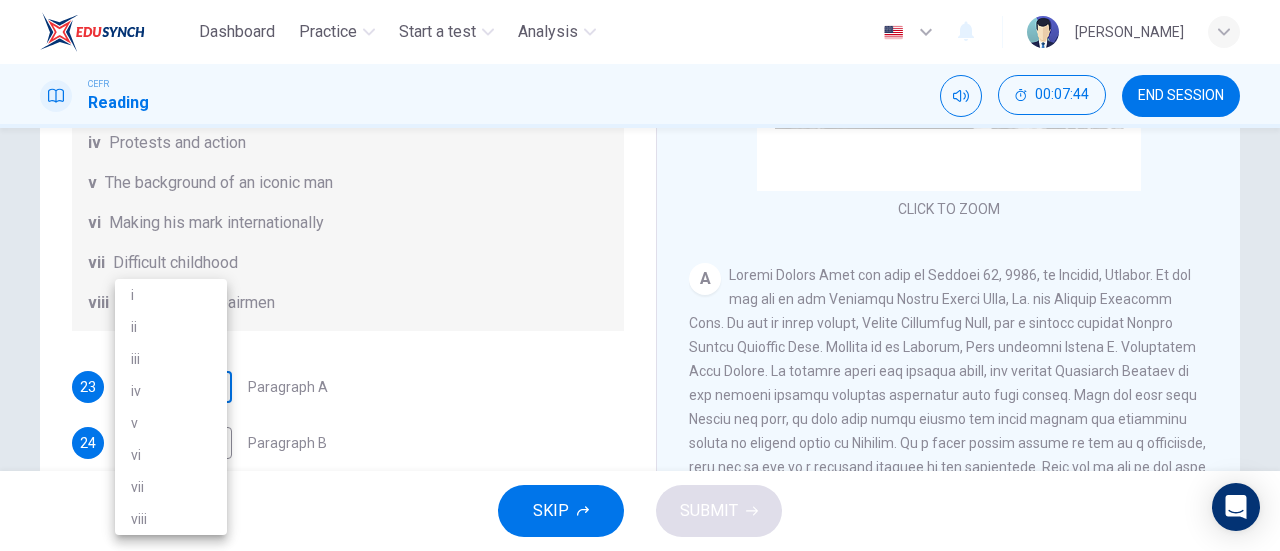 click on "Dashboard Practice Start a test Analysis English en ​ [PERSON_NAME] CEFR Reading 00:07:44 END SESSION Questions 23 - 28 The Reading Passage has 6 paragraphs.
Choose the correct heading for each paragraph  A – F , from the list of headings.
Write the correct number,  i – viii , in the spaces below. List of Headings i The memorable speech ii Unhappy about violence iii A tragic incident iv Protests and action v The background of an iconic man vi Making his mark internationally vii Difficult childhood viii Black street repairmen 23 ​ ​ Paragraph A 24 ​ ​ Paragraph B 25 ​ ​ Paragraph C 26 ​ ​ Paragraph D 27 ​ ​ Paragraph E 28 ​ ​ Paragraph F [PERSON_NAME] CLICK TO ZOOM Click to Zoom A B C D E F SKIP SUBMIT EduSynch - Online Language Proficiency Testing
Dashboard Practice Start a test Analysis Notifications © Copyright  2025 i ii iii iv v vi vii viii" at bounding box center (640, 275) 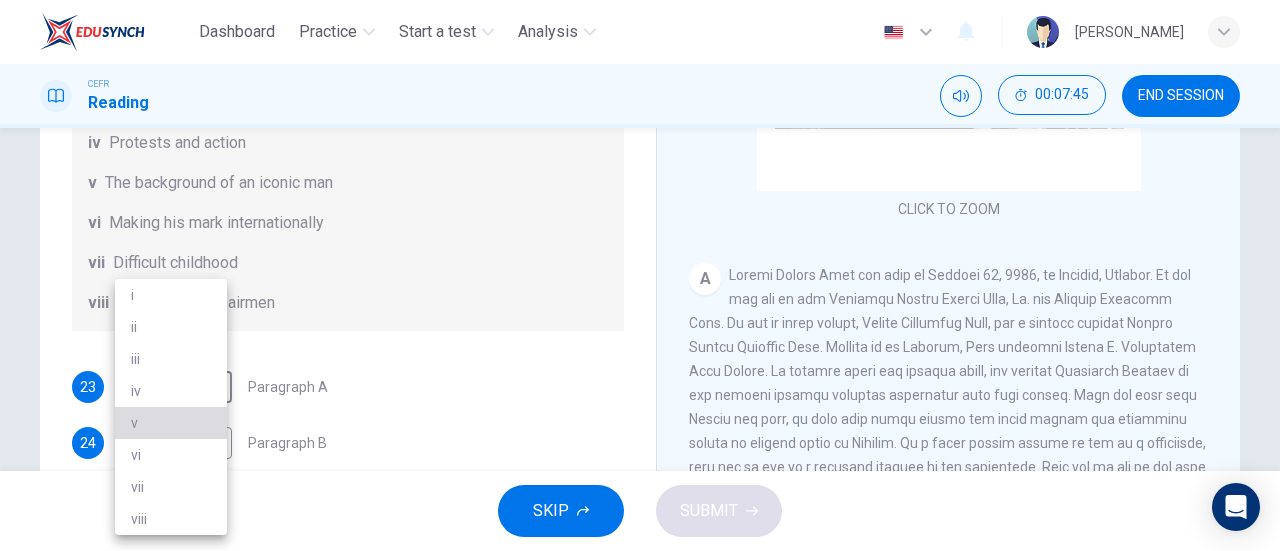 click on "v" at bounding box center [171, 423] 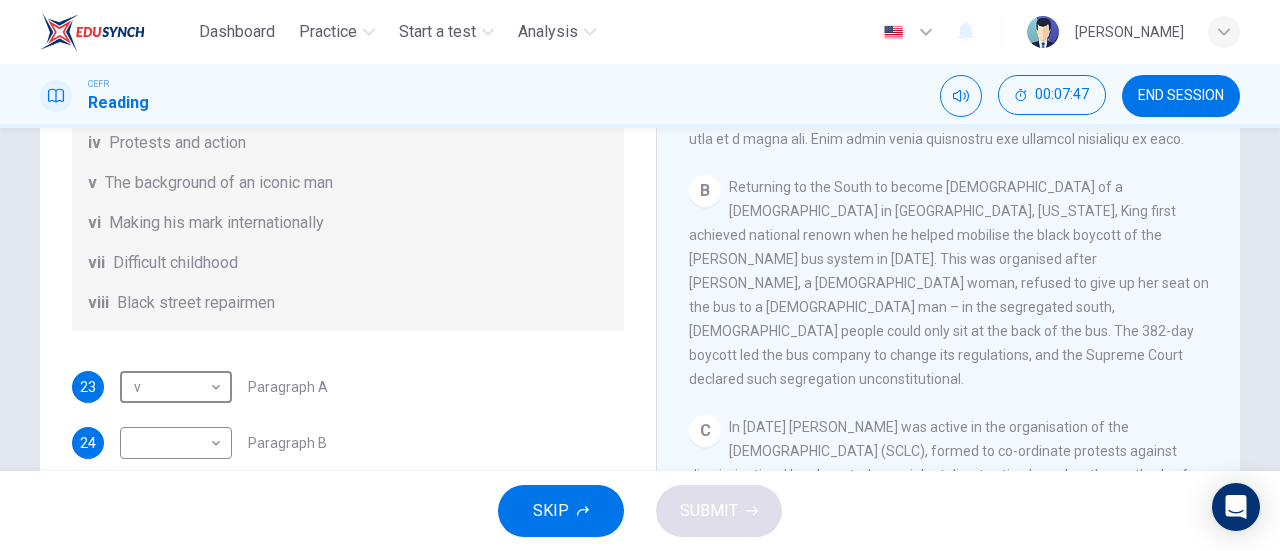 scroll, scrollTop: 610, scrollLeft: 0, axis: vertical 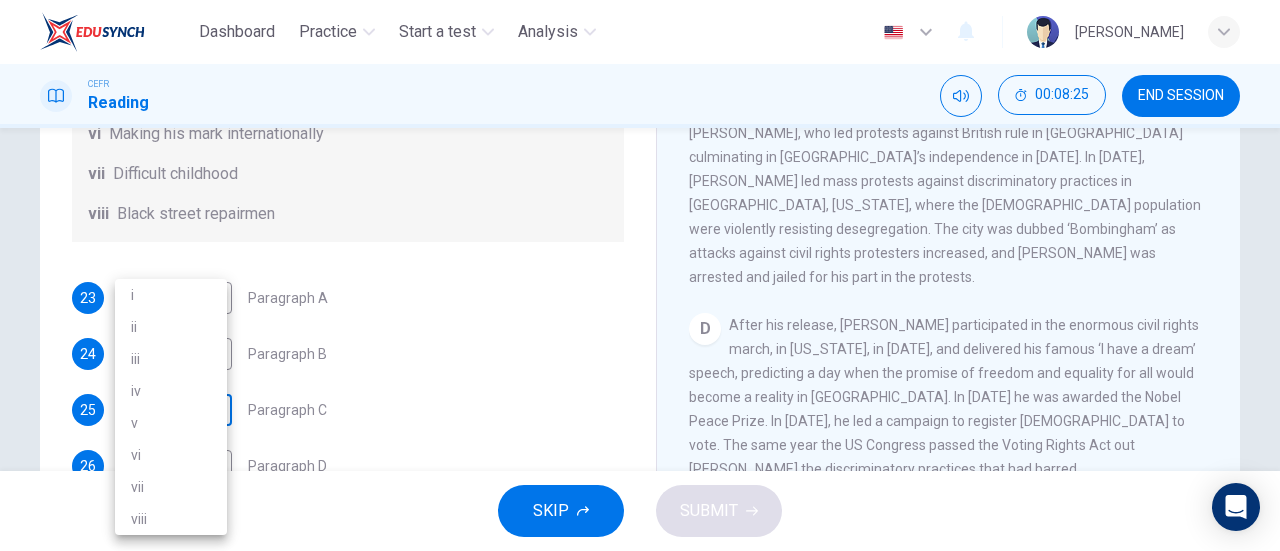 click on "Dashboard Practice Start a test Analysis English en ​ [PERSON_NAME] CEFR Reading 00:08:25 END SESSION Questions 23 - 28 The Reading Passage has 6 paragraphs.
Choose the correct heading for each paragraph  A – F , from the list of headings.
Write the correct number,  i – viii , in the spaces below. List of Headings i The memorable speech ii Unhappy about violence iii A tragic incident iv Protests and action v The background of an iconic man vi Making his mark internationally vii Difficult childhood viii Black street repairmen 23 v v ​ Paragraph A 24 ​ ​ Paragraph B 25 ​ ​ Paragraph C 26 ​ ​ Paragraph D 27 ​ ​ Paragraph E 28 ​ ​ Paragraph F [PERSON_NAME] CLICK TO ZOOM Click to Zoom A B C D E F SKIP SUBMIT EduSynch - Online Language Proficiency Testing
Dashboard Practice Start a test Analysis Notifications © Copyright  2025 i ii iii iv v vi vii viii" at bounding box center (640, 275) 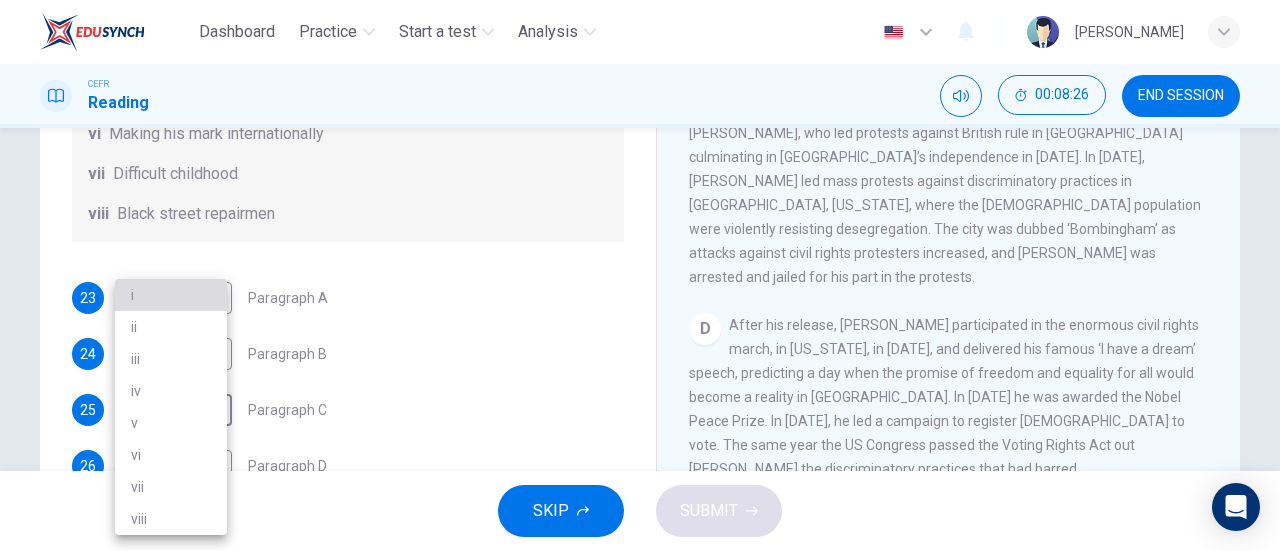 click on "i" at bounding box center [171, 295] 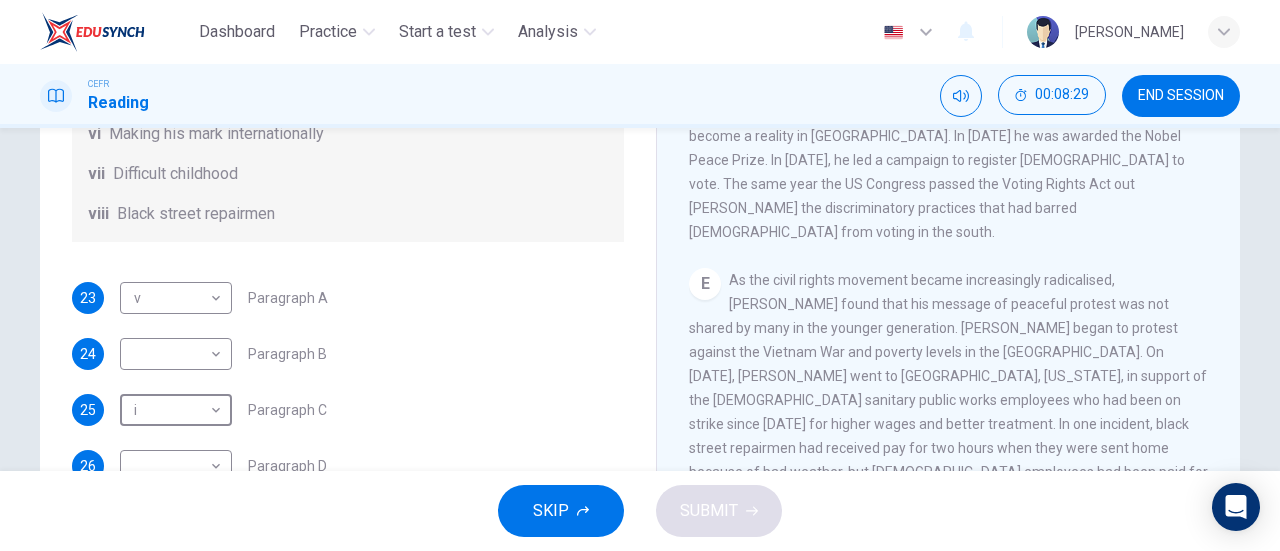 scroll, scrollTop: 1265, scrollLeft: 0, axis: vertical 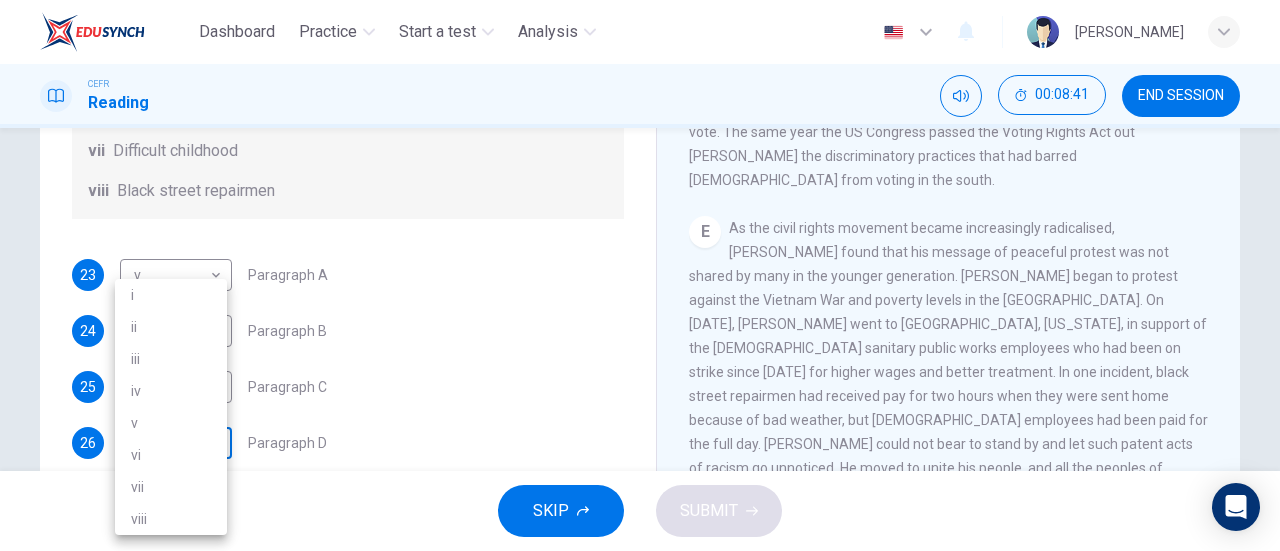 click on "Dashboard Practice Start a test Analysis English en ​ [PERSON_NAME] CEFR Reading 00:08:41 END SESSION Questions 23 - 28 The Reading Passage has 6 paragraphs.
Choose the correct heading for each paragraph  A – F , from the list of headings.
Write the correct number,  i – viii , in the spaces below. List of Headings i The memorable speech ii Unhappy about violence iii A tragic incident iv Protests and action v The background of an iconic man vi Making his mark internationally vii Difficult childhood viii Black street repairmen 23 v v ​ Paragraph A 24 ​ ​ Paragraph B 25 i i ​ Paragraph C 26 ​ ​ Paragraph D 27 ​ ​ Paragraph E 28 ​ ​ Paragraph F [PERSON_NAME] CLICK TO ZOOM Click to Zoom A B C D E F SKIP SUBMIT EduSynch - Online Language Proficiency Testing
Dashboard Practice Start a test Analysis Notifications © Copyright  2025 i ii iii iv v vi vii viii" at bounding box center (640, 275) 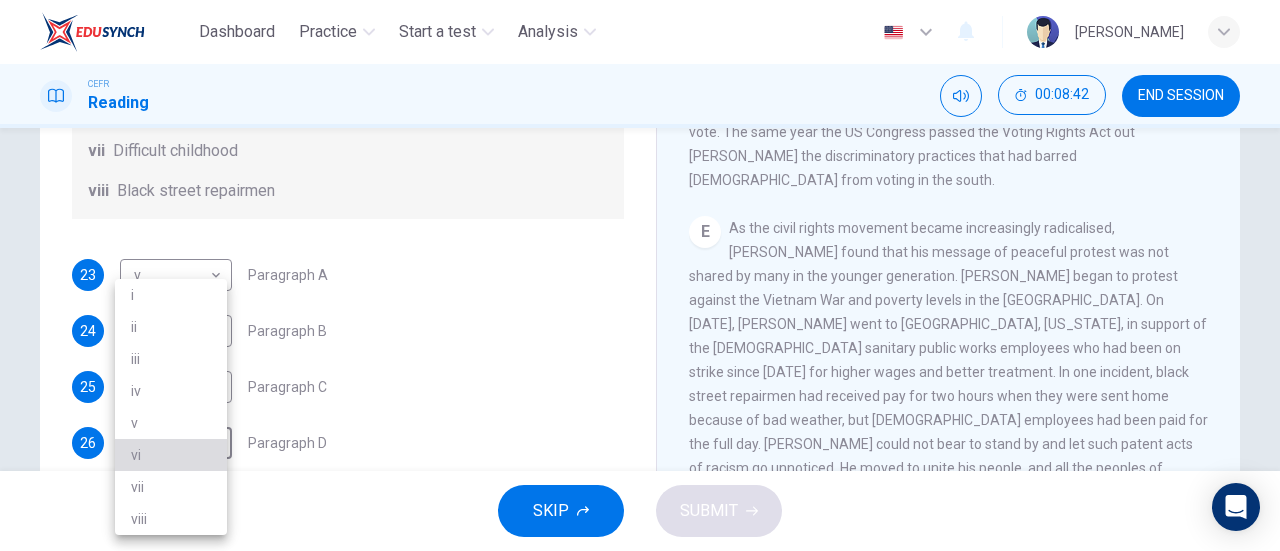 click on "vi" at bounding box center [171, 455] 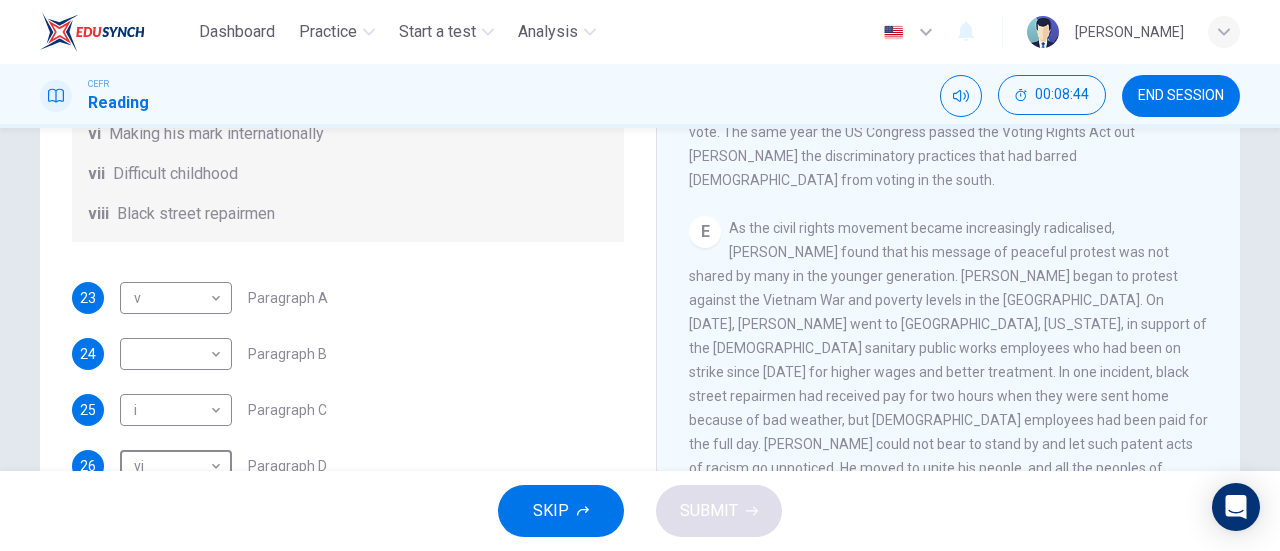 scroll, scrollTop: 352, scrollLeft: 0, axis: vertical 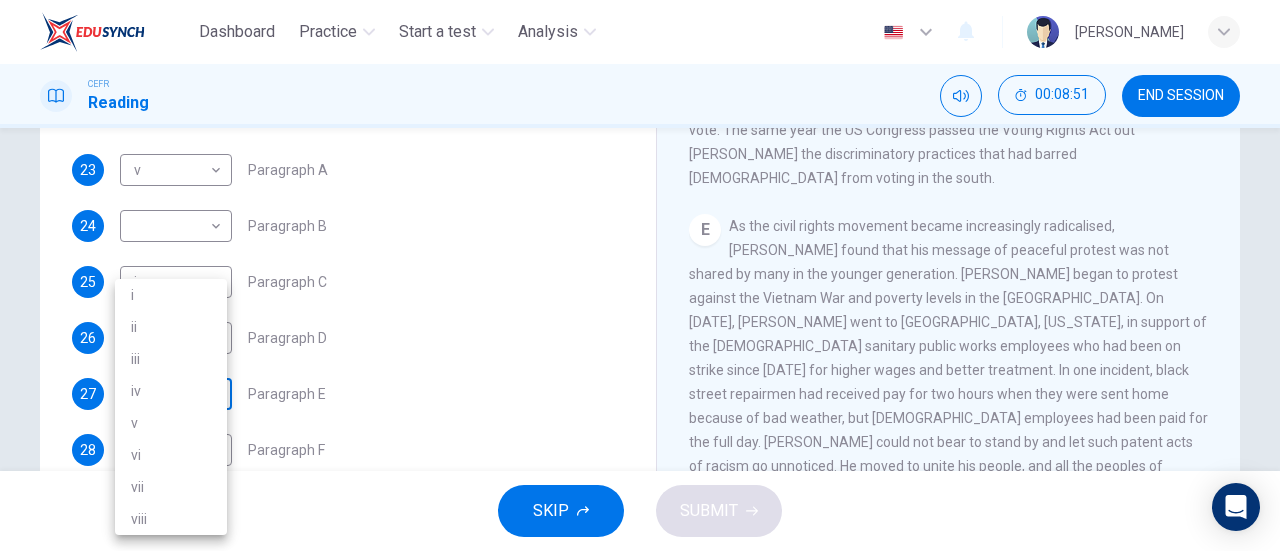 click on "Dashboard Practice Start a test Analysis English en ​ [PERSON_NAME] CEFR Reading 00:08:51 END SESSION Questions 23 - 28 The Reading Passage has 6 paragraphs.
Choose the correct heading for each paragraph  A – F , from the list of headings.
Write the correct number,  i – viii , in the spaces below. List of Headings i The memorable speech ii Unhappy about violence iii A tragic incident iv Protests and action v The background of an iconic man vi Making his mark internationally vii Difficult childhood viii Black street repairmen 23 v v ​ Paragraph A 24 ​ ​ Paragraph B 25 i i ​ Paragraph C 26 vi vi ​ Paragraph D 27 ​ ​ Paragraph E 28 ​ ​ Paragraph F [PERSON_NAME] CLICK TO ZOOM Click to Zoom A B C D E F SKIP SUBMIT EduSynch - Online Language Proficiency Testing
Dashboard Practice Start a test Analysis Notifications © Copyright  2025 i ii iii iv v vi vii viii" at bounding box center [640, 275] 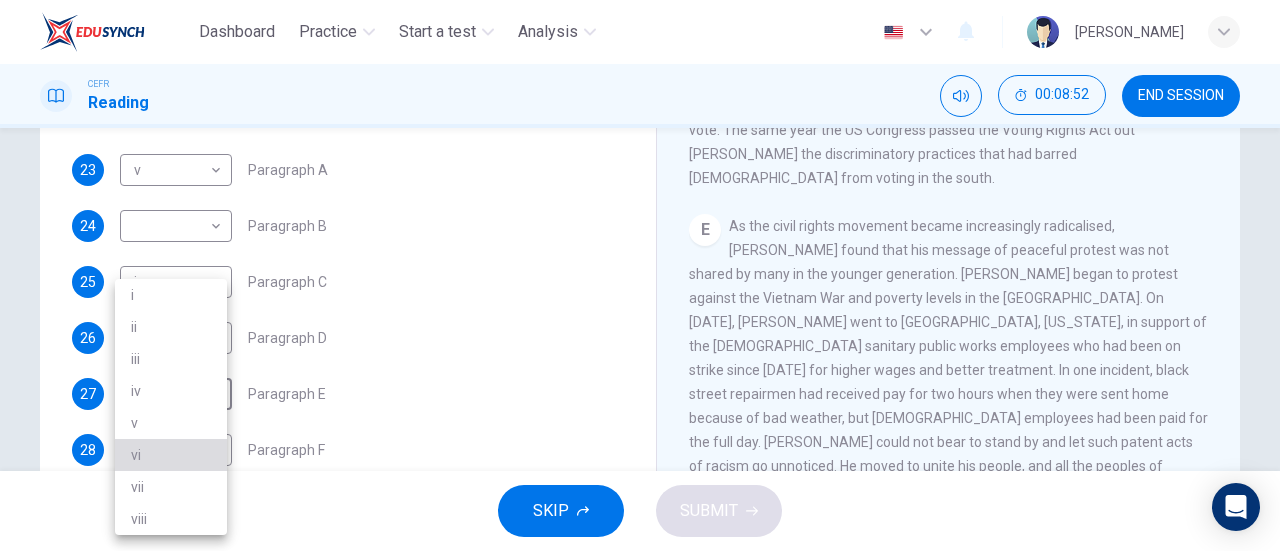 click on "vi" at bounding box center [171, 455] 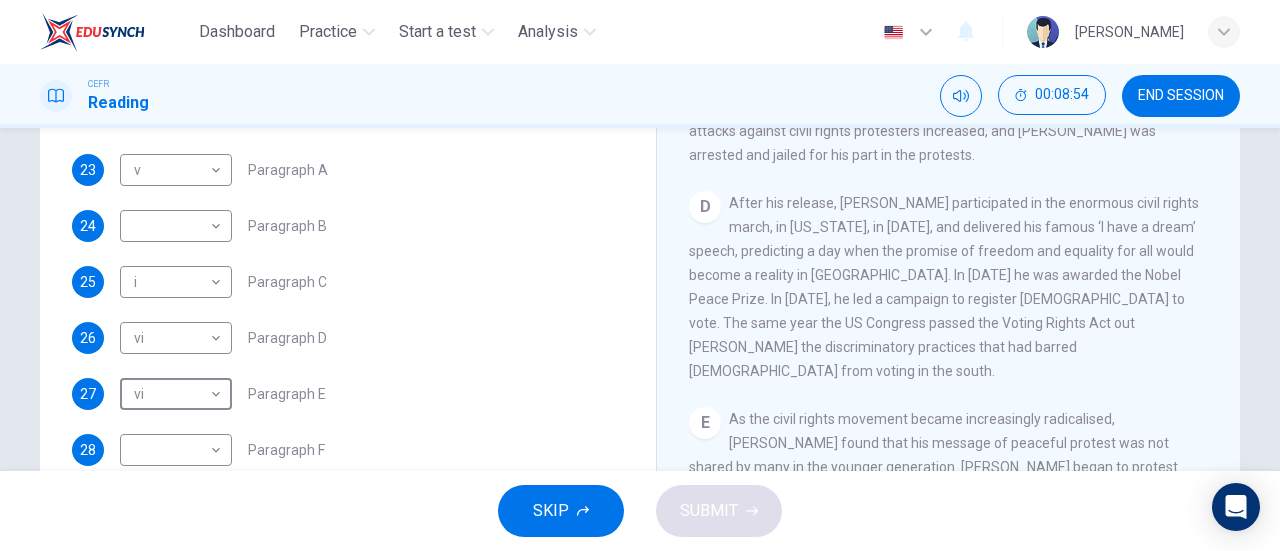 scroll, scrollTop: 923, scrollLeft: 0, axis: vertical 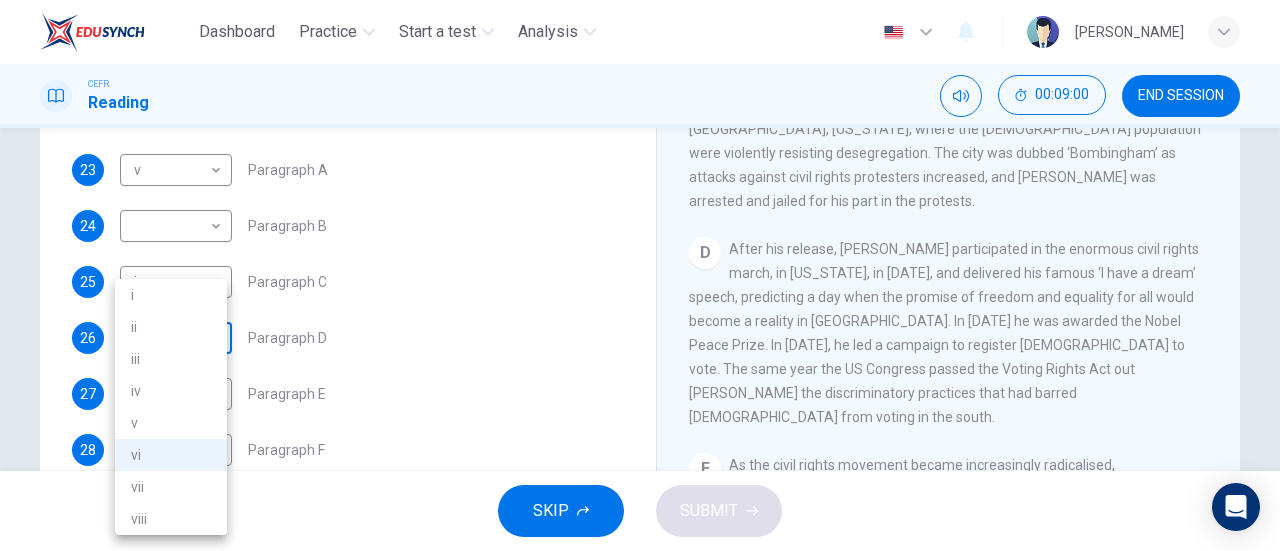 click on "Dashboard Practice Start a test Analysis English en ​ [PERSON_NAME] CEFR Reading 00:09:00 END SESSION Questions 23 - 28 The Reading Passage has 6 paragraphs.
Choose the correct heading for each paragraph  A – F , from the list of headings.
Write the correct number,  i – viii , in the spaces below. List of Headings i The memorable speech ii Unhappy about violence iii A tragic incident iv Protests and action v The background of an iconic man vi Making his mark internationally vii Difficult childhood viii Black street repairmen 23 v v ​ Paragraph A 24 ​ ​ Paragraph B 25 i i ​ Paragraph C 26 vi vi ​ Paragraph D 27 vi vi ​ Paragraph E 28 ​ ​ Paragraph F [PERSON_NAME] CLICK TO ZOOM Click to Zoom A B C D E F SKIP SUBMIT EduSynch - Online Language Proficiency Testing
Dashboard Practice Start a test Analysis Notifications © Copyright  2025 i ii iii iv v vi vii viii" at bounding box center (640, 275) 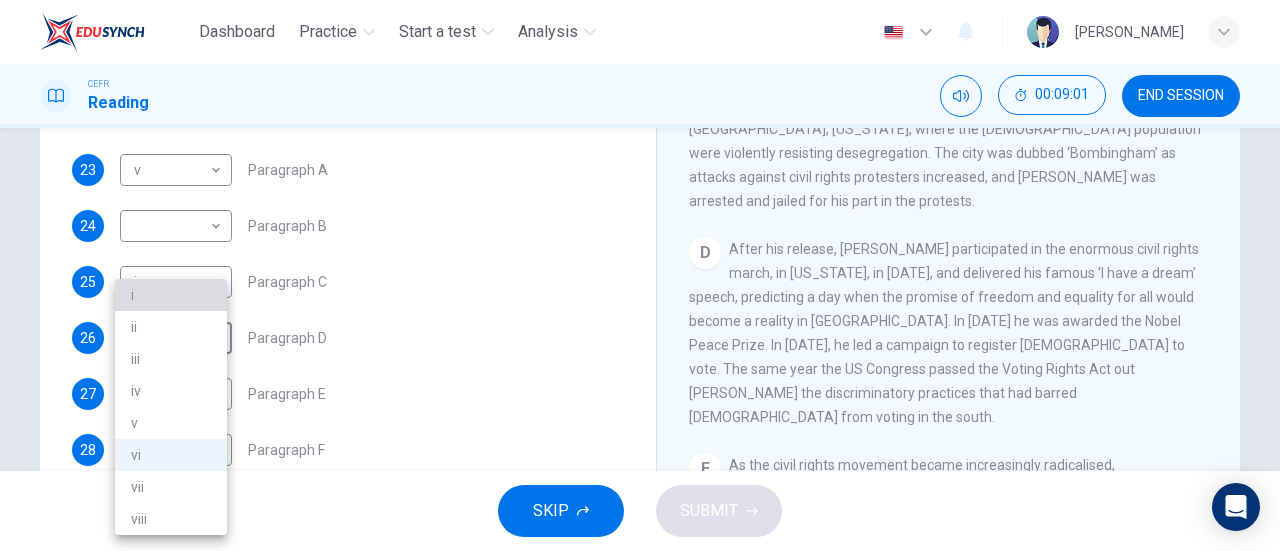 click on "i" at bounding box center [171, 295] 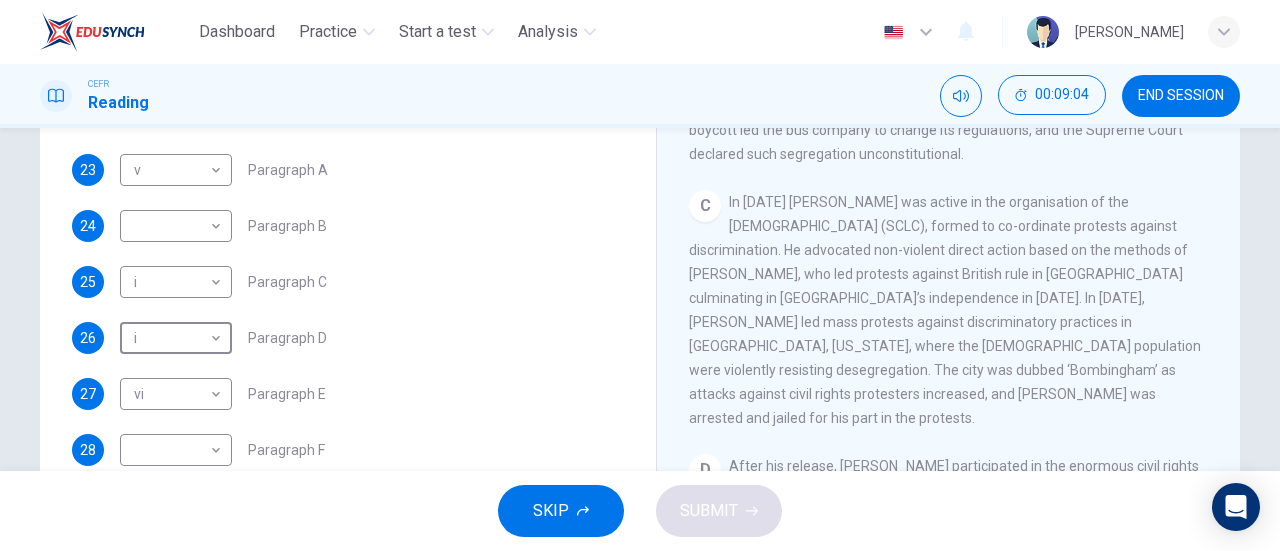 scroll, scrollTop: 705, scrollLeft: 0, axis: vertical 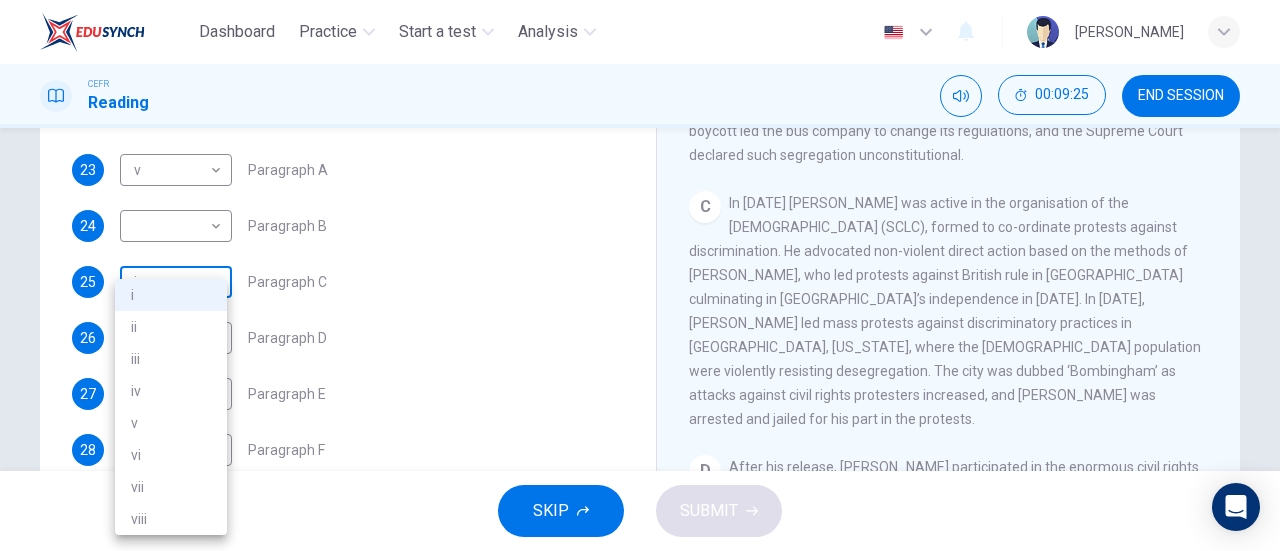 click on "Dashboard Practice Start a test Analysis English en ​ [PERSON_NAME] CEFR Reading 00:09:25 END SESSION Questions 23 - 28 The Reading Passage has 6 paragraphs.
Choose the correct heading for each paragraph  A – F , from the list of headings.
Write the correct number,  i – viii , in the spaces below. List of Headings i The memorable speech ii Unhappy about violence iii A tragic incident iv Protests and action v The background of an iconic man vi Making his mark internationally vii Difficult childhood viii Black street repairmen 23 v v ​ Paragraph A 24 ​ ​ Paragraph B 25 i i ​ Paragraph C 26 i i ​ Paragraph D 27 vi vi ​ Paragraph E 28 ​ ​ Paragraph F [PERSON_NAME] CLICK TO ZOOM Click to Zoom A B C D E F SKIP SUBMIT EduSynch - Online Language Proficiency Testing
Dashboard Practice Start a test Analysis Notifications © Copyright  2025 i ii iii iv v vi vii viii" at bounding box center (640, 275) 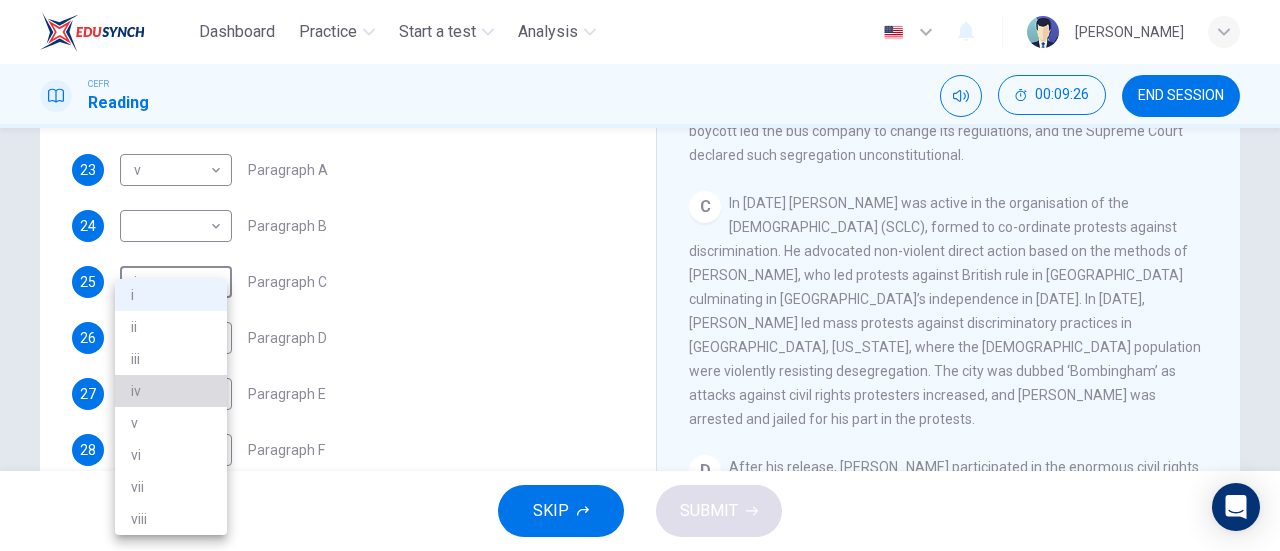 click on "iv" at bounding box center (171, 391) 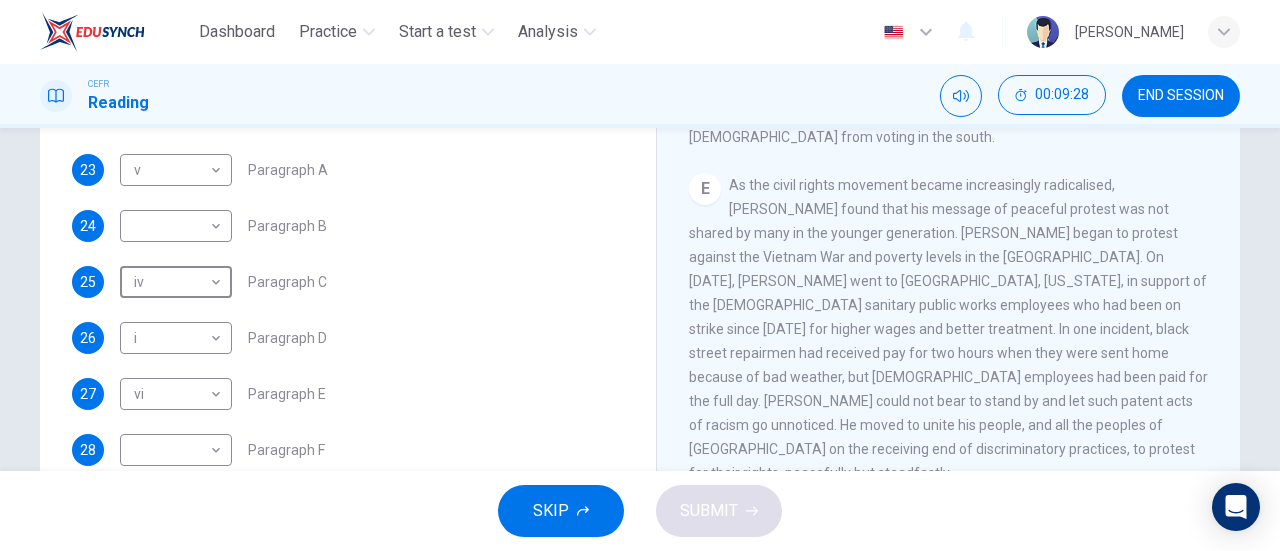 scroll, scrollTop: 1265, scrollLeft: 0, axis: vertical 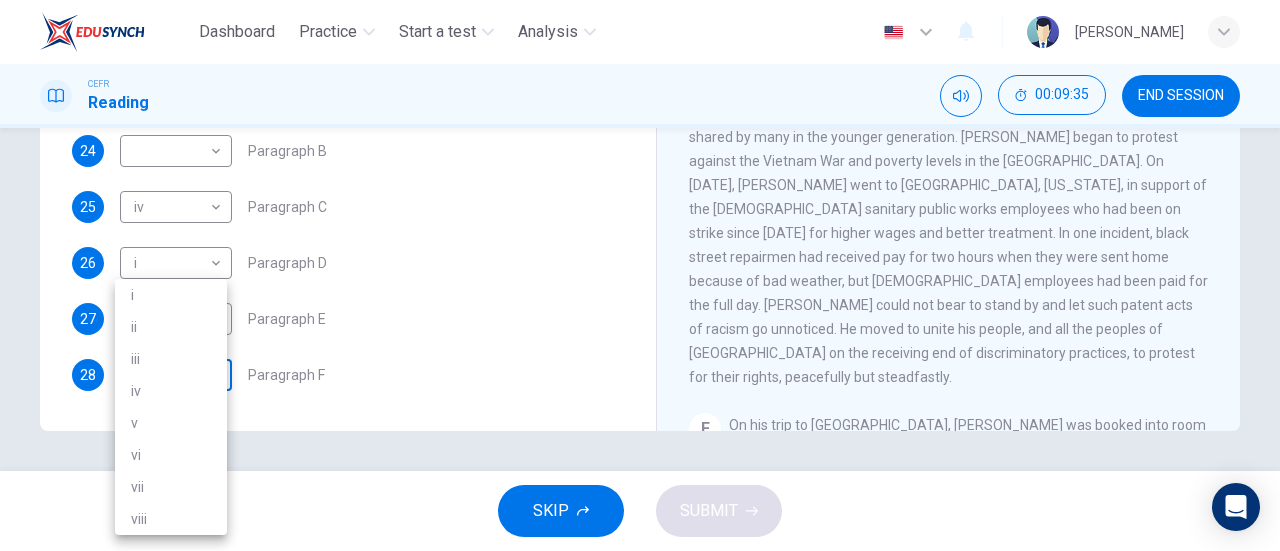 click on "Dashboard Practice Start a test Analysis English en ​ [PERSON_NAME] CEFR Reading 00:09:35 END SESSION Questions 23 - 28 The Reading Passage has 6 paragraphs.
Choose the correct heading for each paragraph  A – F , from the list of headings.
Write the correct number,  i – viii , in the spaces below. List of Headings i The memorable speech ii Unhappy about violence iii A tragic incident iv Protests and action v The background of an iconic man vi Making his mark internationally vii Difficult childhood viii Black street repairmen 23 v v ​ Paragraph A 24 ​ ​ Paragraph B 25 iv iv ​ Paragraph C 26 i i ​ Paragraph D 27 vi vi ​ Paragraph E 28 ​ ​ Paragraph F [PERSON_NAME] CLICK TO ZOOM Click to Zoom A B C D E F SKIP SUBMIT EduSynch - Online Language Proficiency Testing
Dashboard Practice Start a test Analysis Notifications © Copyright  2025 i ii iii iv v vi vii viii" at bounding box center [640, 275] 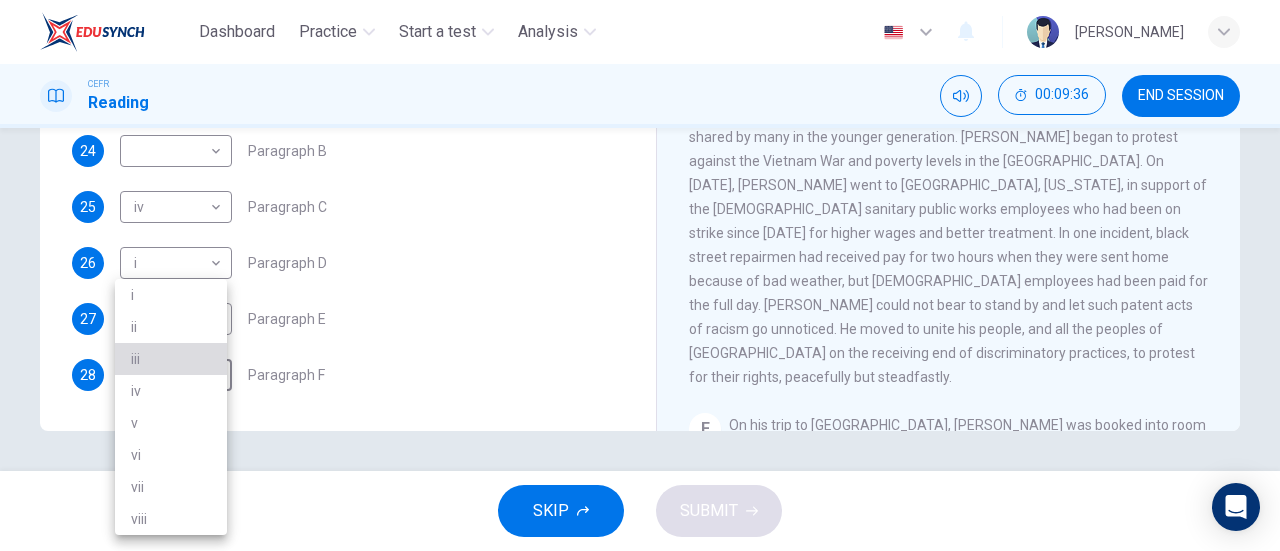 click on "iii" at bounding box center [171, 359] 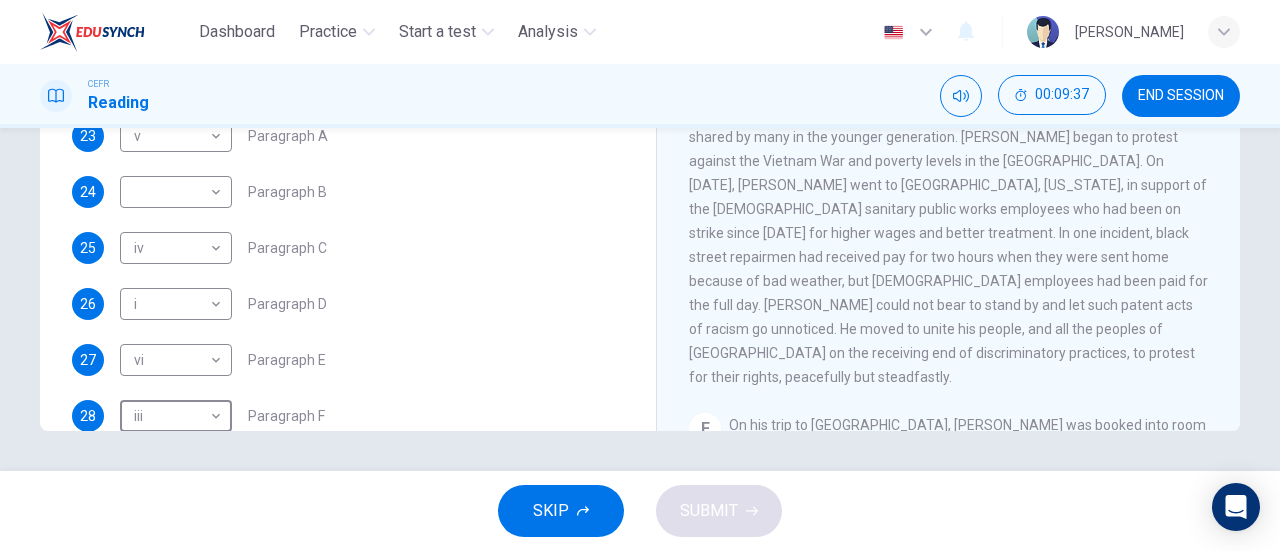 scroll, scrollTop: 286, scrollLeft: 0, axis: vertical 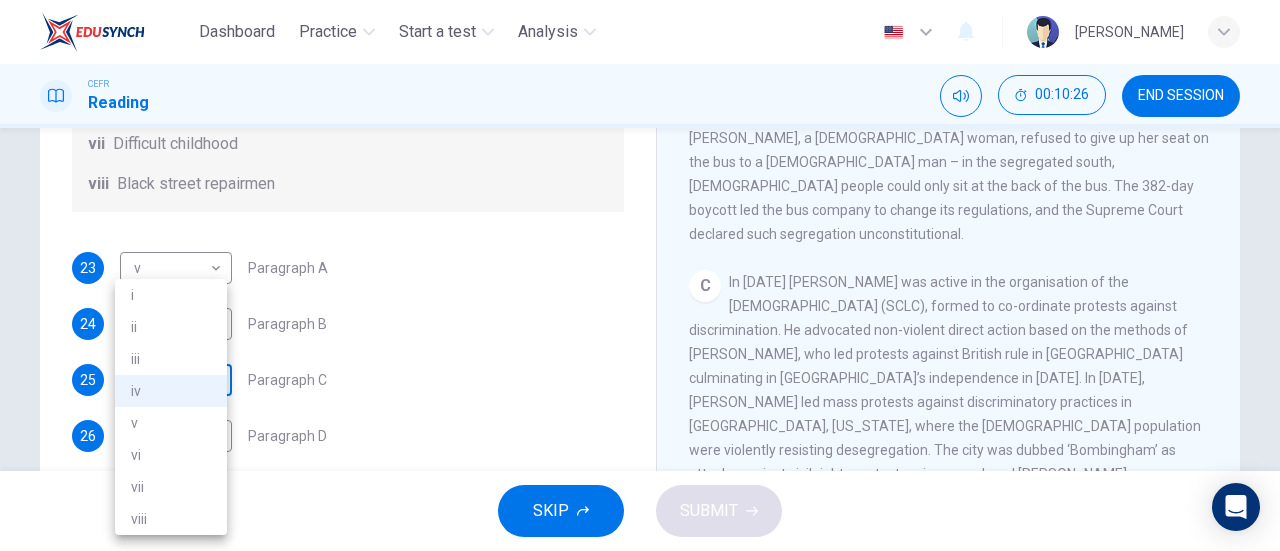 click on "Dashboard Practice Start a test Analysis English en ​ [PERSON_NAME] CEFR Reading 00:10:26 END SESSION Questions 23 - 28 The Reading Passage has 6 paragraphs.
Choose the correct heading for each paragraph  A – F , from the list of headings.
Write the correct number,  i – viii , in the spaces below. List of Headings i The memorable speech ii Unhappy about violence iii A tragic incident iv Protests and action v The background of an iconic man vi Making his mark internationally vii Difficult childhood viii Black street repairmen 23 v v ​ Paragraph A 24 ​ ​ Paragraph B 25 iv iv ​ Paragraph C 26 i i ​ Paragraph D 27 vi vi ​ Paragraph E 28 iii iii ​ Paragraph F [PERSON_NAME] CLICK TO ZOOM Click to Zoom A B C D E F SKIP SUBMIT EduSynch - Online Language Proficiency Testing
Dashboard Practice Start a test Analysis Notifications © Copyright  2025 i ii iii iv v vi vii viii" at bounding box center [640, 275] 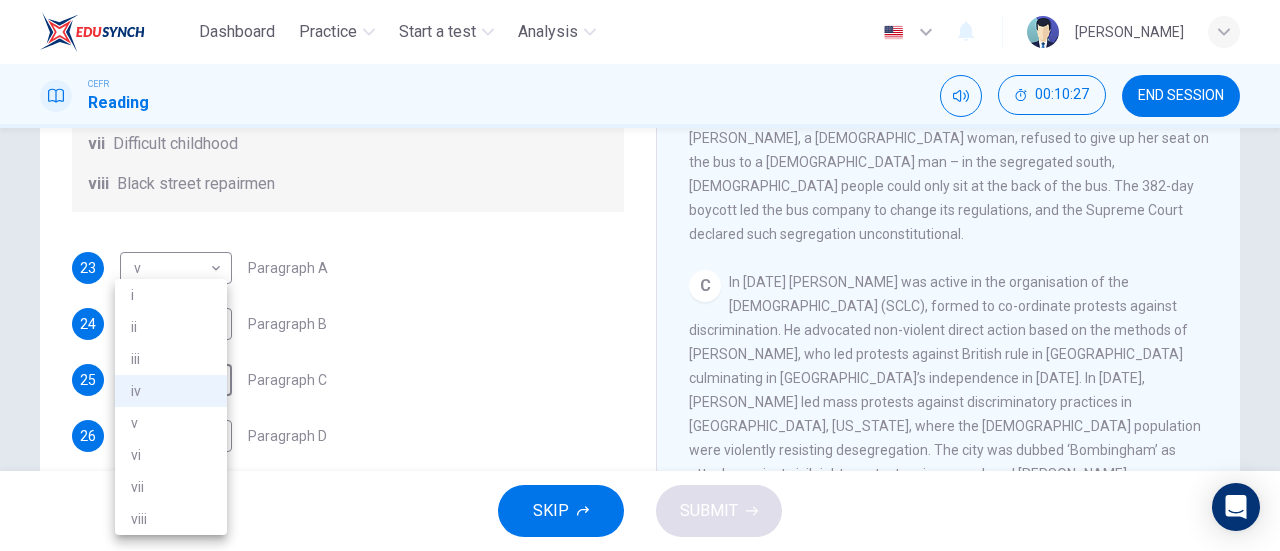 click on "ii" at bounding box center (171, 327) 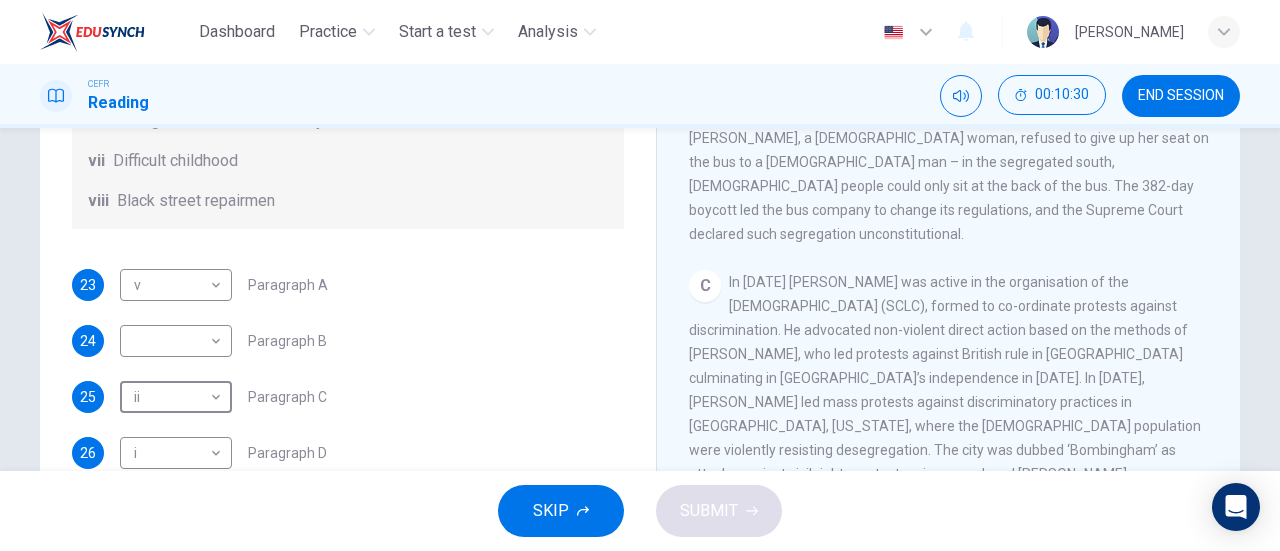 scroll, scrollTop: 242, scrollLeft: 0, axis: vertical 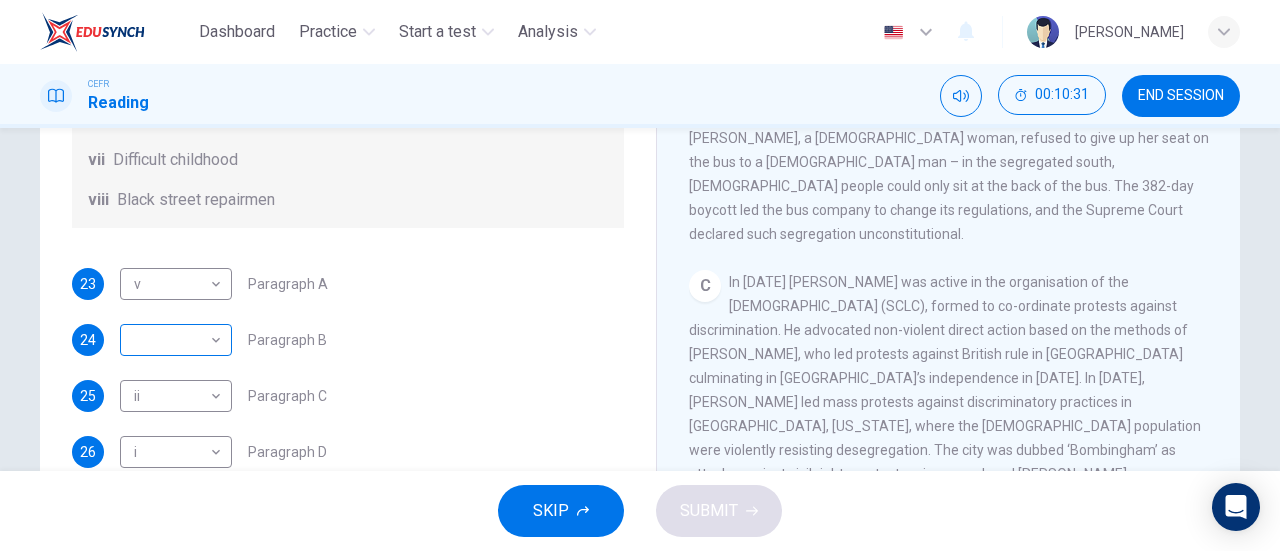 click on "​ ​" at bounding box center [176, 340] 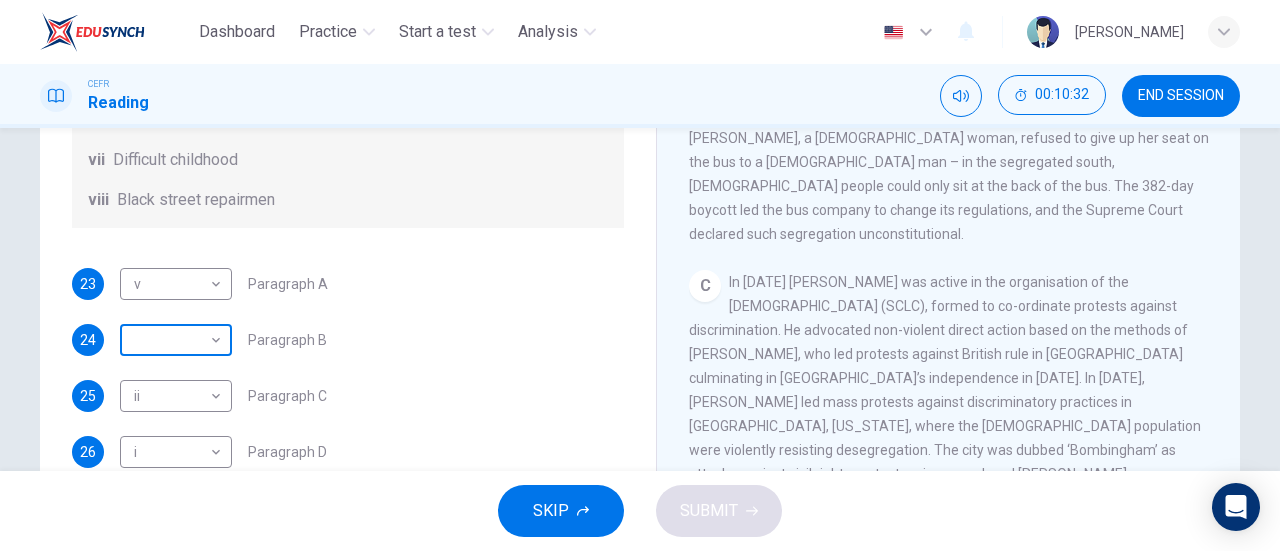 click on "Dashboard Practice Start a test Analysis English en ​ [PERSON_NAME] CEFR Reading 00:10:32 END SESSION Questions 23 - 28 The Reading Passage has 6 paragraphs.
Choose the correct heading for each paragraph  A – F , from the list of headings.
Write the correct number,  i – viii , in the spaces below. List of Headings i The memorable speech ii Unhappy about violence iii A tragic incident iv Protests and action v The background of an iconic man vi Making his mark internationally vii Difficult childhood viii Black street repairmen 23 v v ​ Paragraph A 24 ​ ​ Paragraph B 25 ii ii ​ Paragraph C 26 i i ​ Paragraph D 27 vi vi ​ Paragraph E 28 iii iii ​ Paragraph F [PERSON_NAME] CLICK TO ZOOM Click to Zoom A B C D E F SKIP SUBMIT EduSynch - Online Language Proficiency Testing
Dashboard Practice Start a test Analysis Notifications © Copyright  2025" at bounding box center [640, 275] 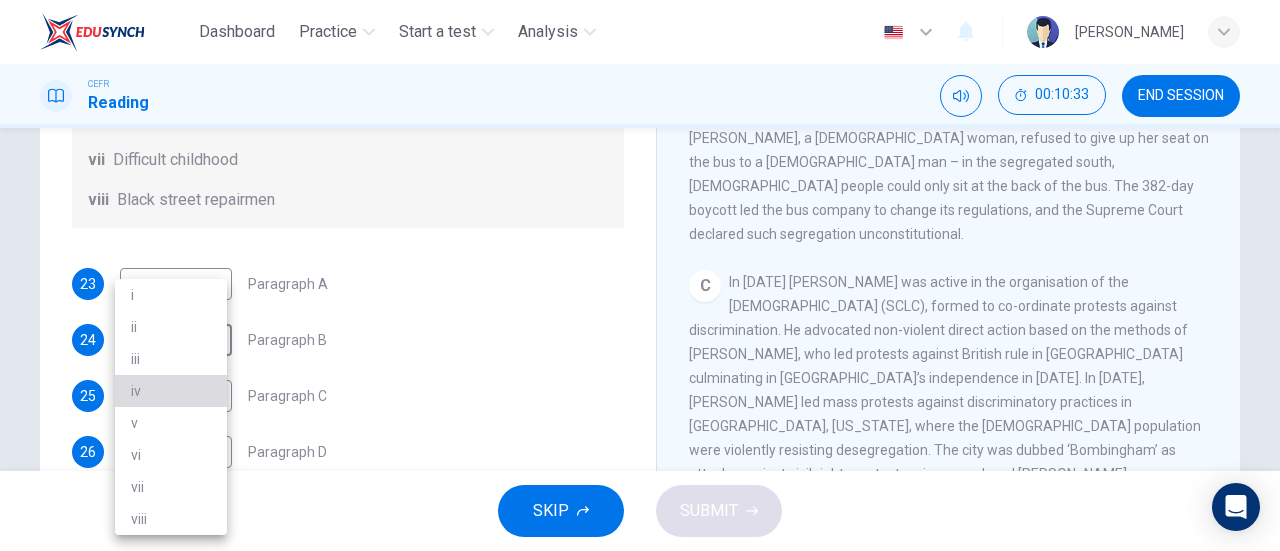 click on "iv" at bounding box center [171, 391] 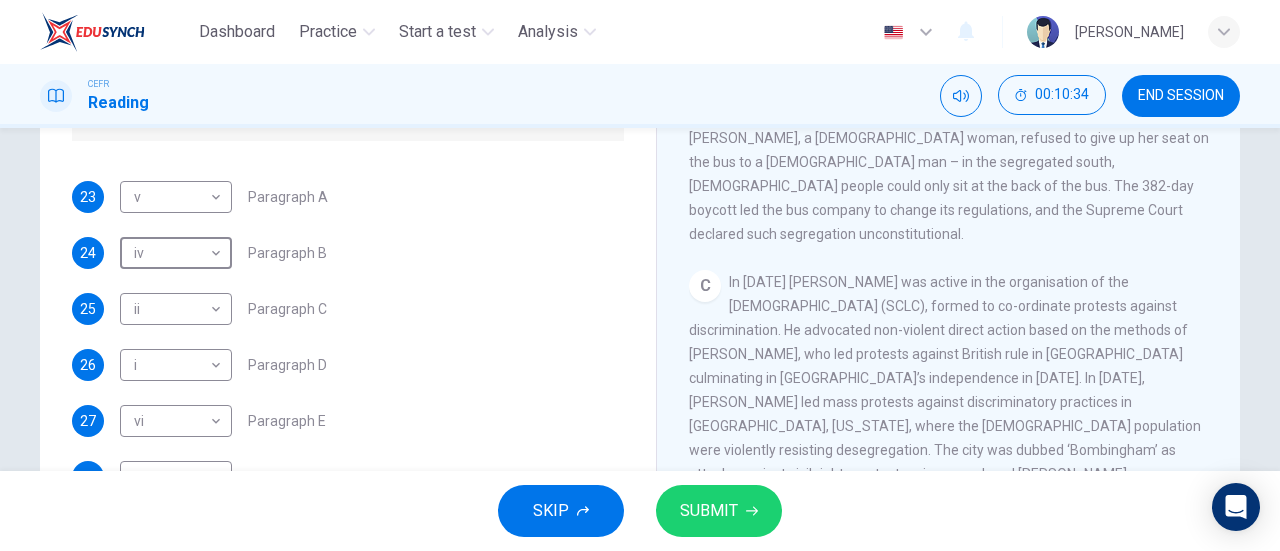 scroll, scrollTop: 352, scrollLeft: 0, axis: vertical 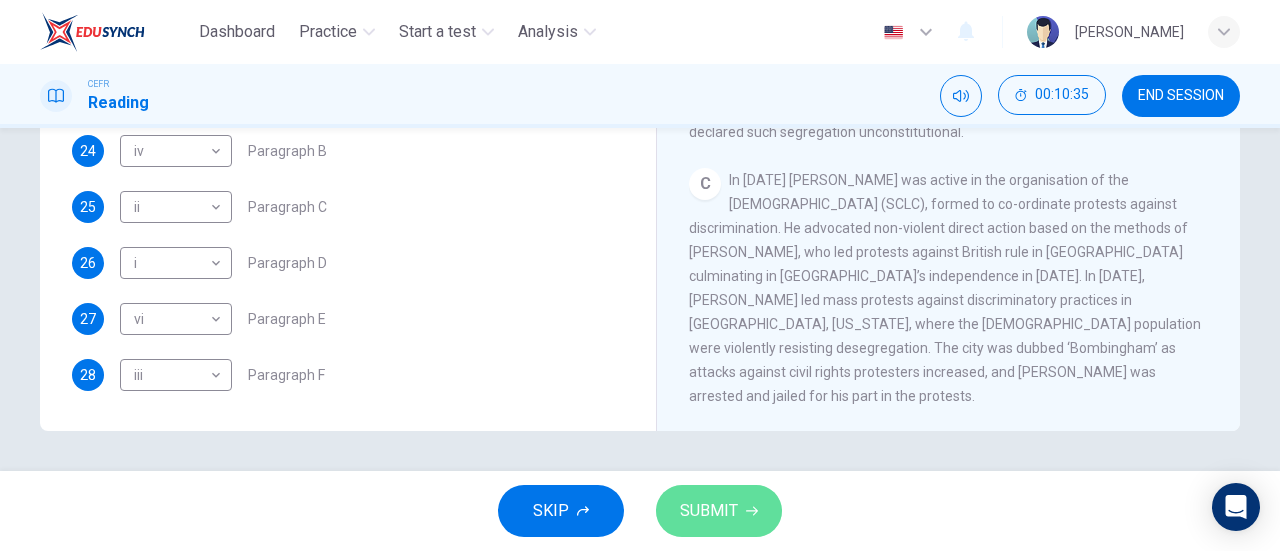 click on "SUBMIT" at bounding box center [709, 511] 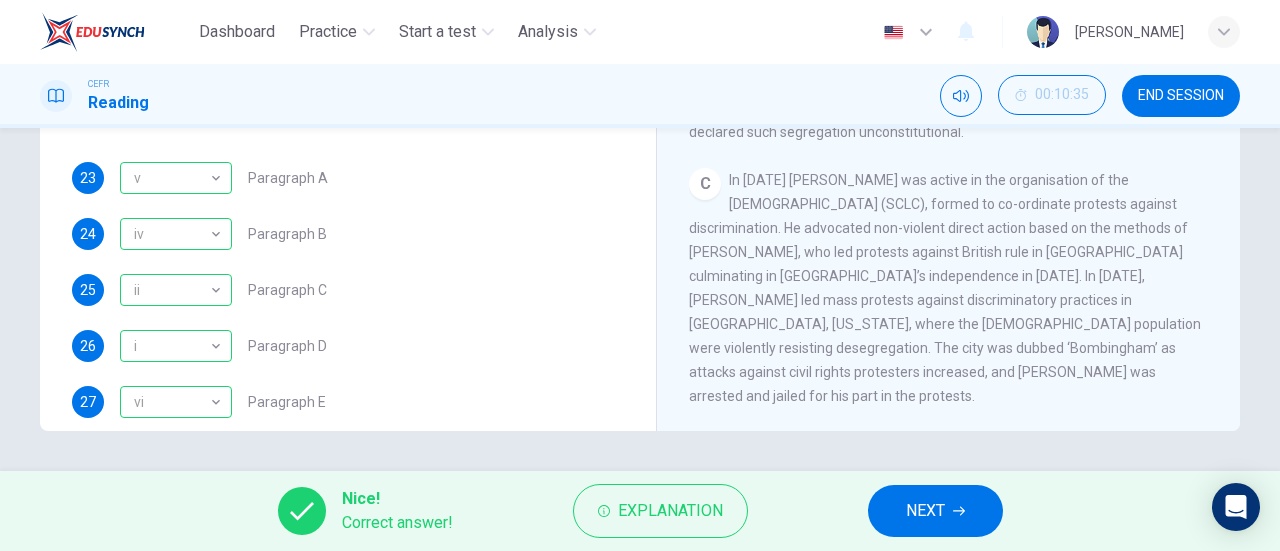 scroll, scrollTop: 220, scrollLeft: 0, axis: vertical 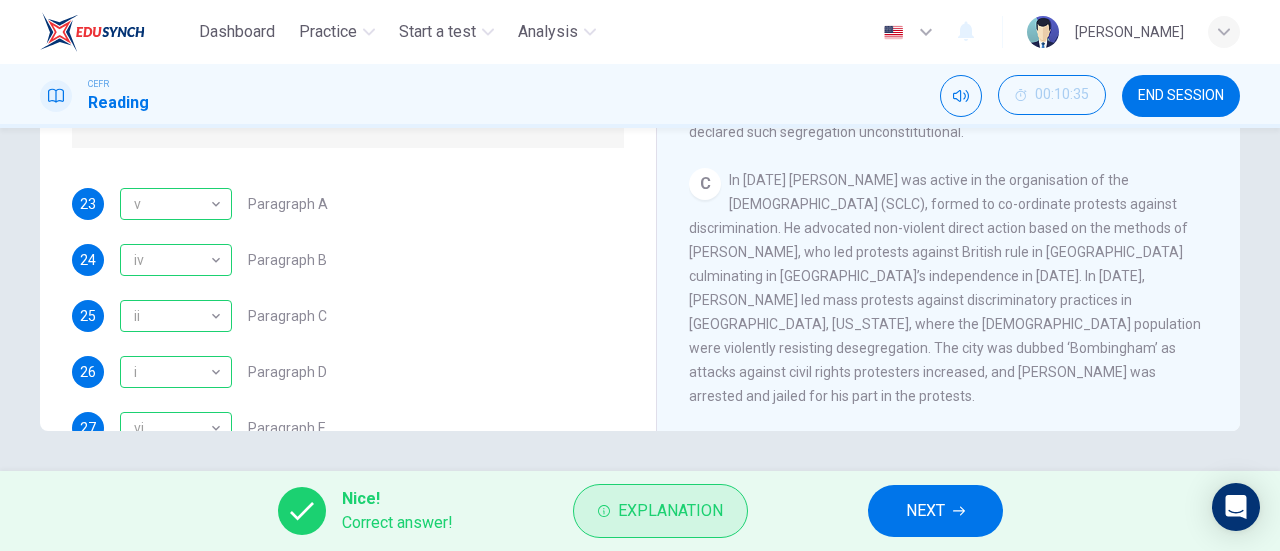 click on "Explanation" at bounding box center (660, 511) 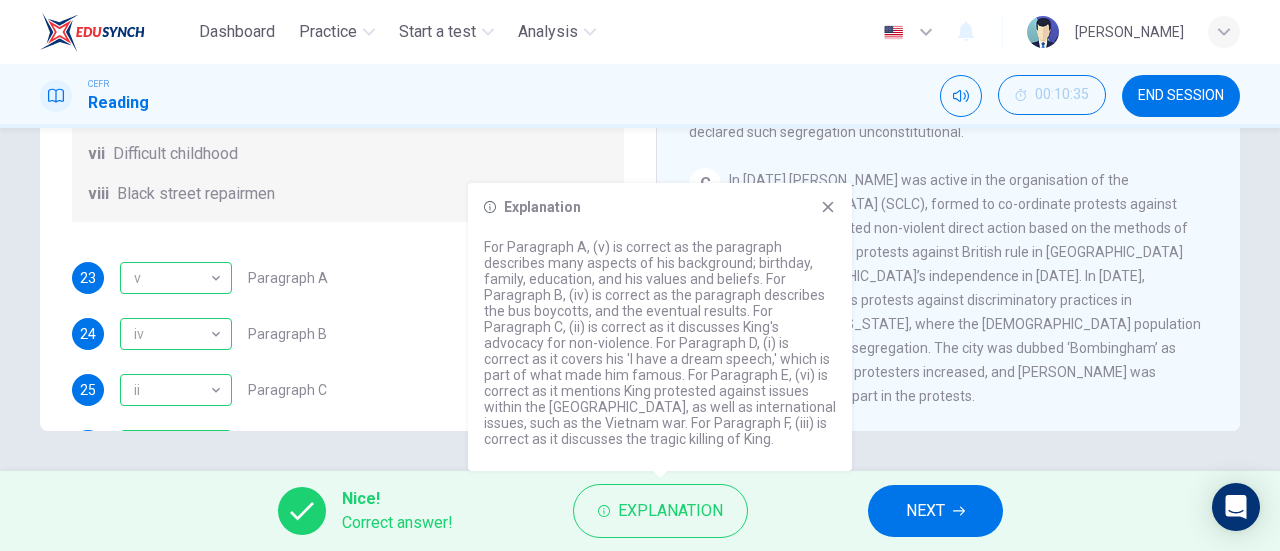 scroll, scrollTop: 0, scrollLeft: 0, axis: both 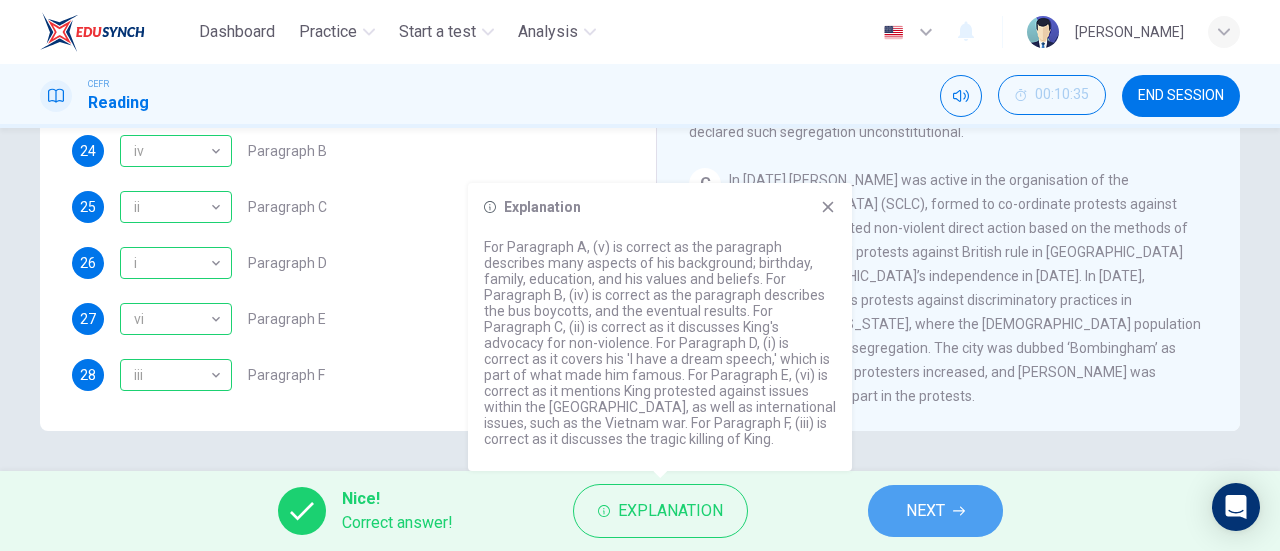 click on "NEXT" at bounding box center (935, 511) 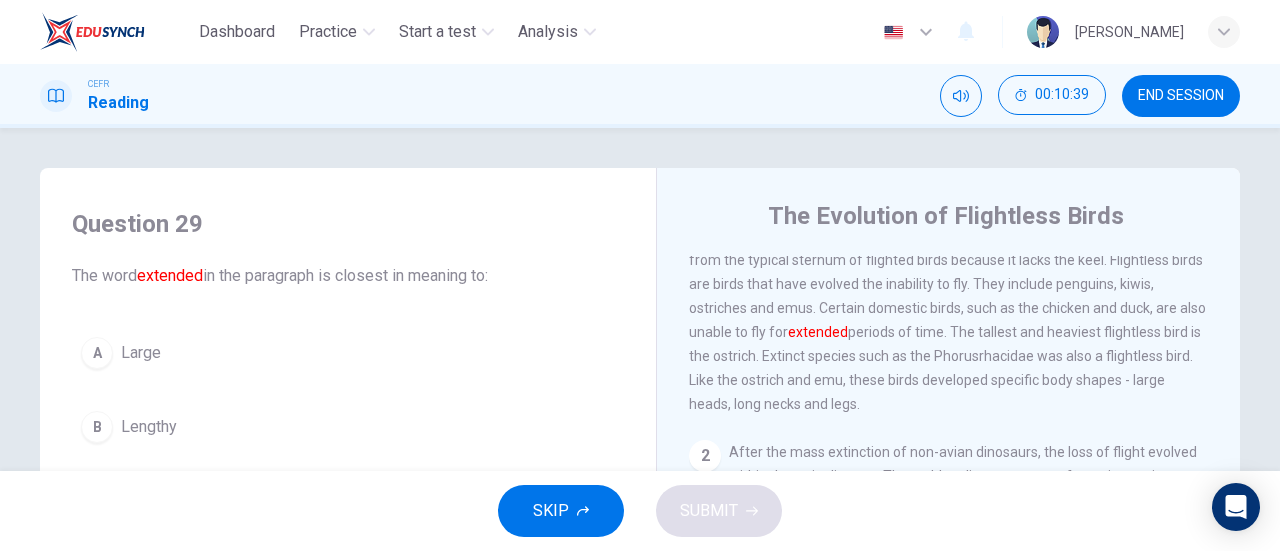 scroll, scrollTop: 58, scrollLeft: 0, axis: vertical 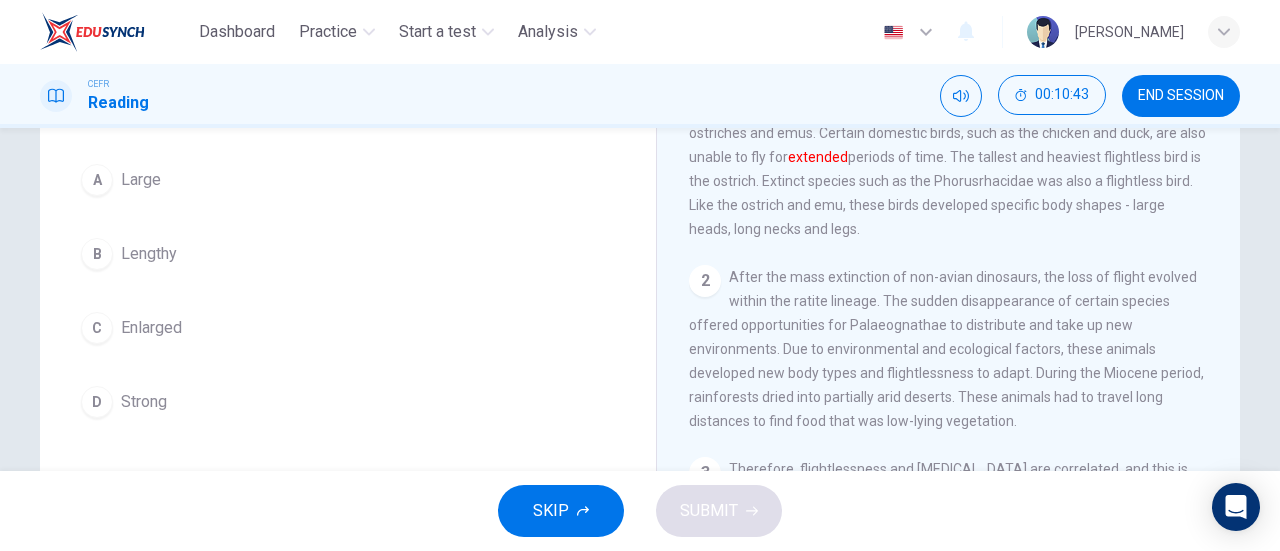 click on "B Lengthy" at bounding box center [348, 254] 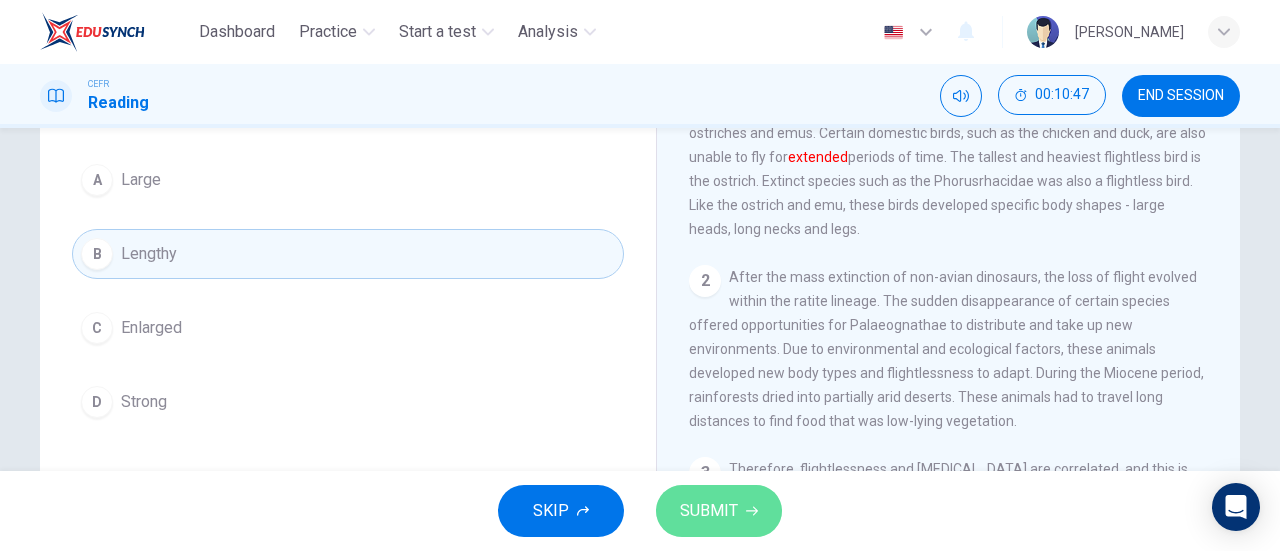 click on "SUBMIT" at bounding box center [719, 511] 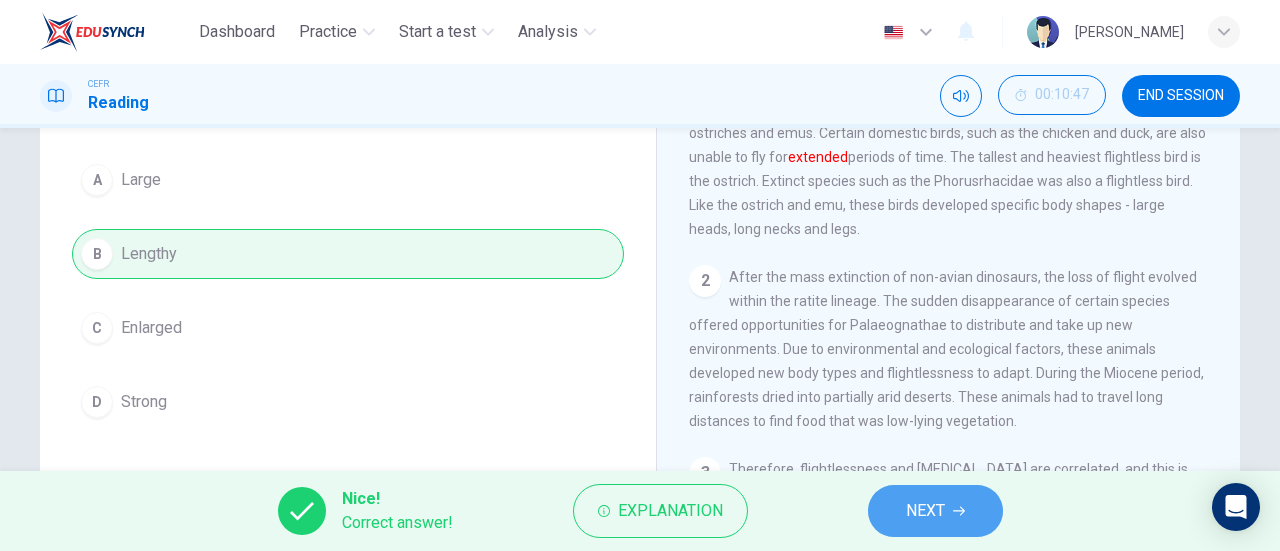 click on "NEXT" at bounding box center [935, 511] 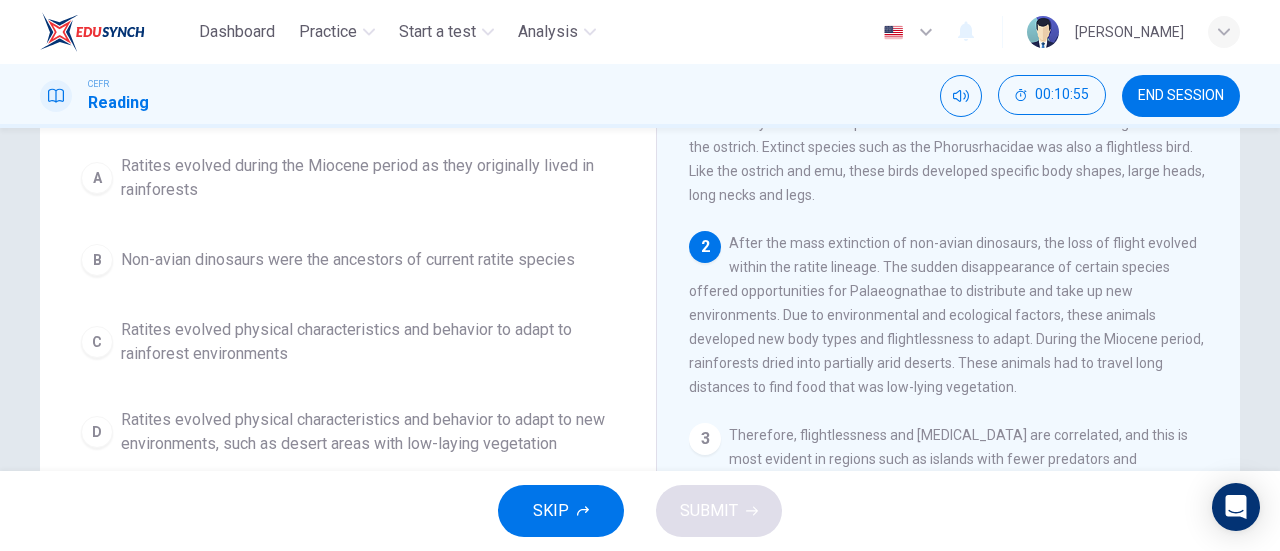 scroll, scrollTop: 209, scrollLeft: 0, axis: vertical 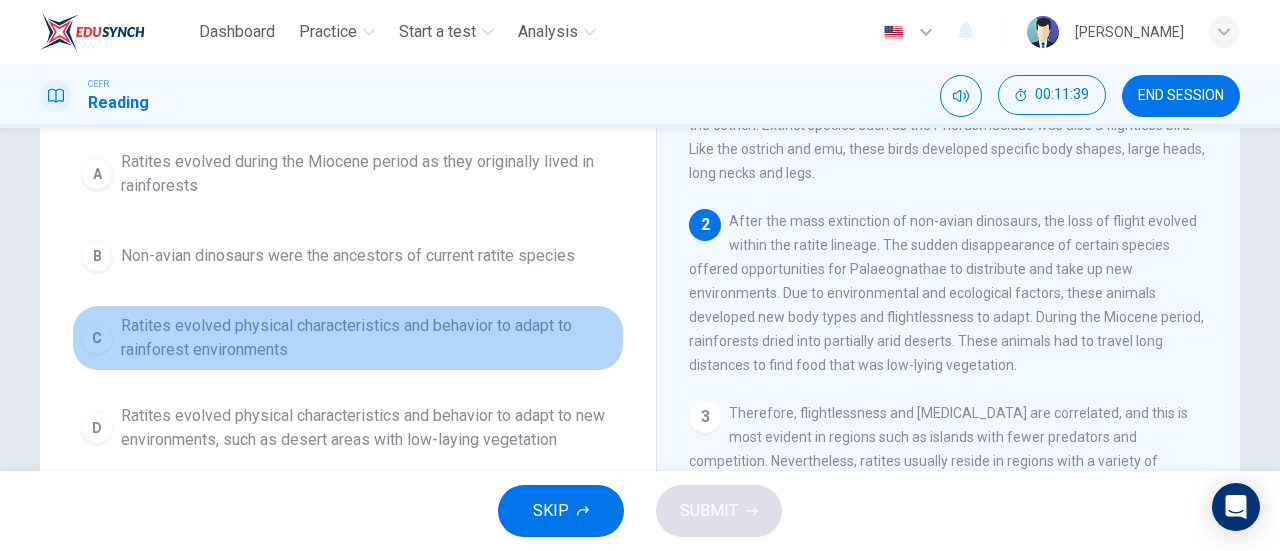 click on "Ratites evolved physical characteristics and behavior to adapt to rainforest environments" at bounding box center (368, 338) 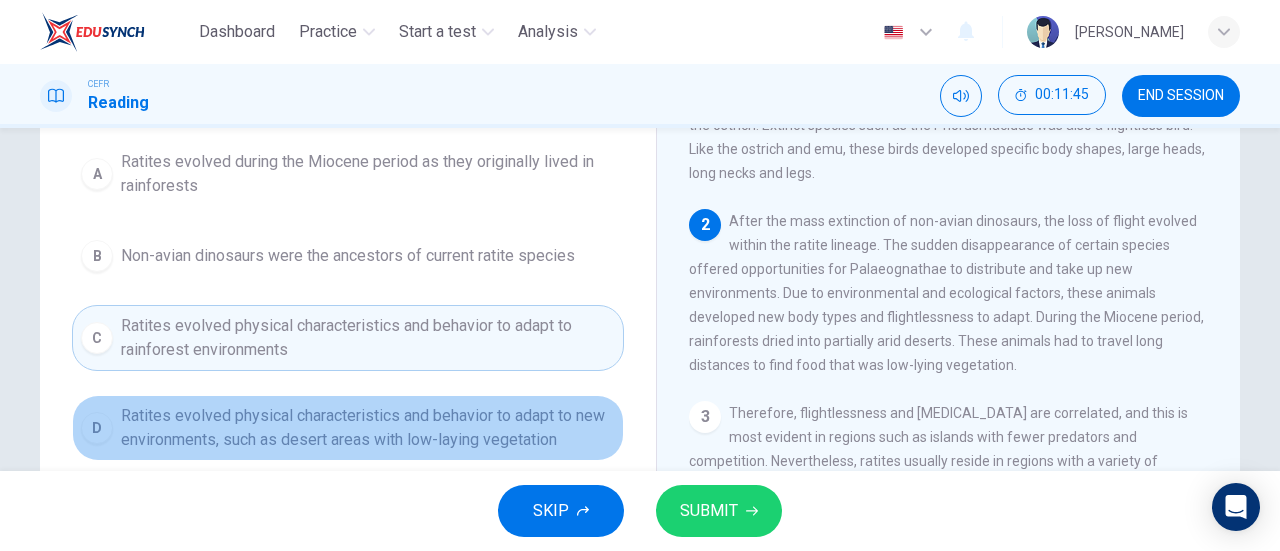 click on "Ratites evolved physical characteristics and behavior to adapt to new environments, such as desert areas with low-laying vegetation" at bounding box center [368, 428] 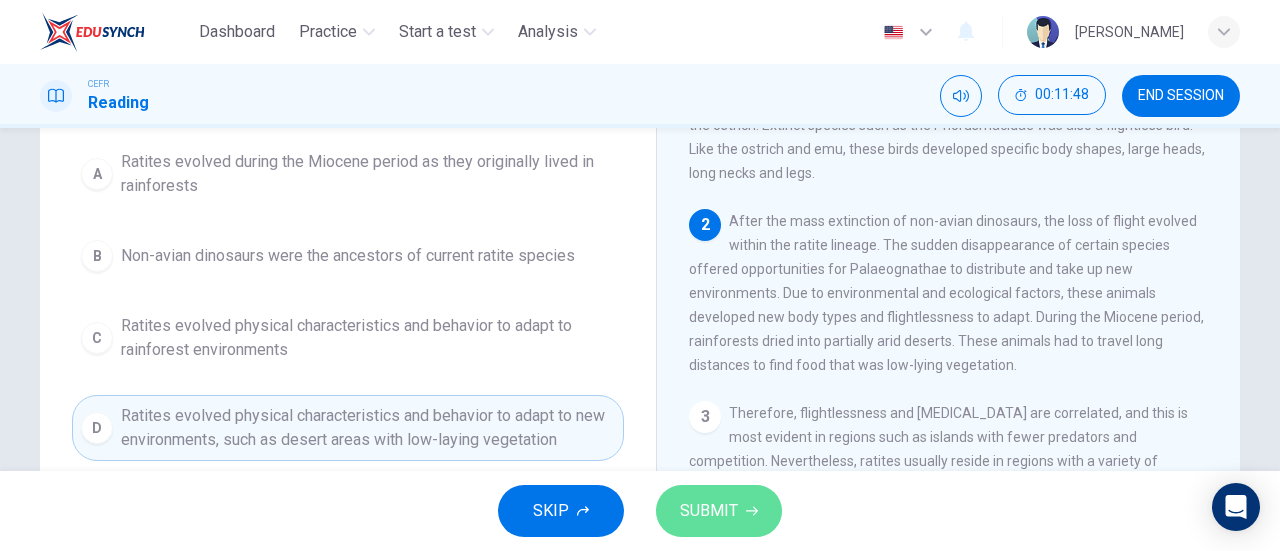 click on "SUBMIT" at bounding box center (709, 511) 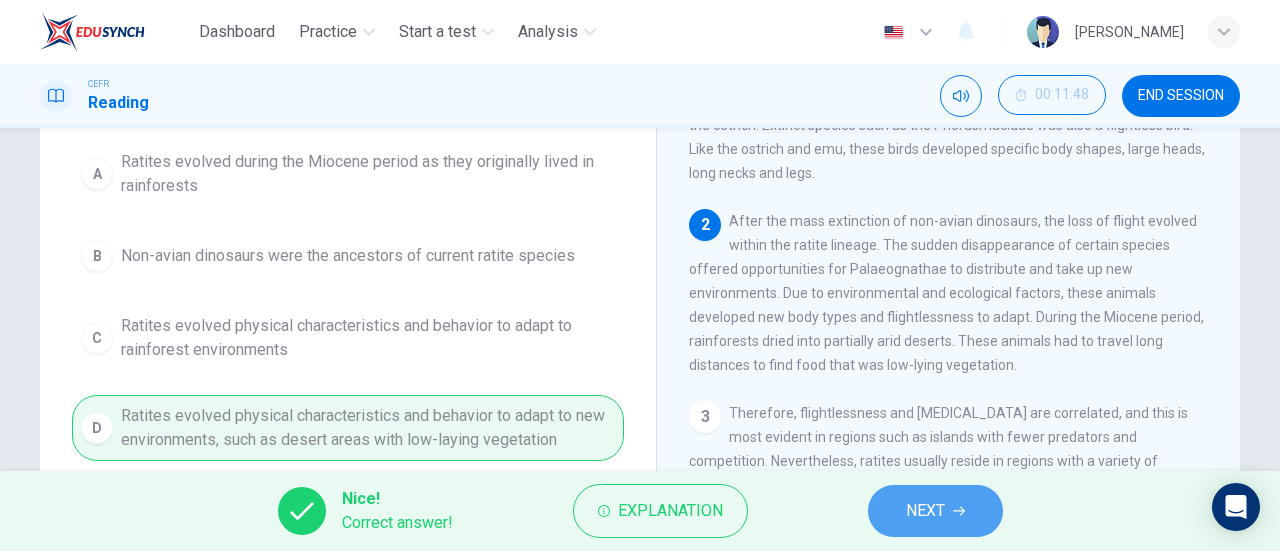 click on "NEXT" at bounding box center (925, 511) 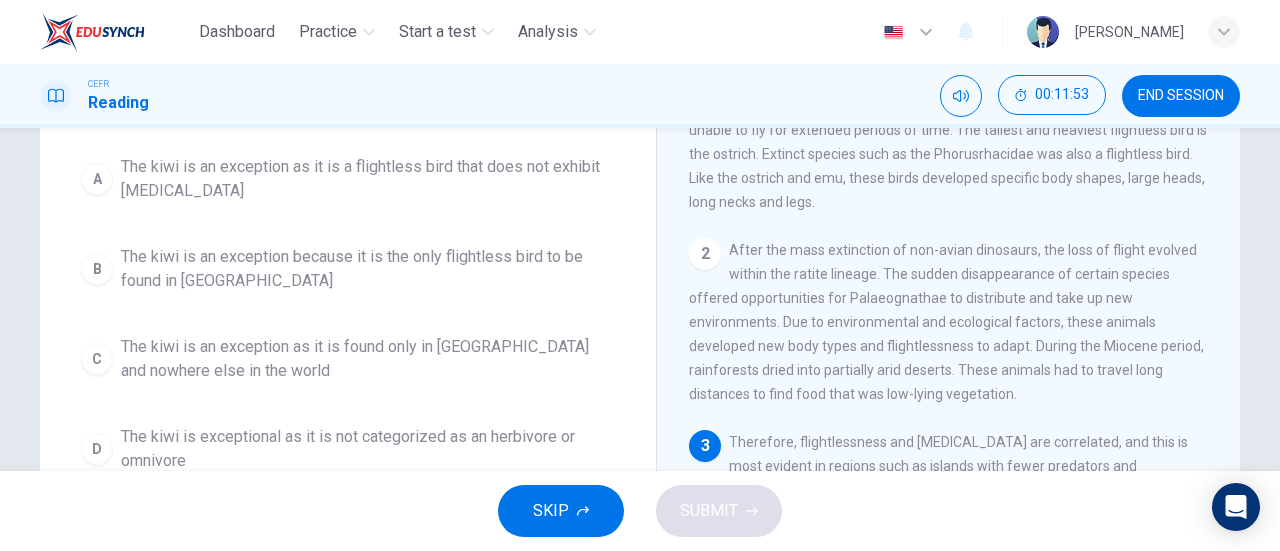 scroll, scrollTop: 183, scrollLeft: 0, axis: vertical 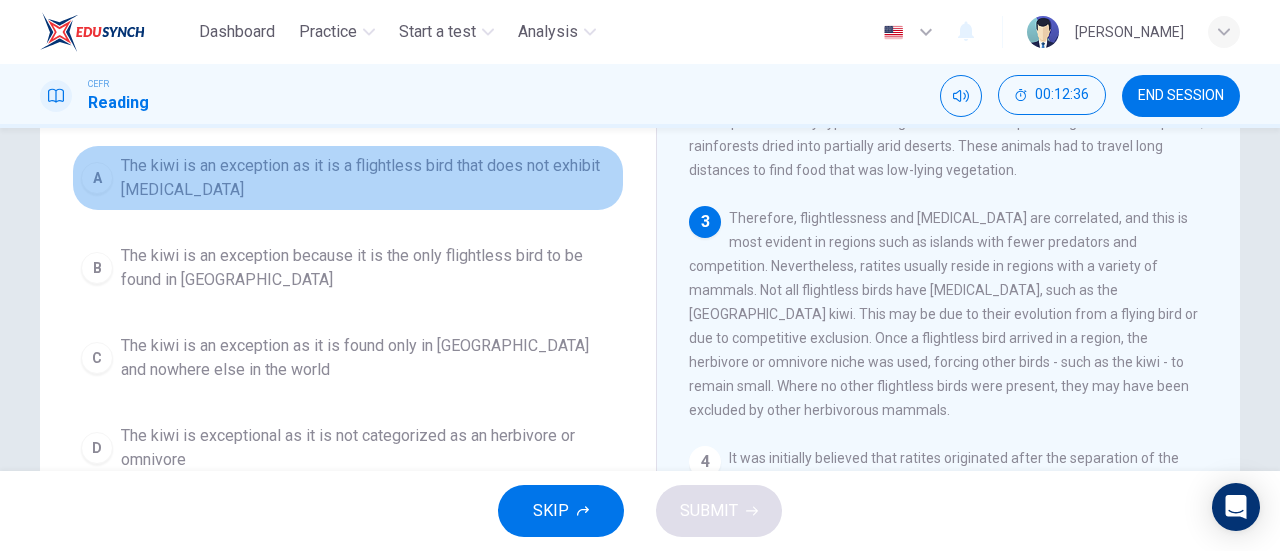 click on "The kiwi is an exception as it is a flightless bird that does not exhibit [MEDICAL_DATA]" at bounding box center [368, 178] 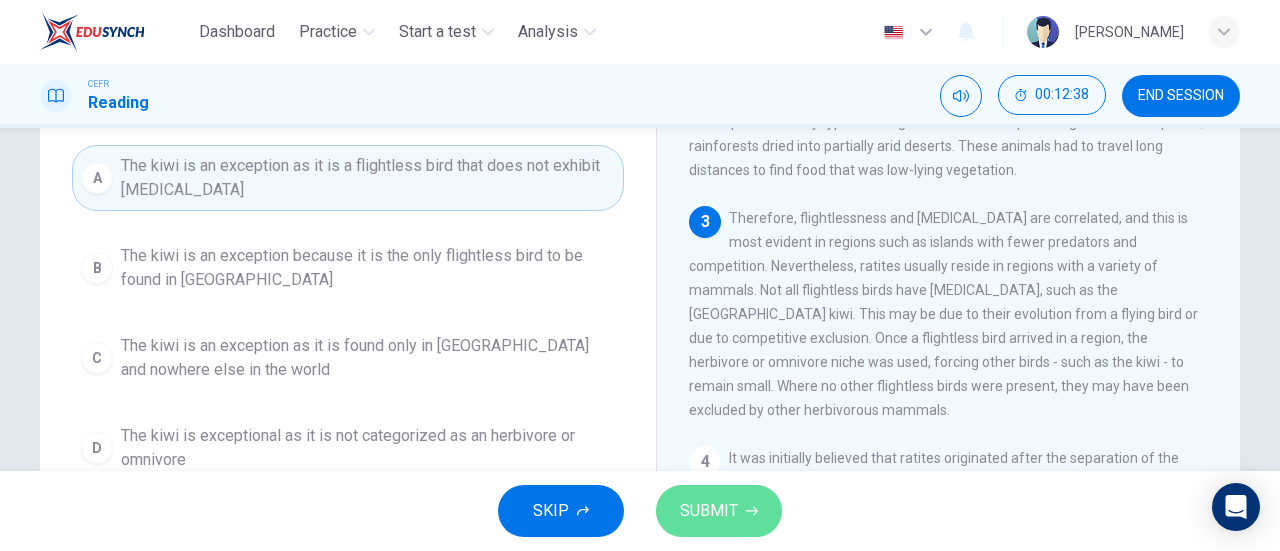 click on "SUBMIT" at bounding box center (709, 511) 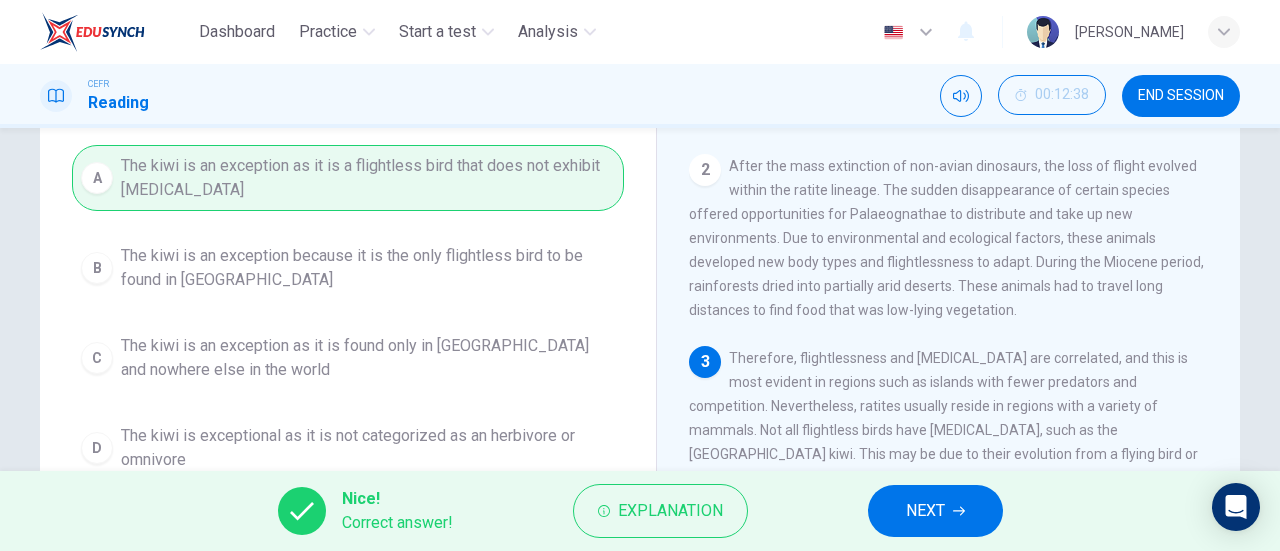 scroll, scrollTop: 121, scrollLeft: 0, axis: vertical 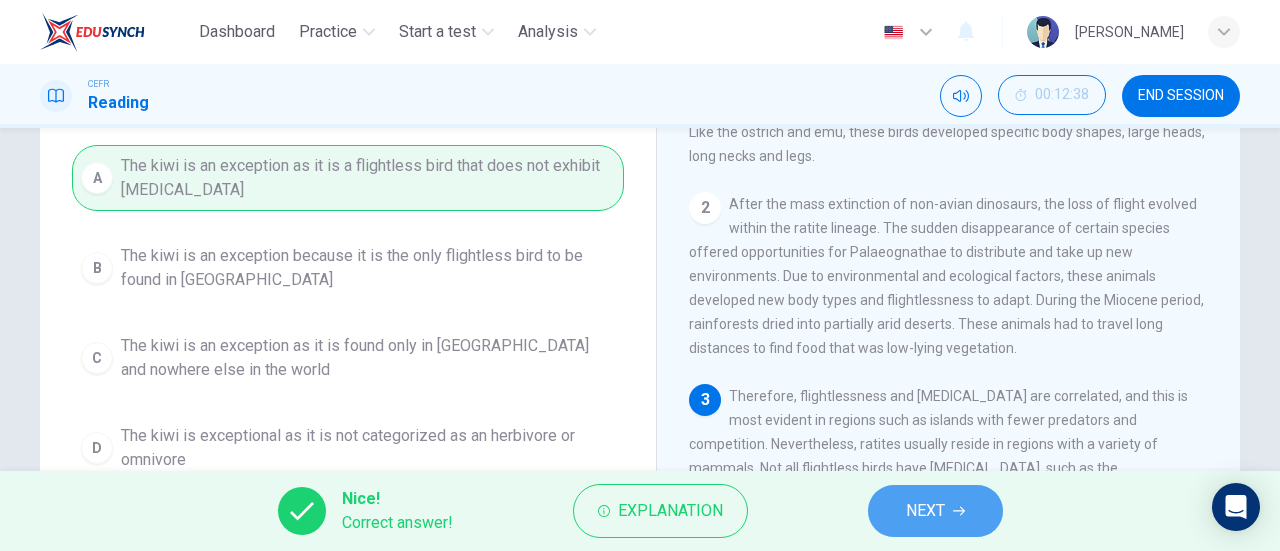 click on "NEXT" at bounding box center (935, 511) 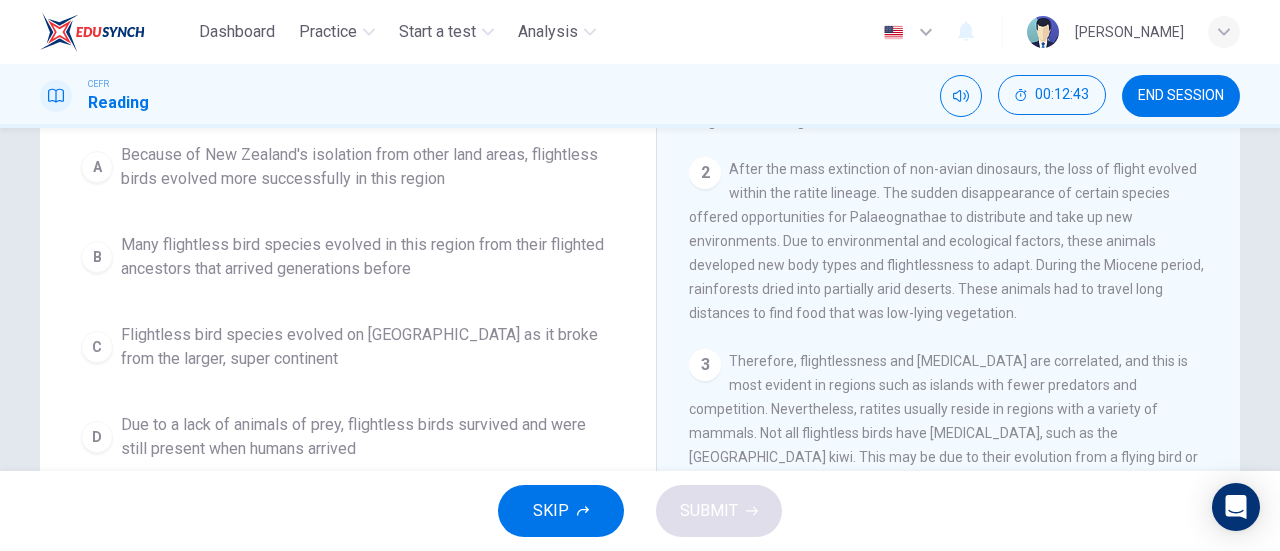 scroll, scrollTop: 219, scrollLeft: 0, axis: vertical 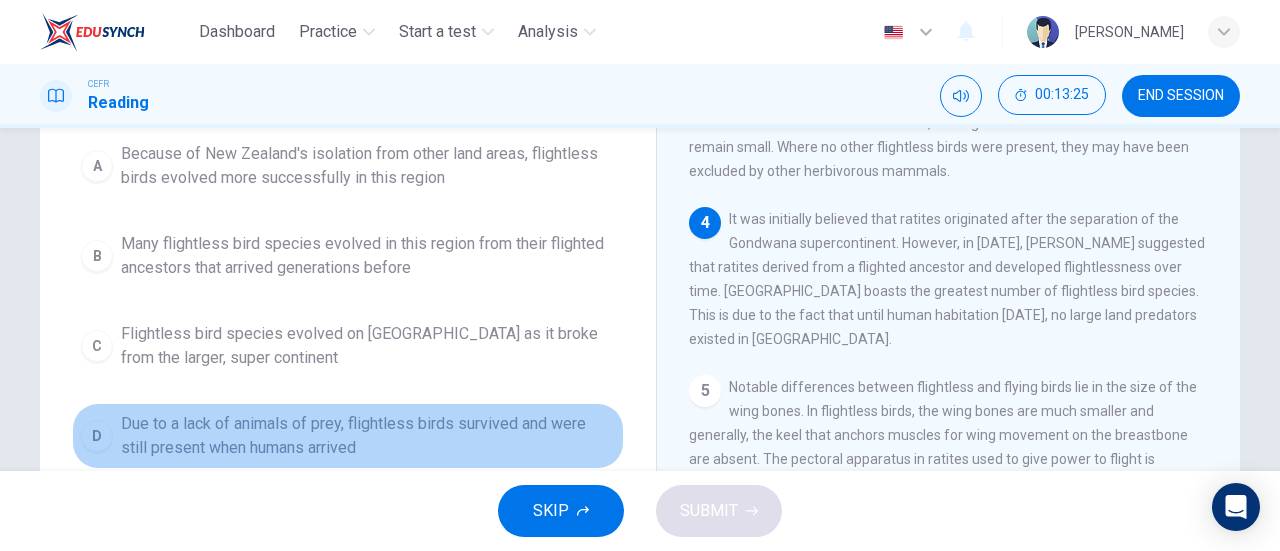 click on "Due to a lack of animals of prey, flightless birds survived and were still present when humans arrived" at bounding box center [368, 436] 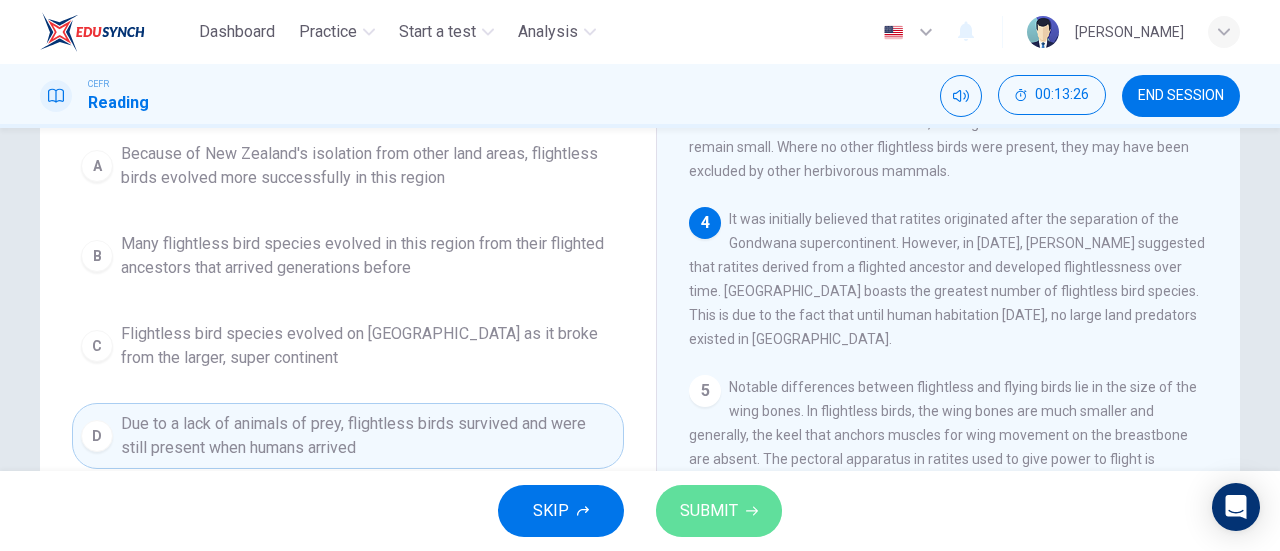 click on "SUBMIT" at bounding box center (709, 511) 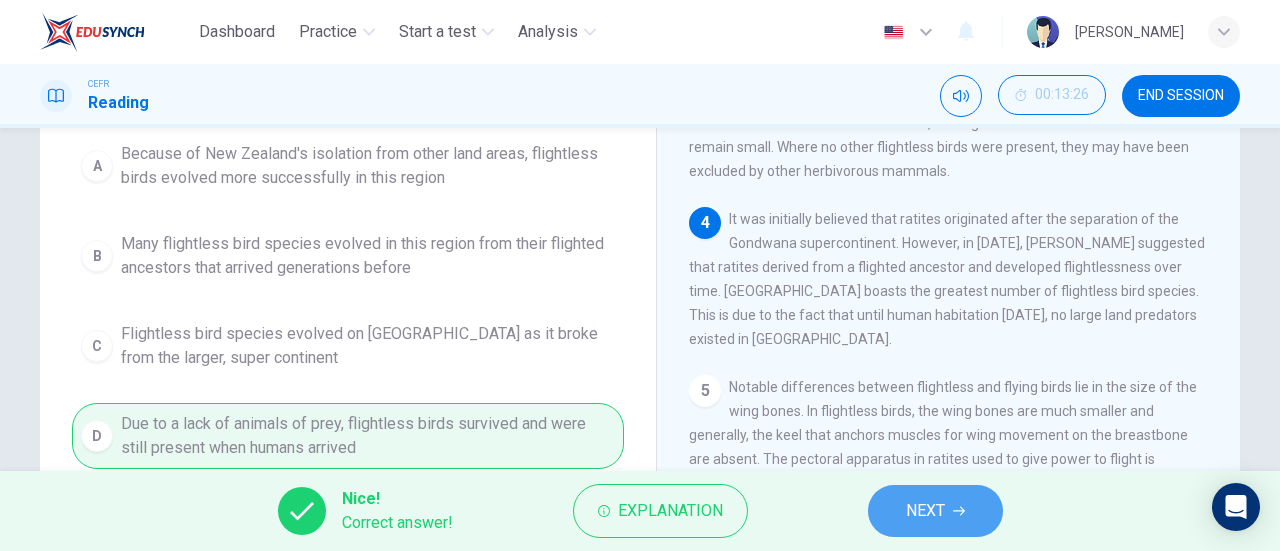 click on "NEXT" at bounding box center (925, 511) 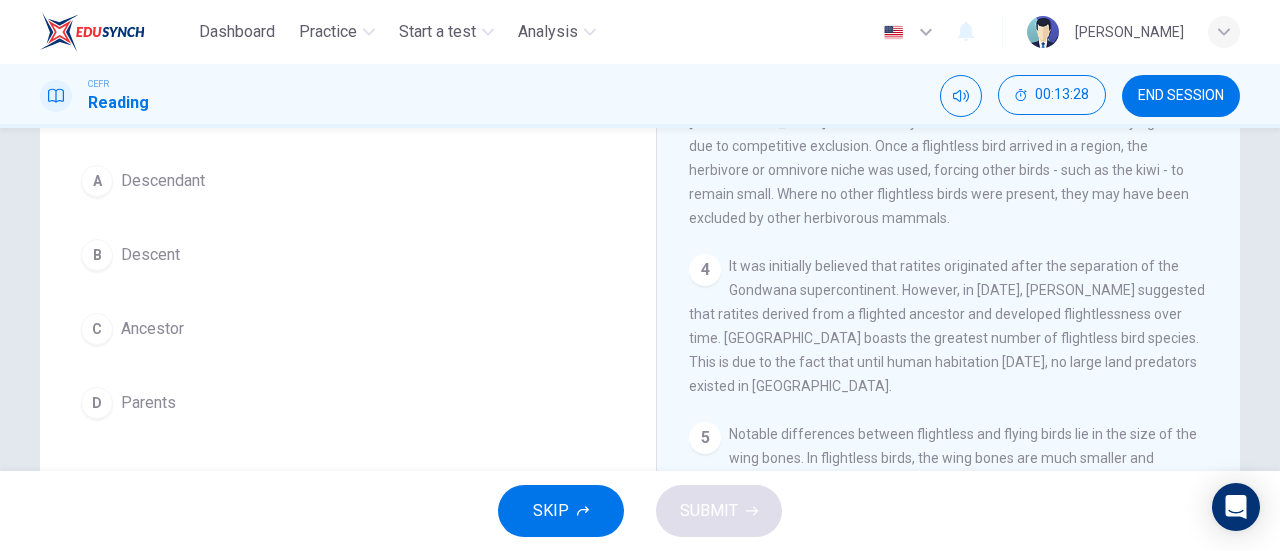 scroll, scrollTop: 174, scrollLeft: 0, axis: vertical 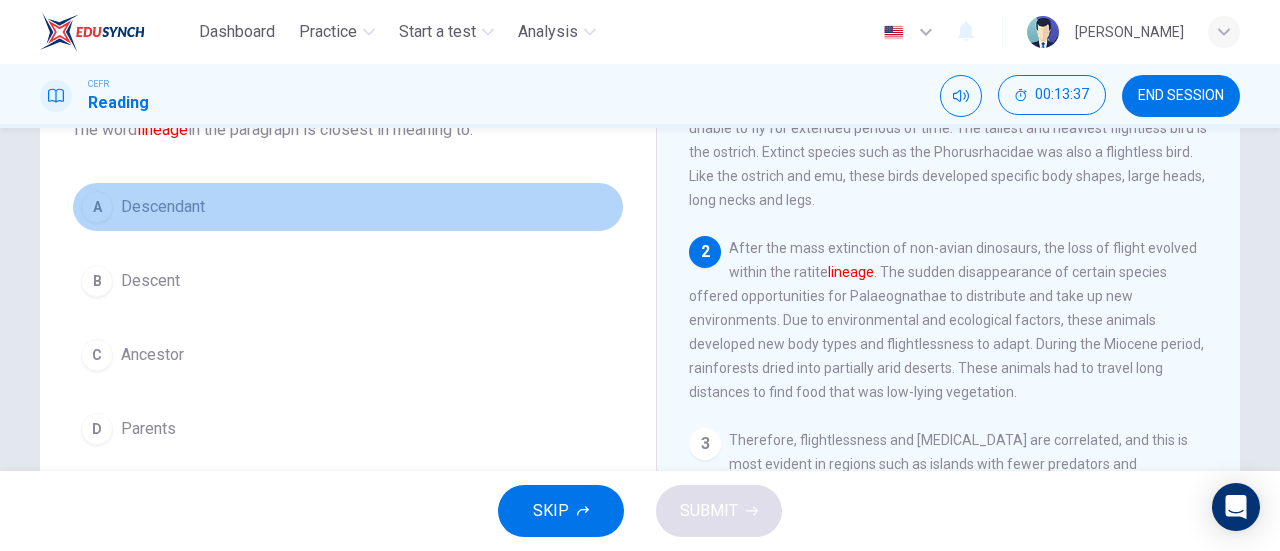 click on "Descendant" at bounding box center [163, 207] 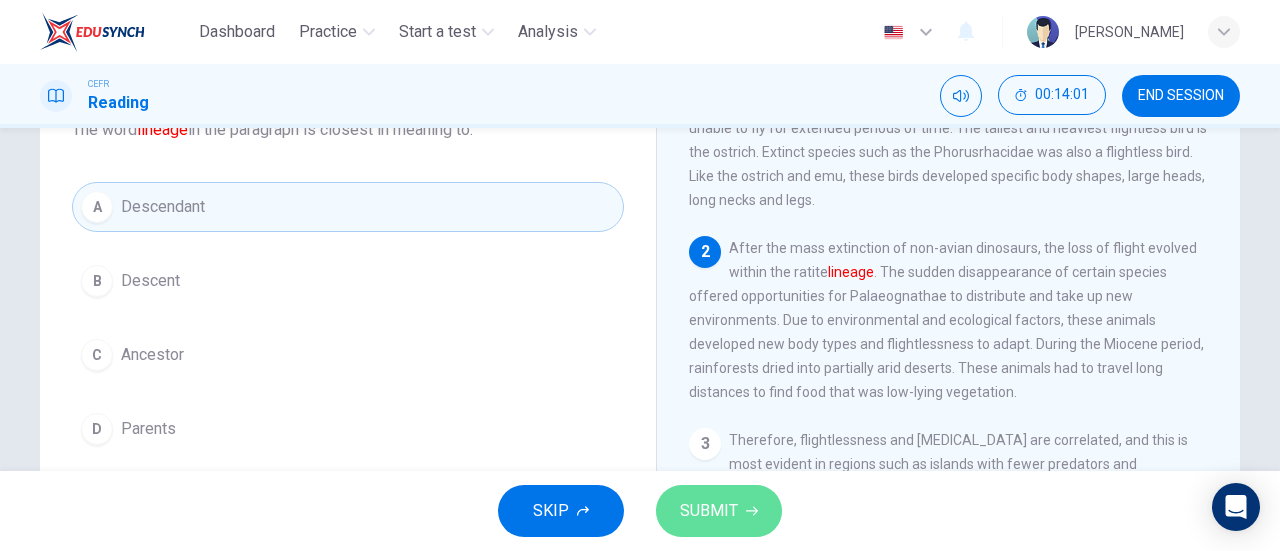 click on "SUBMIT" at bounding box center [719, 511] 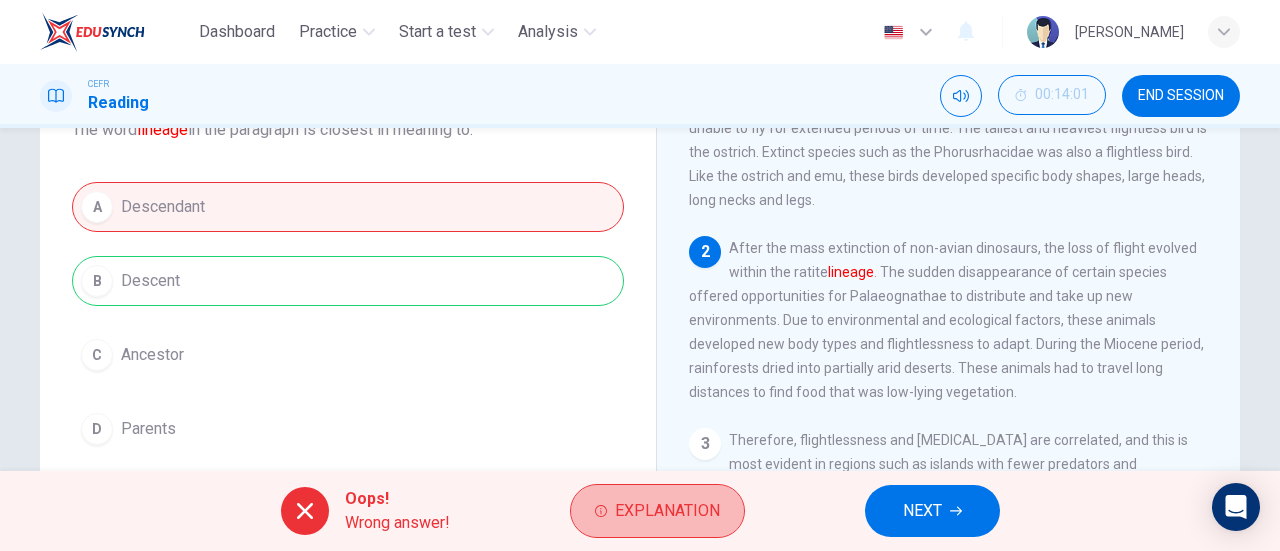 click on "Explanation" at bounding box center [657, 511] 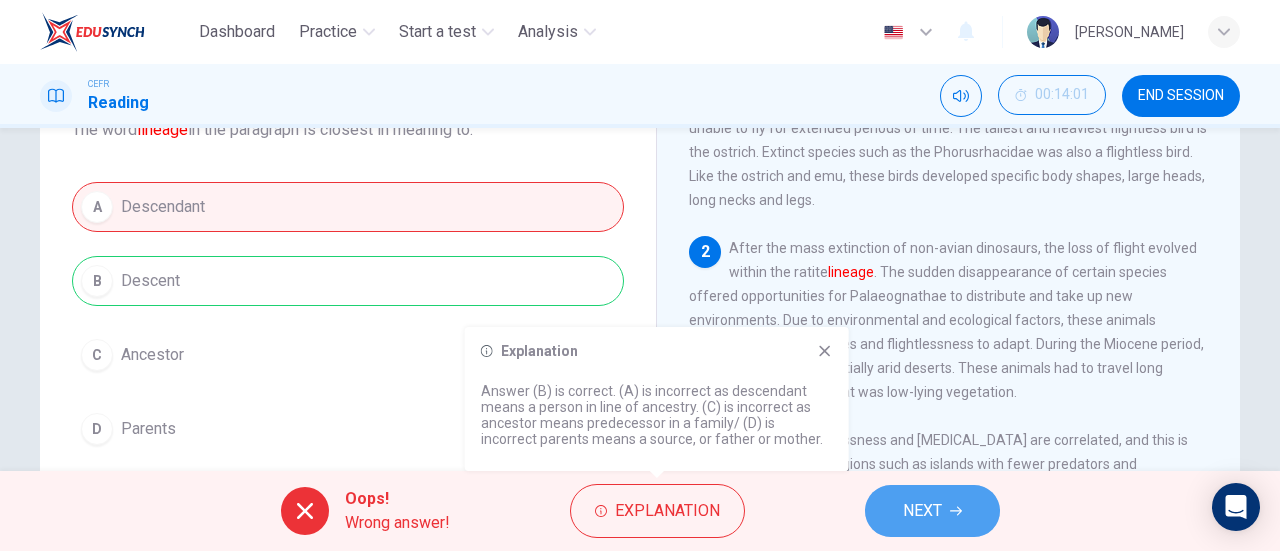 click on "NEXT" at bounding box center [932, 511] 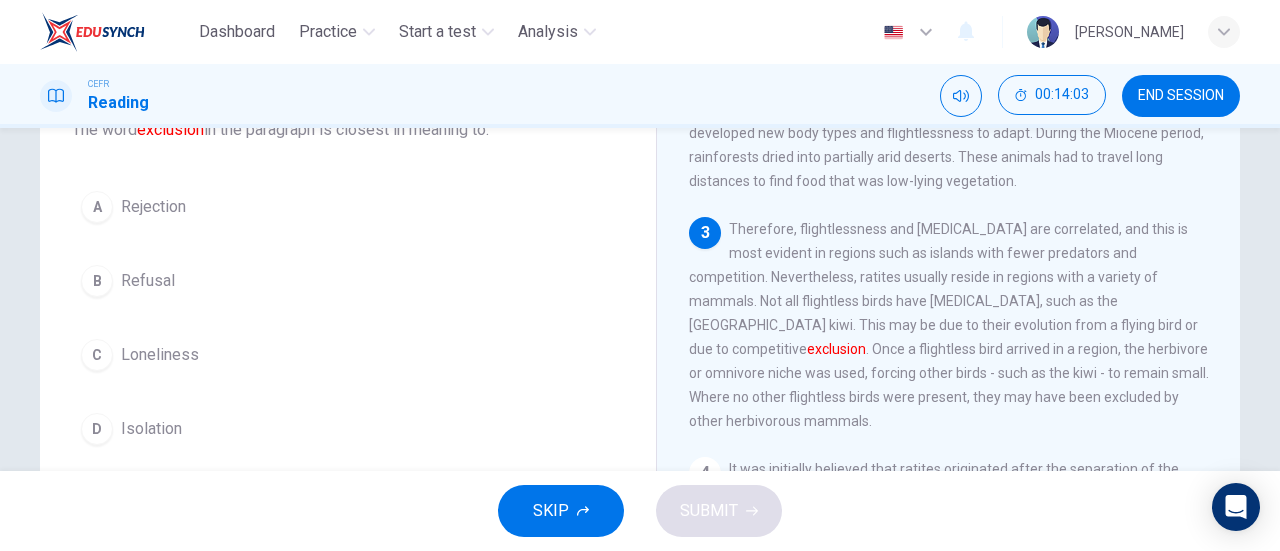 scroll, scrollTop: 330, scrollLeft: 0, axis: vertical 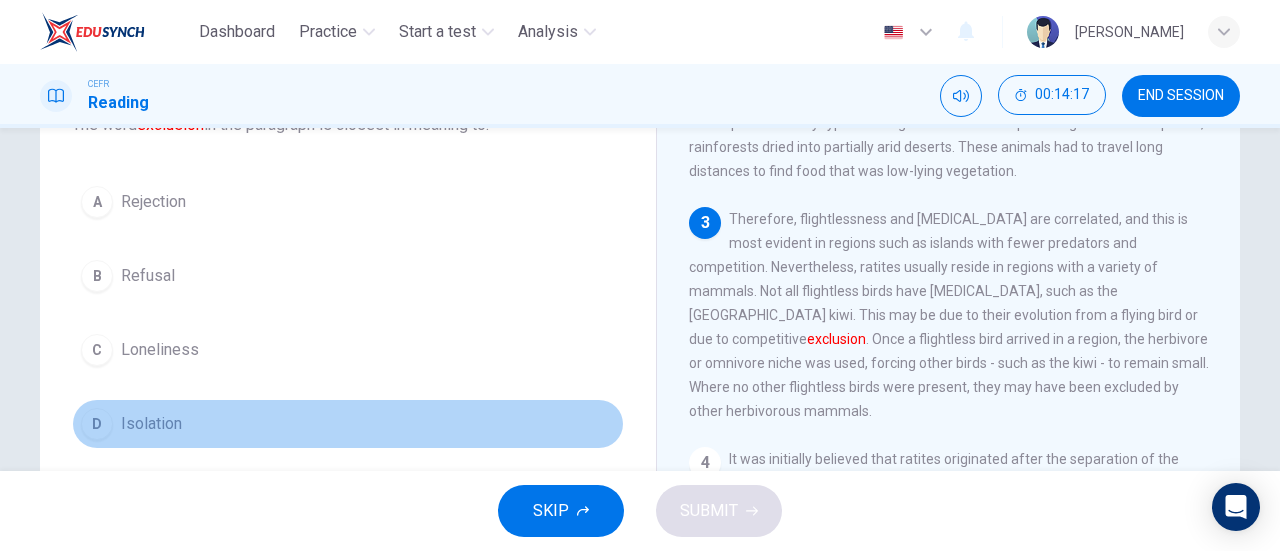 click on "D Isolation" at bounding box center (348, 424) 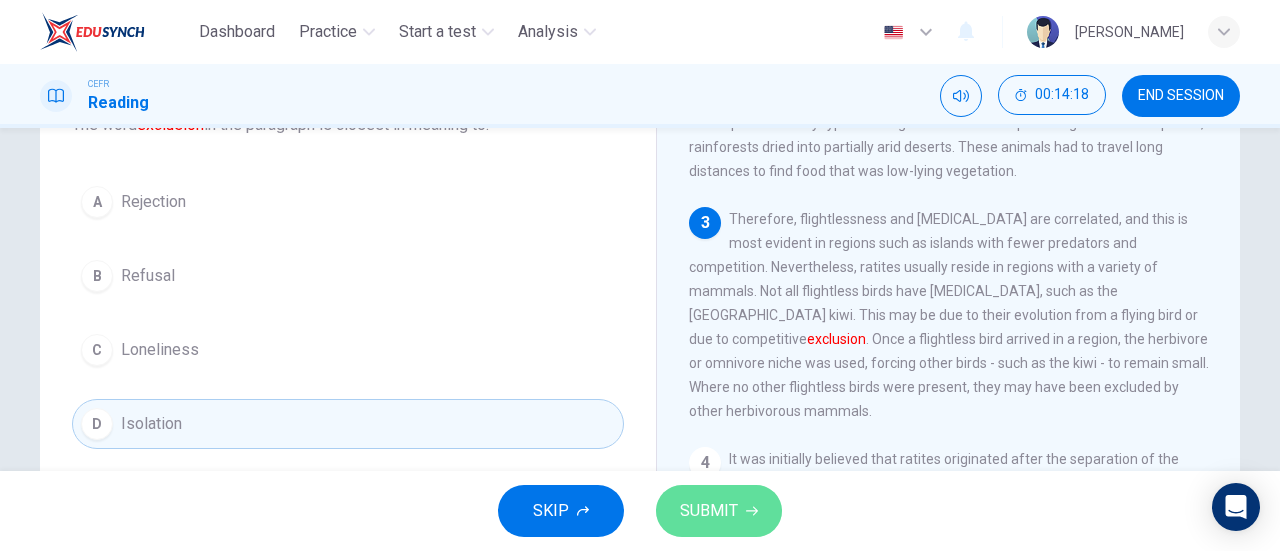 click on "SUBMIT" at bounding box center (709, 511) 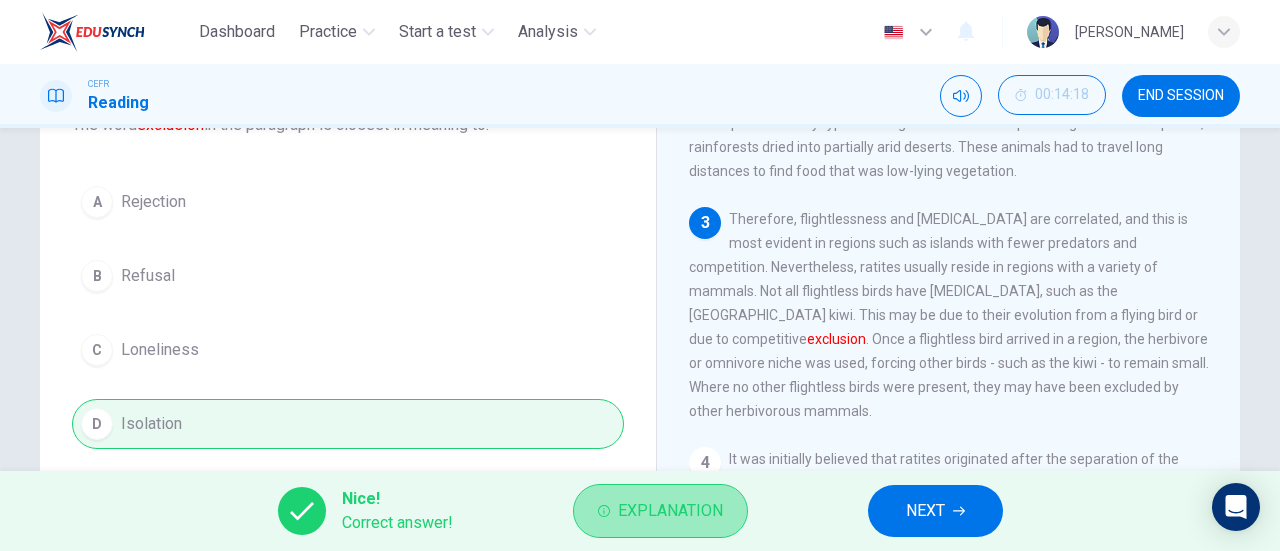 click on "Explanation" at bounding box center [670, 511] 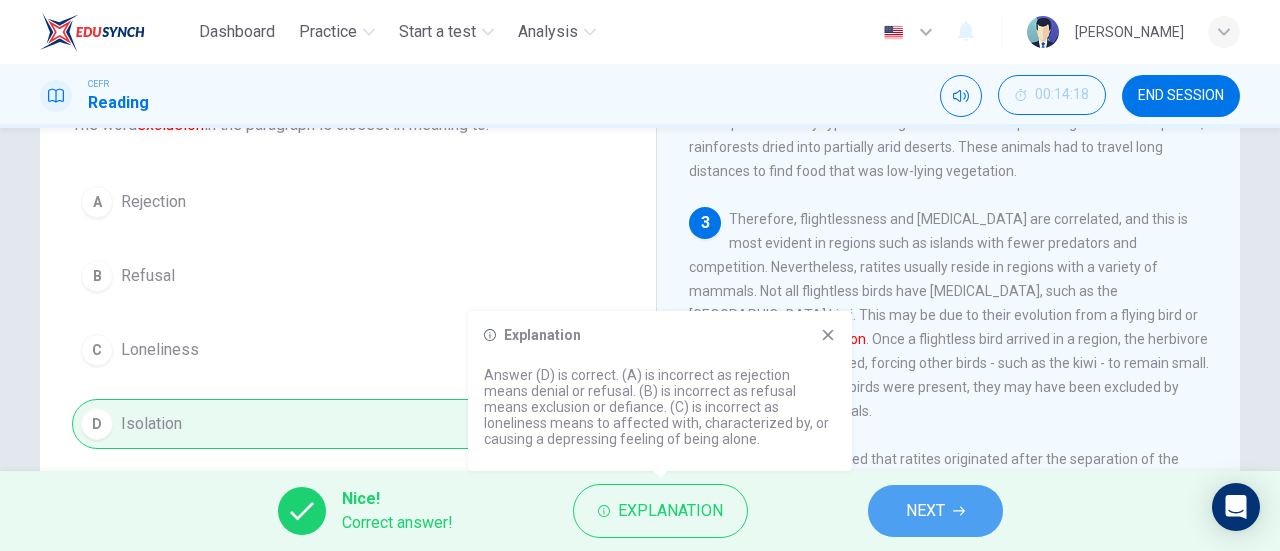click on "NEXT" at bounding box center (935, 511) 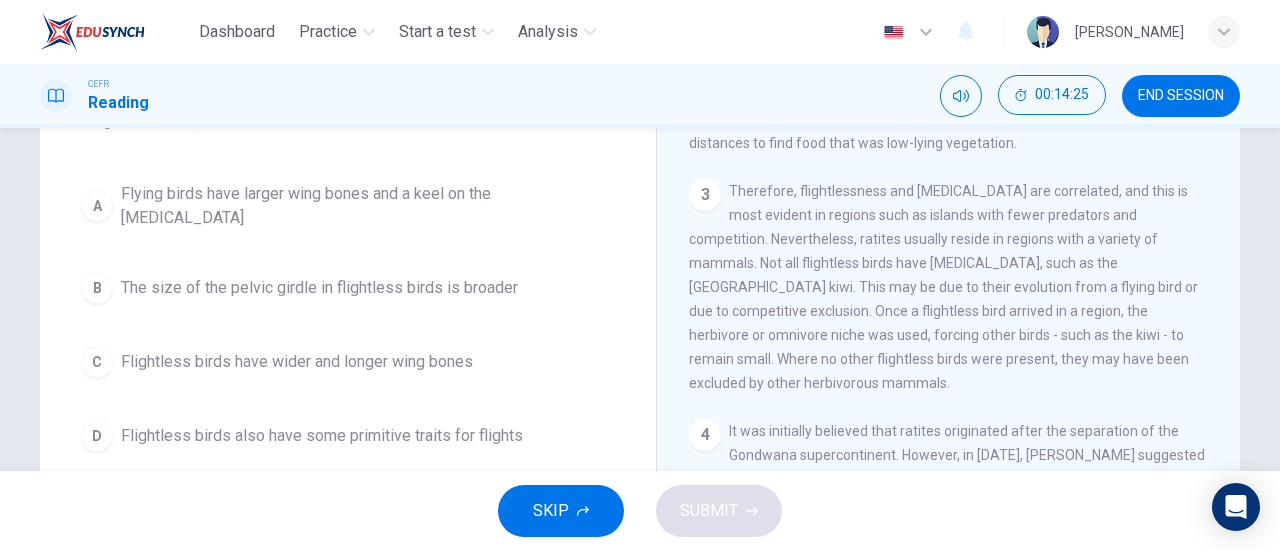 scroll, scrollTop: 182, scrollLeft: 0, axis: vertical 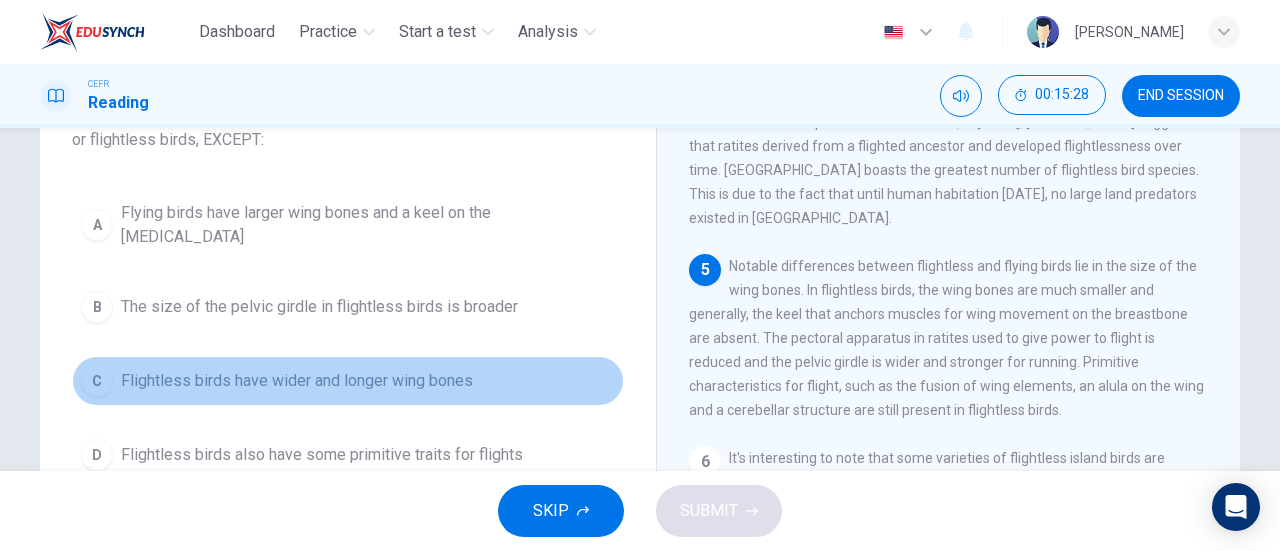 click on "Flightless birds have wider and longer wing bones" at bounding box center [297, 381] 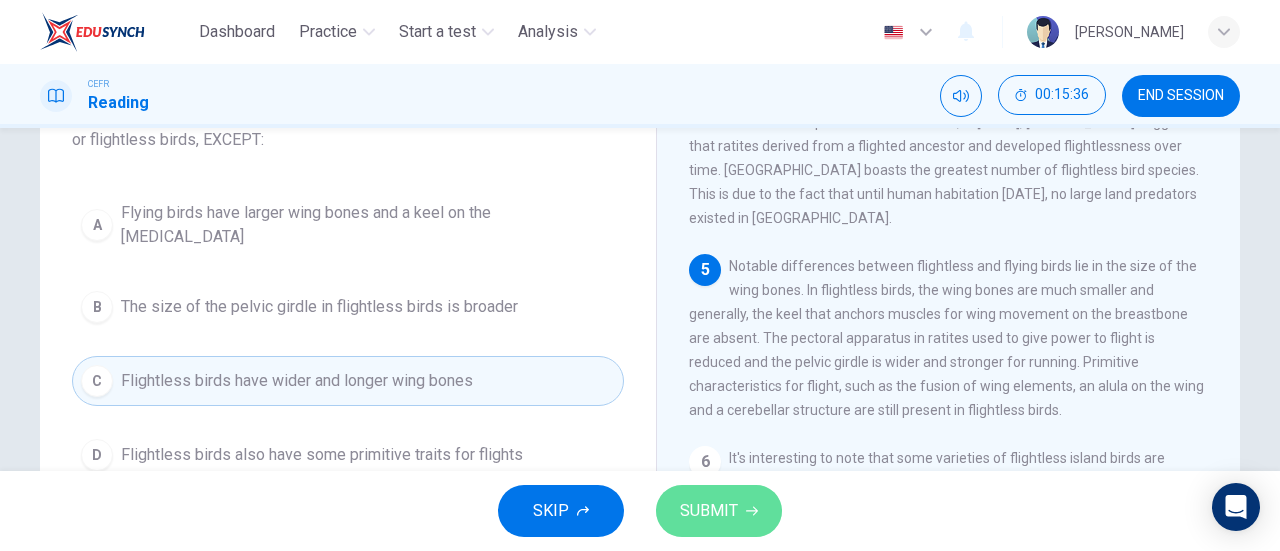 click on "SUBMIT" at bounding box center (709, 511) 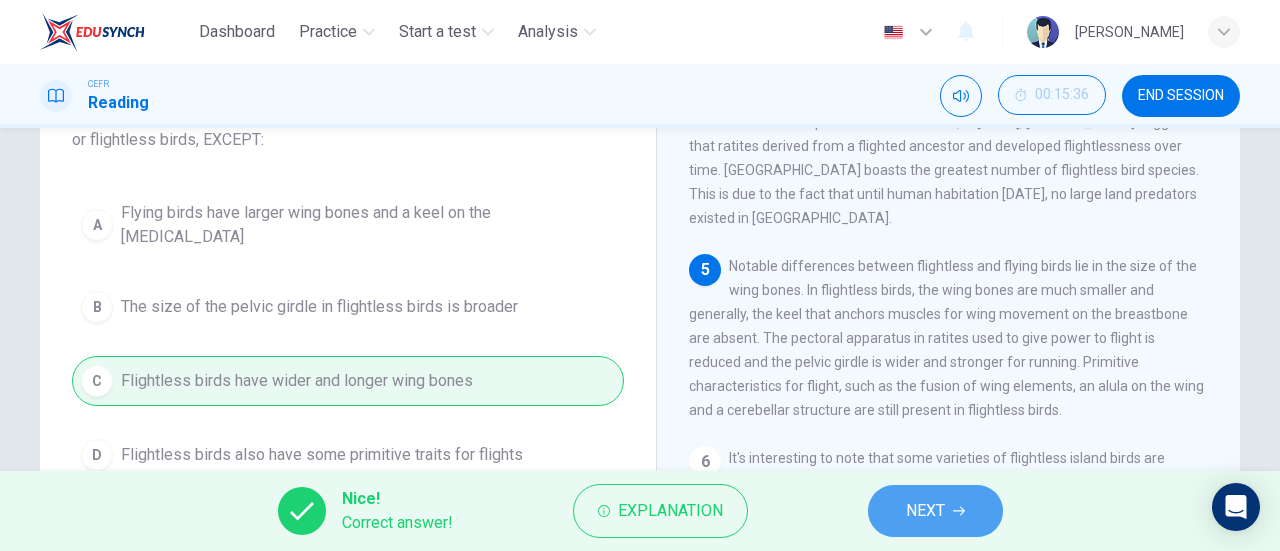 click on "NEXT" at bounding box center [935, 511] 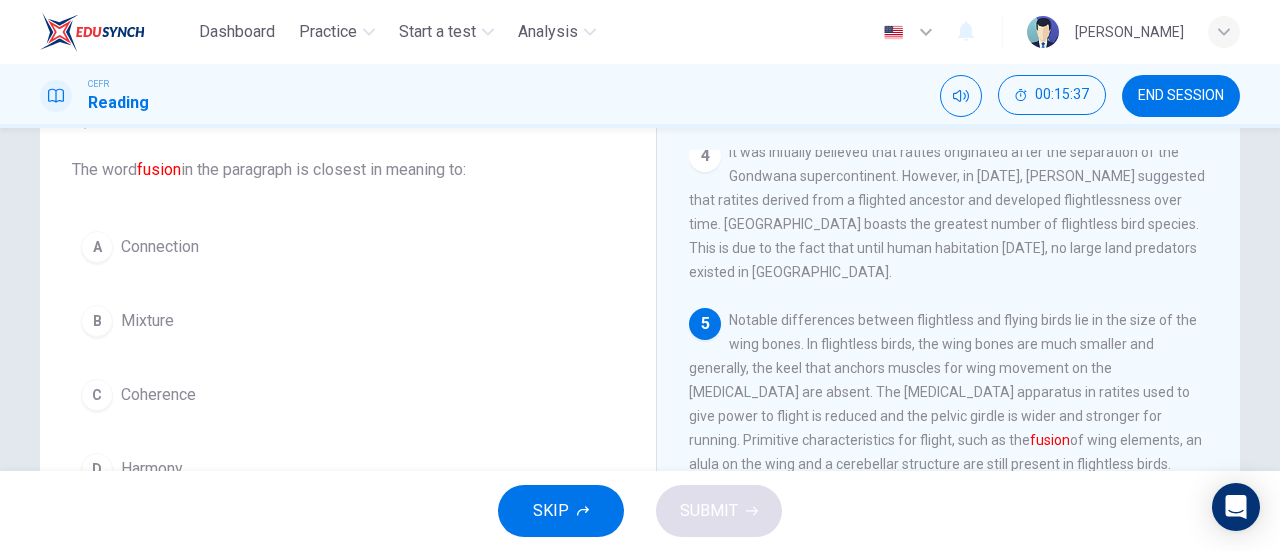 scroll, scrollTop: 145, scrollLeft: 0, axis: vertical 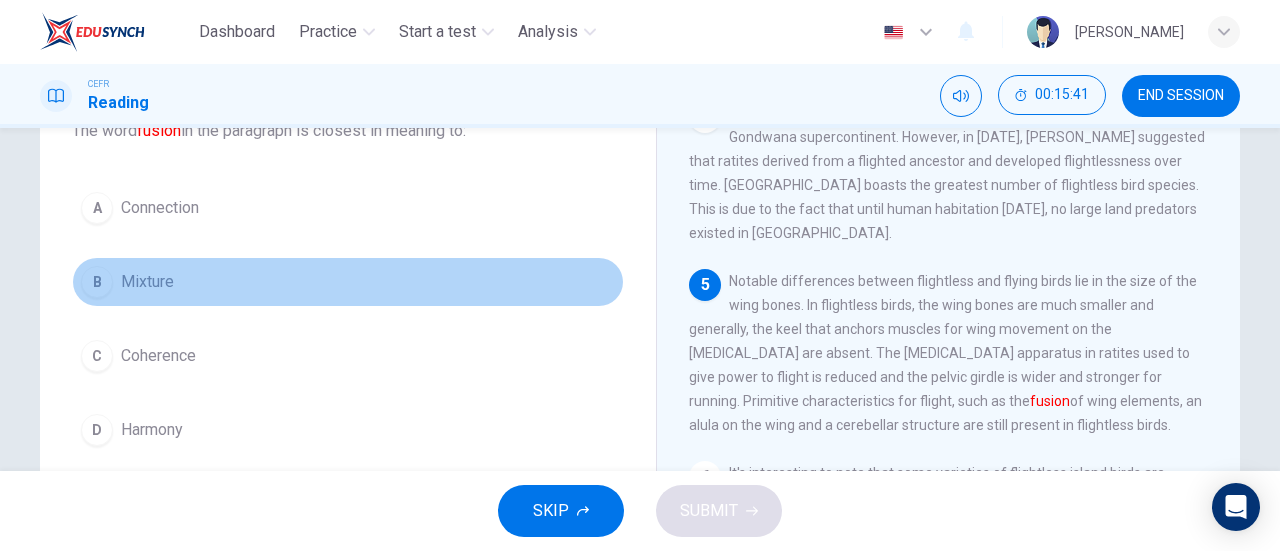 click on "Mixture" at bounding box center [147, 282] 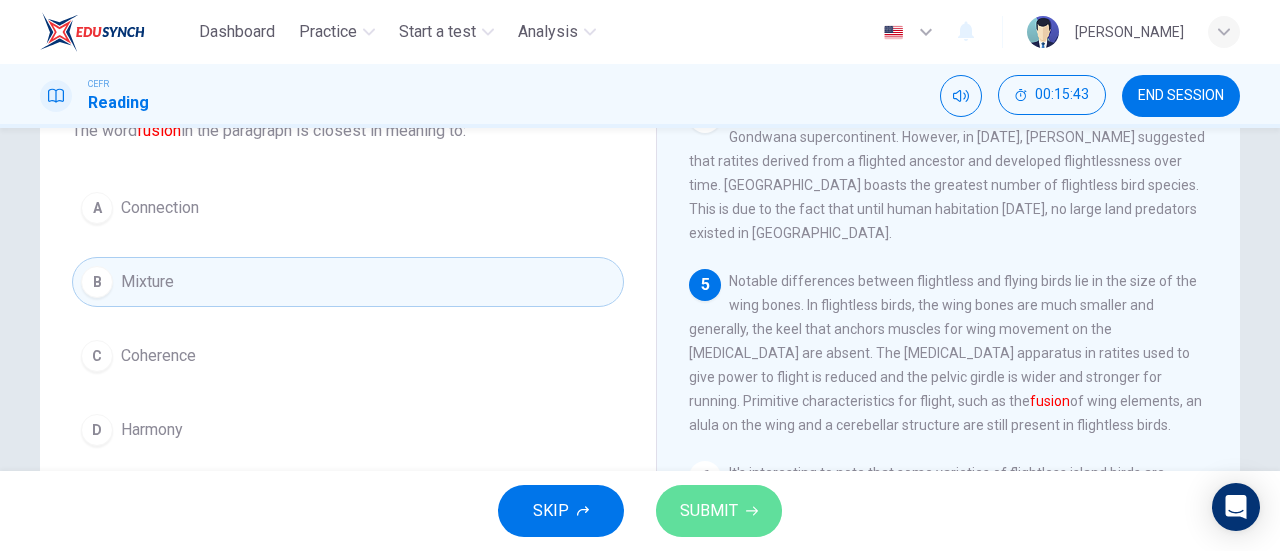 click on "SUBMIT" at bounding box center (719, 511) 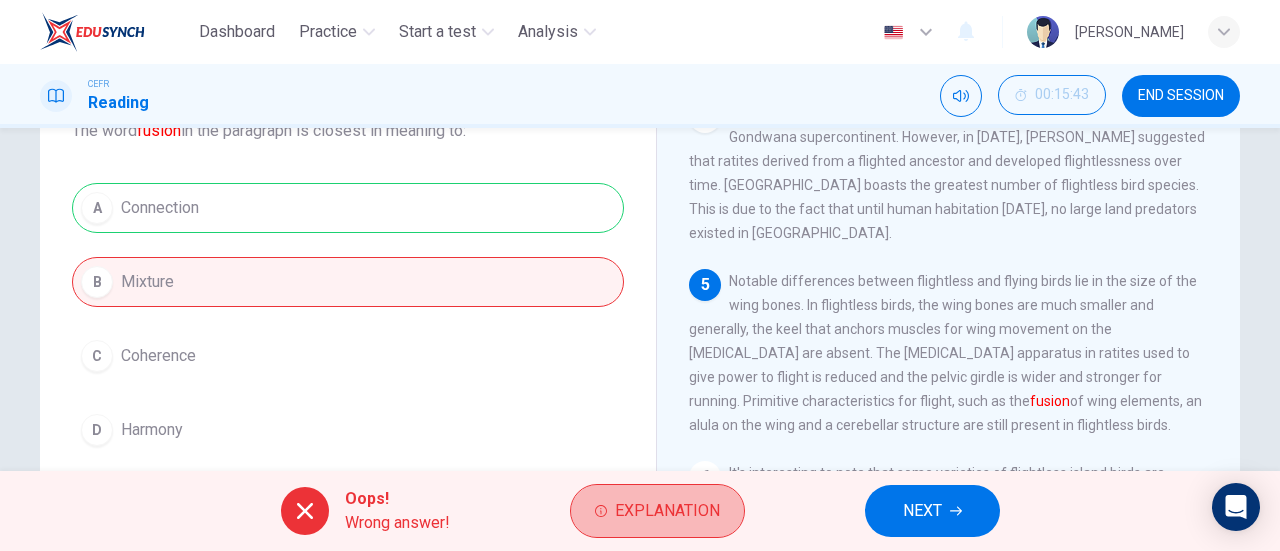 click on "Explanation" at bounding box center (657, 511) 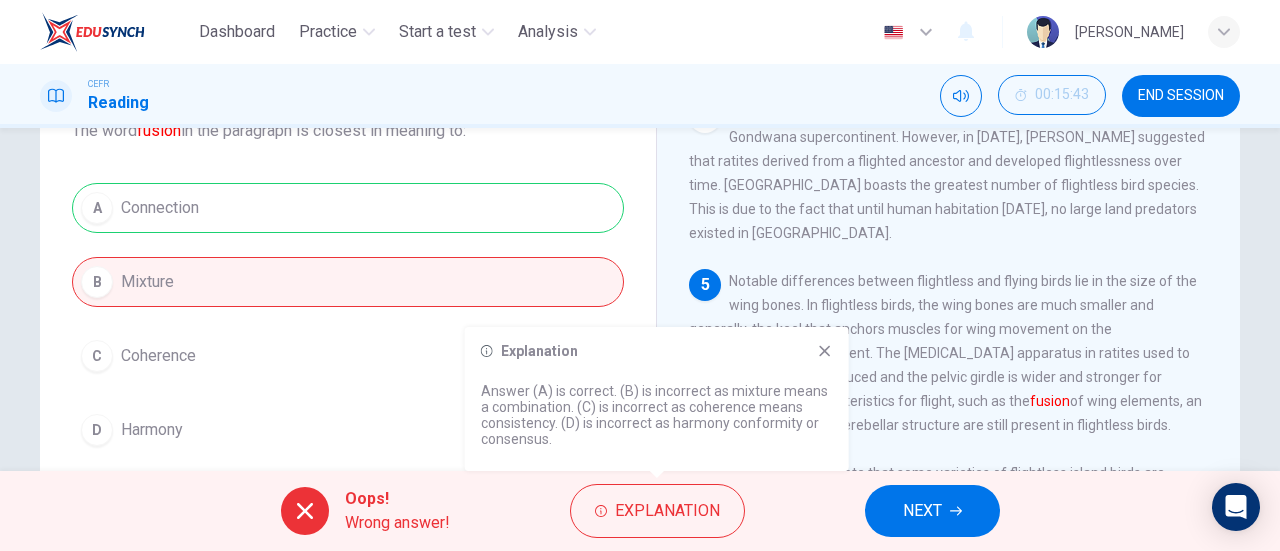 click on "1 A ratite is any of a diverse group of large, flightless birds of the infraclass Palaeognathae. The name "ratite" refers to their flat [MEDICAL_DATA] that is distinct from the typical [MEDICAL_DATA] of flighted birds because it lacks the keel. Flightless birds are birds that have evolved the inability to fly. They include penguins, kiwis, ostriches and emus. Certain domestic birds, such as the chicken and duck, are also unable to fly for extended periods of time. The tallest and heaviest flightless bird is the ostrich. Extinct species such as the Phorusrhacidae was also a flightless bird. Like the ostrich and emu, these birds developed specific body shapes, large heads, long necks and legs. 2 3 4 5 fusion  of wing elements, an alula on the wing and a cerebellar structure are still present in flightless birds. 6 7" at bounding box center (962, 414) 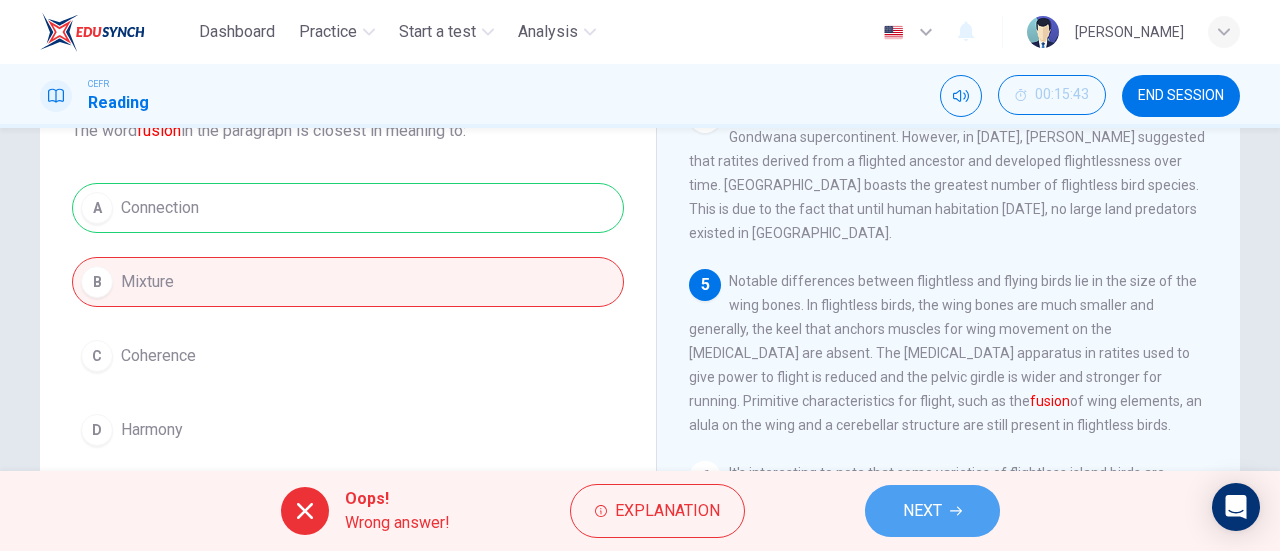 click on "NEXT" at bounding box center [922, 511] 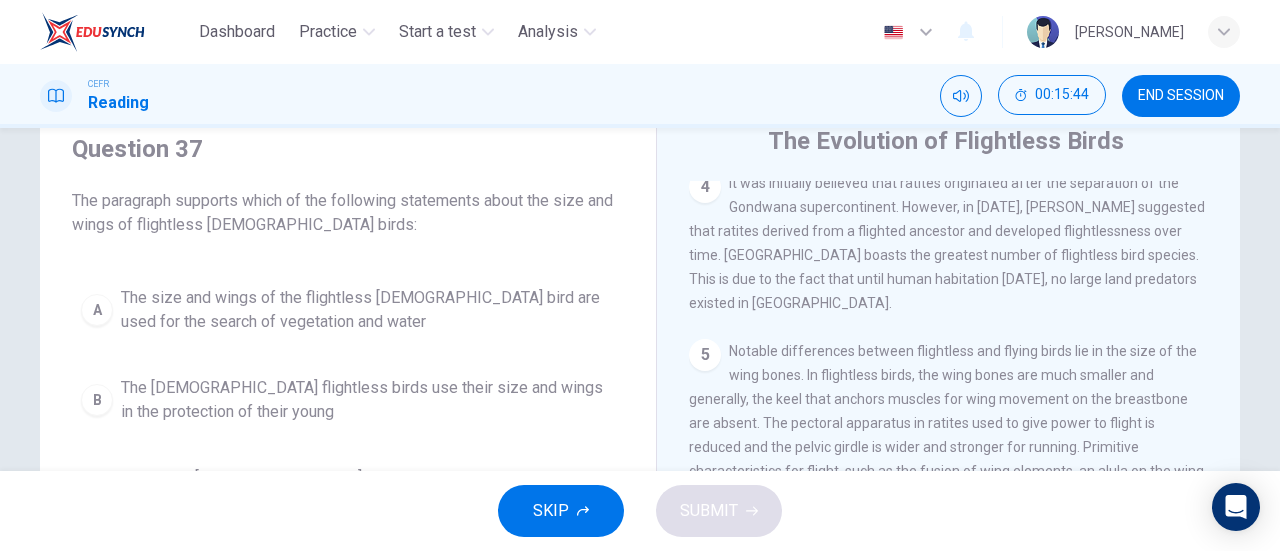 scroll, scrollTop: 76, scrollLeft: 0, axis: vertical 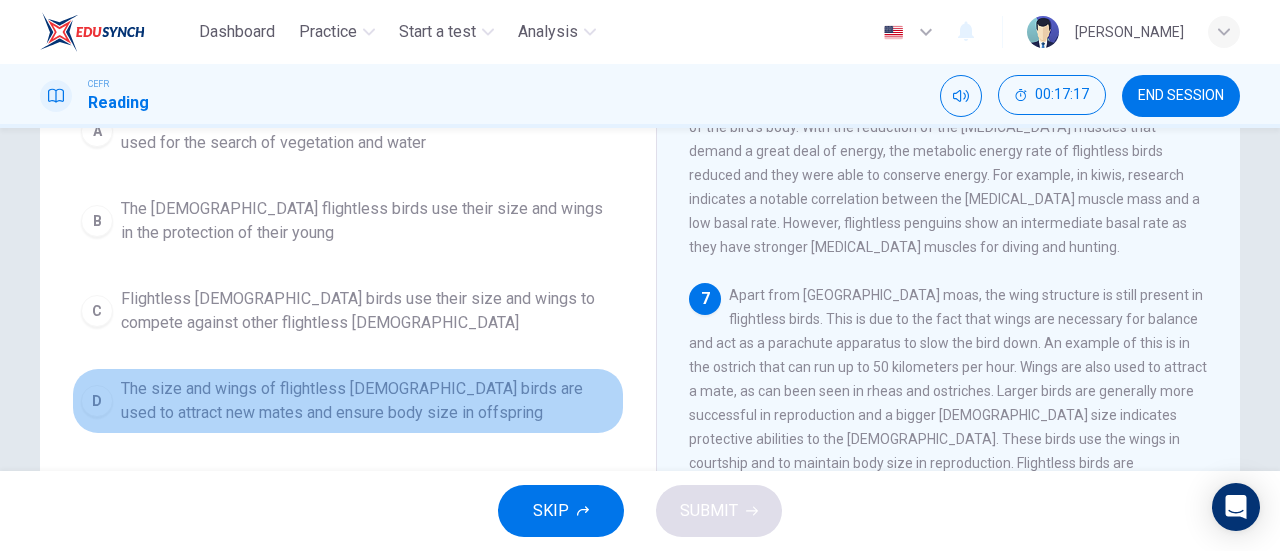 click on "The size and wings of flightless [DEMOGRAPHIC_DATA] birds are used to attract new mates and ensure body size in offspring" at bounding box center [368, 401] 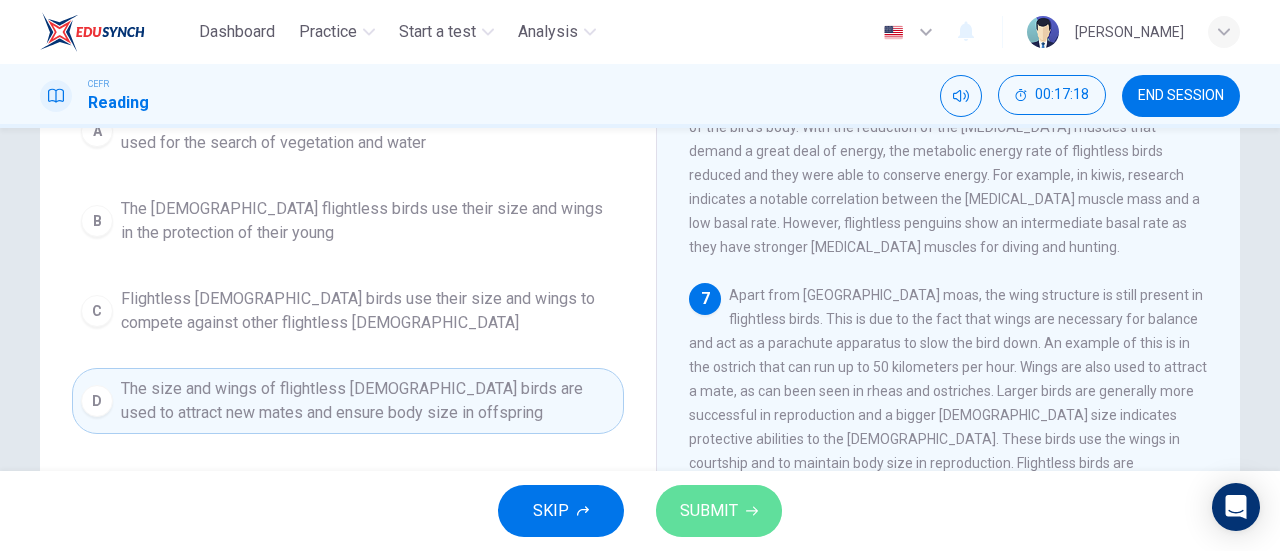 click on "SUBMIT" at bounding box center [709, 511] 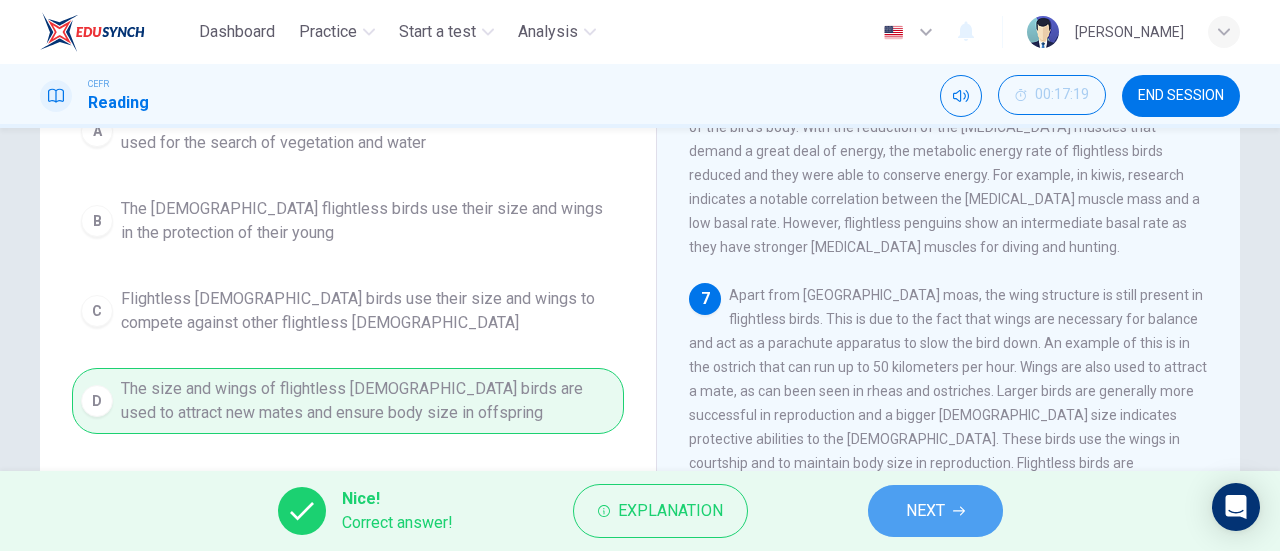 click on "NEXT" at bounding box center (925, 511) 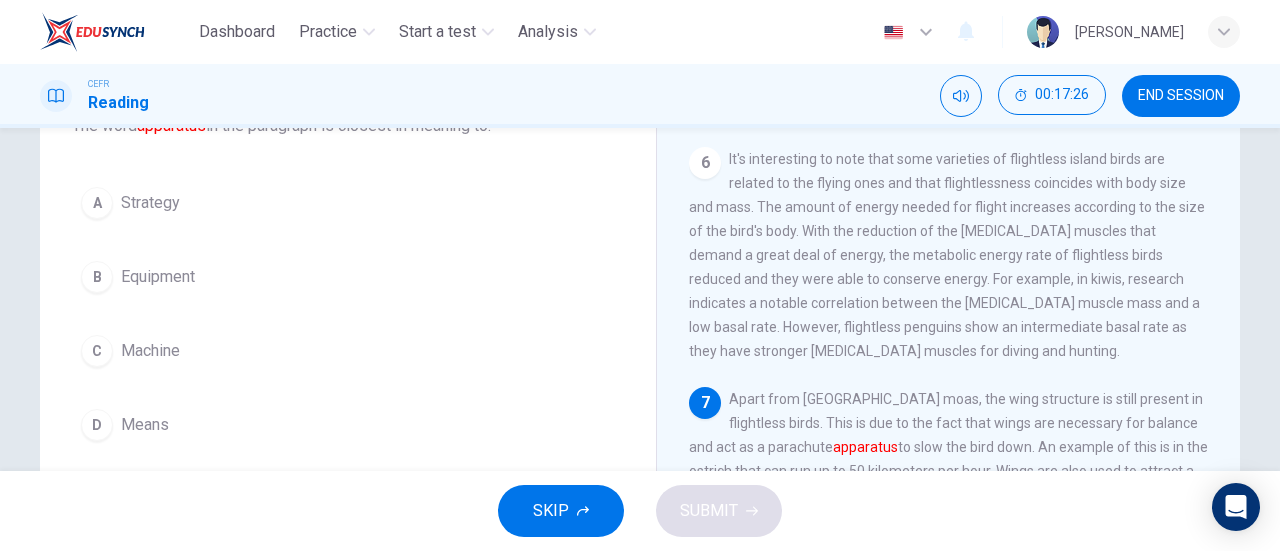 scroll, scrollTop: 159, scrollLeft: 0, axis: vertical 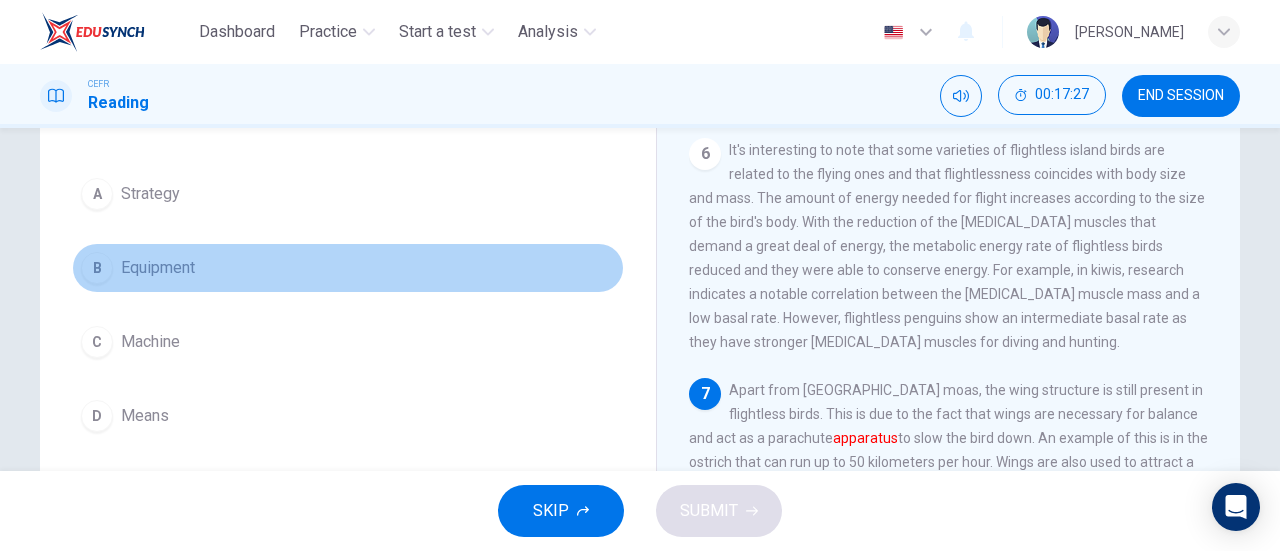 click on "B Equipment" at bounding box center [348, 268] 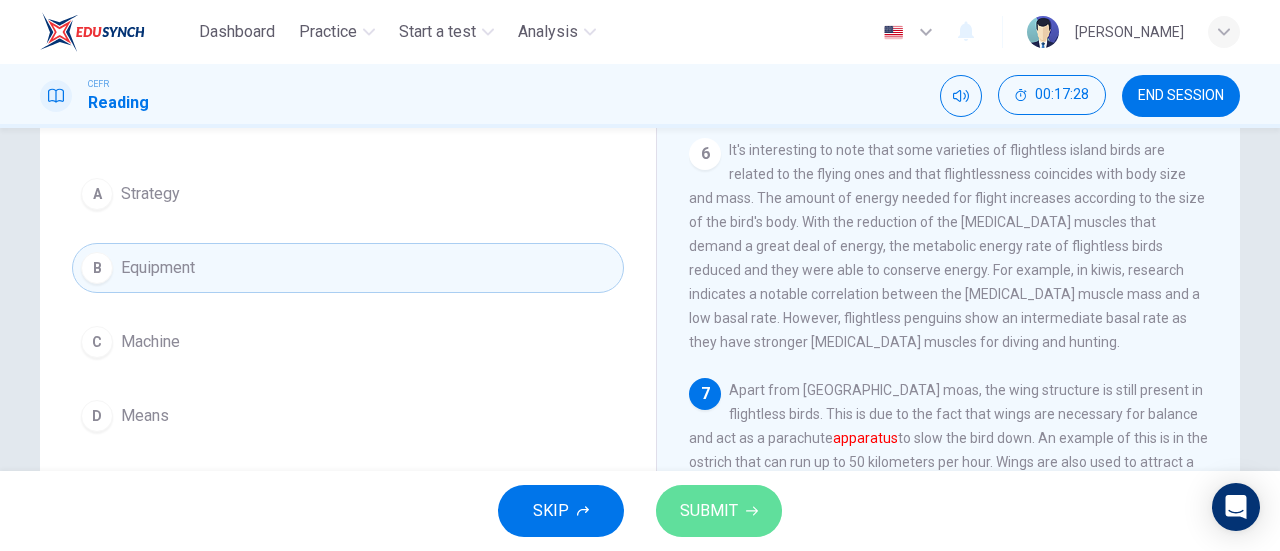 click on "SUBMIT" at bounding box center [709, 511] 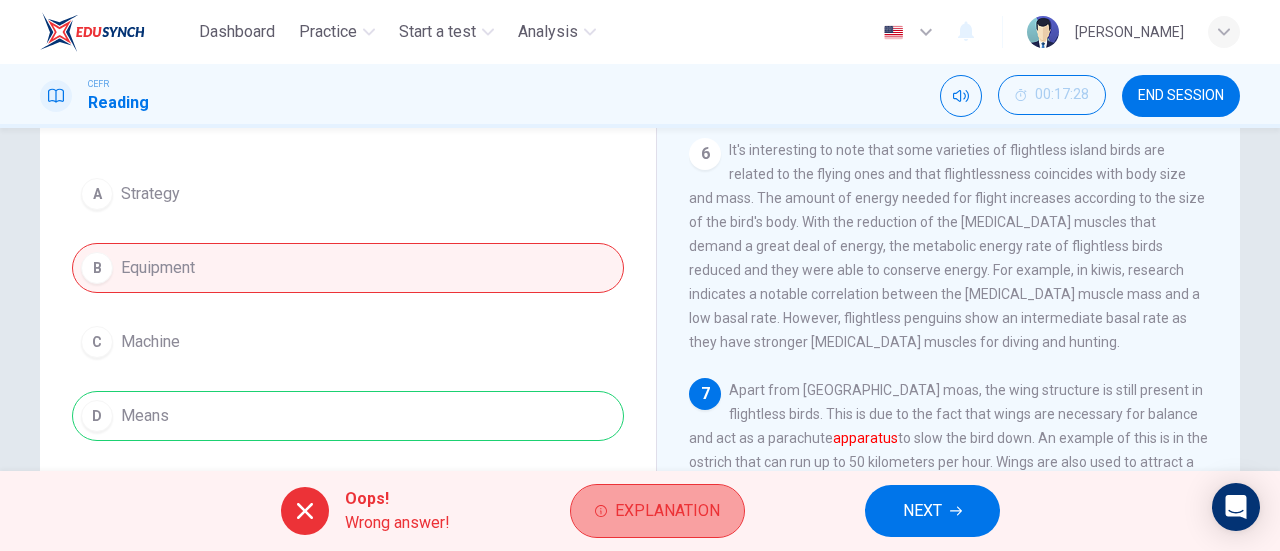 click on "Explanation" at bounding box center [667, 511] 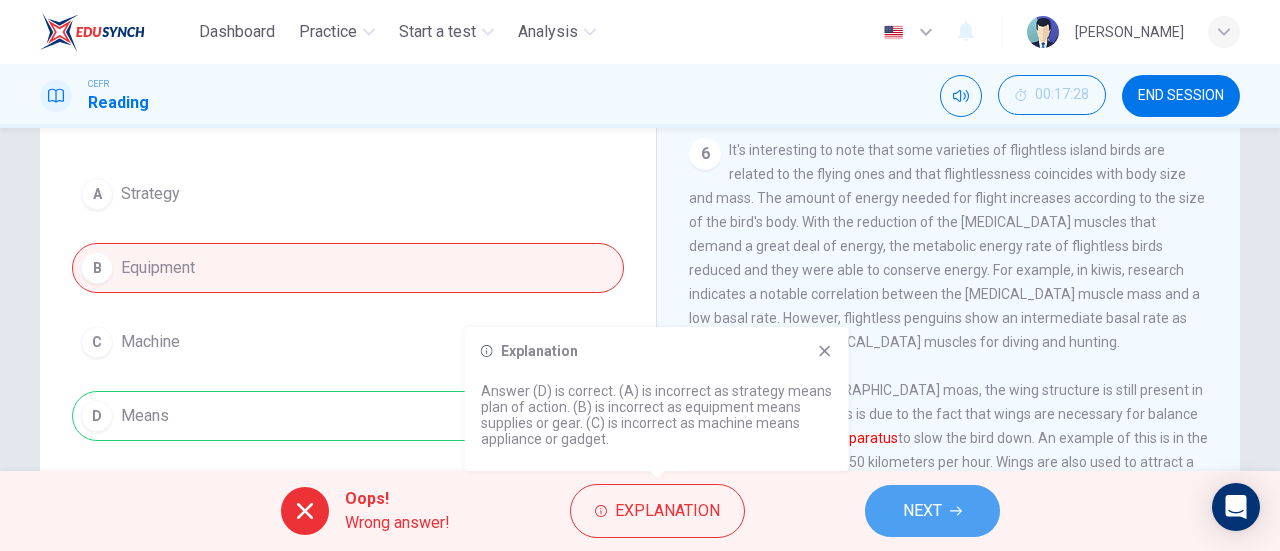 click on "NEXT" at bounding box center (922, 511) 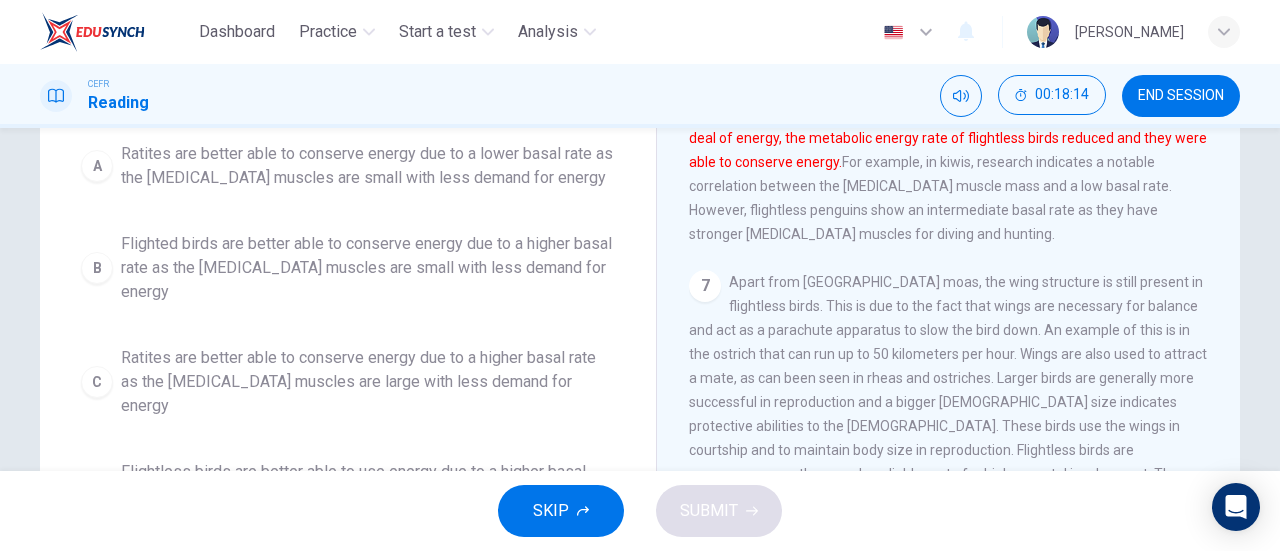 scroll, scrollTop: 266, scrollLeft: 0, axis: vertical 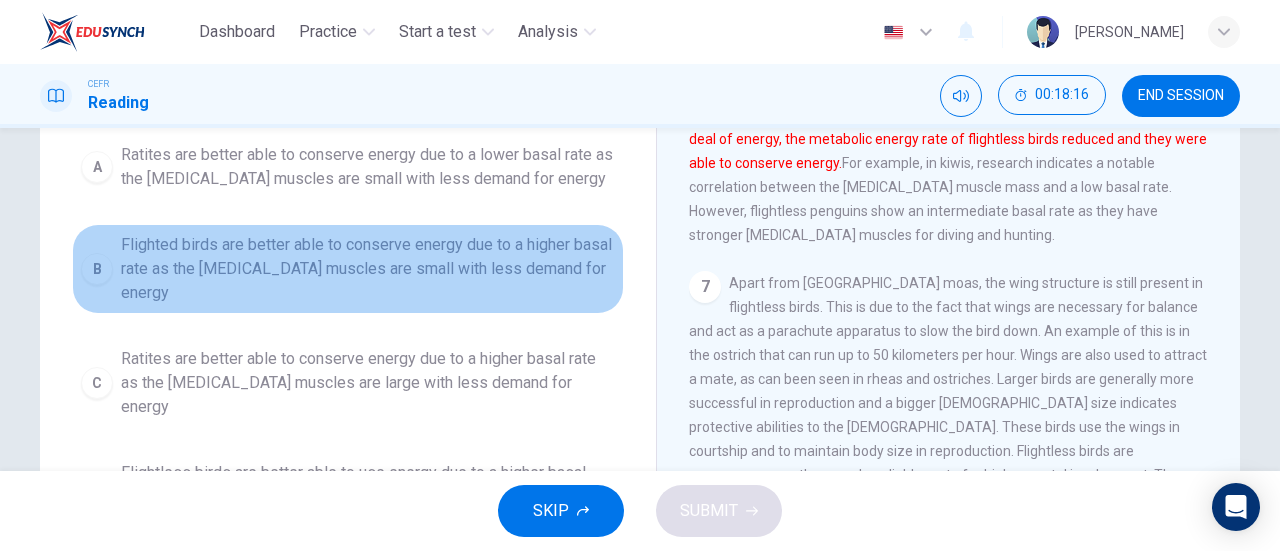 click on "B Flighted birds are better able to conserve energy due to a higher basal rate as the [MEDICAL_DATA] muscles are small with less demand for energy" at bounding box center [348, 269] 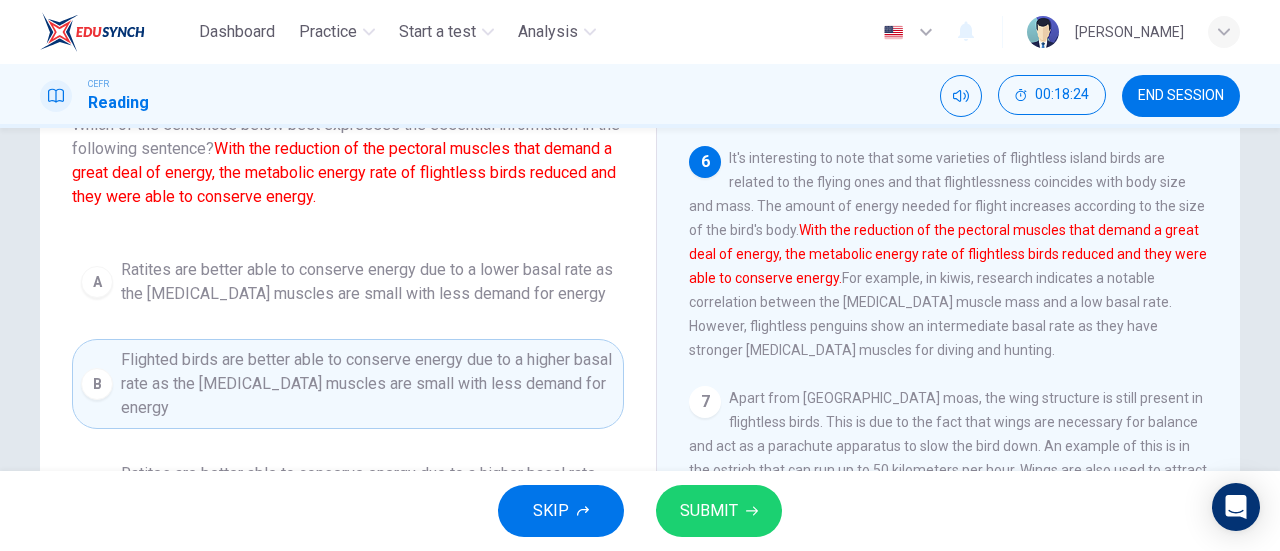 scroll, scrollTop: 150, scrollLeft: 0, axis: vertical 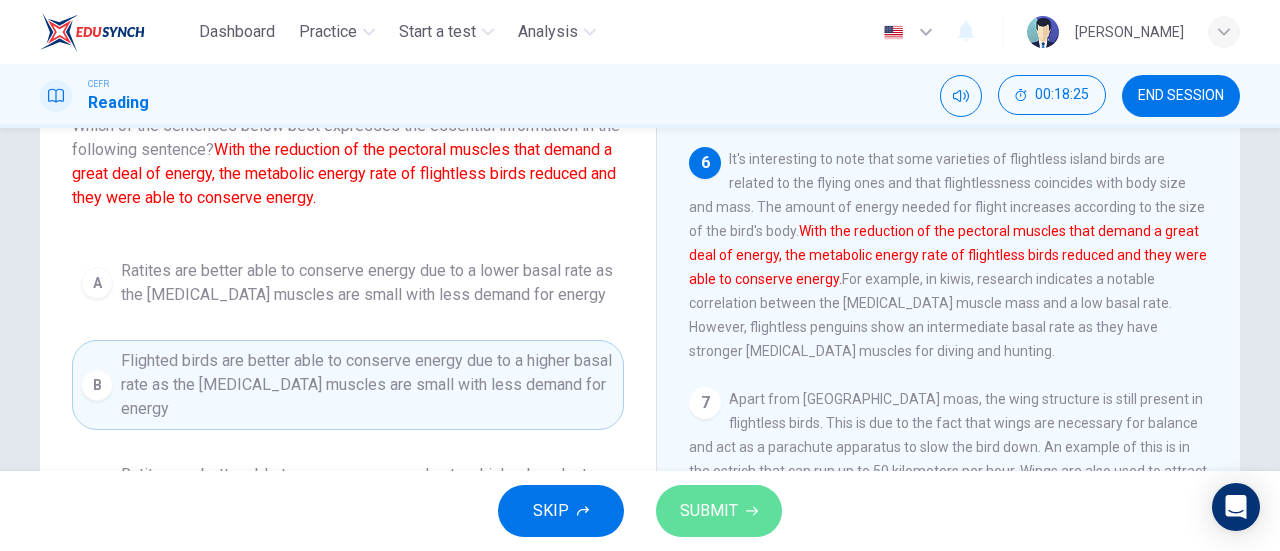click on "SUBMIT" at bounding box center [709, 511] 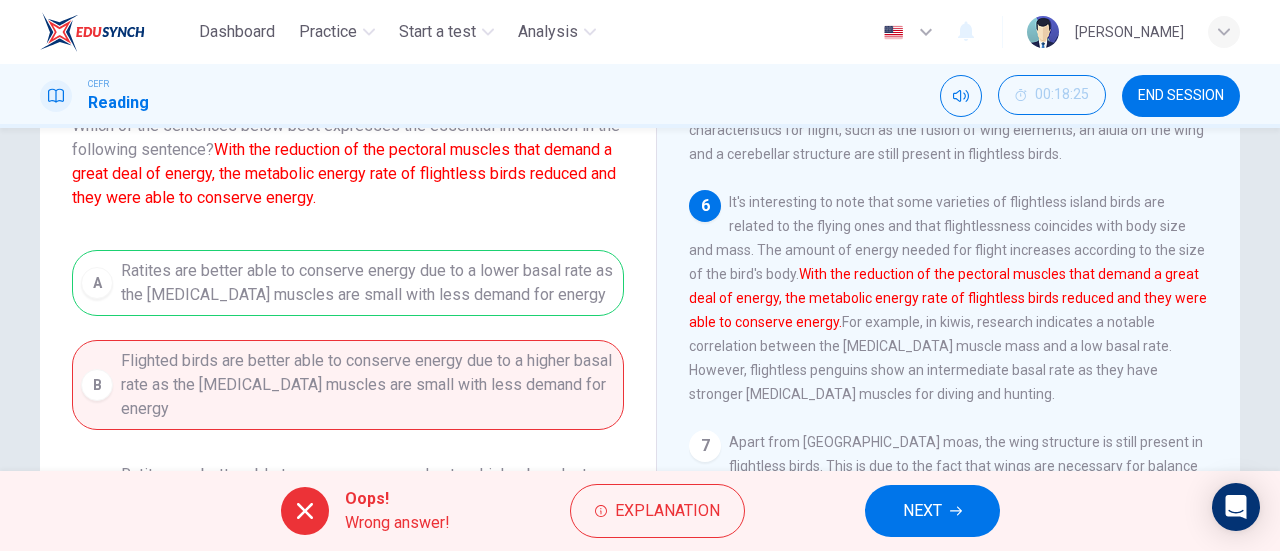 scroll, scrollTop: 947, scrollLeft: 0, axis: vertical 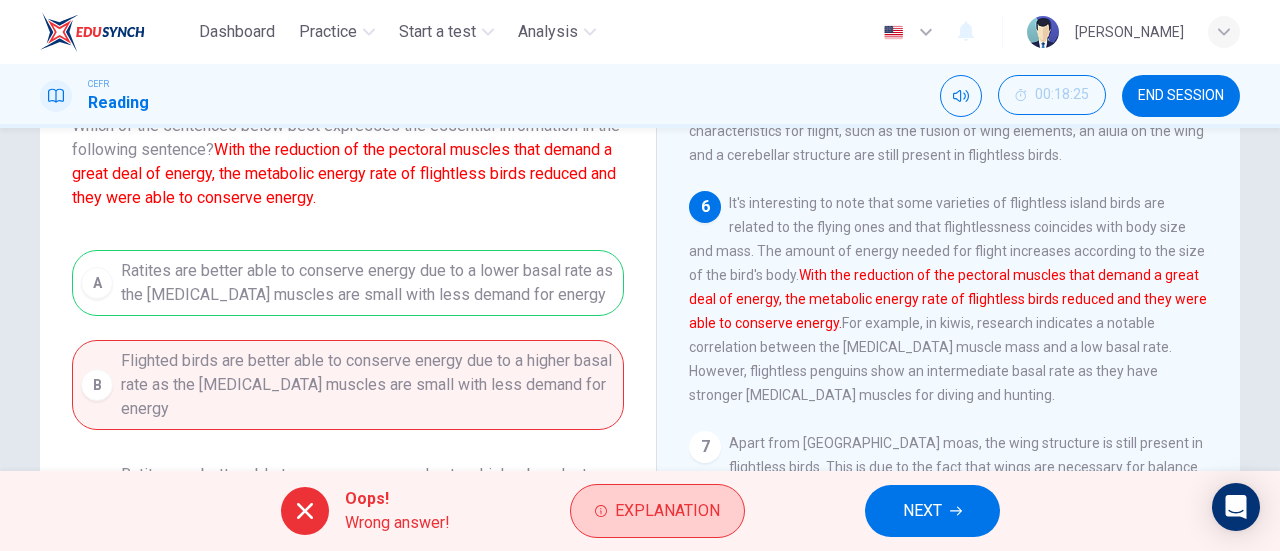 click on "Explanation" at bounding box center (667, 511) 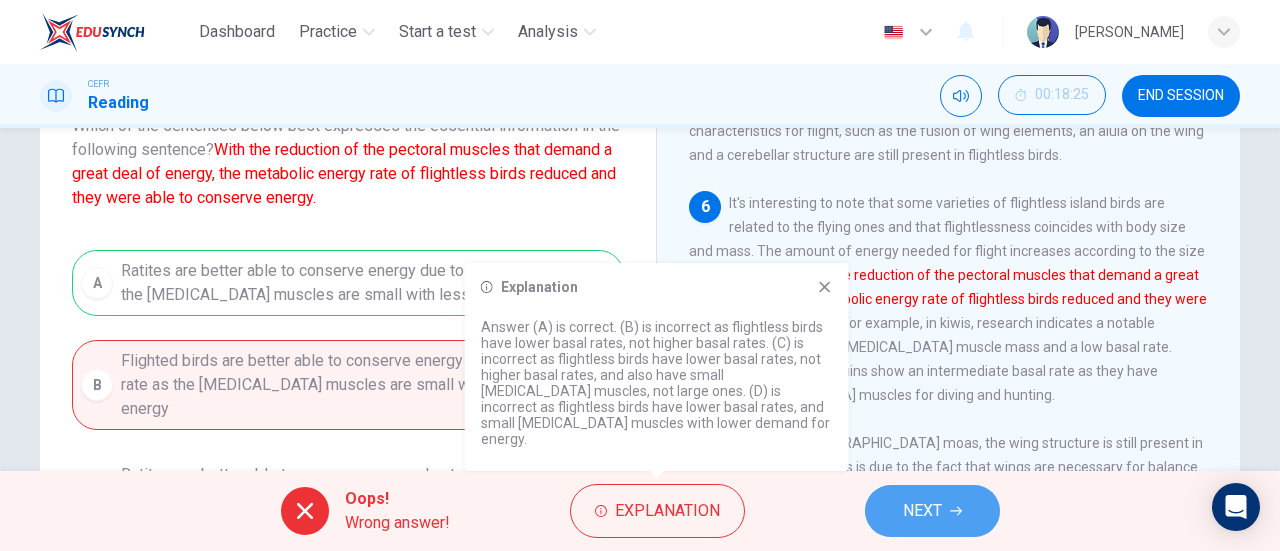 click on "NEXT" at bounding box center [932, 511] 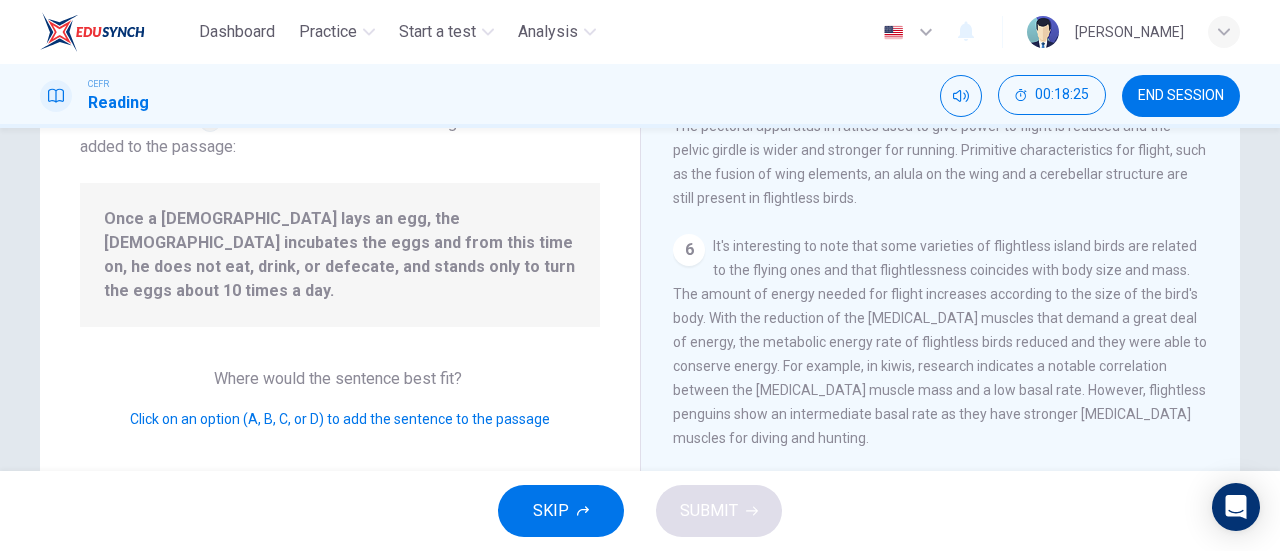 scroll, scrollTop: 1023, scrollLeft: 0, axis: vertical 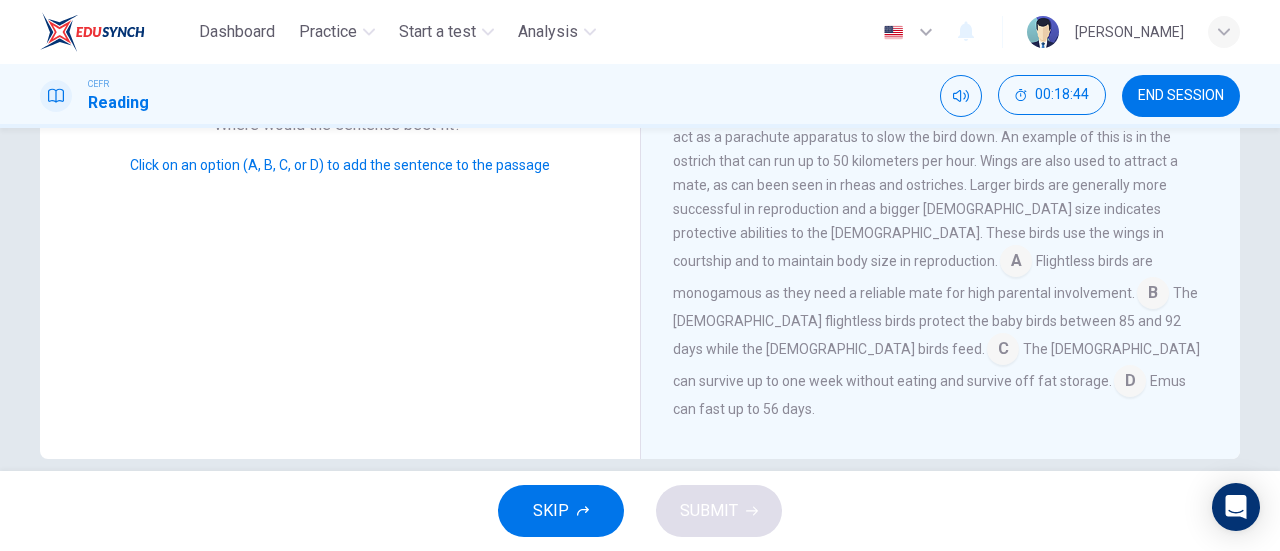 click at bounding box center [1153, 295] 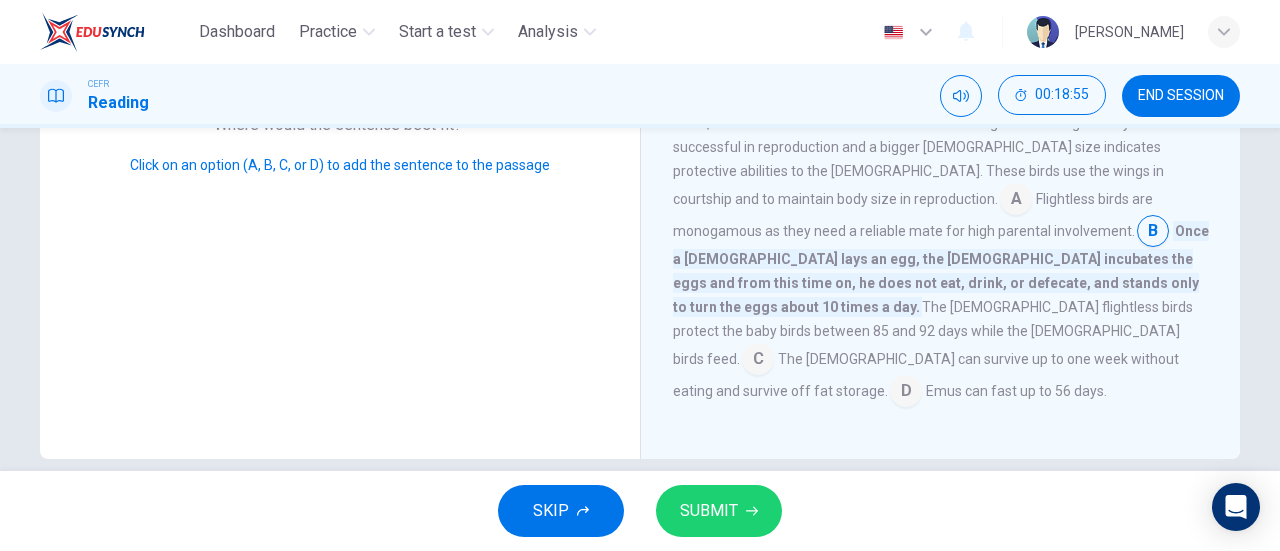 scroll, scrollTop: 1095, scrollLeft: 0, axis: vertical 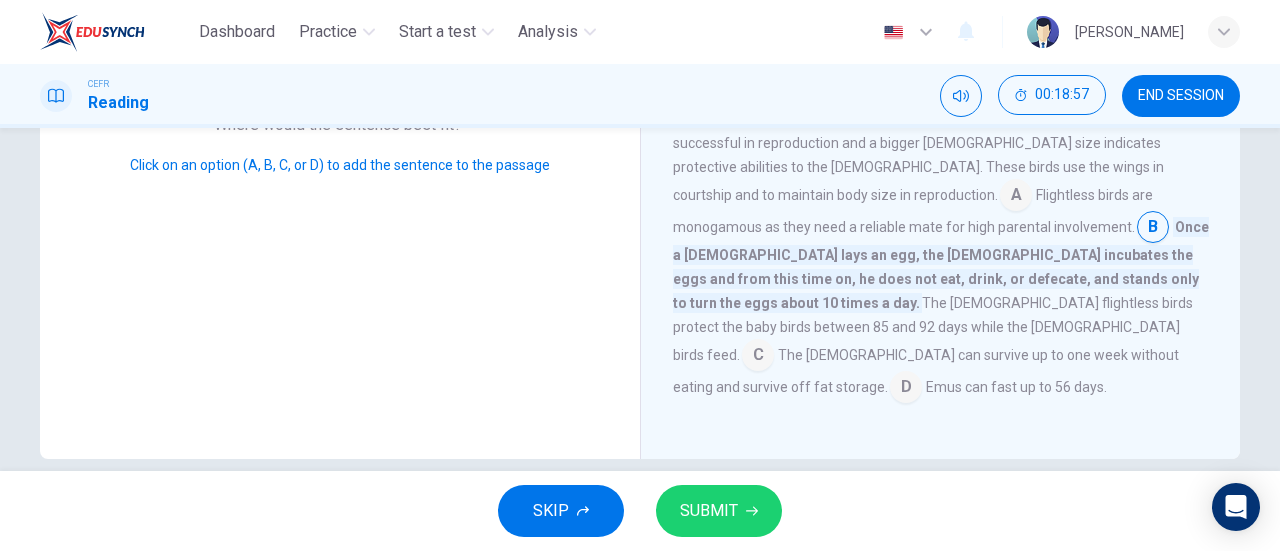 click on "SUBMIT" at bounding box center (709, 511) 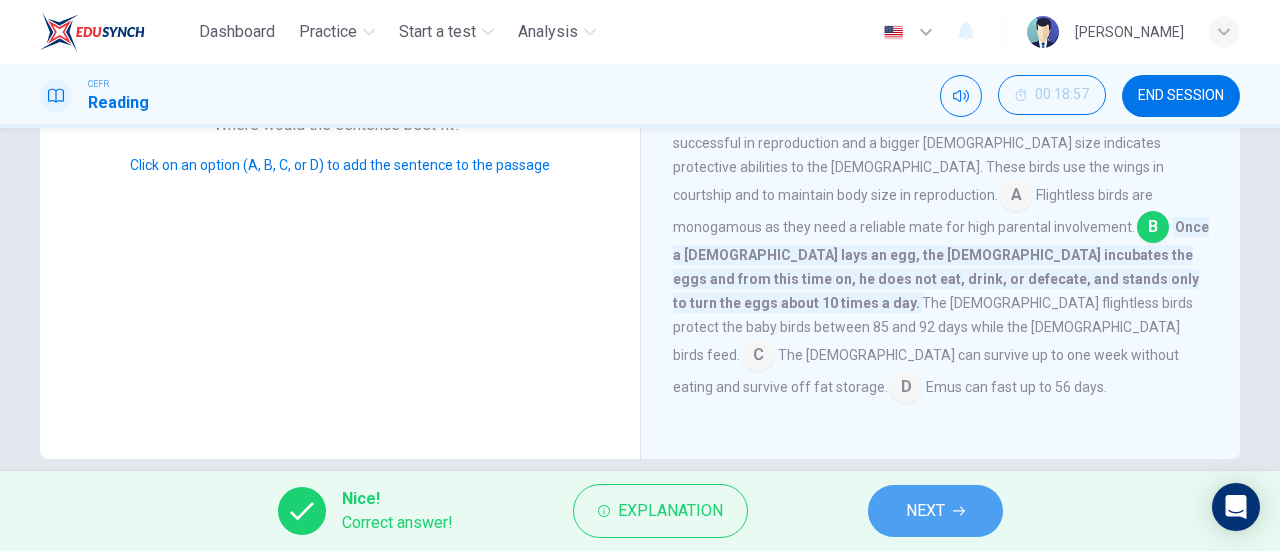 click on "NEXT" at bounding box center (925, 511) 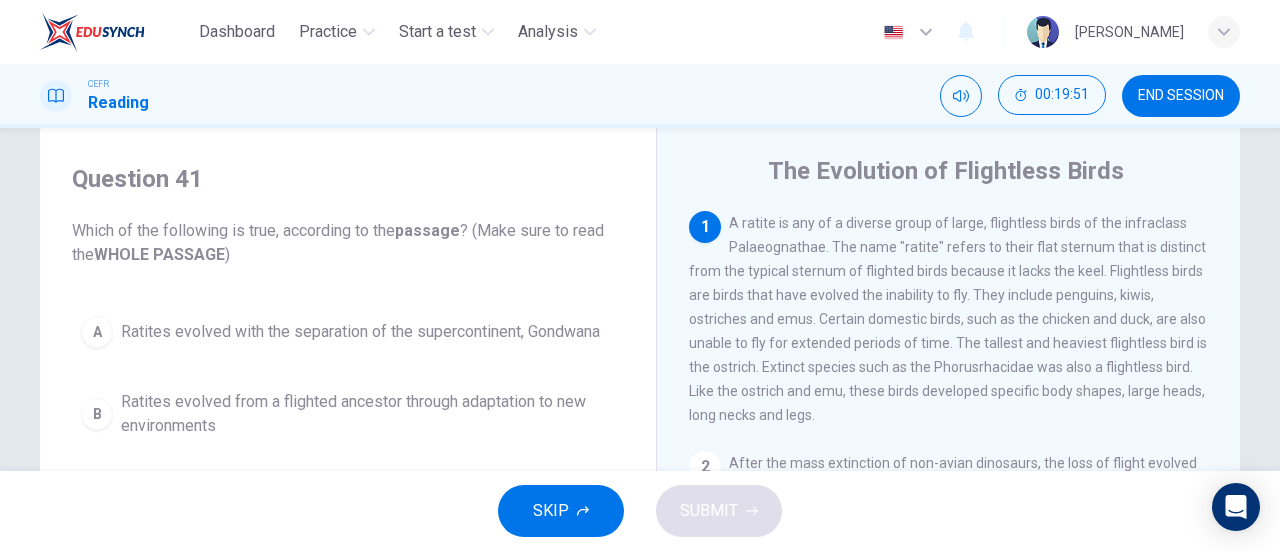 scroll, scrollTop: 43, scrollLeft: 0, axis: vertical 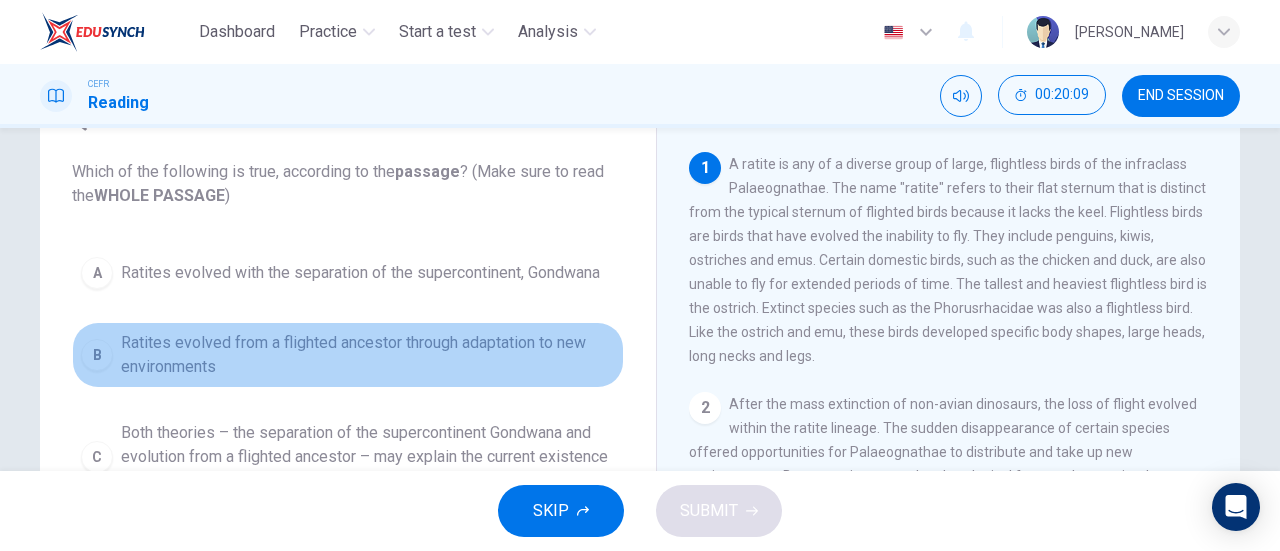 click on "Ratites evolved from a flighted ancestor through adaptation to new environments" at bounding box center (368, 355) 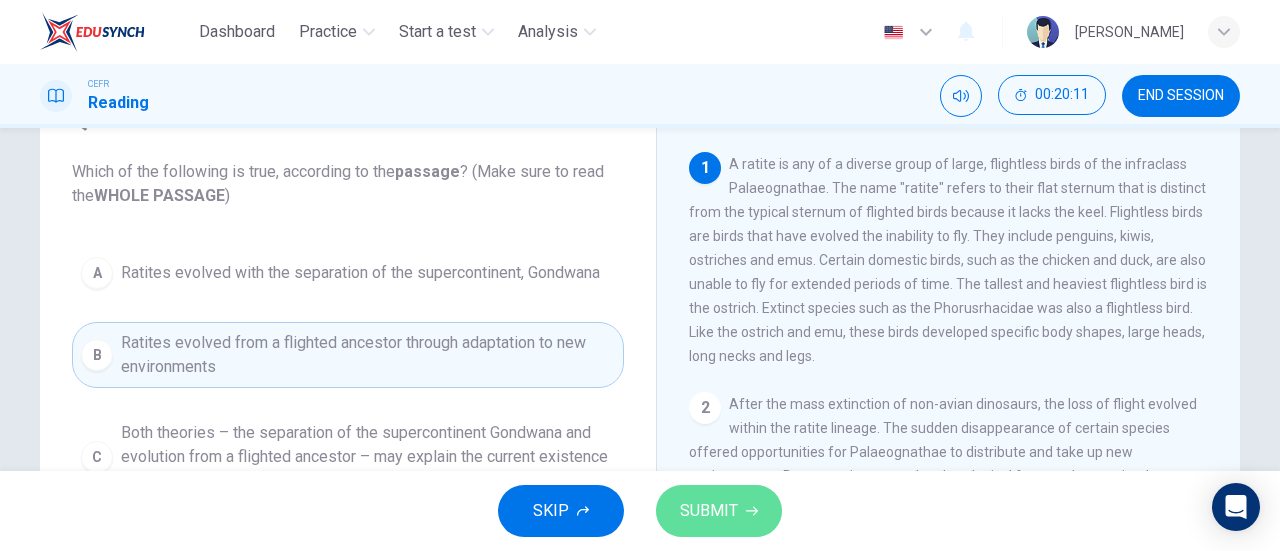 click on "SUBMIT" at bounding box center [709, 511] 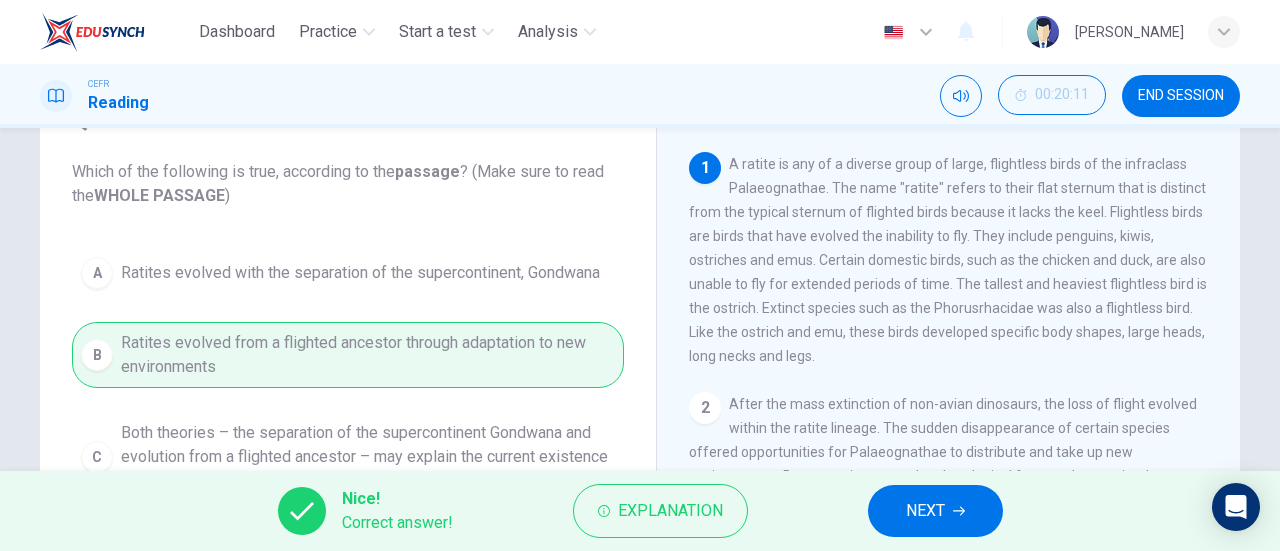 click on "NEXT" at bounding box center (925, 511) 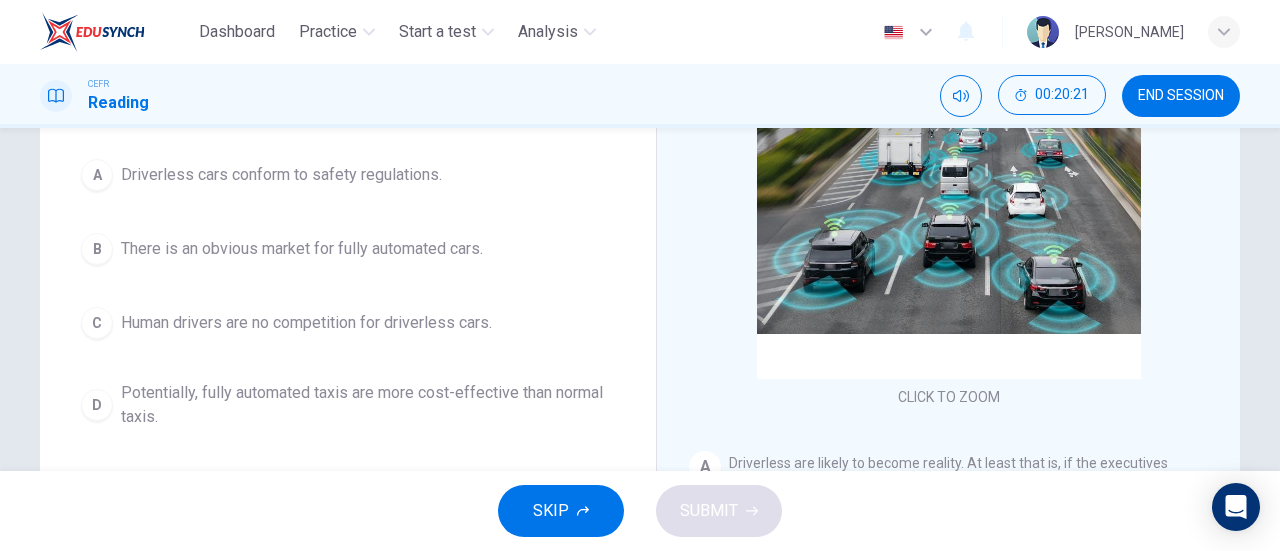scroll, scrollTop: 227, scrollLeft: 0, axis: vertical 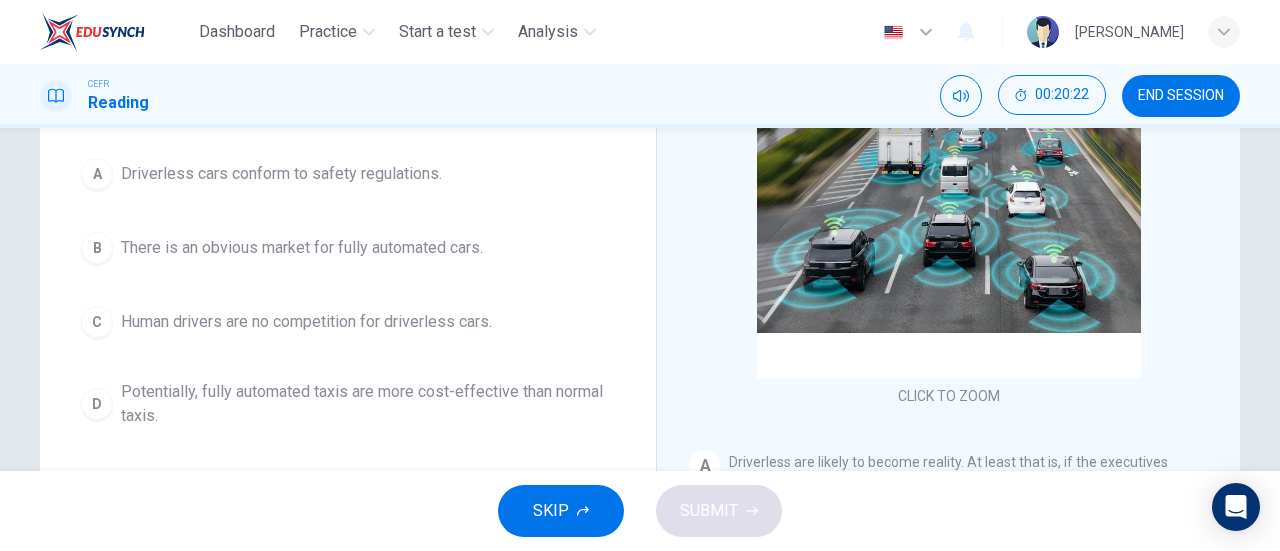 click on "A Driverless cars conform to safety regulations. B There is an obvious market for fully automated cars. C Human drivers are no competition for driverless cars. D Potentially, fully automated taxis are more cost-effective than normal taxis." at bounding box center (348, 293) 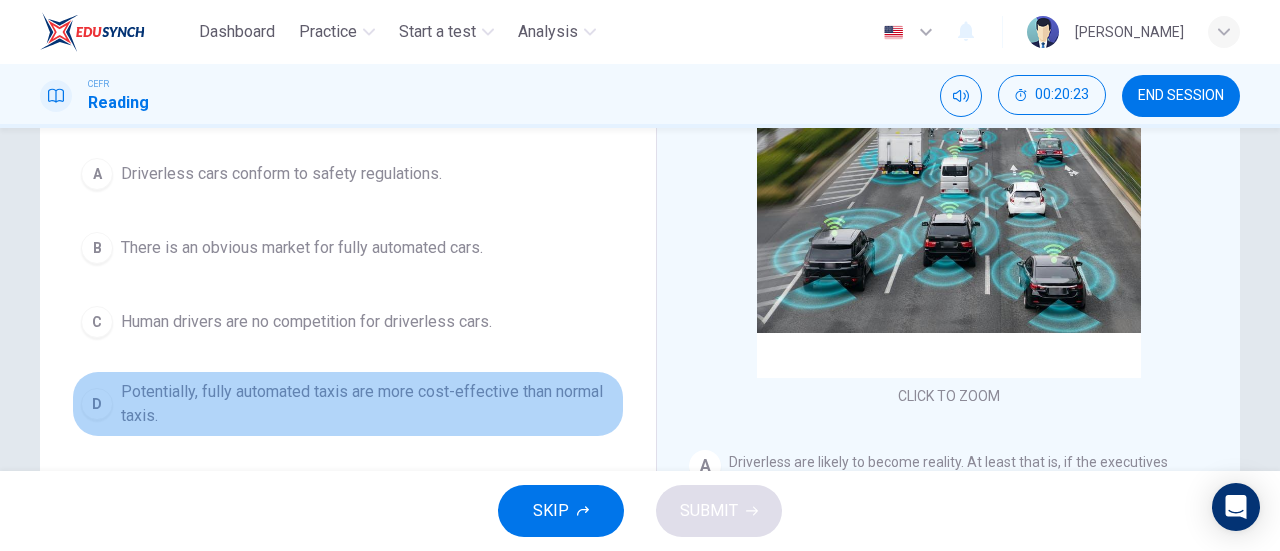 click on "Potentially, fully automated taxis are more cost-effective than normal taxis." at bounding box center (368, 404) 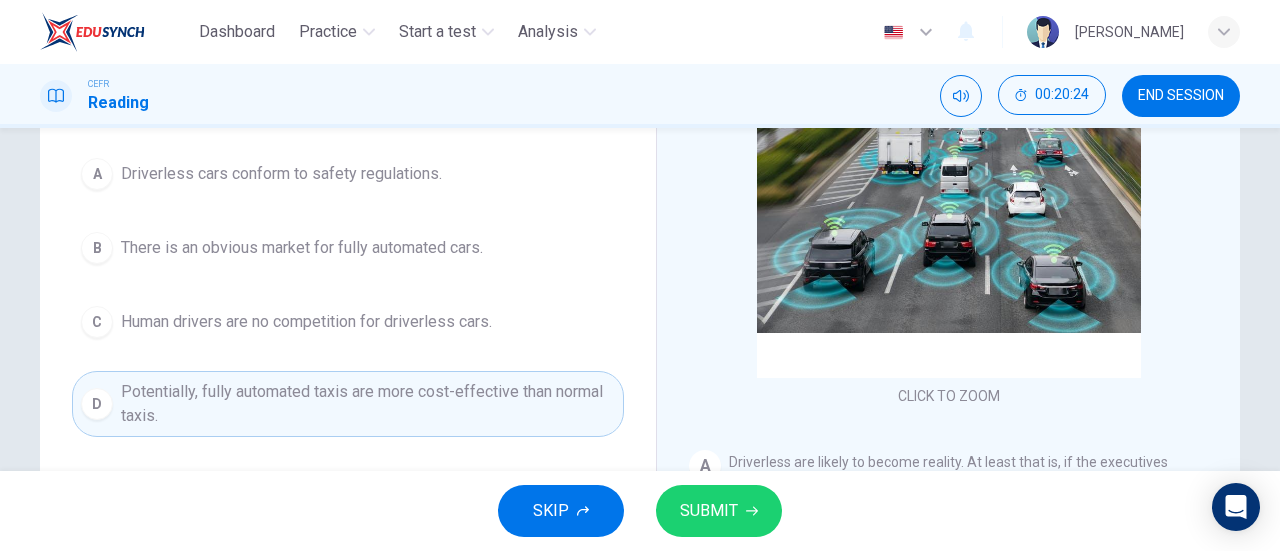 click on "SUBMIT" at bounding box center (709, 511) 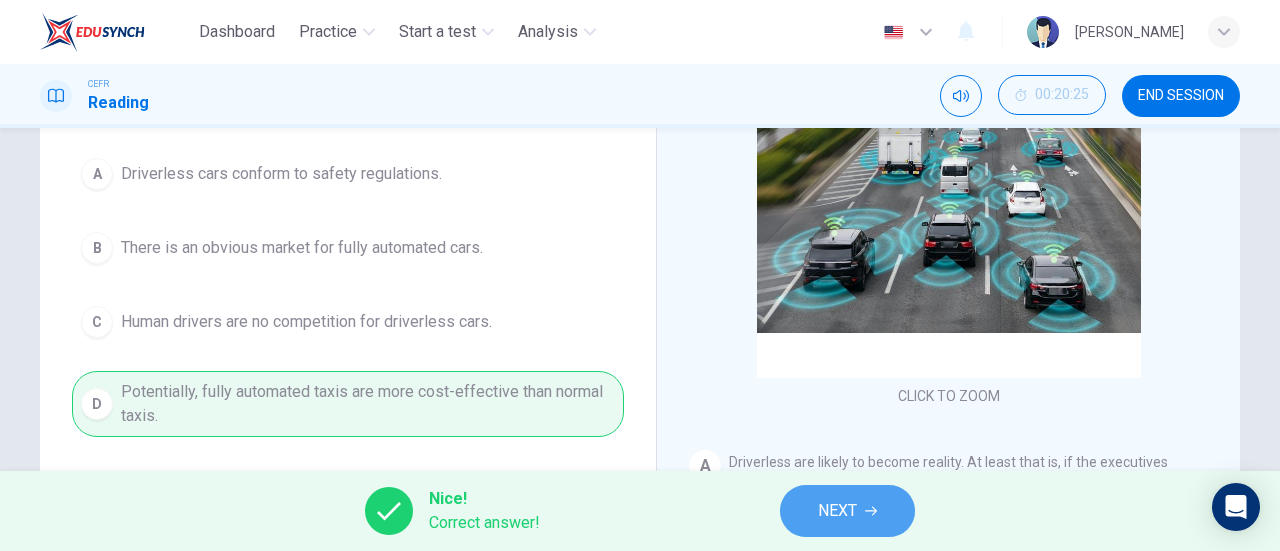 click 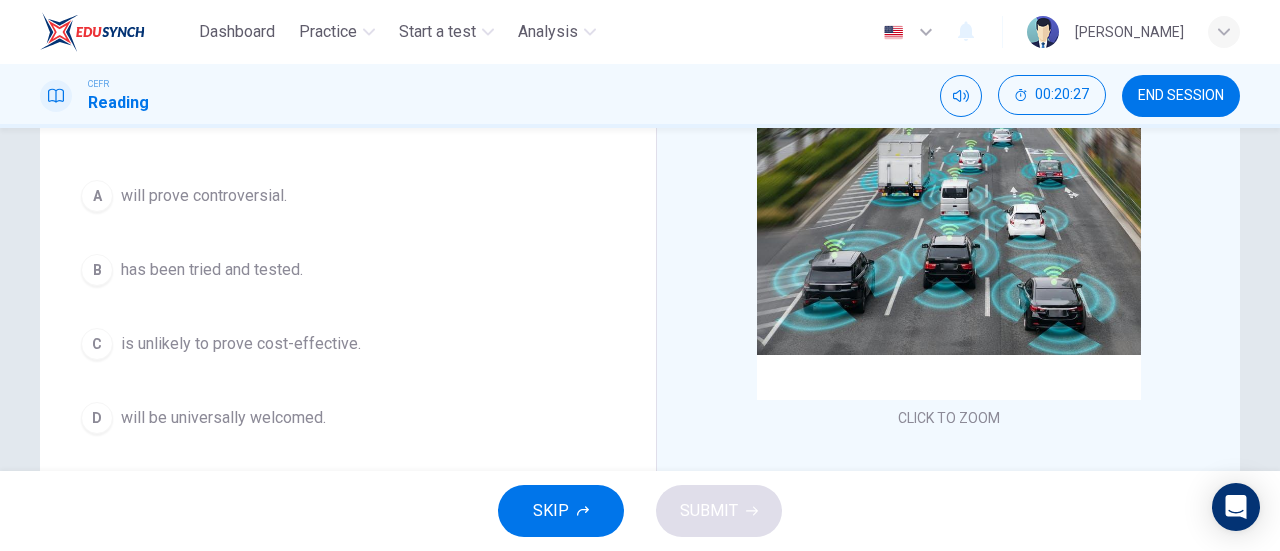 scroll, scrollTop: 208, scrollLeft: 0, axis: vertical 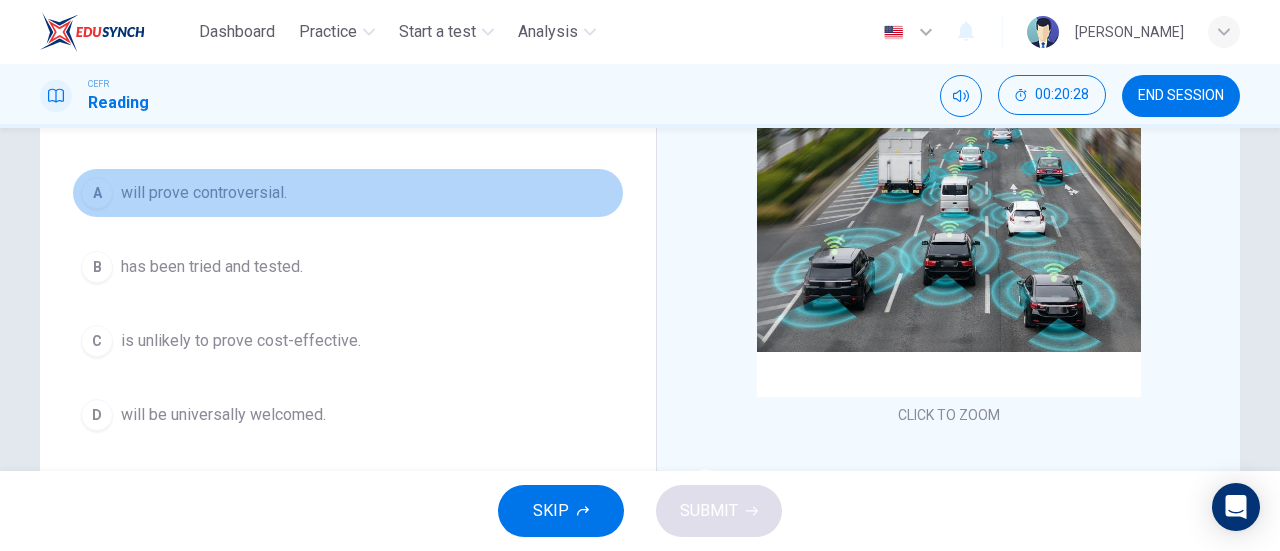 click on "A will prove controversial." at bounding box center (348, 193) 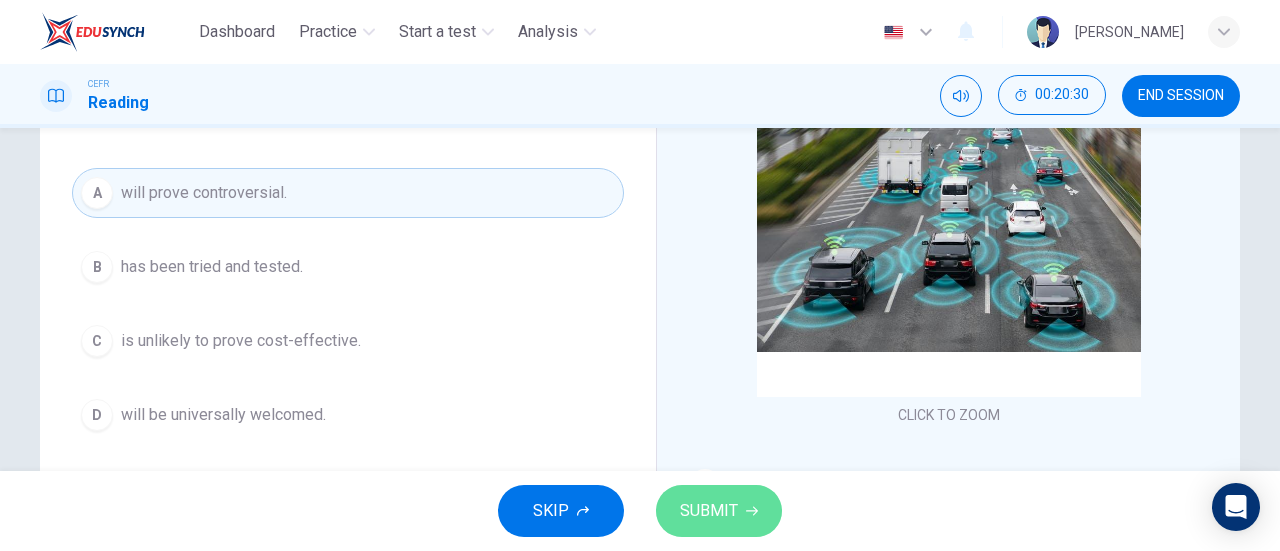 click on "SUBMIT" at bounding box center [719, 511] 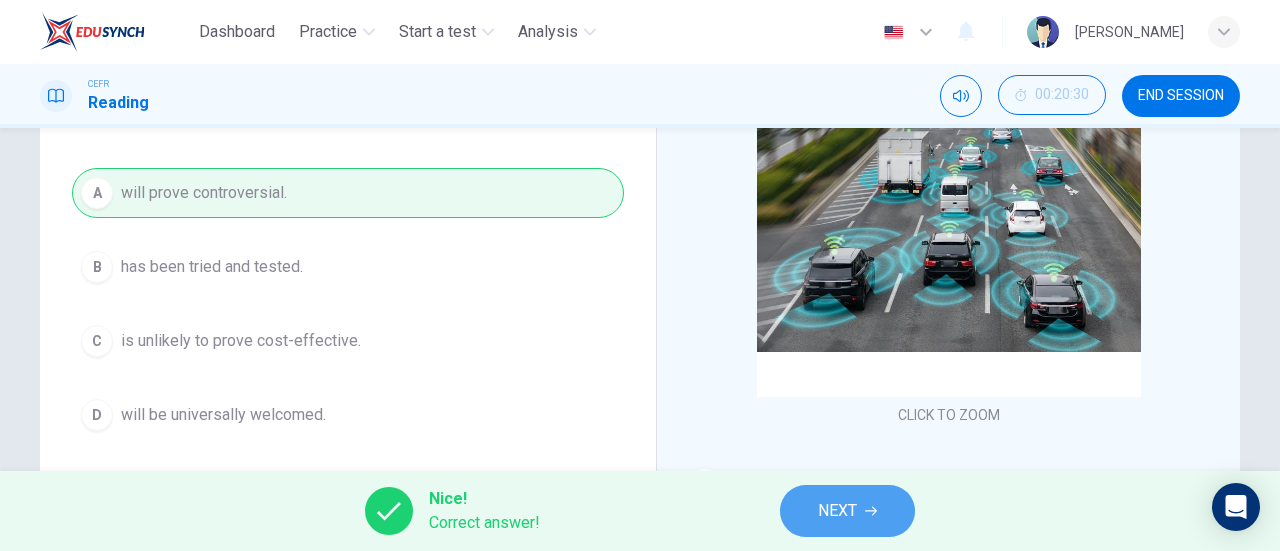click on "NEXT" at bounding box center [847, 511] 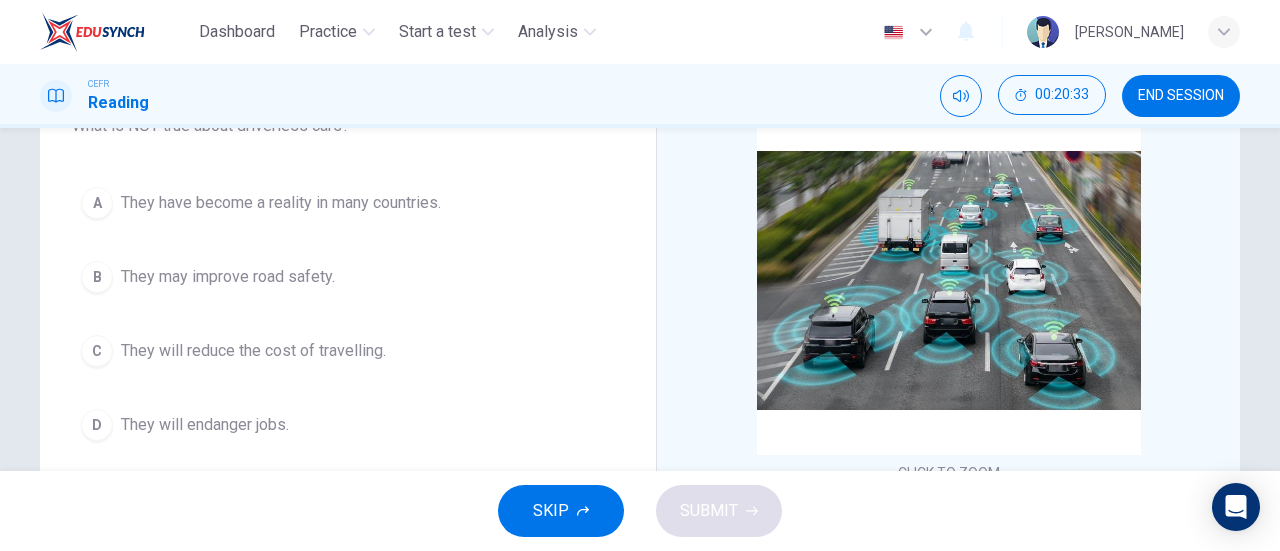 scroll, scrollTop: 151, scrollLeft: 0, axis: vertical 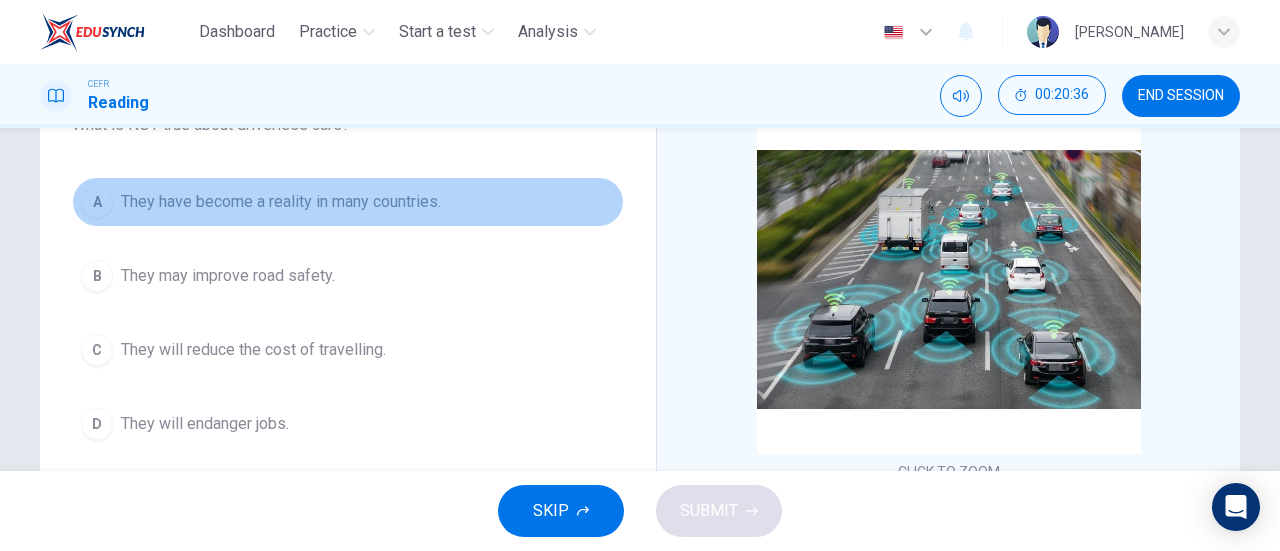 click on "A They have become a reality in many countries." at bounding box center [348, 202] 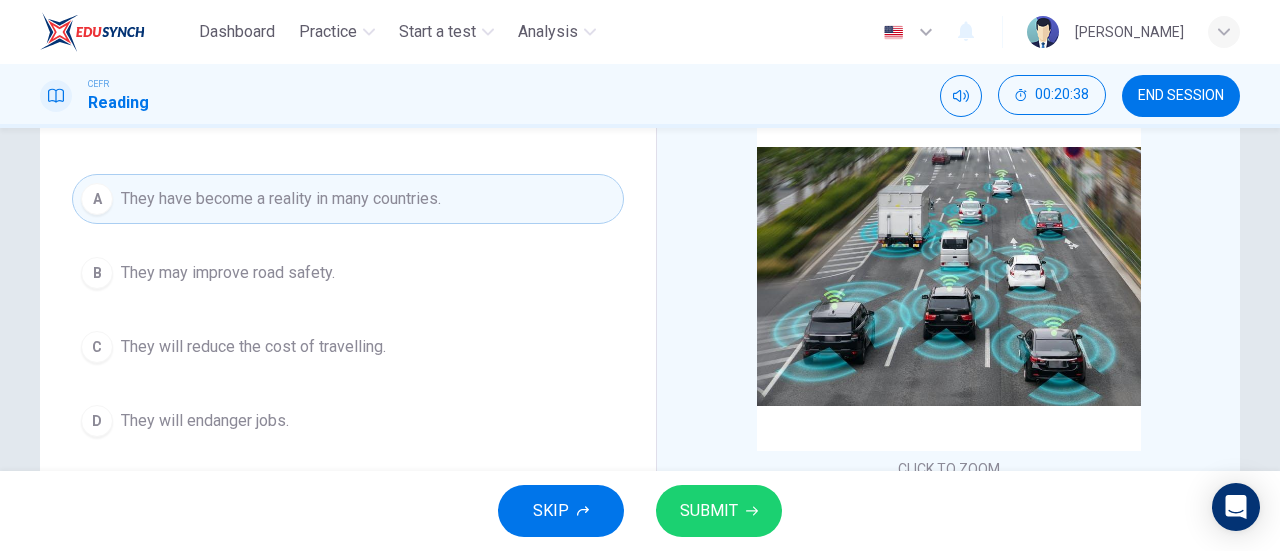 scroll, scrollTop: 155, scrollLeft: 0, axis: vertical 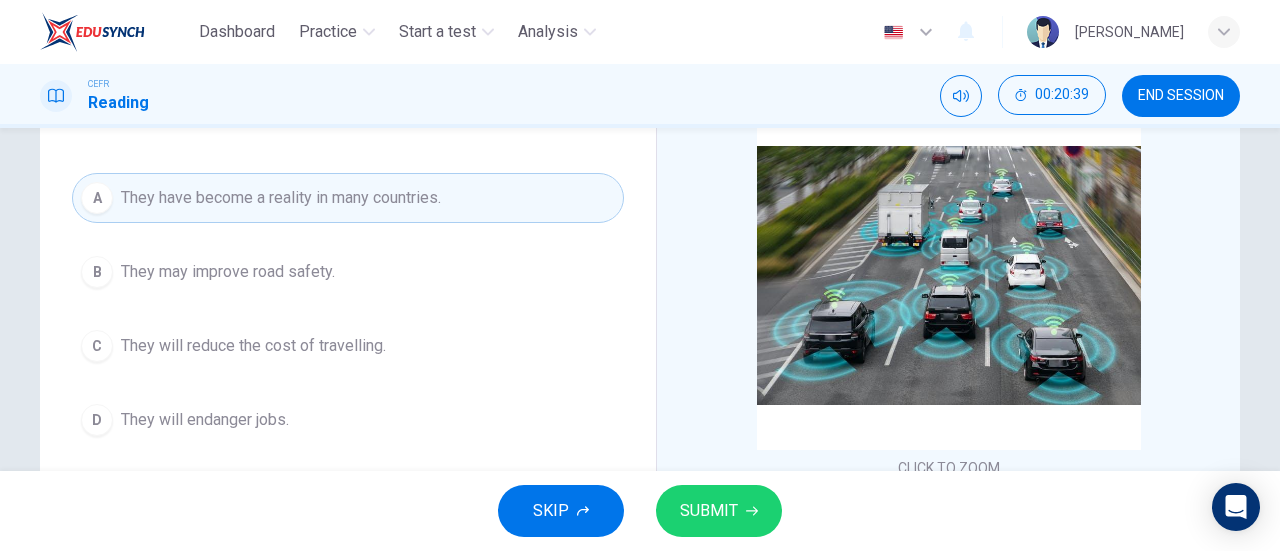 click on "Question 44 What is NOT true about driverless cars? A They have become a reality in many countries. B They may improve road safety. C They will reduce the cost of travelling. D They will endanger jobs." at bounding box center [348, 249] 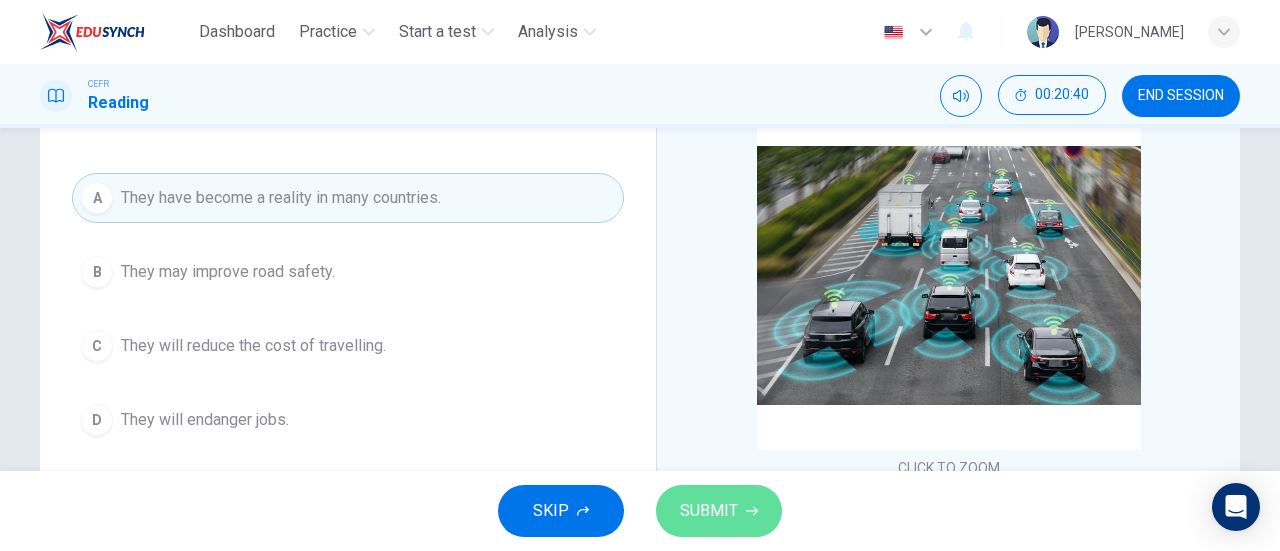 click on "SUBMIT" at bounding box center [719, 511] 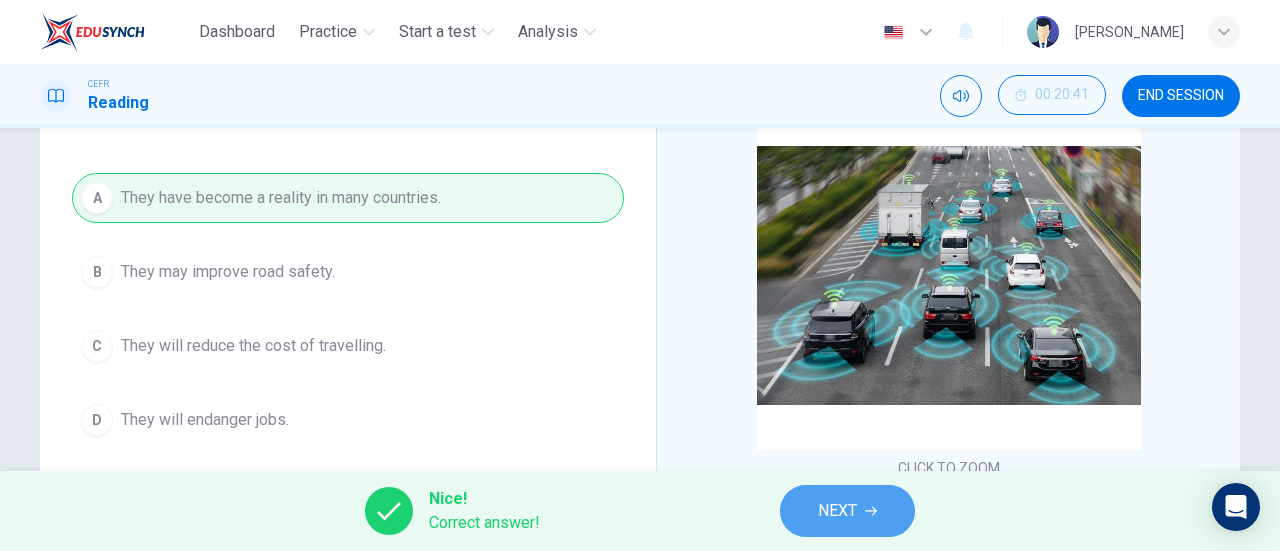 click on "NEXT" at bounding box center (847, 511) 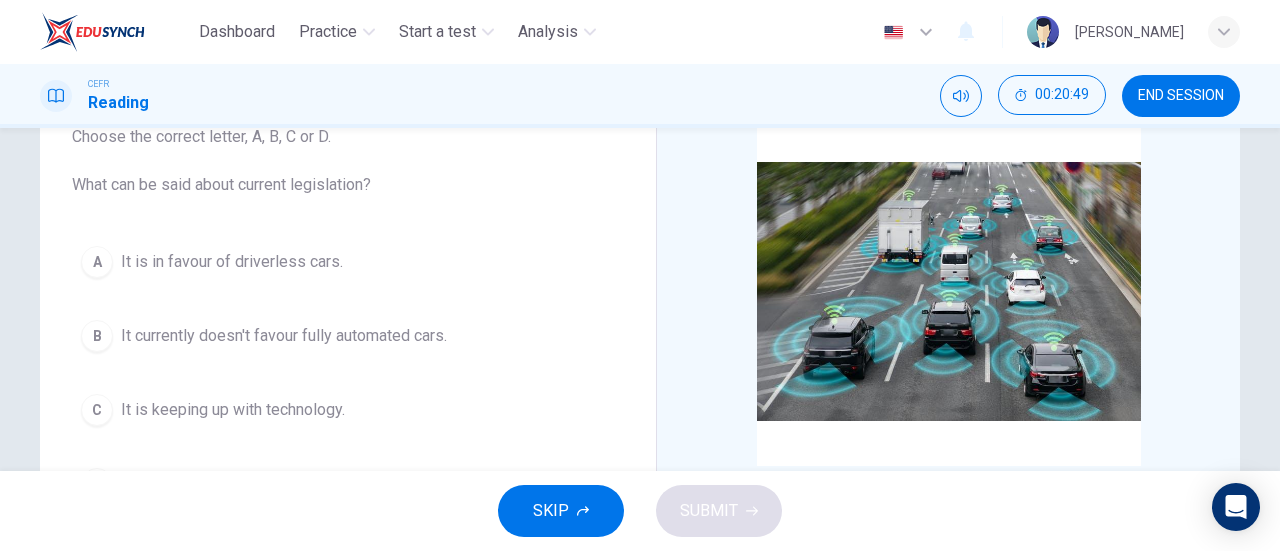 scroll, scrollTop: 138, scrollLeft: 0, axis: vertical 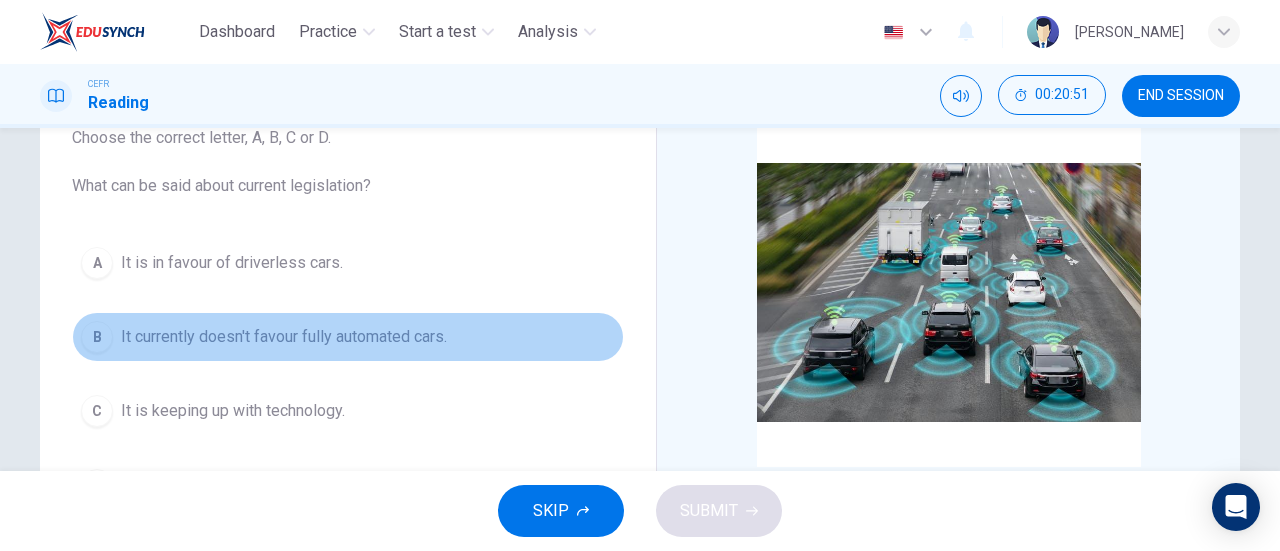 click on "B It currently doesn't favour fully automated cars." at bounding box center (348, 337) 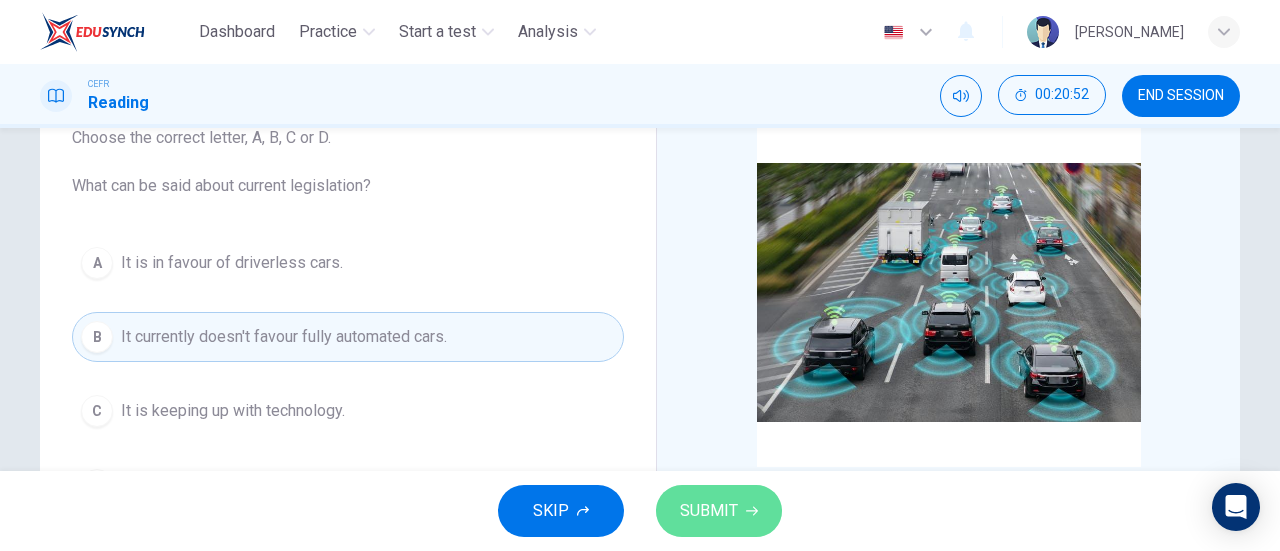 click on "SUBMIT" at bounding box center (709, 511) 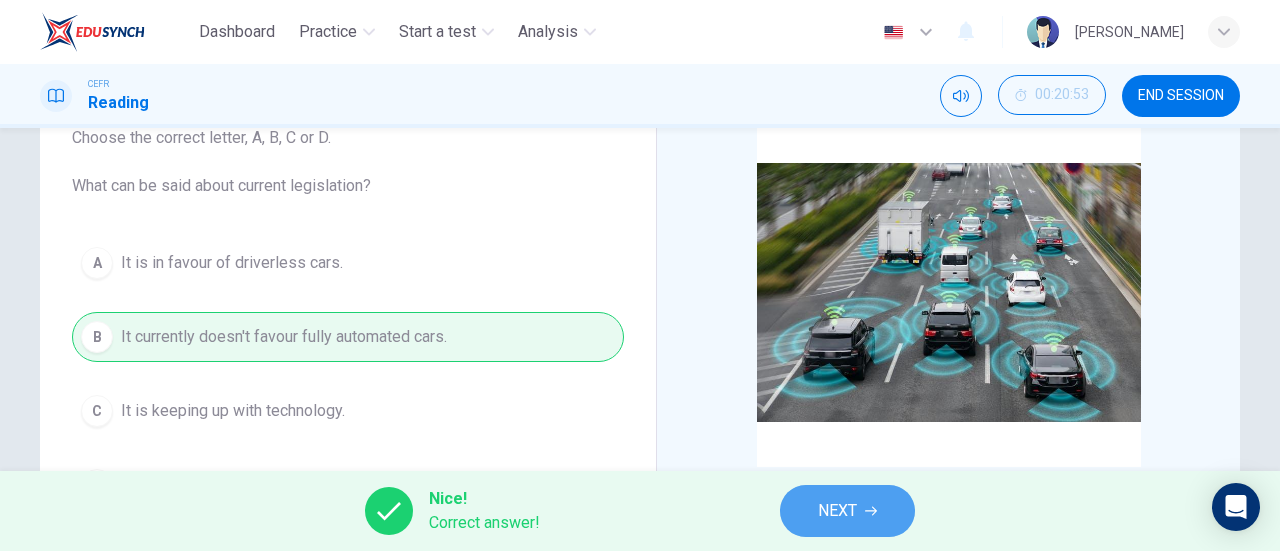 click on "NEXT" at bounding box center (847, 511) 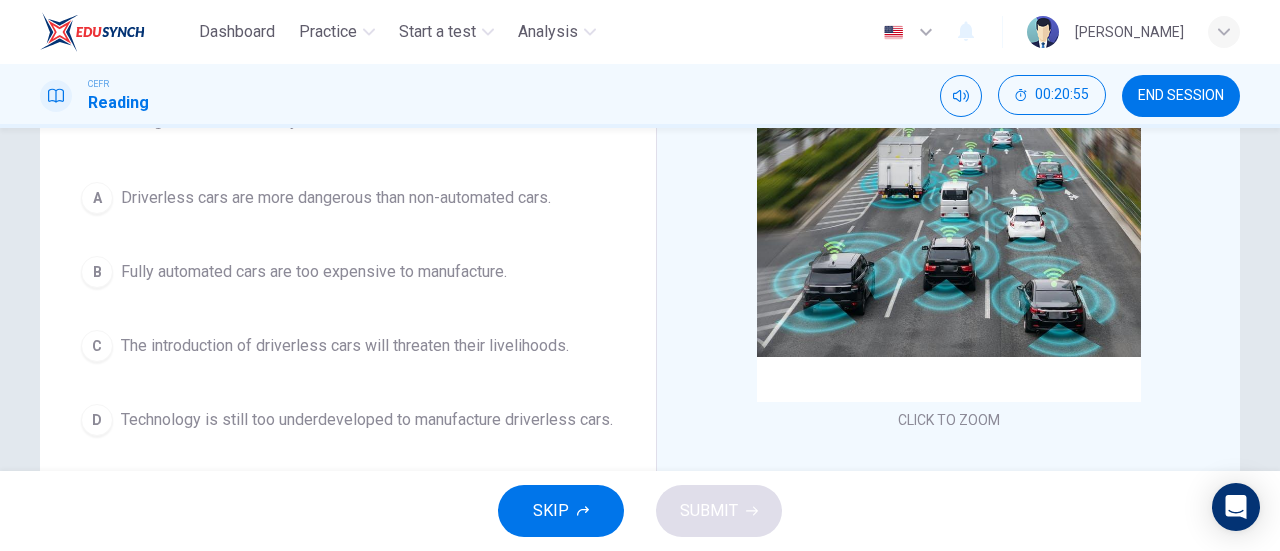 scroll, scrollTop: 204, scrollLeft: 0, axis: vertical 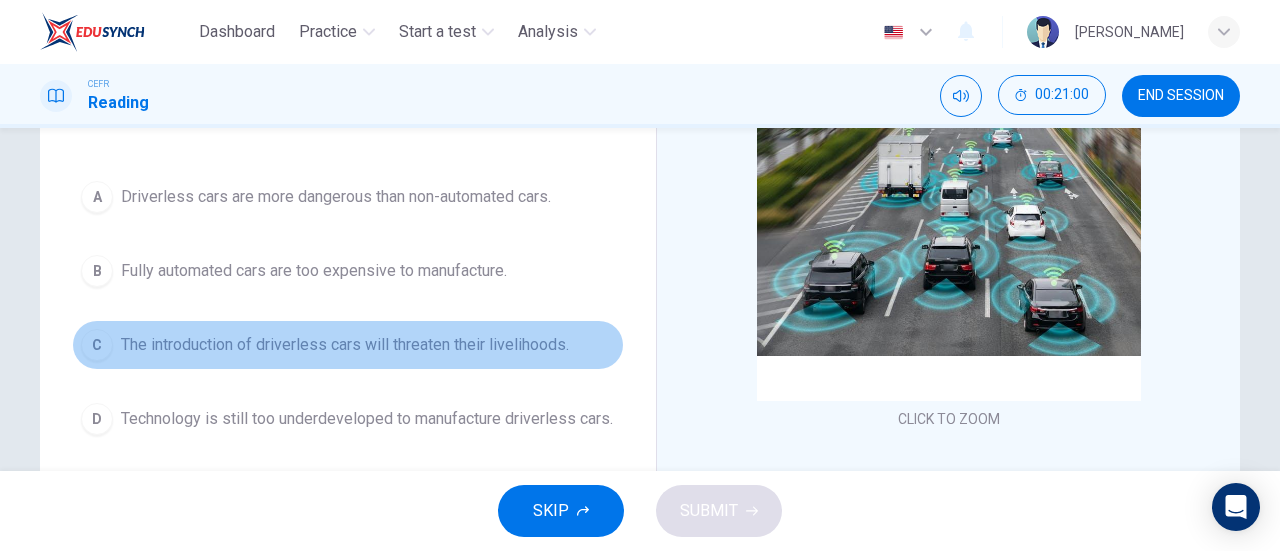 click on "C The introduction of driverless cars will threaten their livelihoods." at bounding box center (348, 345) 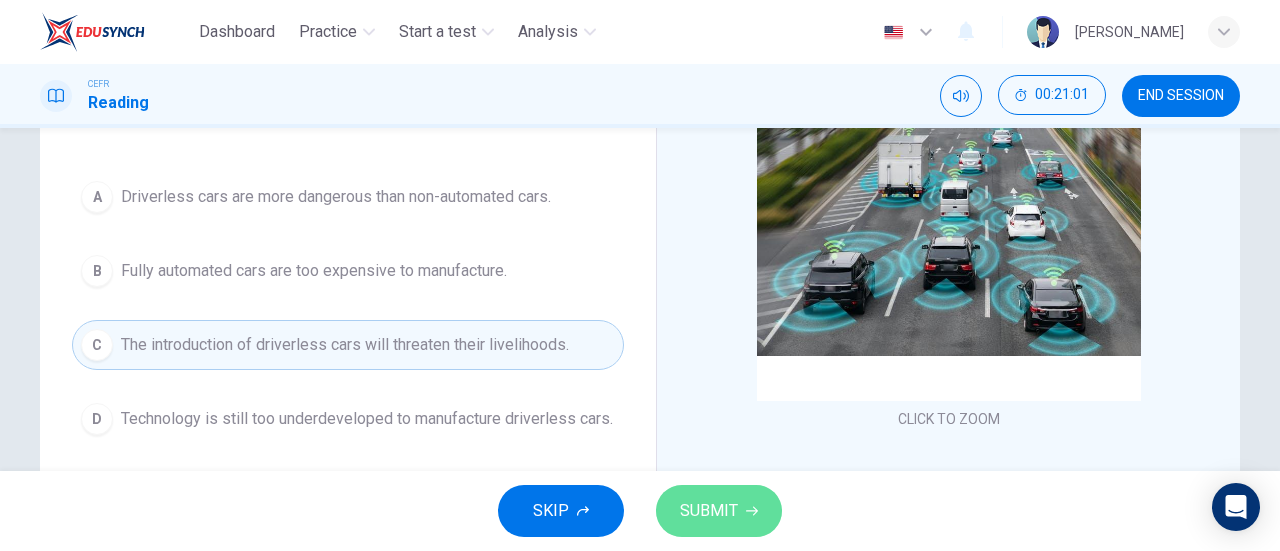 click on "SUBMIT" at bounding box center (719, 511) 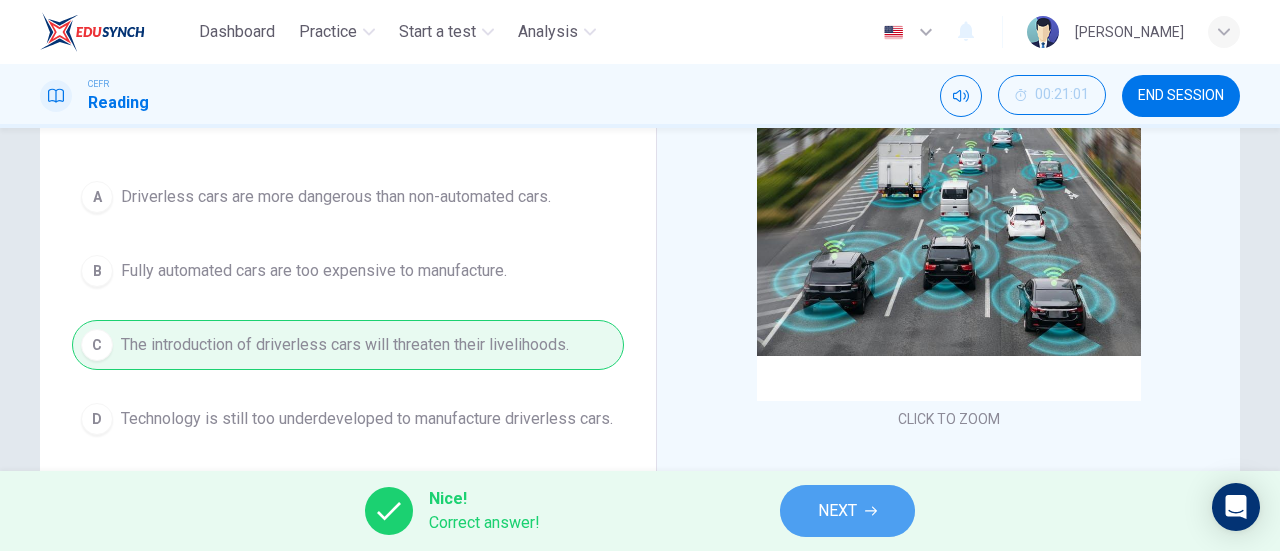 click on "NEXT" at bounding box center (847, 511) 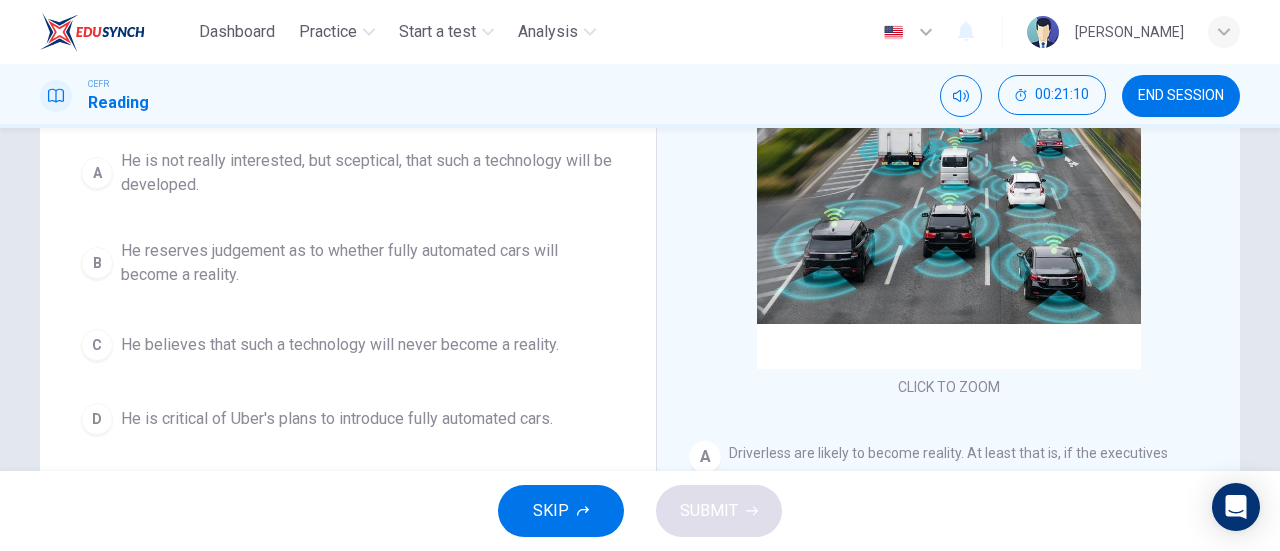 scroll, scrollTop: 237, scrollLeft: 0, axis: vertical 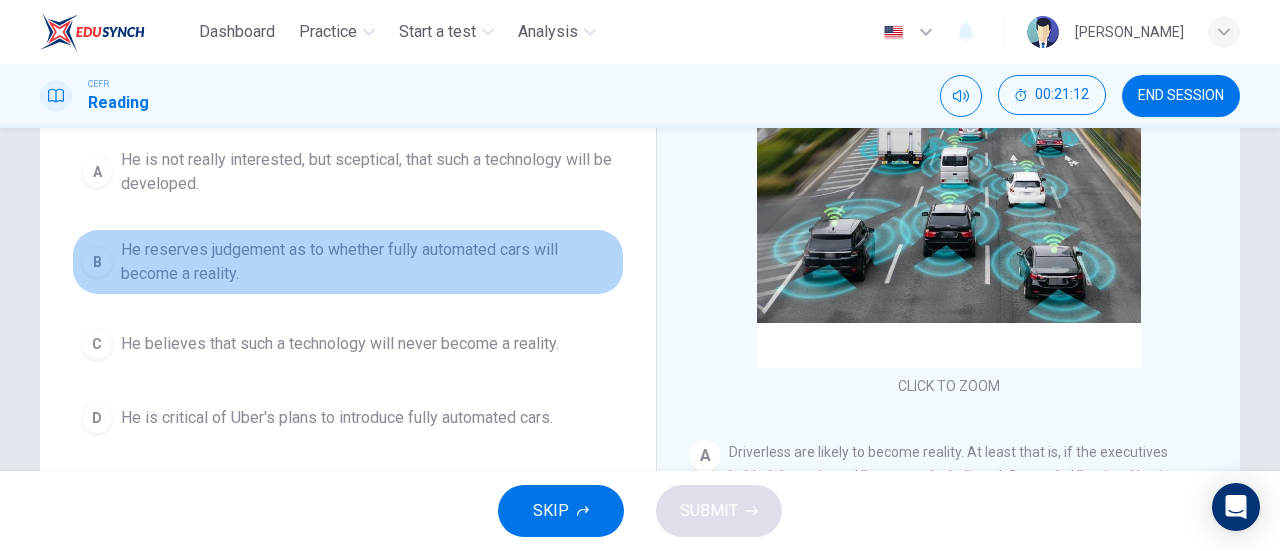 click on "He reserves judgement as to whether fully automated cars will become a reality." at bounding box center (368, 262) 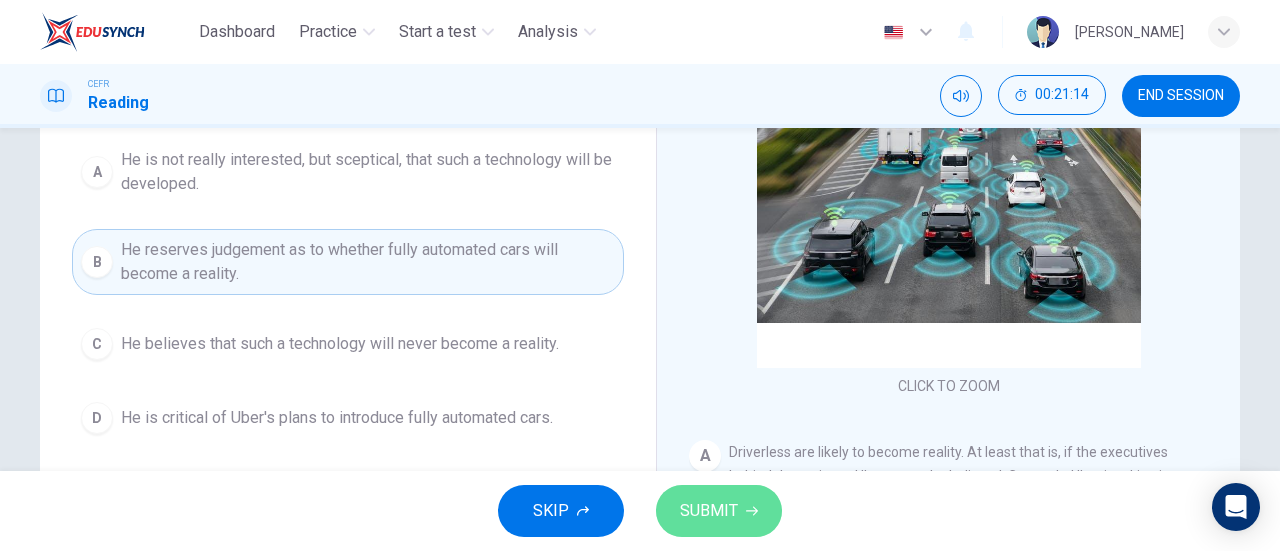 click on "SUBMIT" at bounding box center [719, 511] 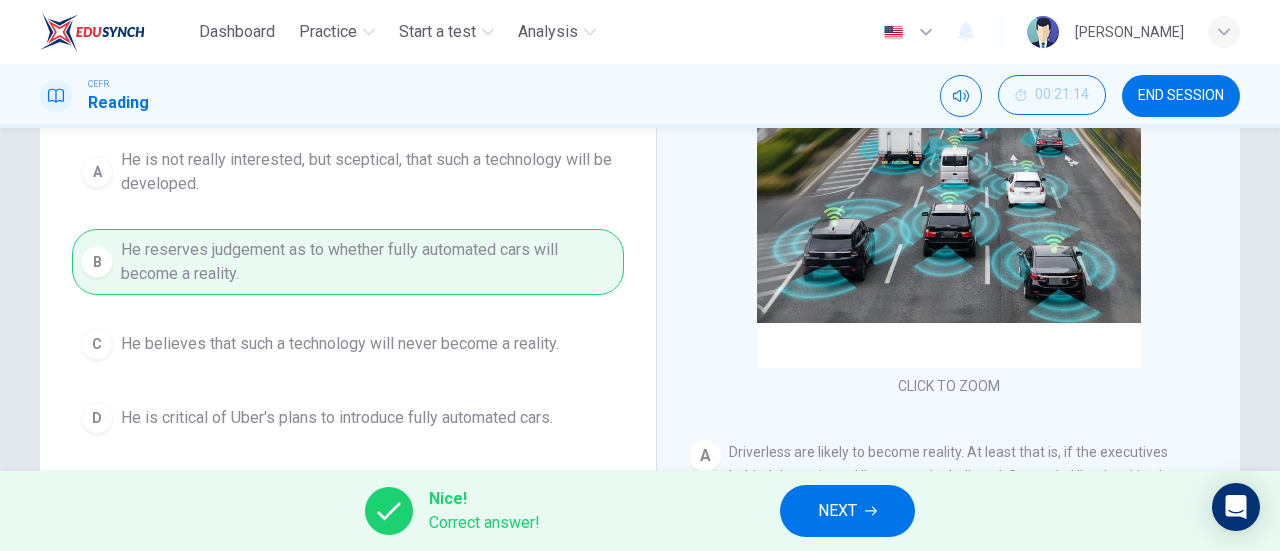 click on "NEXT" at bounding box center [847, 511] 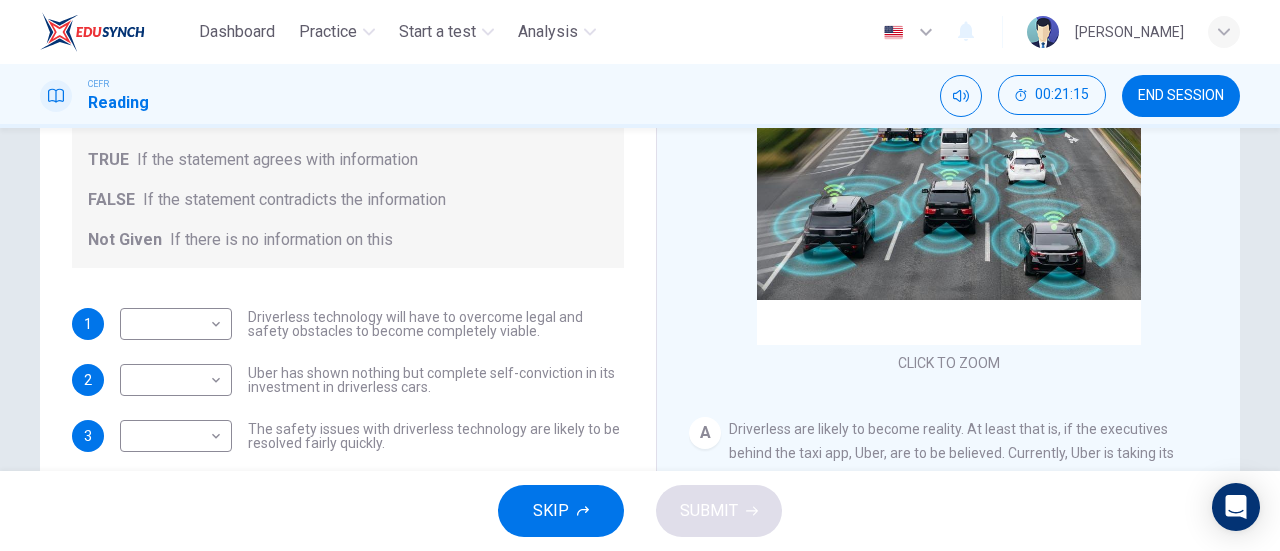scroll, scrollTop: 287, scrollLeft: 0, axis: vertical 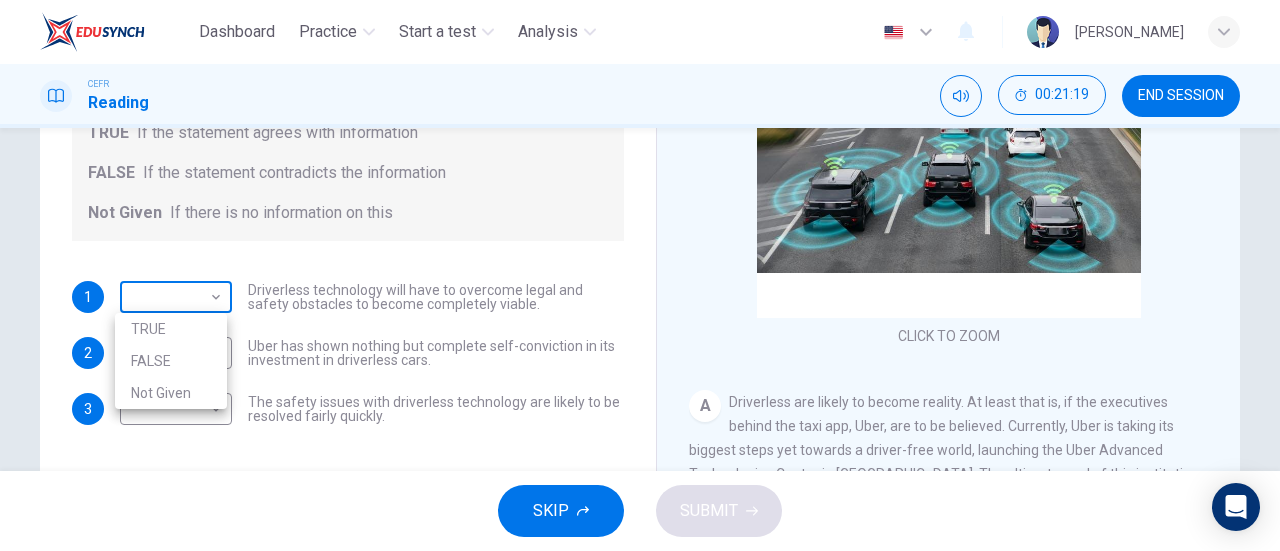 click on "Dashboard Practice Start a test Analysis English en ​ [PERSON_NAME] CEFR Reading 00:21:19 END SESSION Question 48 Do the following statements agree with the information given in the text? For questions following questions, write TRUE If the statement agrees with information FALSE If the statement contradicts the information Not Given If there is no information on this 1 ​ ​ Driverless technology will have to overcome legal and safety obstacles to become completely viable. 2 ​ ​ Uber has shown nothing but complete self-conviction in its investment in driverless cars. 3 ​ ​ The safety issues with driverless technology are likely to be resolved fairly quickly. Driverless cars CLICK TO ZOOM Click to Zoom A B C D E F G H SKIP SUBMIT EduSynch - Online Language Proficiency Testing
Dashboard Practice Start a test Analysis Notifications © Copyright  2025 TRUE FALSE Not Given" at bounding box center [640, 275] 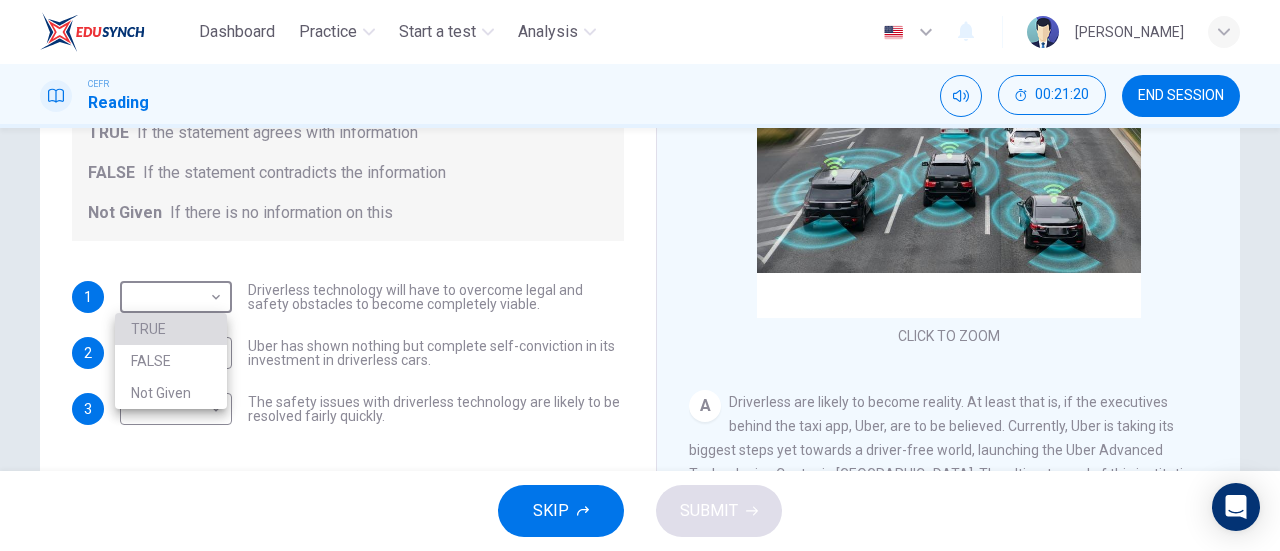 click on "TRUE" at bounding box center (171, 329) 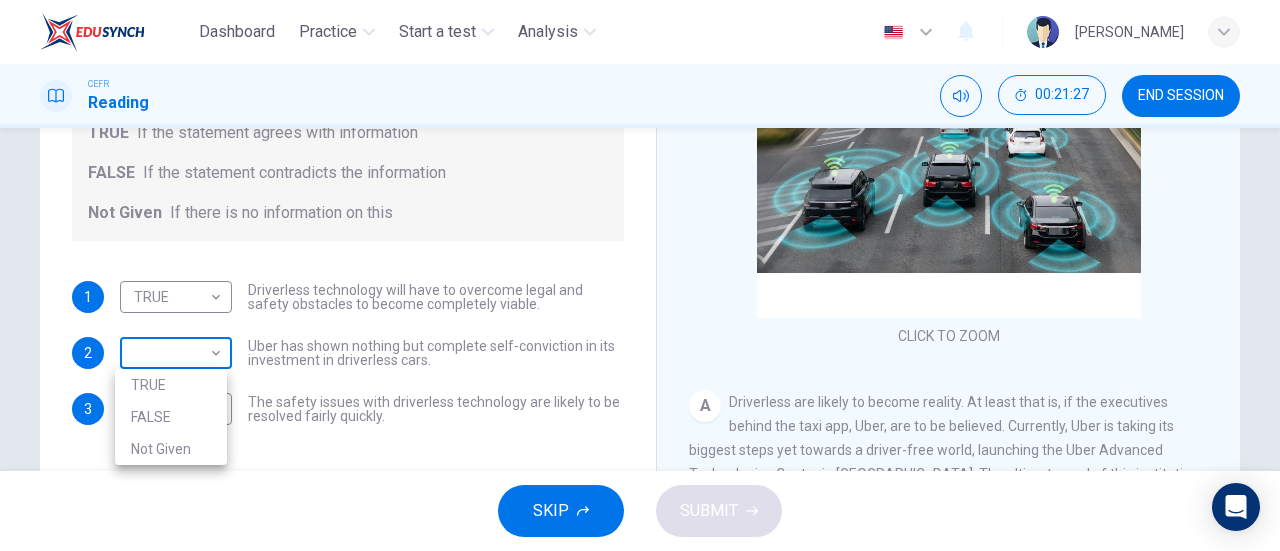 click on "Dashboard Practice Start a test Analysis English en ​ [PERSON_NAME] CEFR Reading 00:21:27 END SESSION Question 48 Do the following statements agree with the information given in the text? For questions following questions, write TRUE If the statement agrees with information FALSE If the statement contradicts the information Not Given If there is no information on this 1 TRUE TRUE ​ Driverless technology will have to overcome legal and safety obstacles to become completely viable. 2 ​ ​ Uber has shown nothing but complete self-conviction in its investment in driverless cars. 3 ​ ​ The safety issues with driverless technology are likely to be resolved fairly quickly. Driverless cars CLICK TO ZOOM Click to Zoom A B C D E F G H SKIP SUBMIT EduSynch - Online Language Proficiency Testing
Dashboard Practice Start a test Analysis Notifications © Copyright  2025 TRUE FALSE Not Given" at bounding box center (640, 275) 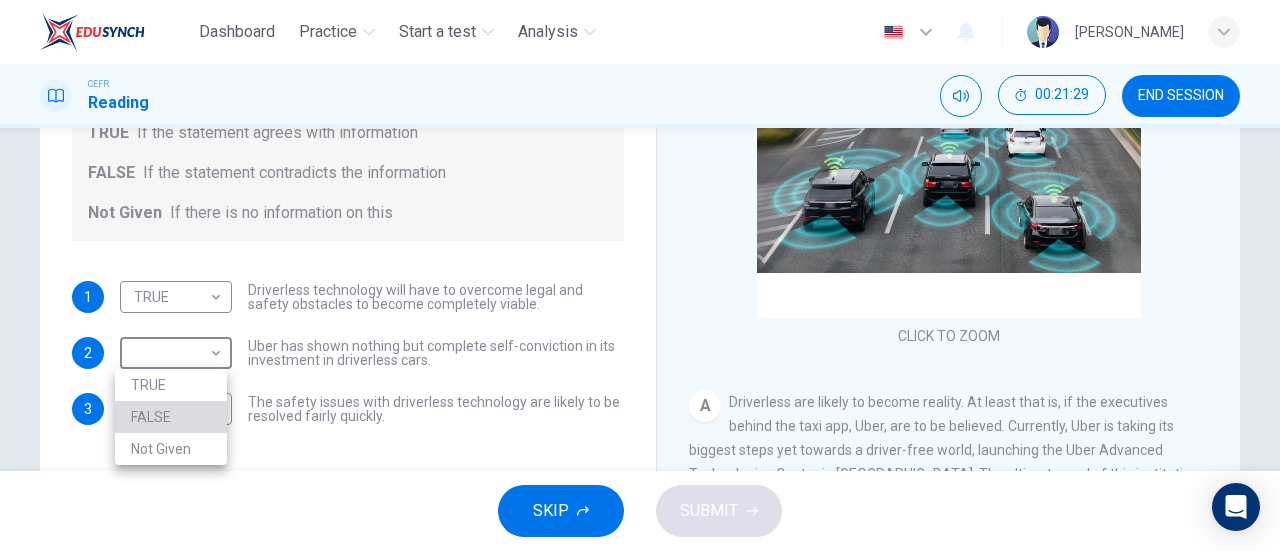 click on "FALSE" at bounding box center [171, 417] 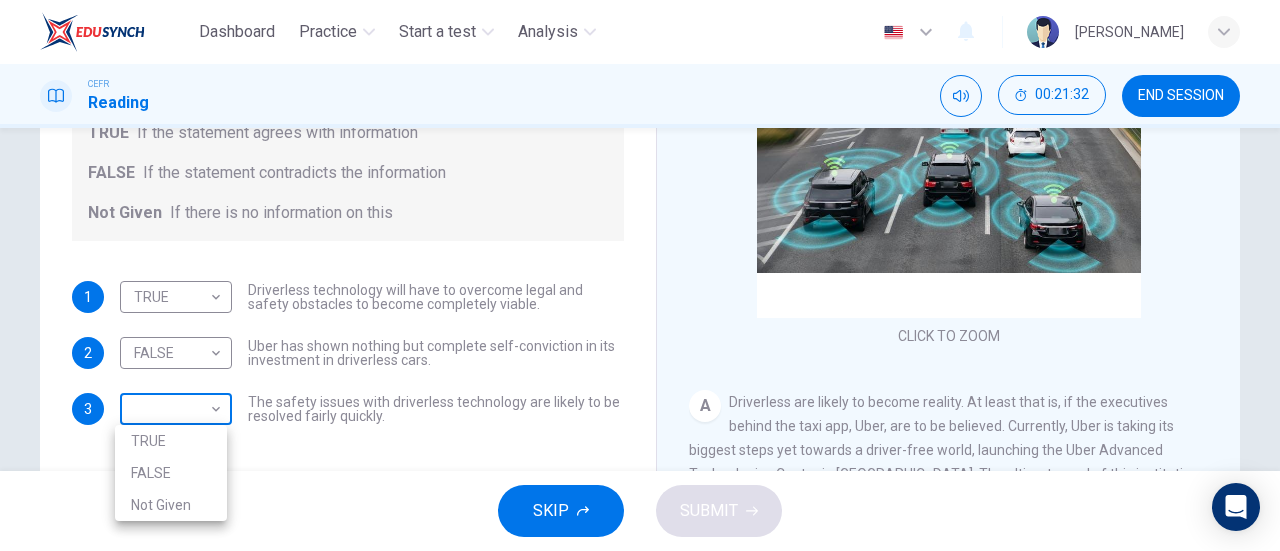 click on "Dashboard Practice Start a test Analysis English en ​ [PERSON_NAME] CEFR Reading 00:21:32 END SESSION Question 48 Do the following statements agree with the information given in the text? For questions following questions, write TRUE If the statement agrees with information FALSE If the statement contradicts the information Not Given If there is no information on this 1 TRUE TRUE ​ Driverless technology will have to overcome legal and safety obstacles to become completely viable. 2 FALSE FALSE ​ Uber has shown nothing but complete self-conviction in its investment in driverless cars. 3 ​ ​ The safety issues with driverless technology are likely to be resolved fairly quickly. Driverless cars CLICK TO ZOOM Click to Zoom A B C D E F G H SKIP SUBMIT EduSynch - Online Language Proficiency Testing
Dashboard Practice Start a test Analysis Notifications © Copyright  2025 TRUE FALSE Not Given" at bounding box center (640, 275) 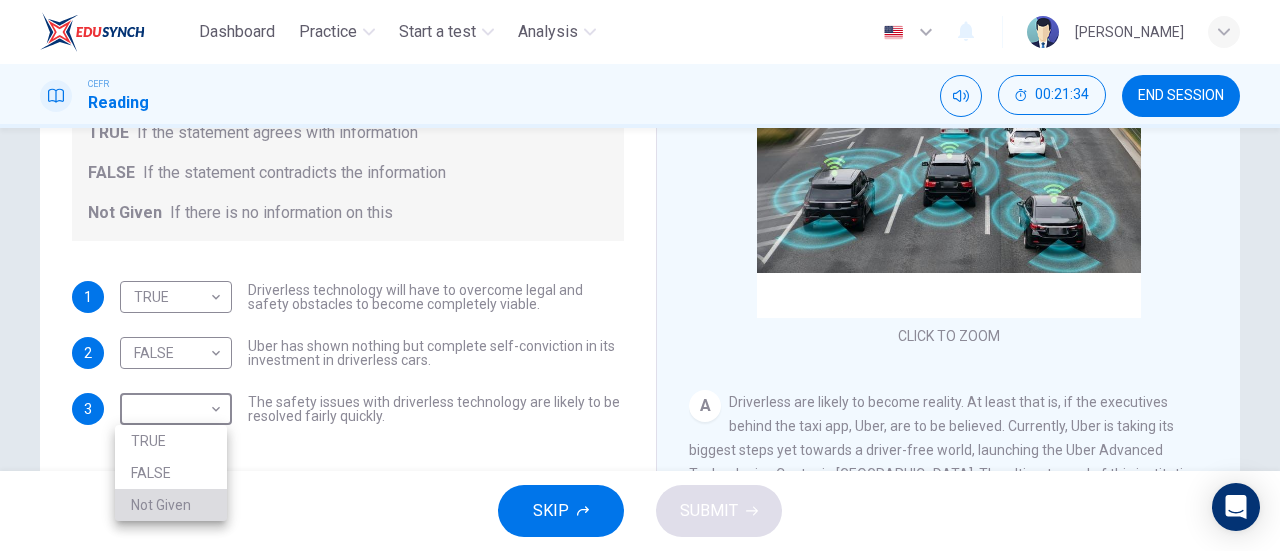 click on "Not Given" at bounding box center (171, 505) 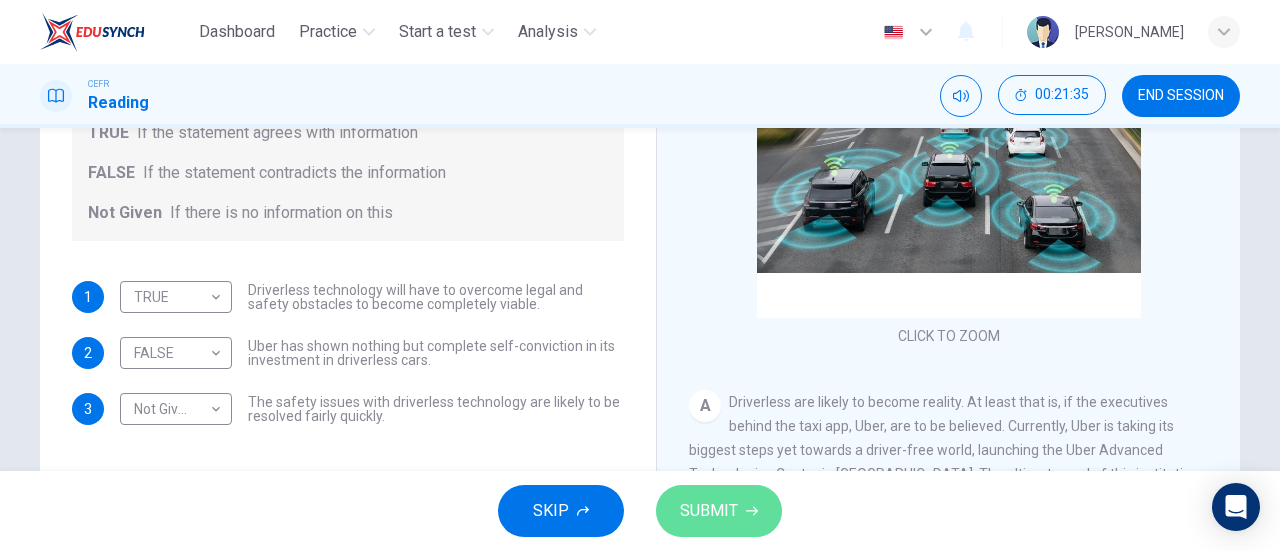 click on "SUBMIT" at bounding box center [719, 511] 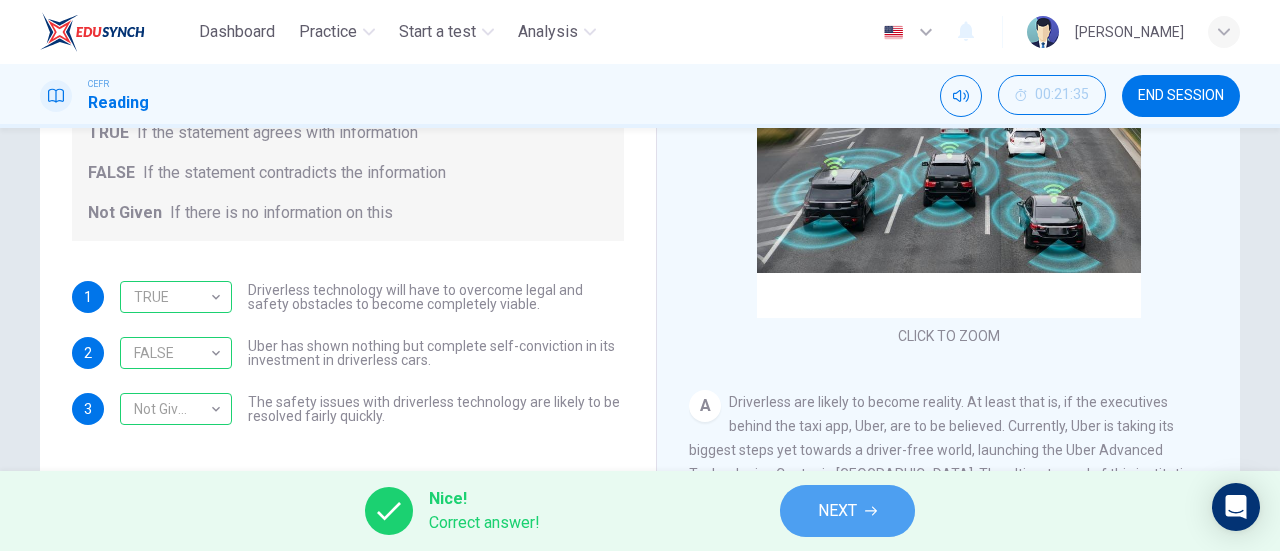 click on "NEXT" at bounding box center (837, 511) 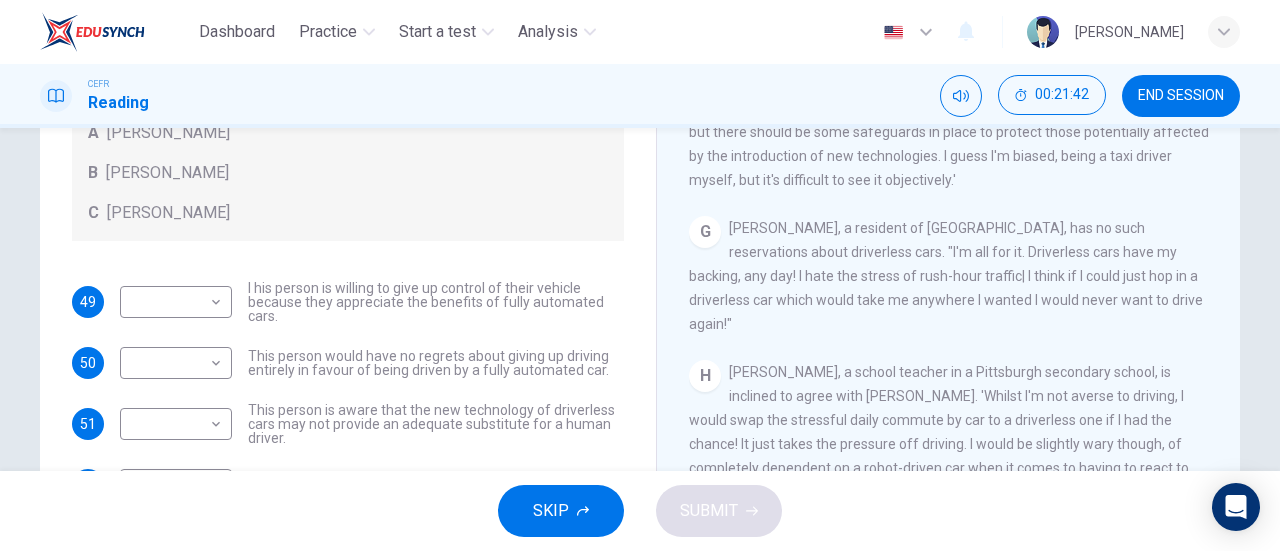 scroll, scrollTop: 1461, scrollLeft: 0, axis: vertical 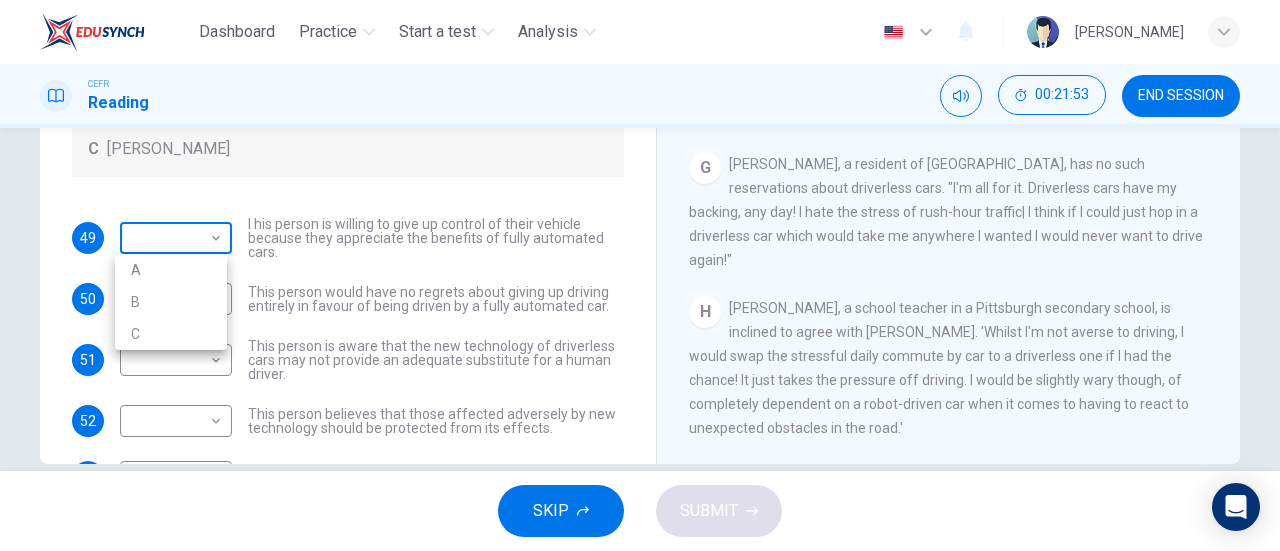 click on "Dashboard Practice Start a test Analysis English en ​ [PERSON_NAME] CEFR Reading 00:21:53 END SESSION Questions 49 - 53 Look at the following statements, and the list of people. Match each statement to the correct person, A-C. You may use any letter more than once.
A [PERSON_NAME] B [PERSON_NAME] C [PERSON_NAME] 49 ​ ​ I his person is willing to give up control of their vehicle because they appreciate the benefits of fully automated cars. 50 ​ ​ This person would have no regrets about giving up driving entirely in favour of being driven by a fully automated car. 51 ​ ​ This person is aware that the new technology of driverless cars may not provide an adequate substitute for a human driver. 52 ​ ​ This person believes that those affected adversely by new technology should be protected from its effects. 53 ​ ​ This person enjoys driving but only under favourable conditions. Driverless cars CLICK TO ZOOM Click to Zoom A B C D E F G H SKIP SUBMIT
Dashboard Practice" at bounding box center [640, 275] 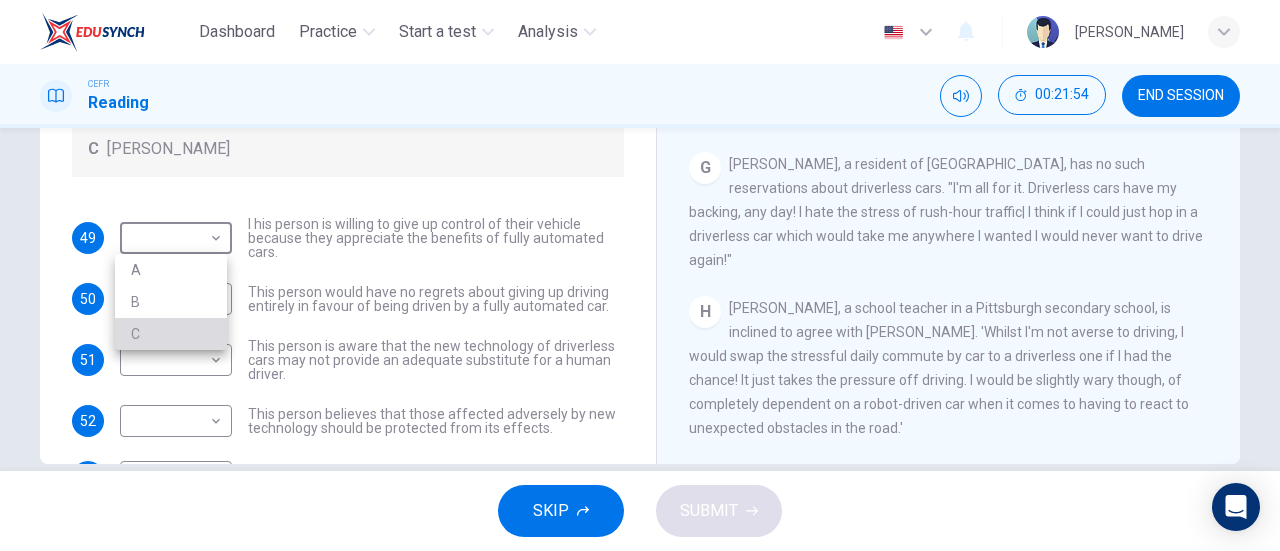 click on "C" at bounding box center [171, 334] 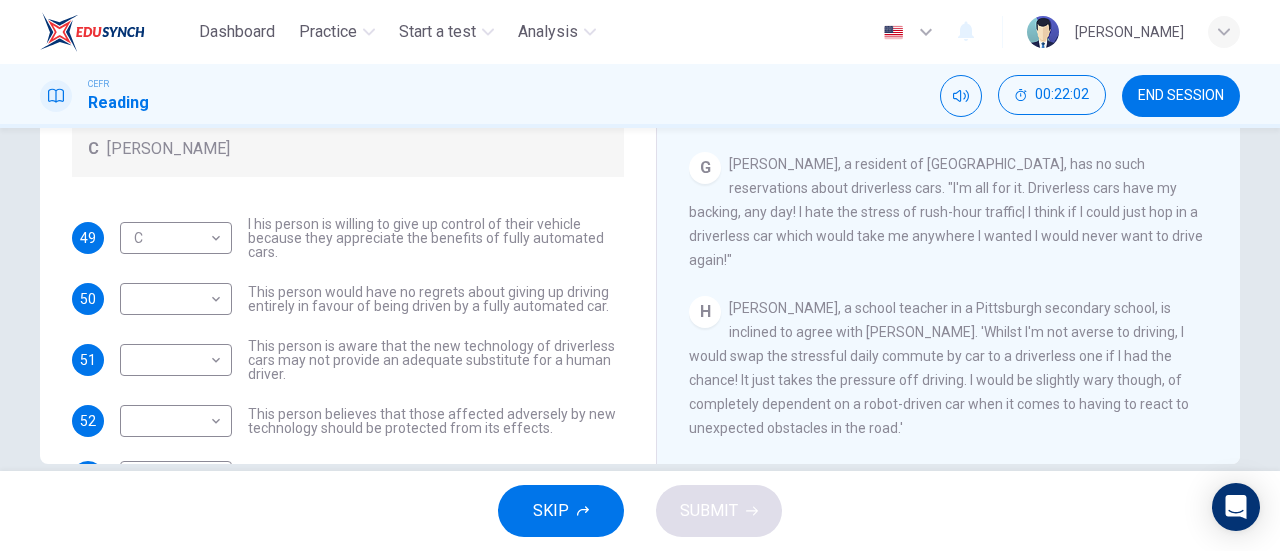 click on "This person is aware that the new technology of driverless cars may not provide an adequate substitute for a human driver." at bounding box center (436, 360) 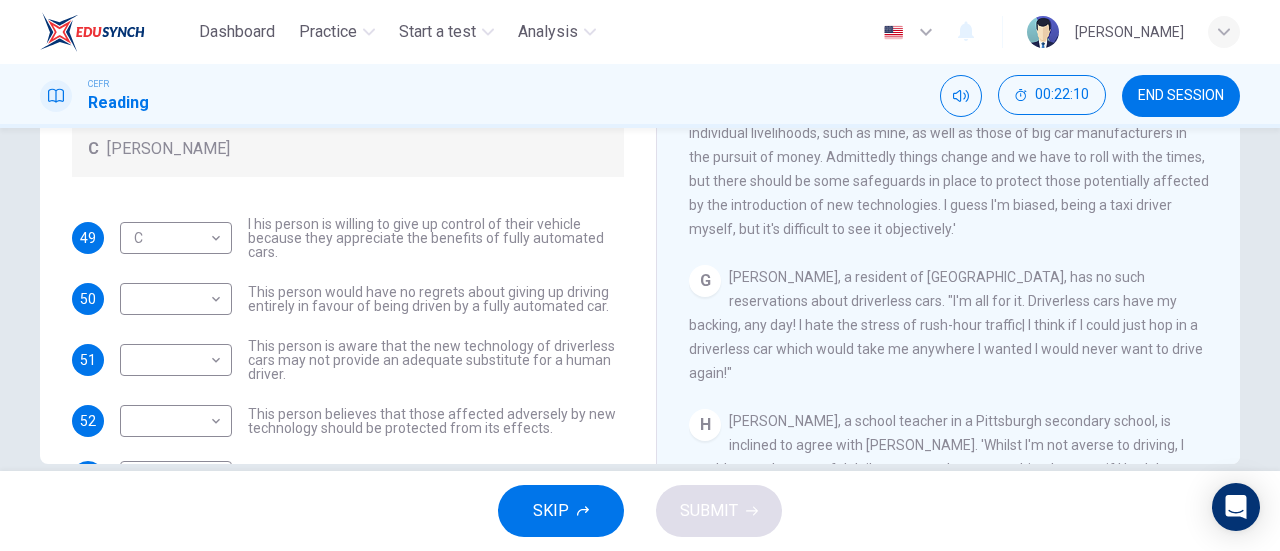 scroll, scrollTop: 1343, scrollLeft: 0, axis: vertical 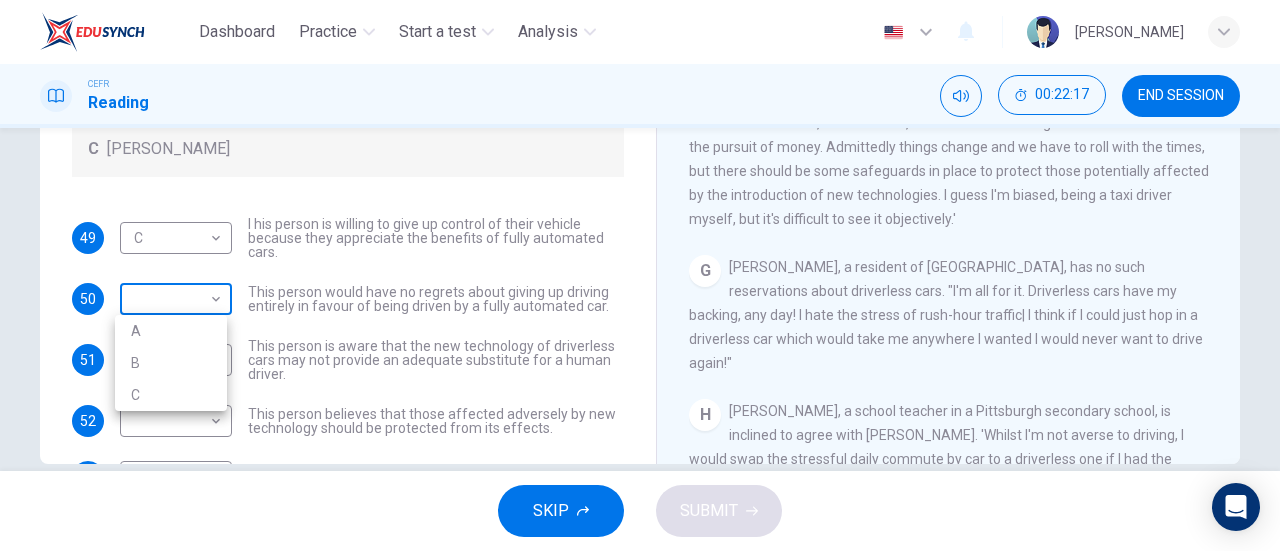 click on "Dashboard Practice Start a test Analysis English en ​ [PERSON_NAME] CEFR Reading 00:22:17 END SESSION Questions 49 - 53 Look at the following statements, and the list of people. Match each statement to the correct person, A-C. You may use any letter more than once.
A [PERSON_NAME] B [PERSON_NAME] C [PERSON_NAME] 49 C C ​ I his person is willing to give up control of their vehicle because they appreciate the benefits of fully automated cars. 50 ​ ​ This person would have no regrets about giving up driving entirely in favour of being driven by a fully automated car. 51 ​ ​ This person is aware that the new technology of driverless cars may not provide an adequate substitute for a human driver. 52 ​ ​ This person believes that those affected adversely by new technology should be protected from its effects. 53 ​ ​ This person enjoys driving but only under favourable conditions. Driverless cars CLICK TO ZOOM Click to Zoom A B C D E F G H SKIP SUBMIT
Dashboard Practice" at bounding box center (640, 275) 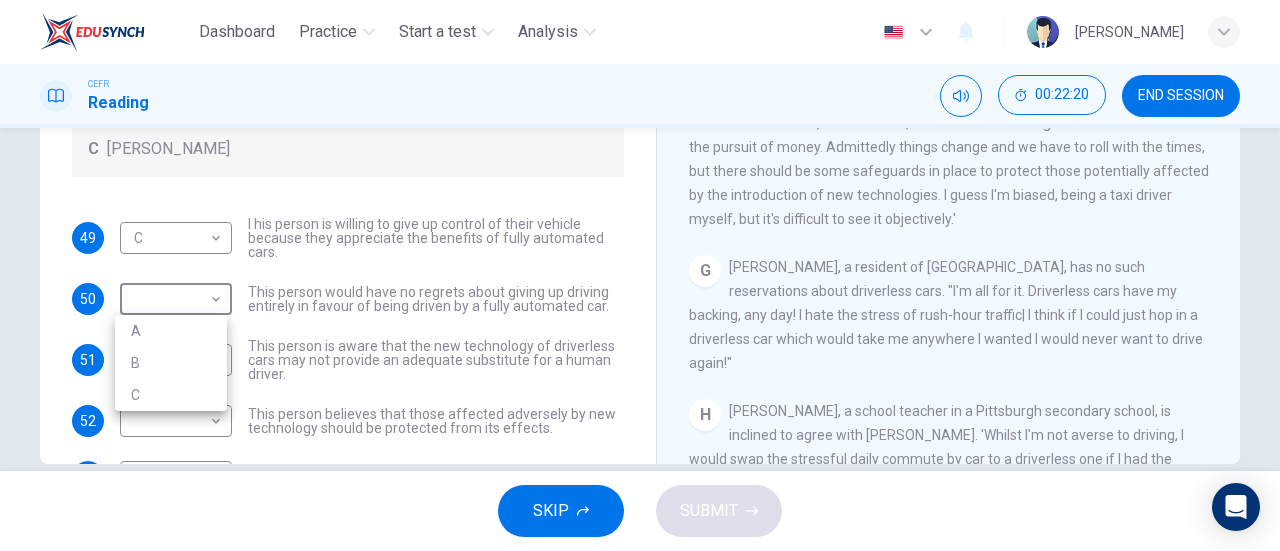 click at bounding box center (640, 275) 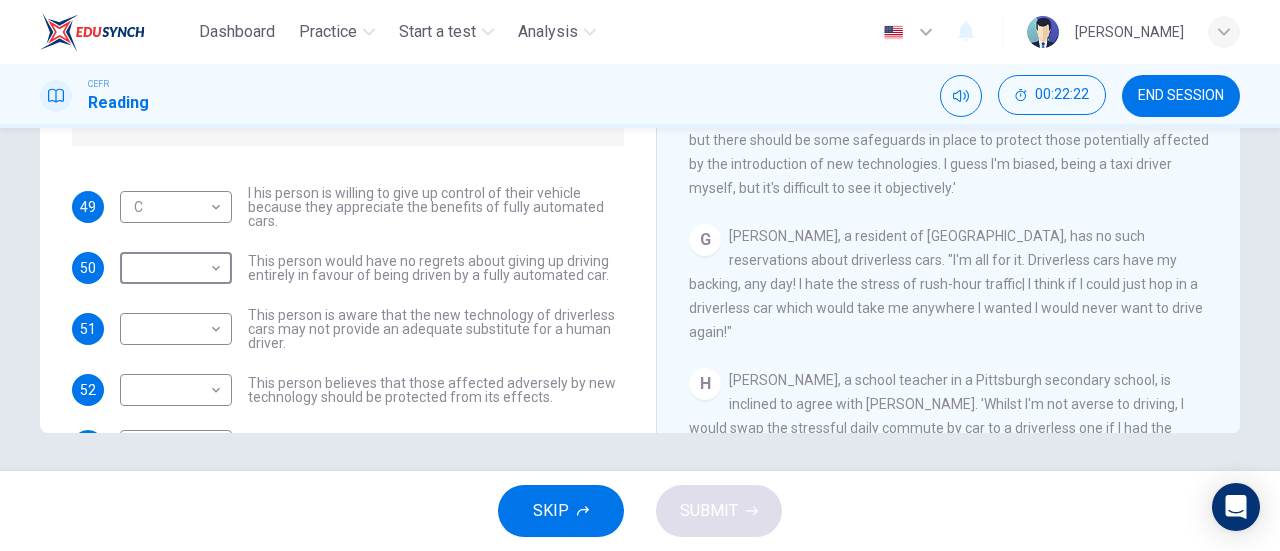 scroll, scrollTop: 432, scrollLeft: 0, axis: vertical 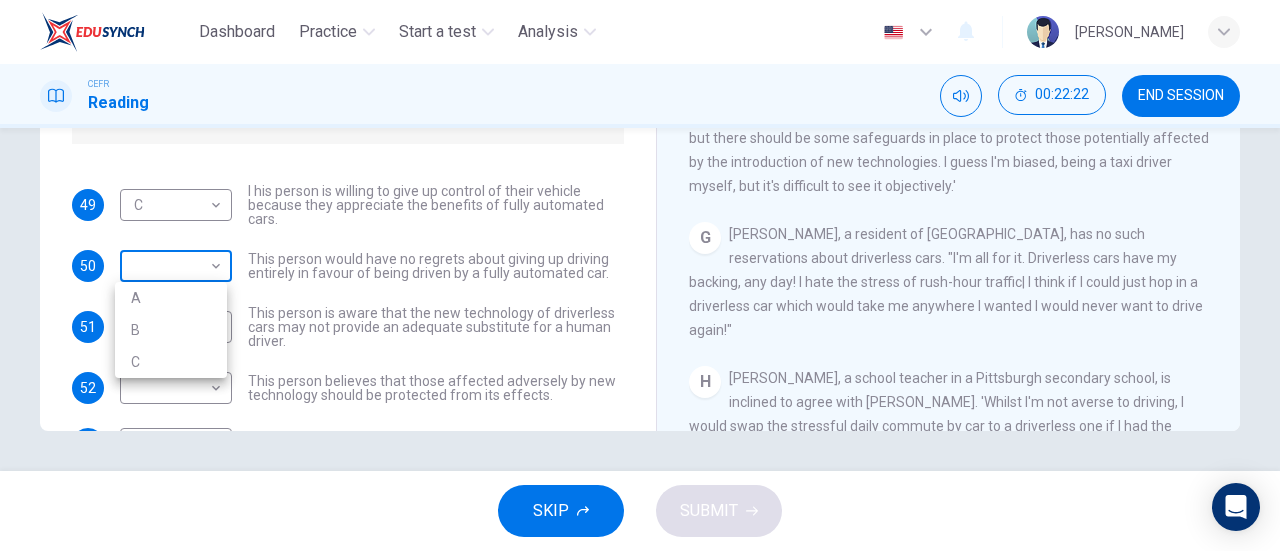 click on "Dashboard Practice Start a test Analysis English en ​ [PERSON_NAME] CEFR Reading 00:22:22 END SESSION Questions 49 - 53 Look at the following statements, and the list of people. Match each statement to the correct person, A-C. You may use any letter more than once.
A [PERSON_NAME] B [PERSON_NAME] C [PERSON_NAME] 49 C C ​ I his person is willing to give up control of their vehicle because they appreciate the benefits of fully automated cars. 50 ​ ​ This person would have no regrets about giving up driving entirely in favour of being driven by a fully automated car. 51 ​ ​ This person is aware that the new technology of driverless cars may not provide an adequate substitute for a human driver. 52 ​ ​ This person believes that those affected adversely by new technology should be protected from its effects. 53 ​ ​ This person enjoys driving but only under favourable conditions. Driverless cars CLICK TO ZOOM Click to Zoom A B C D E F G H SKIP SUBMIT
Dashboard Practice" at bounding box center (640, 275) 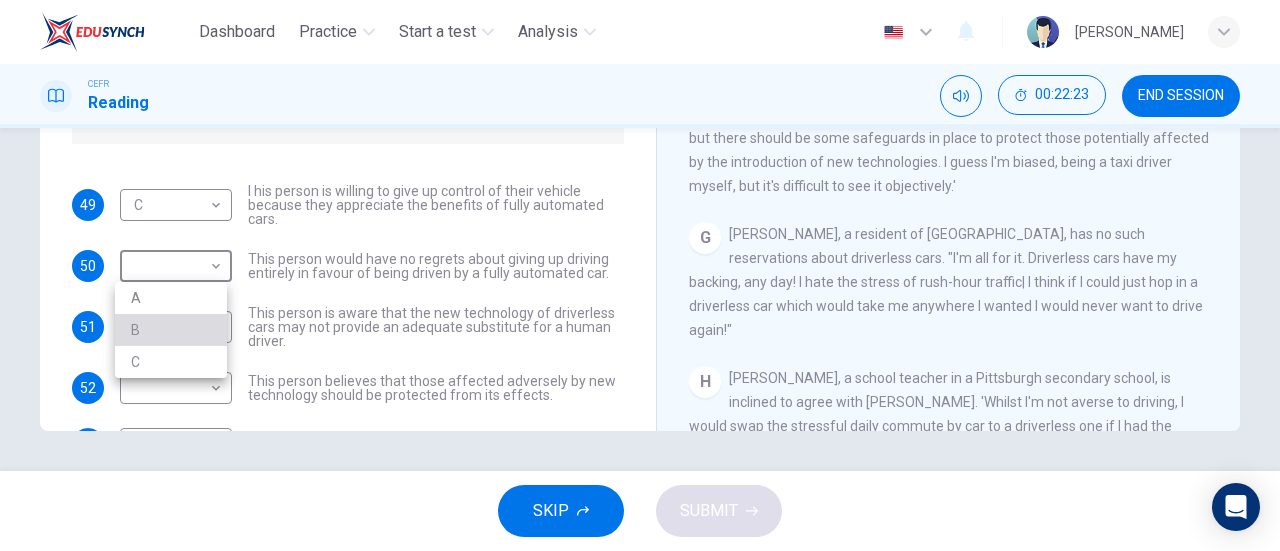 click on "B" at bounding box center [171, 330] 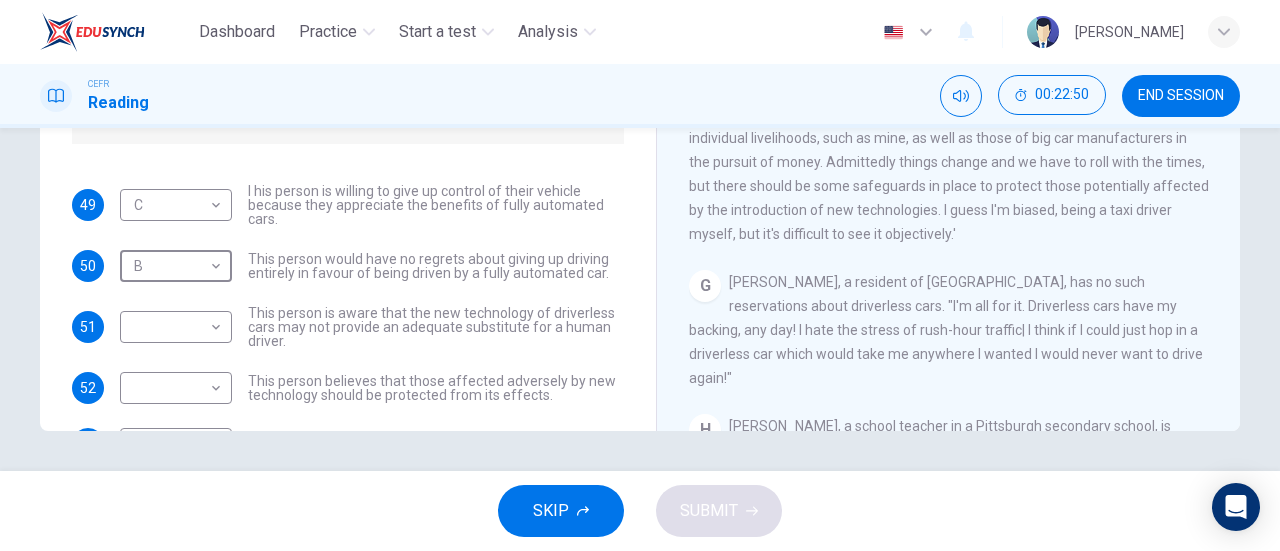 scroll, scrollTop: 1302, scrollLeft: 0, axis: vertical 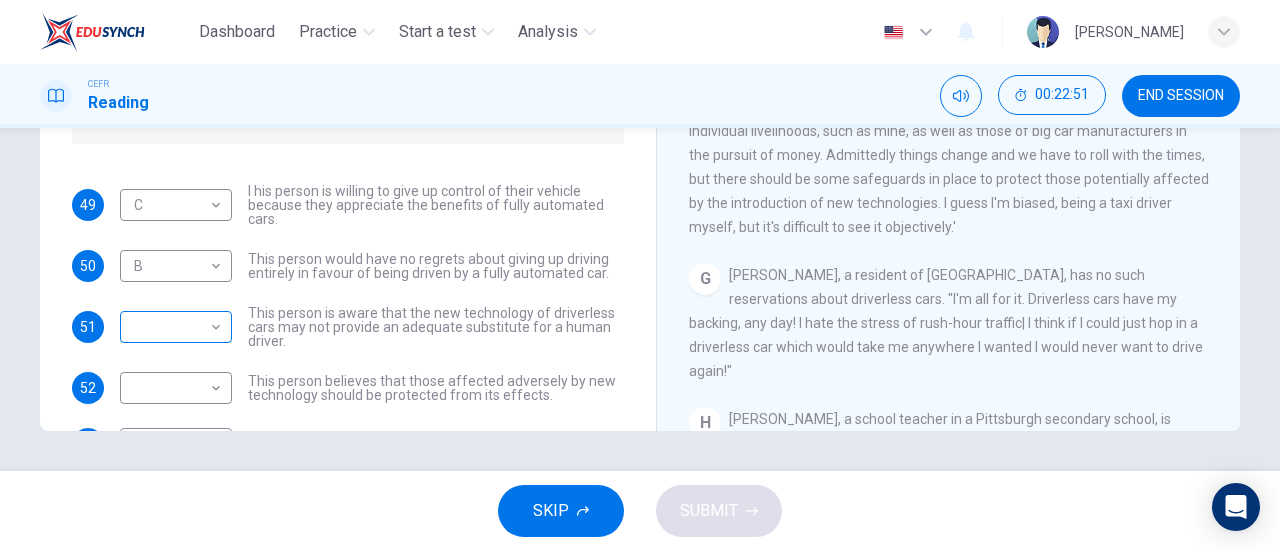 click on "​ ​" at bounding box center (176, 327) 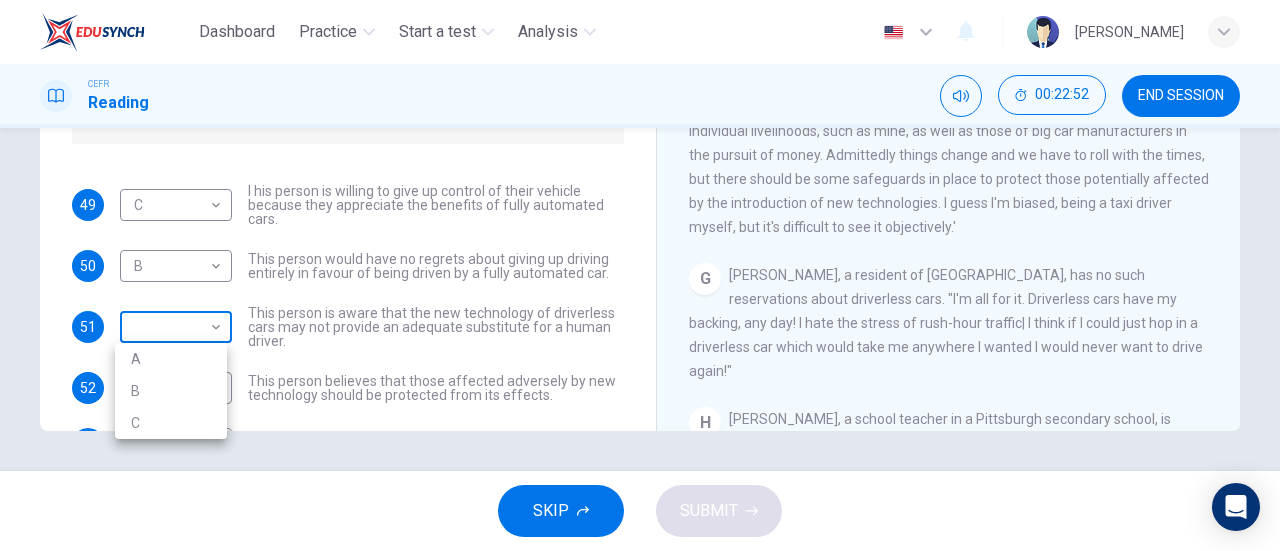 click on "Dashboard Practice Start a test Analysis English en ​ [PERSON_NAME] CEFR Reading 00:22:52 END SESSION Questions 49 - 53 Look at the following statements, and the list of people. Match each statement to the correct person, A-C. You may use any letter more than once.
A [PERSON_NAME] B [PERSON_NAME] C [PERSON_NAME] 49 C C ​ I his person is willing to give up control of their vehicle because they appreciate the benefits of fully automated cars. 50 B B ​ This person would have no regrets about giving up driving entirely in favour of being driven by a fully automated car. 51 ​ ​ This person is aware that the new technology of driverless cars may not provide an adequate substitute for a human driver. 52 ​ ​ This person believes that those affected adversely by new technology should be protected from its effects. 53 ​ ​ This person enjoys driving but only under favourable conditions. Driverless cars CLICK TO ZOOM Click to Zoom A B C D E F G H SKIP SUBMIT
Dashboard Practice" at bounding box center [640, 275] 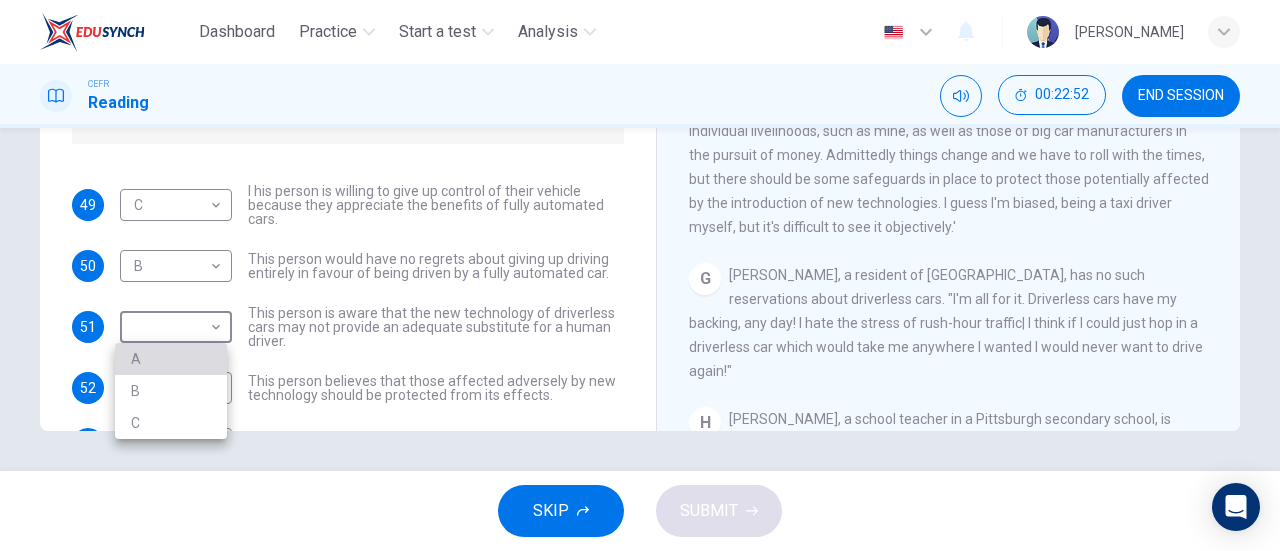 click on "A" at bounding box center [171, 359] 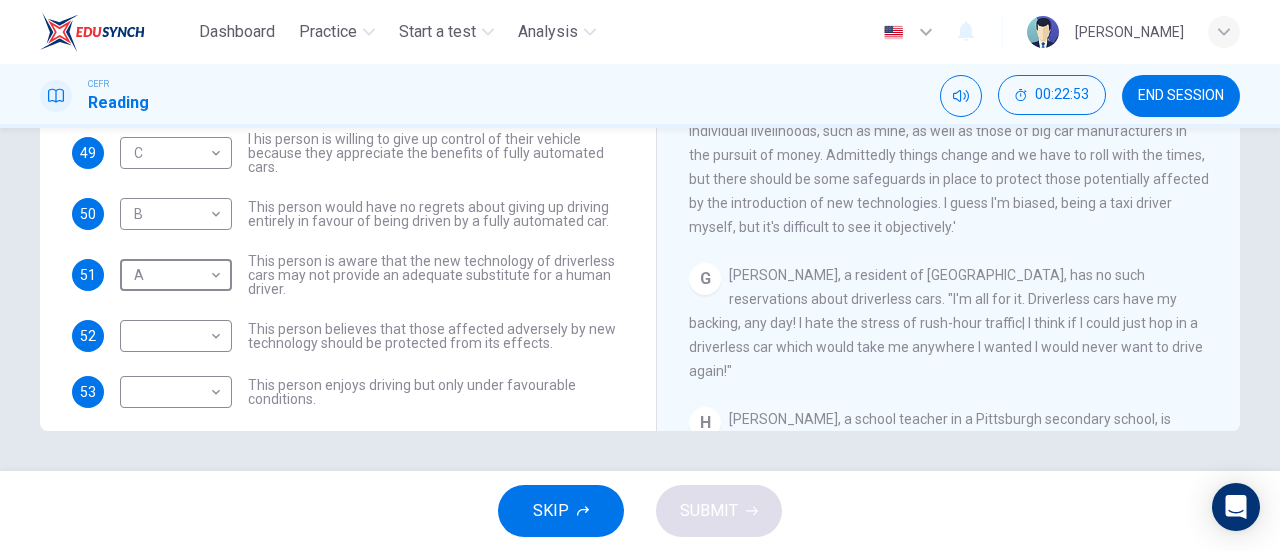 scroll, scrollTop: 53, scrollLeft: 0, axis: vertical 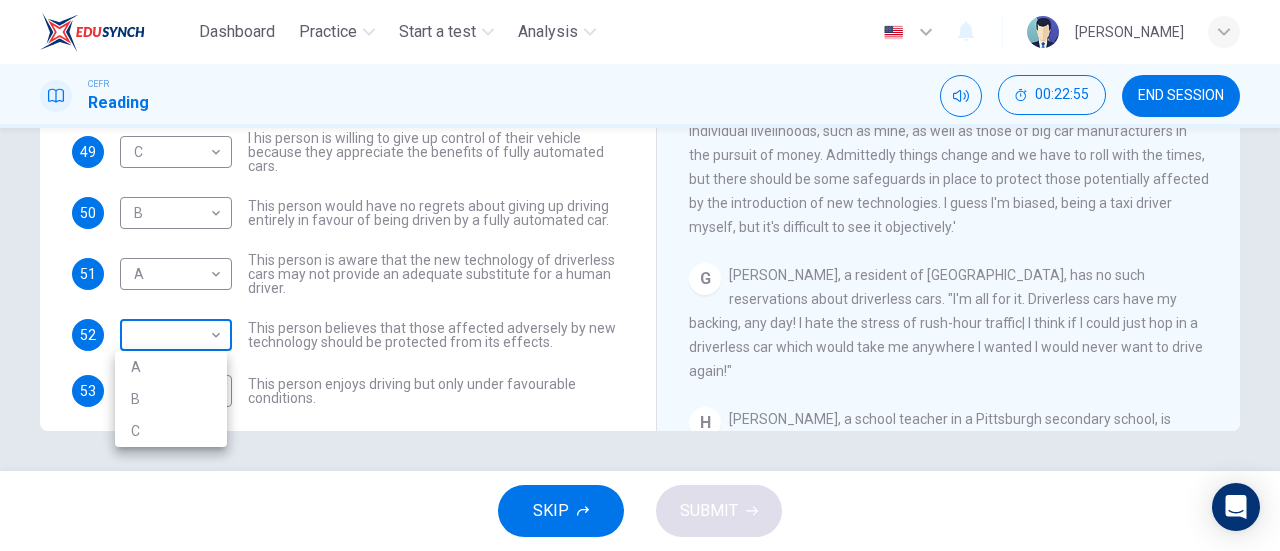 click on "Dashboard Practice Start a test Analysis English en ​ [PERSON_NAME] CEFR Reading 00:22:55 END SESSION Questions 49 - 53 Look at the following statements, and the list of people. Match each statement to the correct person, A-C. You may use any letter more than once.
A [PERSON_NAME] B [PERSON_NAME] C [PERSON_NAME] 49 C C ​ I his person is willing to give up control of their vehicle because they appreciate the benefits of fully automated cars. 50 B B ​ This person would have no regrets about giving up driving entirely in favour of being driven by a fully automated car. 51 A A ​ This person is aware that the new technology of driverless cars may not provide an adequate substitute for a human driver. 52 ​ ​ This person believes that those affected adversely by new technology should be protected from its effects. 53 ​ ​ This person enjoys driving but only under favourable conditions. Driverless cars CLICK TO ZOOM Click to Zoom A B C D E F G H SKIP SUBMIT
Dashboard Practice" at bounding box center [640, 275] 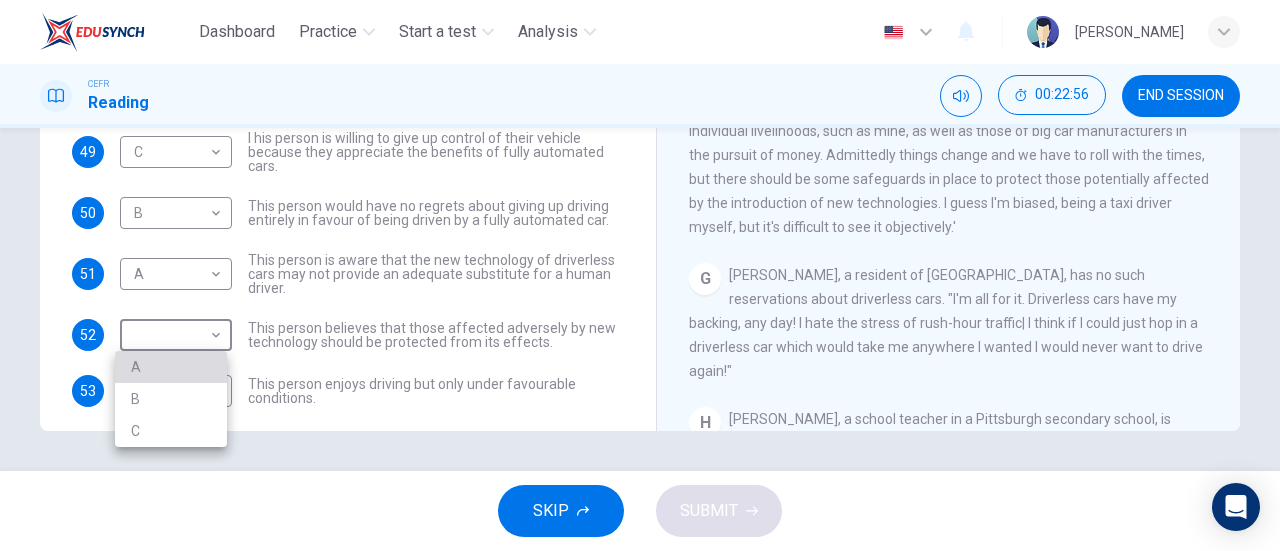 click on "A" at bounding box center [171, 367] 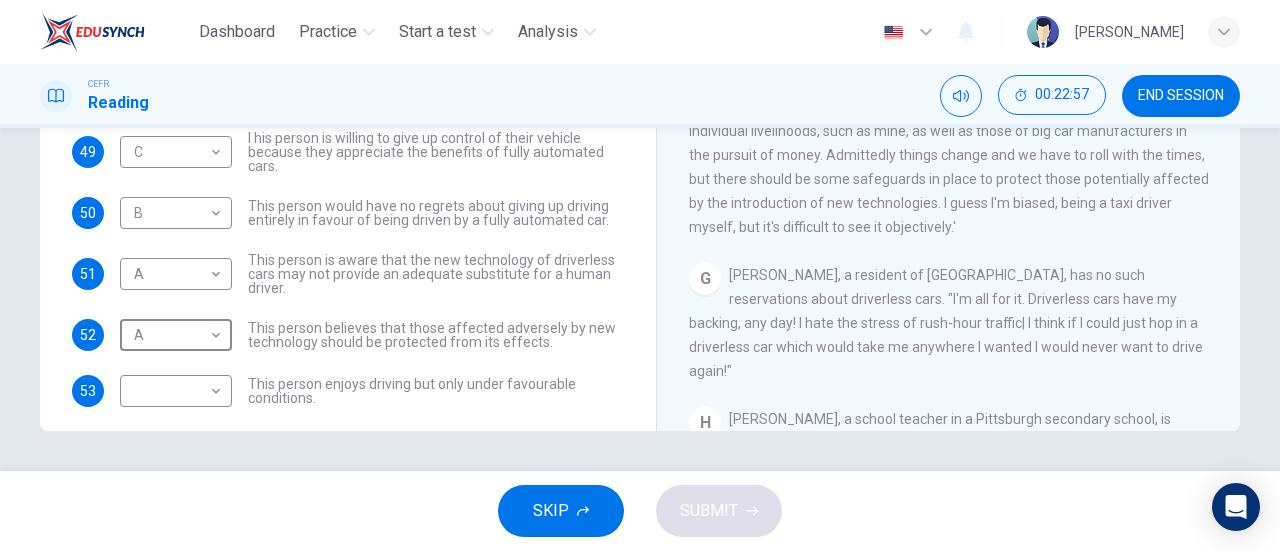 scroll, scrollTop: 68, scrollLeft: 0, axis: vertical 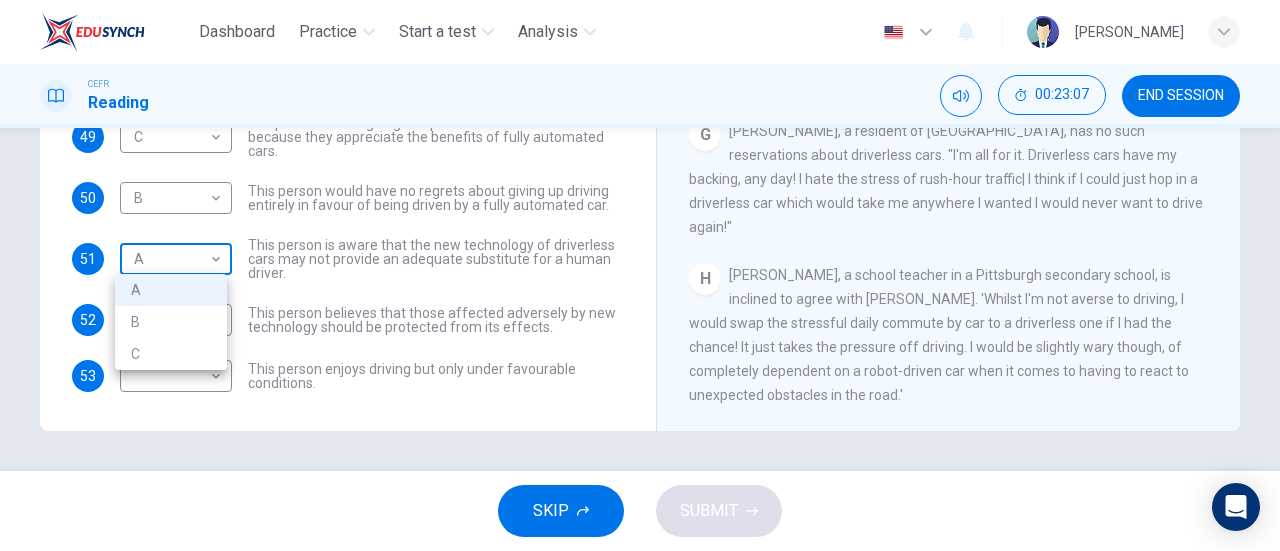 click on "Dashboard Practice Start a test Analysis English en ​ [PERSON_NAME] CEFR Reading 00:23:07 END SESSION Questions 49 - 53 Look at the following statements, and the list of people. Match each statement to the correct person, A-C. You may use any letter more than once.
A [PERSON_NAME] B [PERSON_NAME] C [PERSON_NAME] 49 C C ​ I his person is willing to give up control of their vehicle because they appreciate the benefits of fully automated cars. 50 B B ​ This person would have no regrets about giving up driving entirely in favour of being driven by a fully automated car. 51 A A ​ This person is aware that the new technology of driverless cars may not provide an adequate substitute for a human driver. 52 A A ​ This person believes that those affected adversely by new technology should be protected from its effects. 53 ​ ​ This person enjoys driving but only under favourable conditions. Driverless cars CLICK TO ZOOM Click to Zoom A B C D E F G H SKIP SUBMIT
Dashboard Practice" at bounding box center (640, 275) 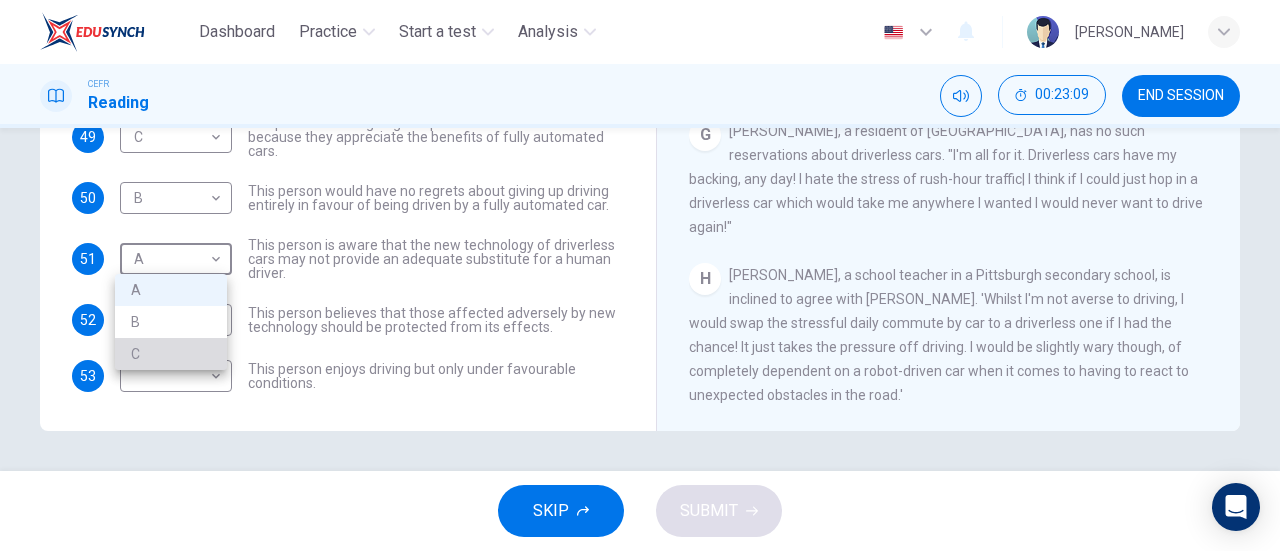 click on "C" at bounding box center (171, 354) 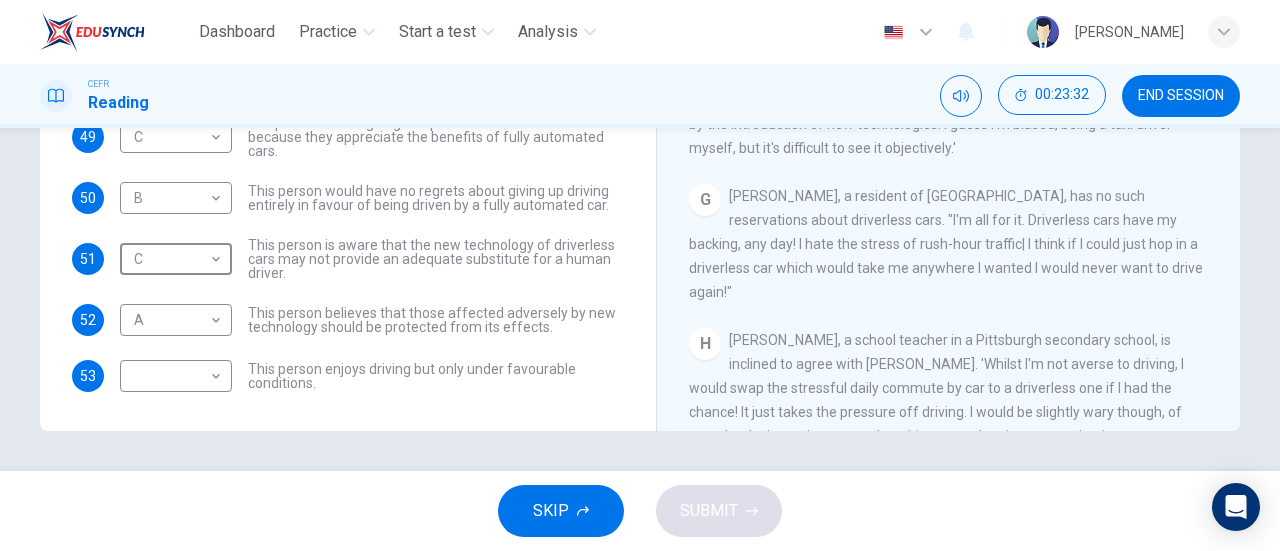 scroll, scrollTop: 1461, scrollLeft: 0, axis: vertical 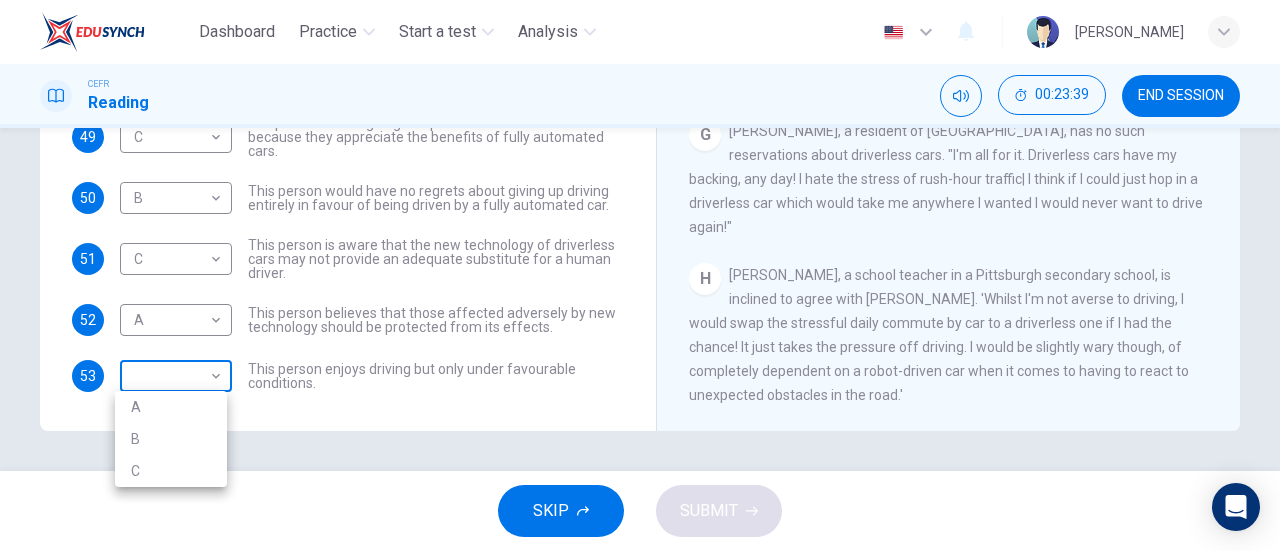 click on "Dashboard Practice Start a test Analysis English en ​ [PERSON_NAME] CEFR Reading 00:23:39 END SESSION Questions 49 - 53 Look at the following statements, and the list of people. Match each statement to the correct person, A-C. You may use any letter more than once.
A [PERSON_NAME] B [PERSON_NAME] C [PERSON_NAME] 49 C C ​ I his person is willing to give up control of their vehicle because they appreciate the benefits of fully automated cars. 50 B B ​ This person would have no regrets about giving up driving entirely in favour of being driven by a fully automated car. 51 C C ​ This person is aware that the new technology of driverless cars may not provide an adequate substitute for a human driver. 52 A A ​ This person believes that those affected adversely by new technology should be protected from its effects. 53 ​ ​ This person enjoys driving but only under favourable conditions. Driverless cars CLICK TO ZOOM Click to Zoom A B C D E F G H SKIP SUBMIT
Dashboard Practice" at bounding box center [640, 275] 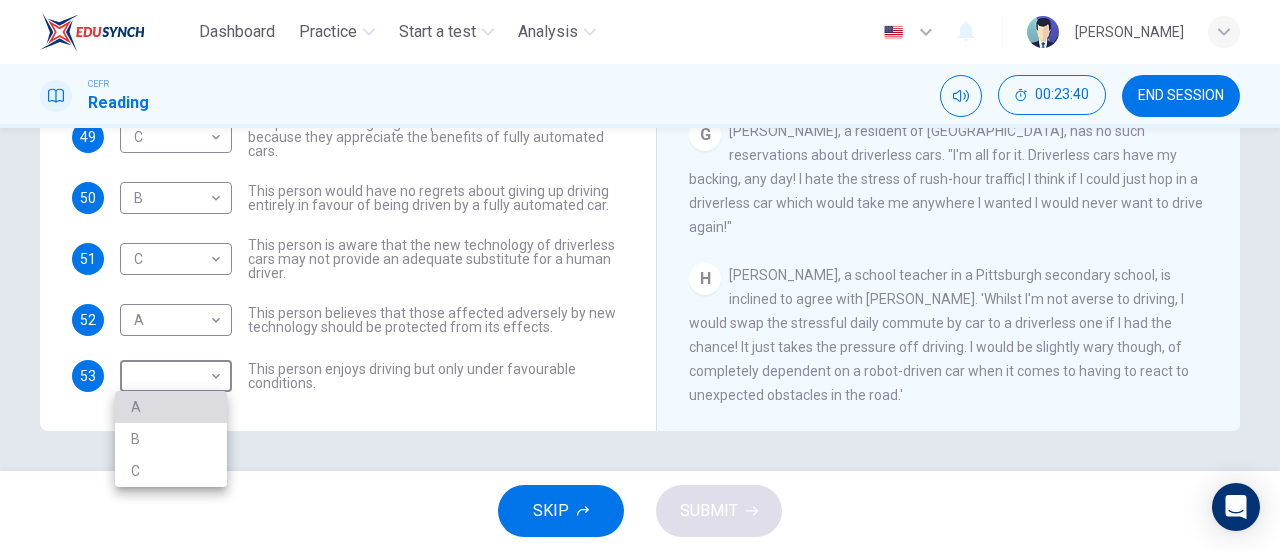 click on "A" at bounding box center (171, 407) 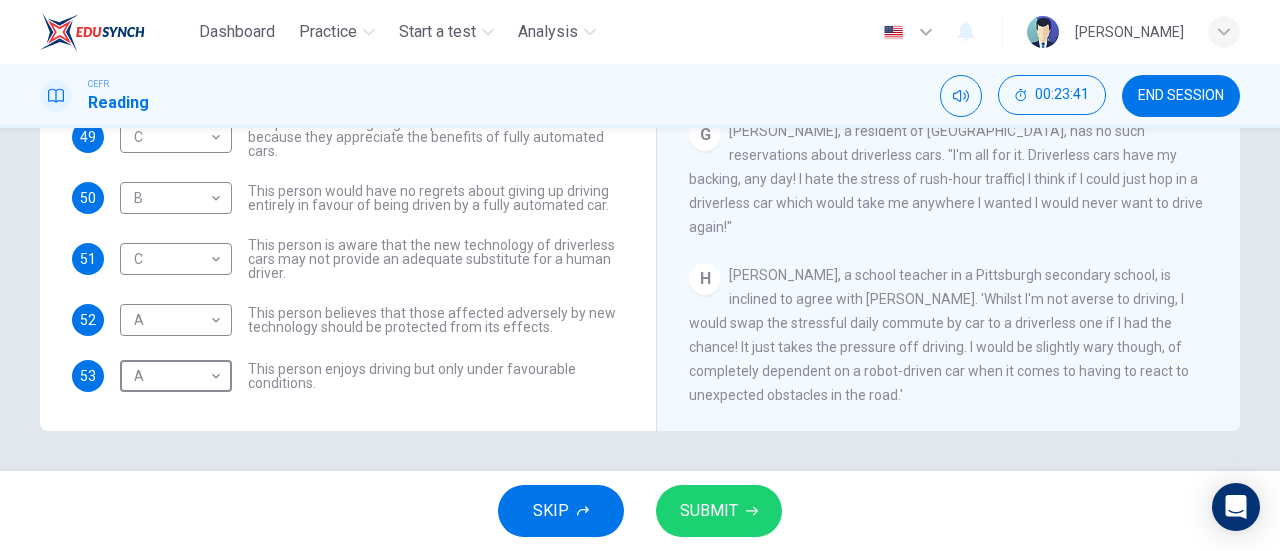 scroll, scrollTop: 0, scrollLeft: 0, axis: both 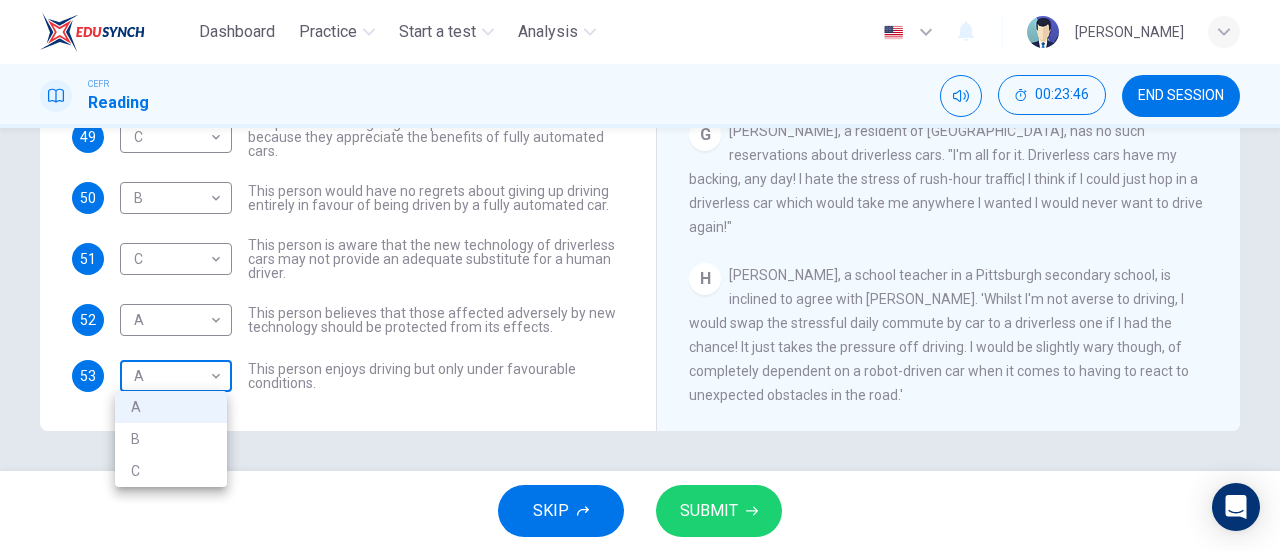 click on "Dashboard Practice Start a test Analysis English en ​ [PERSON_NAME] CEFR Reading 00:23:46 END SESSION Questions 49 - 53 Look at the following statements, and the list of people. Match each statement to the correct person, A-C. You may use any letter more than once.
A [PERSON_NAME] B [PERSON_NAME] C [PERSON_NAME] 49 C C ​ I his person is willing to give up control of their vehicle because they appreciate the benefits of fully automated cars. 50 B B ​ This person would have no regrets about giving up driving entirely in favour of being driven by a fully automated car. 51 C C ​ This person is aware that the new technology of driverless cars may not provide an adequate substitute for a human driver. 52 A A ​ This person believes that those affected adversely by new technology should be protected from its effects. 53 A A ​ This person enjoys driving but only under favourable conditions. Driverless cars CLICK TO ZOOM Click to Zoom A B C D E F G H SKIP SUBMIT
Dashboard Practice" at bounding box center (640, 275) 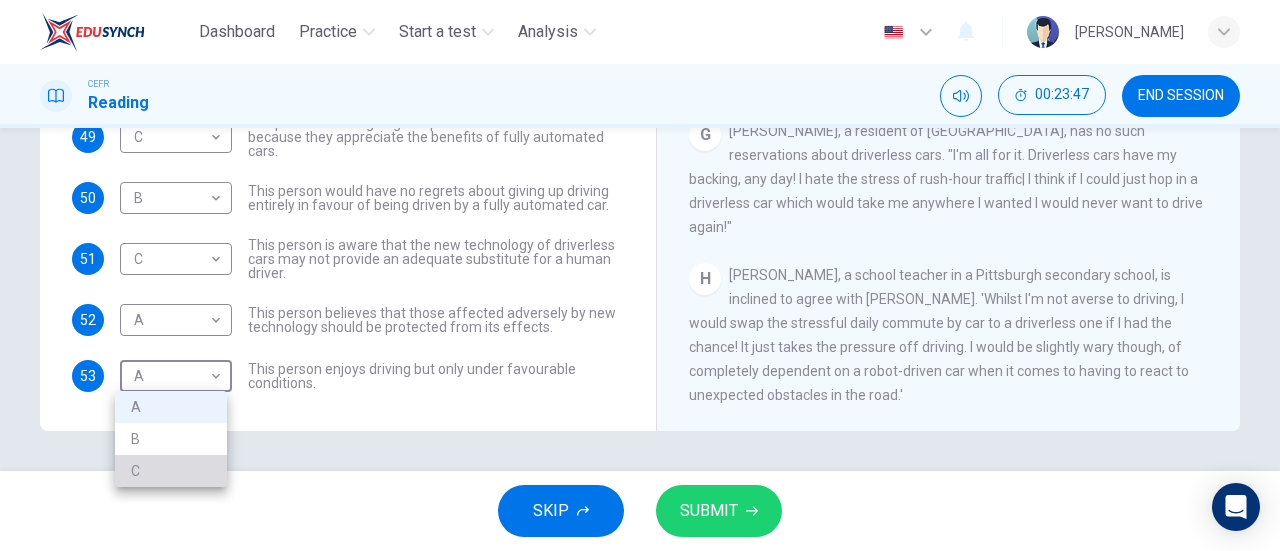 click on "C" at bounding box center (171, 471) 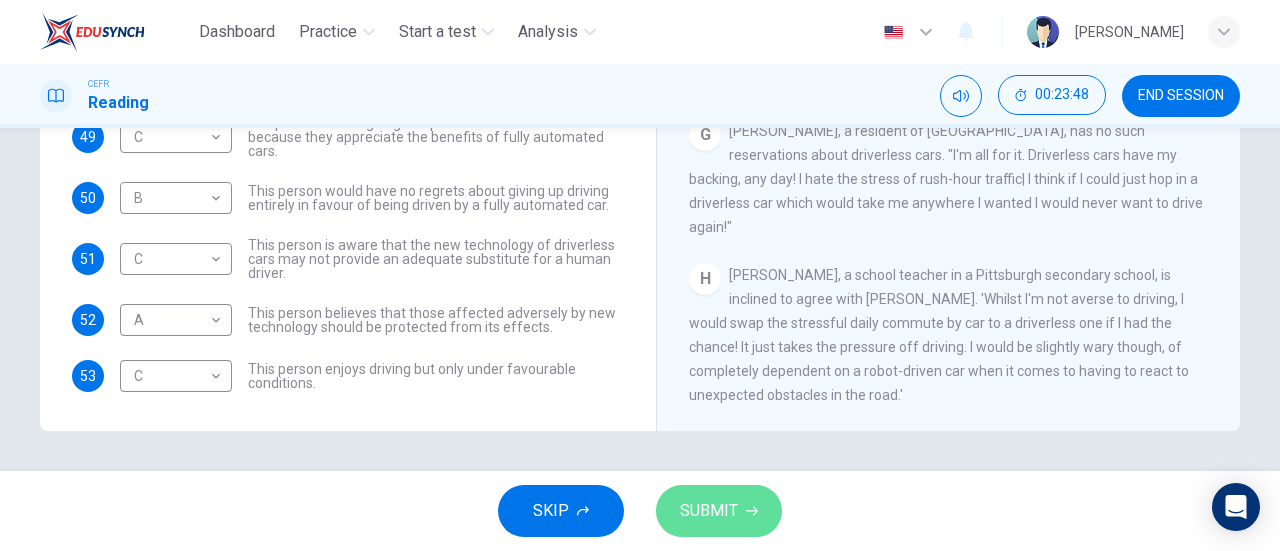 click on "SUBMIT" at bounding box center (719, 511) 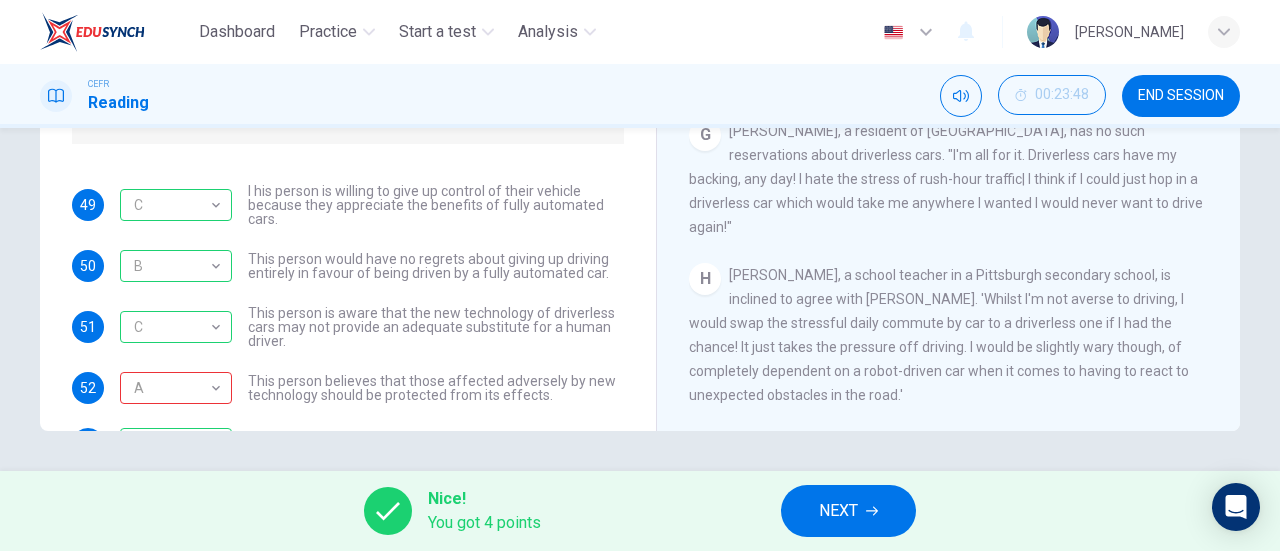 scroll, scrollTop: 68, scrollLeft: 0, axis: vertical 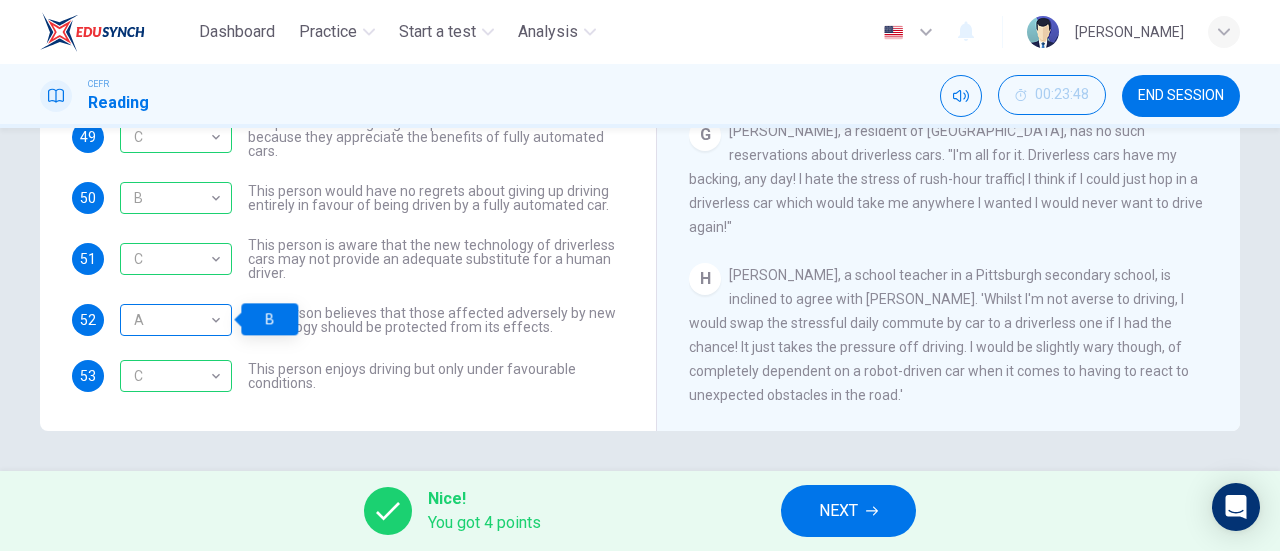 click on "A" at bounding box center [172, 320] 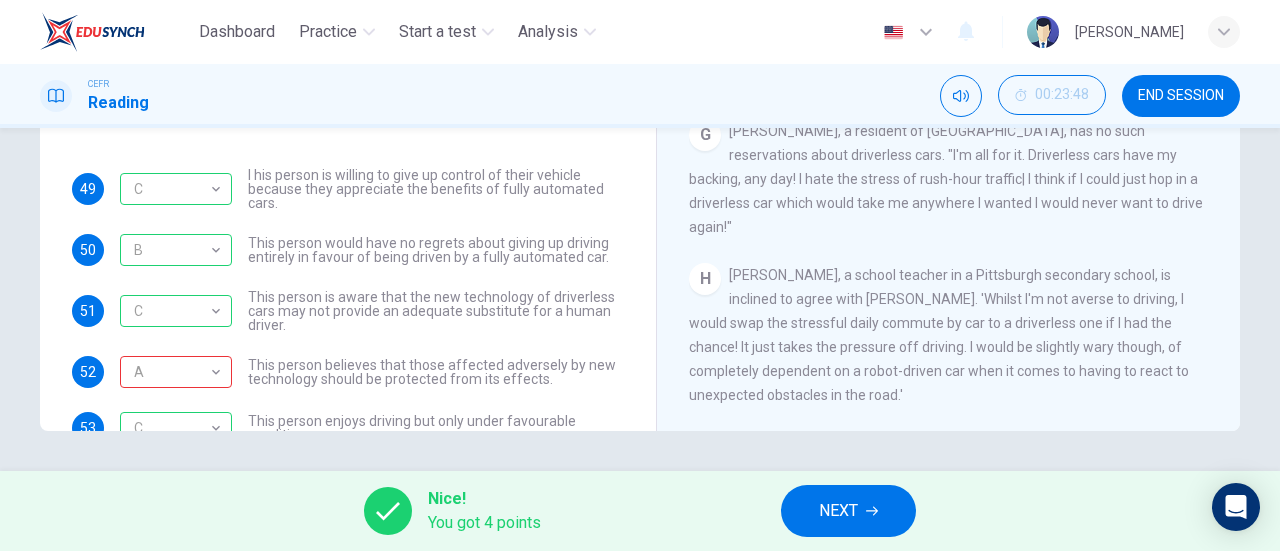 scroll, scrollTop: 0, scrollLeft: 0, axis: both 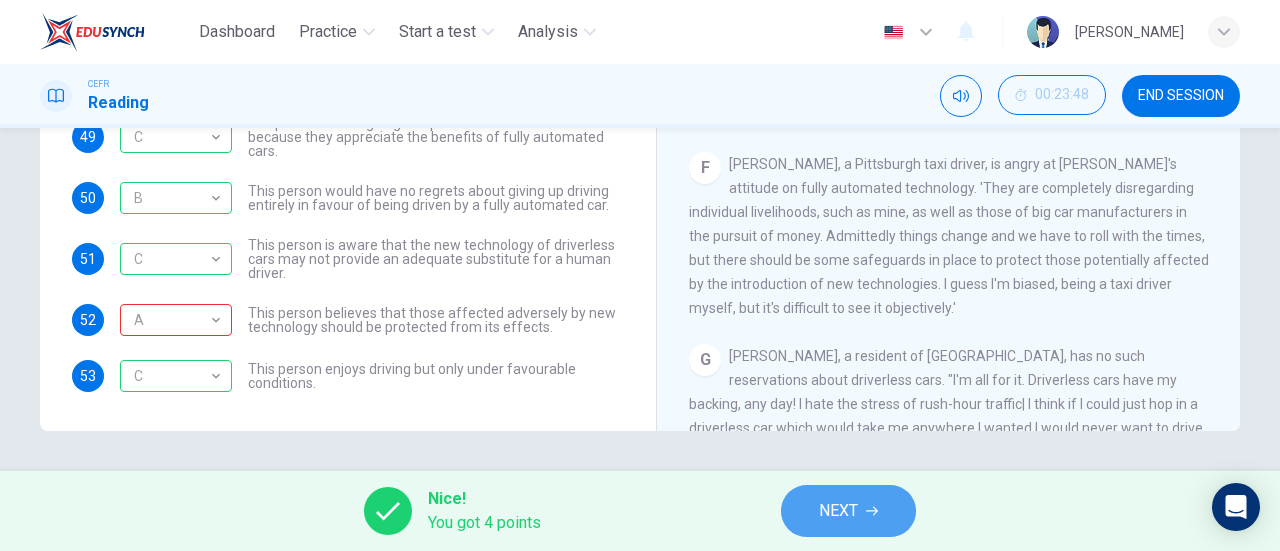 click on "NEXT" at bounding box center [848, 511] 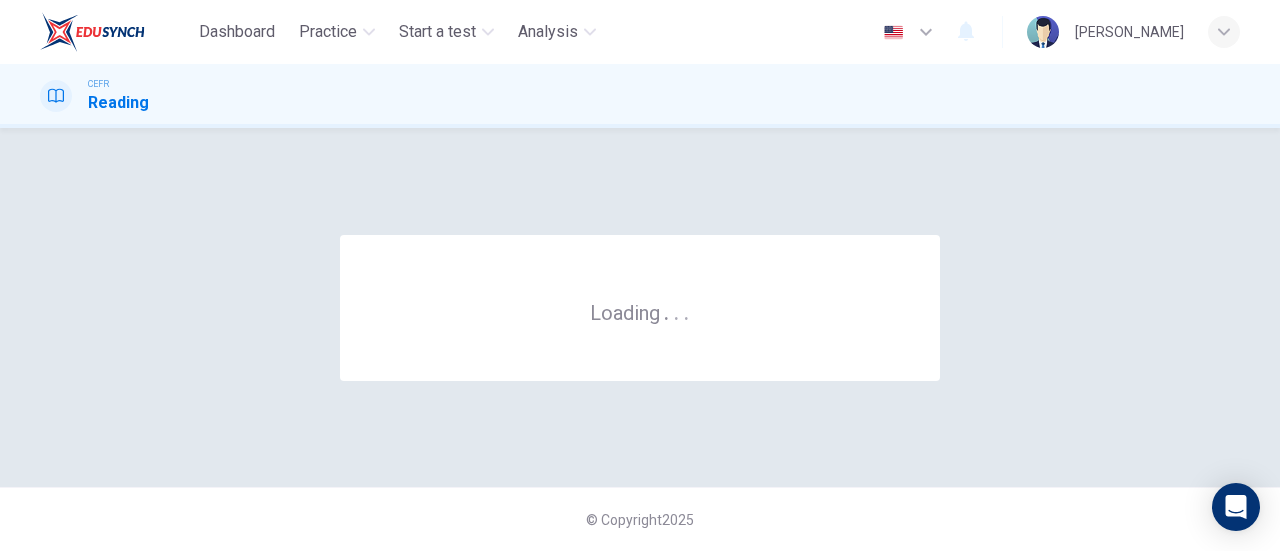 scroll, scrollTop: 0, scrollLeft: 0, axis: both 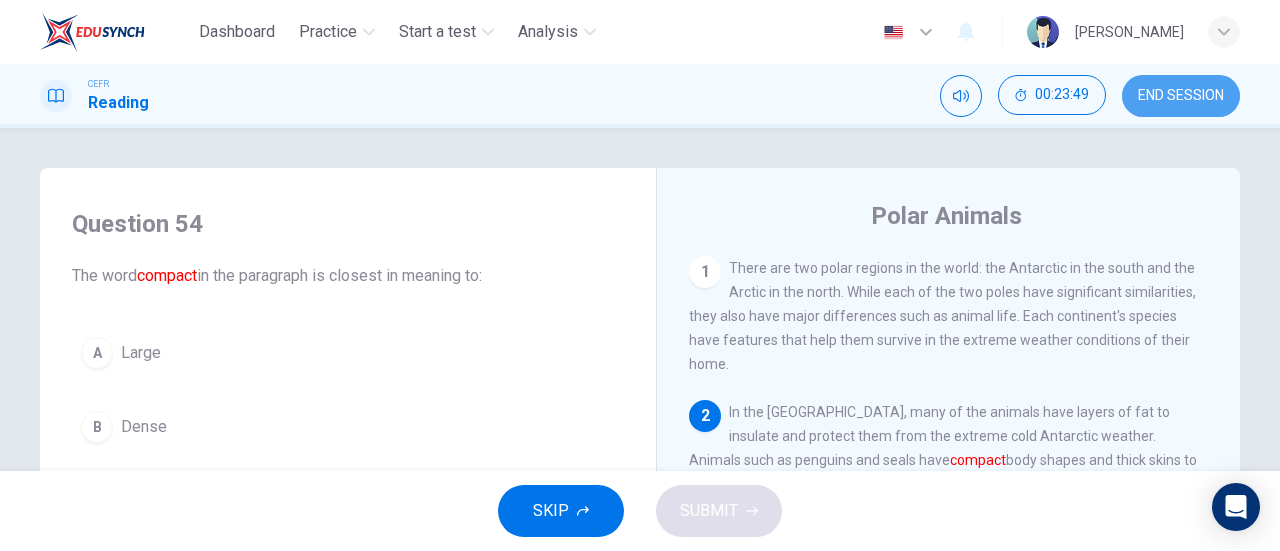 click on "END SESSION" at bounding box center [1181, 96] 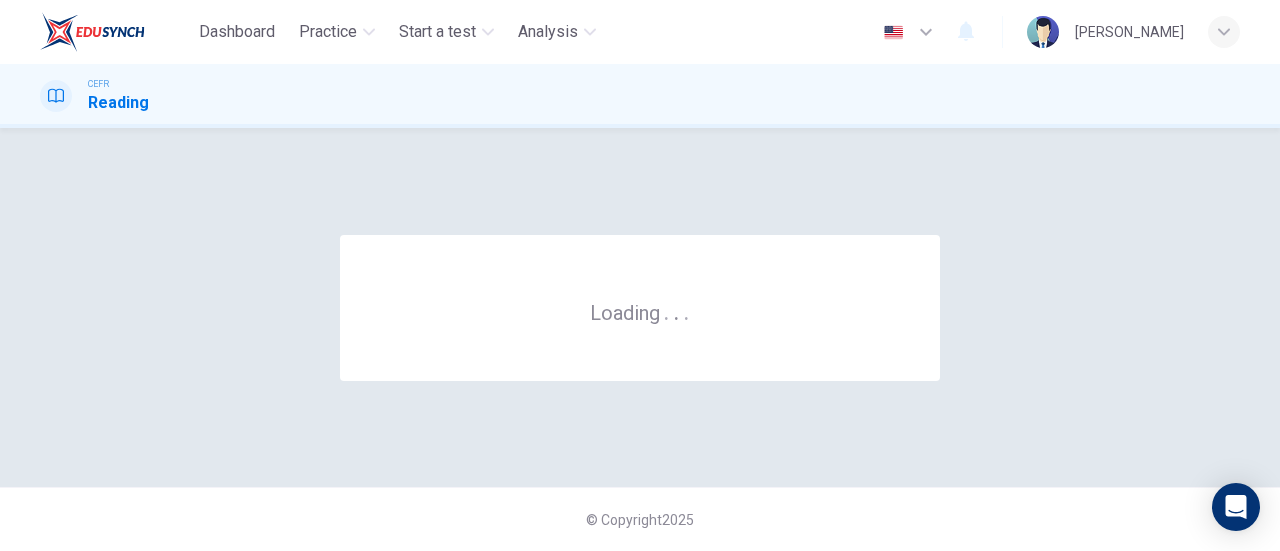 scroll, scrollTop: 0, scrollLeft: 0, axis: both 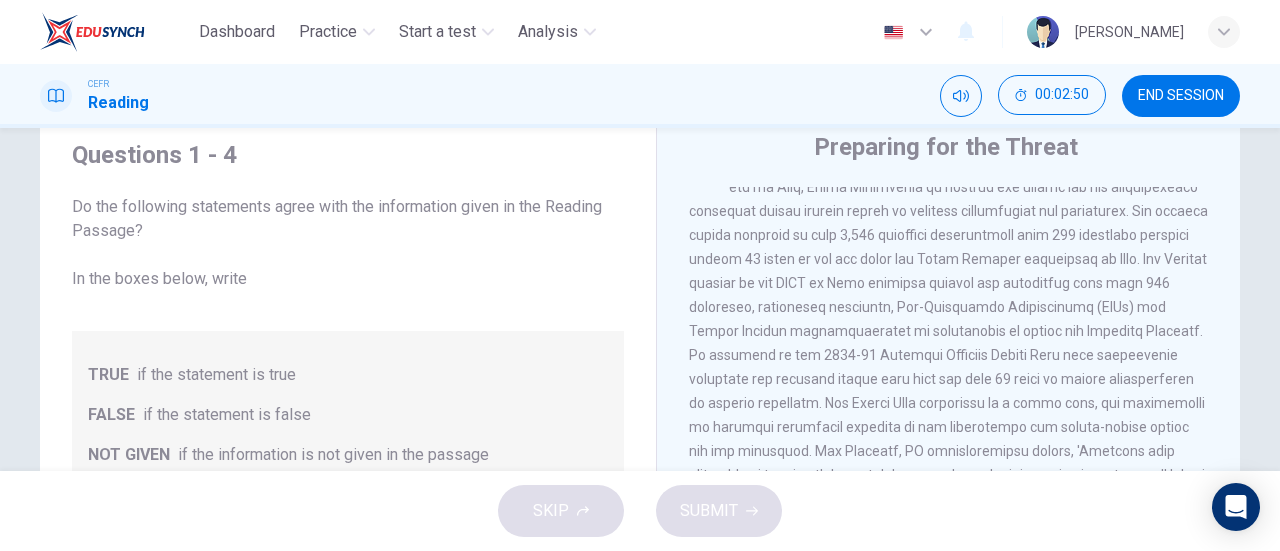 click at bounding box center [948, 355] 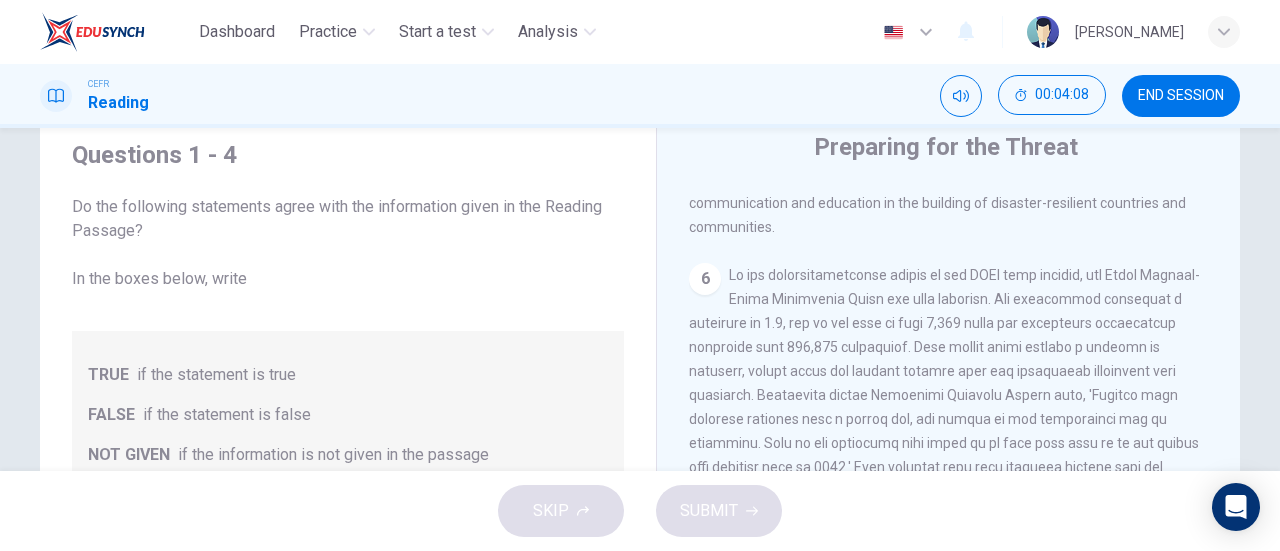 scroll, scrollTop: 1709, scrollLeft: 0, axis: vertical 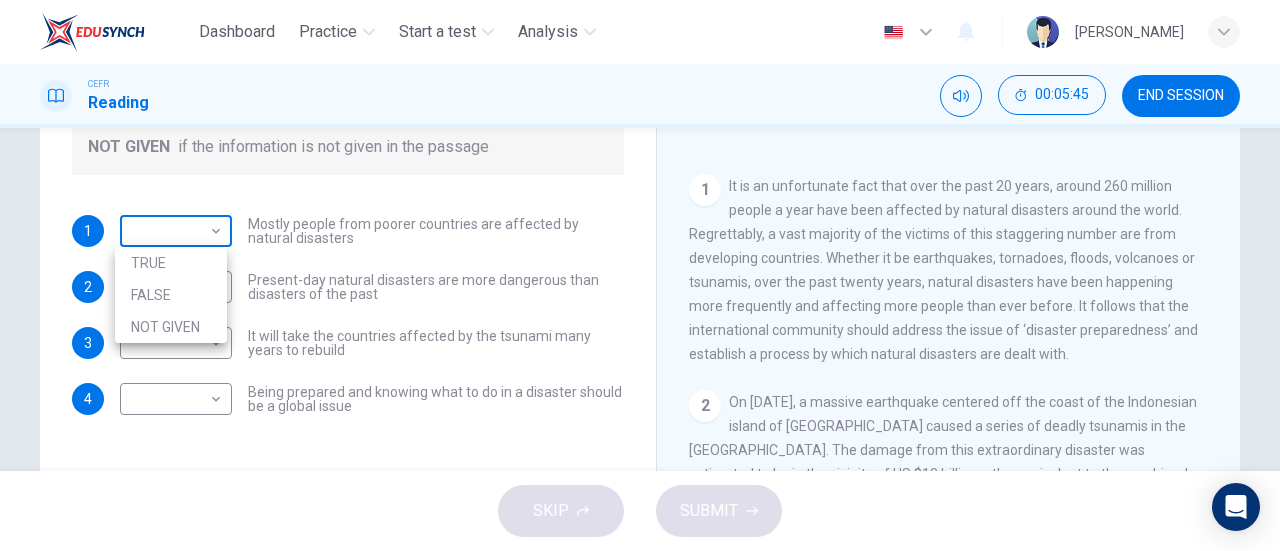 click on "Dashboard Practice Start a test Analysis English en ​ DINIE MAWADDAH BINTI DZULHADI CEFR Reading 00:05:45 END SESSION Questions 1 - 4 Do the following statements agree with the information given in the Reading Passage?
In the boxes below, write TRUE if the statement is true FALSE if the statement is false NOT GIVEN if the information is not given in the passage 1 ​ ​ Mostly people from poorer countries are affected by natural disasters 2 ​ ​ Present-day natural disasters are more dangerous than disasters of the past 3 ​ ​ It will take the countries affected by the tsunami many years to rebuild 4 ​ ​ Being prepared and knowing what to do in a disaster should be a global issue Preparing for the Threat CLICK TO ZOOM Click to Zoom 1 2 3 4 5 6 SKIP SUBMIT EduSynch - Online Language Proficiency Testing
Dashboard Practice Start a test Analysis Notifications © Copyright  2025 TRUE FALSE NOT GIVEN" at bounding box center [640, 275] 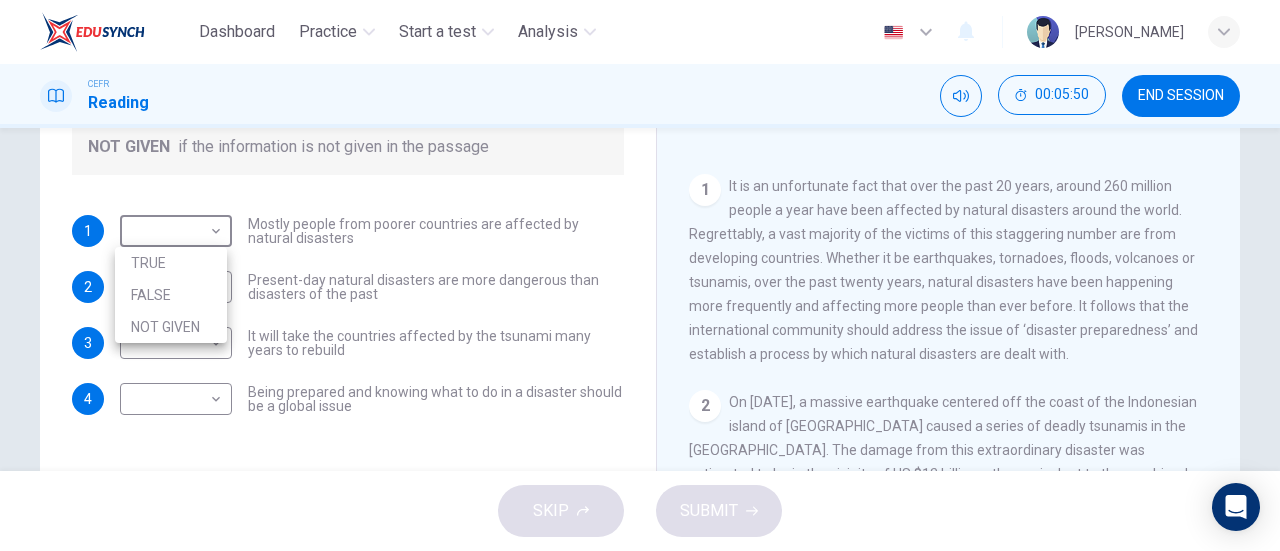 click at bounding box center (640, 275) 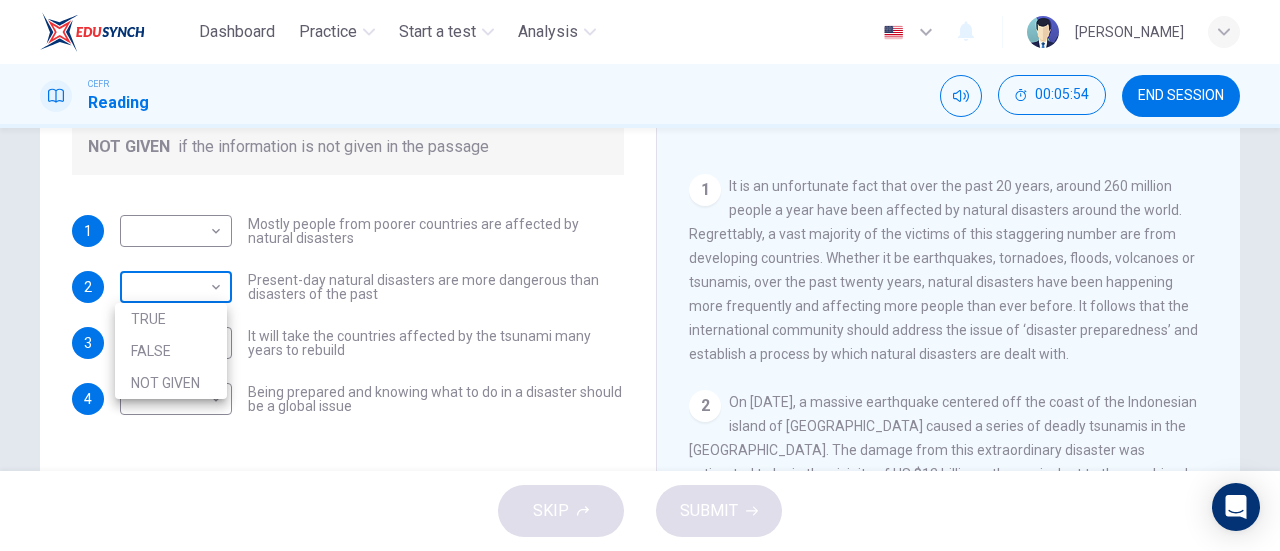 click on "Dashboard Practice Start a test Analysis English en ​ DINIE MAWADDAH BINTI DZULHADI CEFR Reading 00:05:54 END SESSION Questions 1 - 4 Do the following statements agree with the information given in the Reading Passage?
In the boxes below, write TRUE if the statement is true FALSE if the statement is false NOT GIVEN if the information is not given in the passage 1 ​ ​ Mostly people from poorer countries are affected by natural disasters 2 ​ ​ Present-day natural disasters are more dangerous than disasters of the past 3 ​ ​ It will take the countries affected by the tsunami many years to rebuild 4 ​ ​ Being prepared and knowing what to do in a disaster should be a global issue Preparing for the Threat CLICK TO ZOOM Click to Zoom 1 2 3 4 5 6 SKIP SUBMIT EduSynch - Online Language Proficiency Testing
Dashboard Practice Start a test Analysis Notifications © Copyright  2025 TRUE FALSE NOT GIVEN" at bounding box center [640, 275] 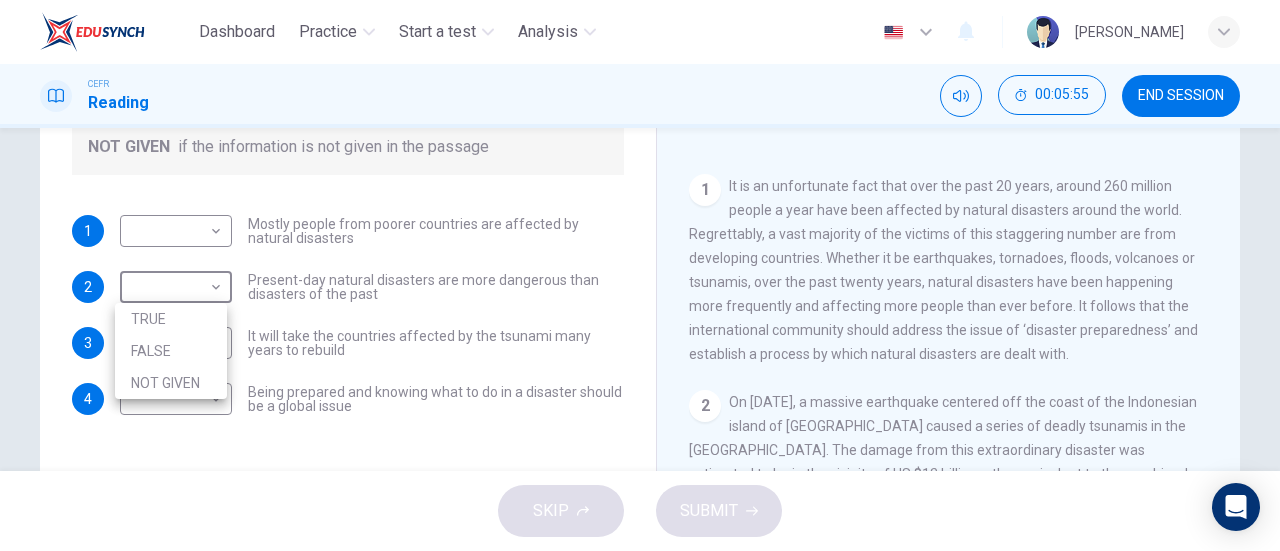 click on "NOT GIVEN" at bounding box center (171, 383) 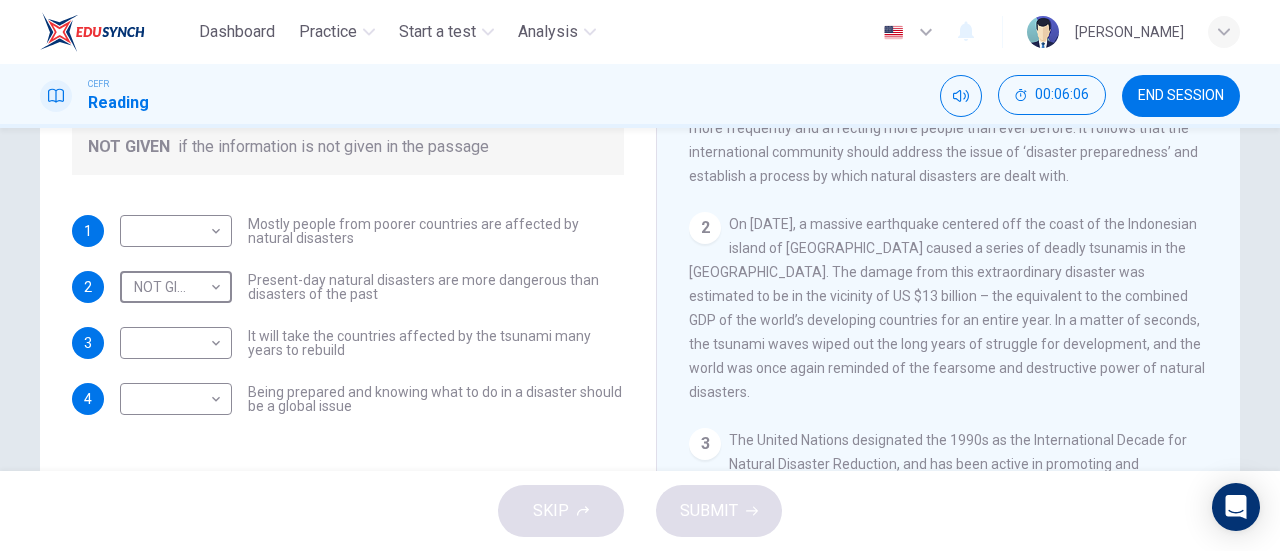 scroll, scrollTop: 359, scrollLeft: 0, axis: vertical 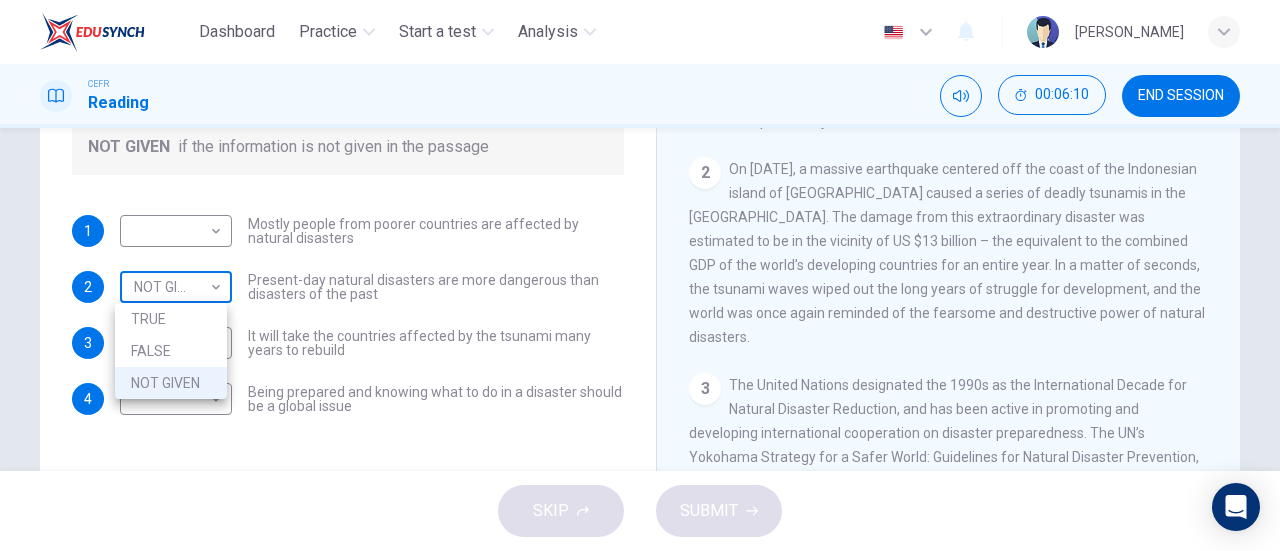 click on "Dashboard Practice Start a test Analysis English en ​ DINIE MAWADDAH BINTI DZULHADI CEFR Reading 00:06:10 END SESSION Questions 1 - 4 Do the following statements agree with the information given in the Reading Passage?
In the boxes below, write TRUE if the statement is true FALSE if the statement is false NOT GIVEN if the information is not given in the passage 1 ​ ​ Mostly people from poorer countries are affected by natural disasters 2 NOT GIVEN NOT GIVEN ​ Present-day natural disasters are more dangerous than disasters of the past 3 ​ ​ It will take the countries affected by the tsunami many years to rebuild 4 ​ ​ Being prepared and knowing what to do in a disaster should be a global issue Preparing for the Threat CLICK TO ZOOM Click to Zoom 1 2 3 4 5 6 SKIP SUBMIT EduSynch - Online Language Proficiency Testing
Dashboard Practice Start a test Analysis Notifications © Copyright  2025 TRUE FALSE NOT GIVEN" at bounding box center [640, 275] 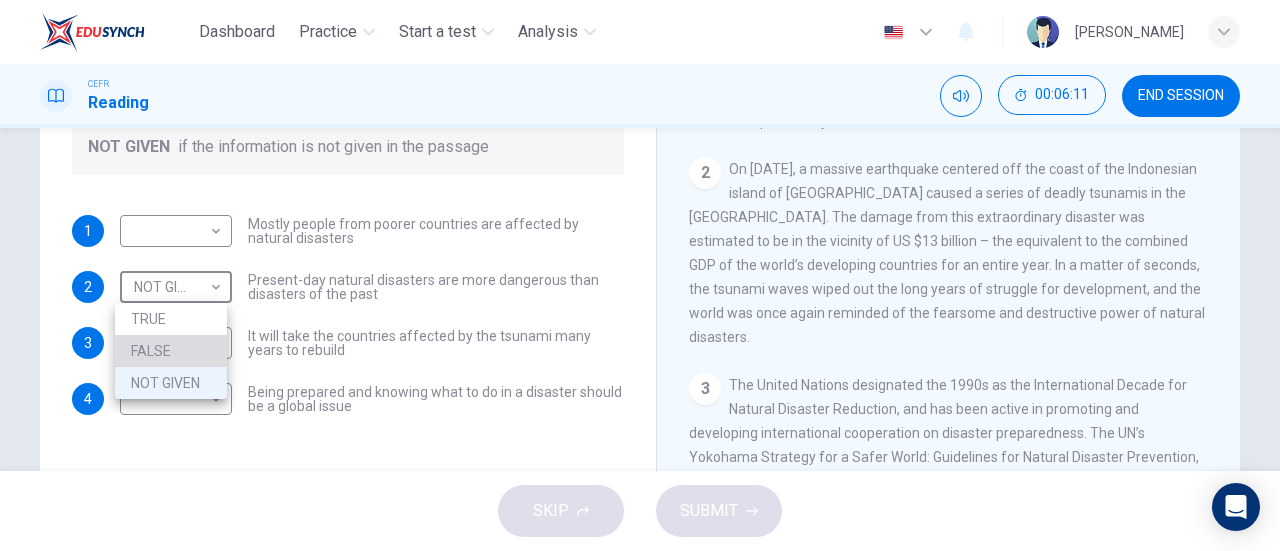 click on "FALSE" at bounding box center (171, 351) 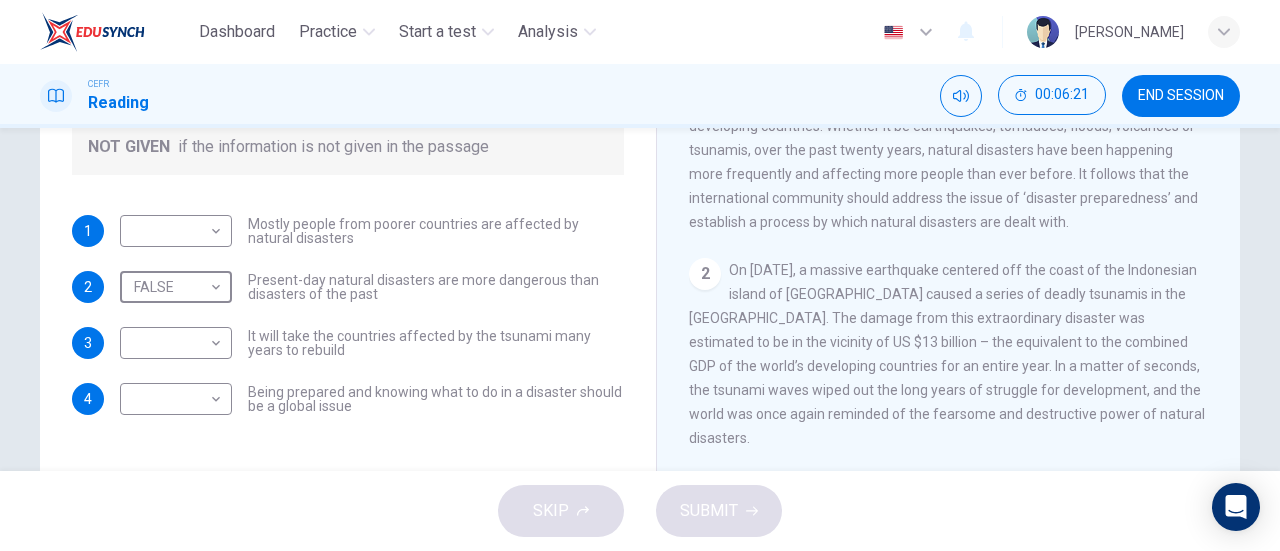 scroll, scrollTop: 152, scrollLeft: 0, axis: vertical 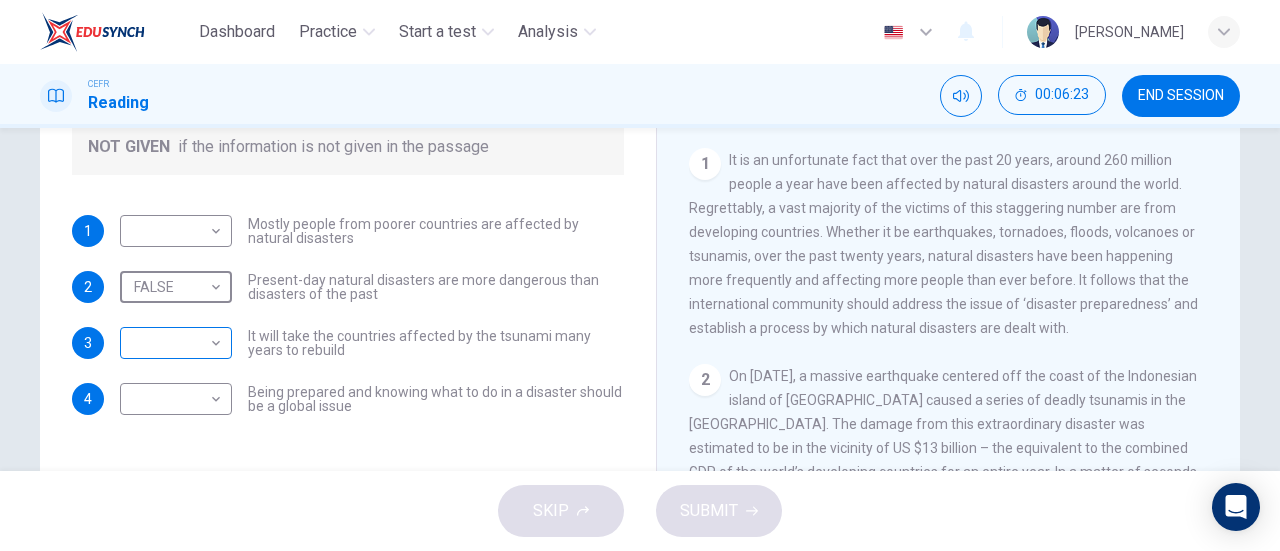 click on "Dashboard Practice Start a test Analysis English en ​ DINIE MAWADDAH BINTI DZULHADI CEFR Reading 00:06:23 END SESSION Questions 1 - 4 Do the following statements agree with the information given in the Reading Passage?
In the boxes below, write TRUE if the statement is true FALSE if the statement is false NOT GIVEN if the information is not given in the passage 1 ​ ​ Mostly people from poorer countries are affected by natural disasters 2 FALSE FALSE ​ Present-day natural disasters are more dangerous than disasters of the past 3 ​ ​ It will take the countries affected by the tsunami many years to rebuild 4 ​ ​ Being prepared and knowing what to do in a disaster should be a global issue Preparing for the Threat CLICK TO ZOOM Click to Zoom 1 2 3 4 5 6 SKIP SUBMIT EduSynch - Online Language Proficiency Testing
Dashboard Practice Start a test Analysis Notifications © Copyright  2025" at bounding box center [640, 275] 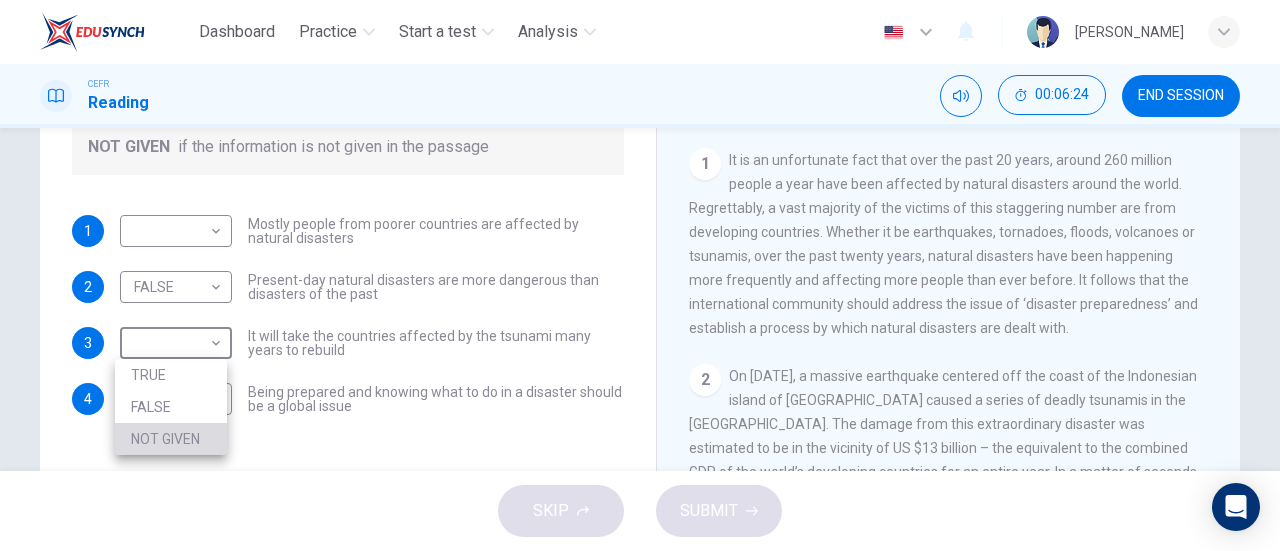 click on "NOT GIVEN" at bounding box center (171, 439) 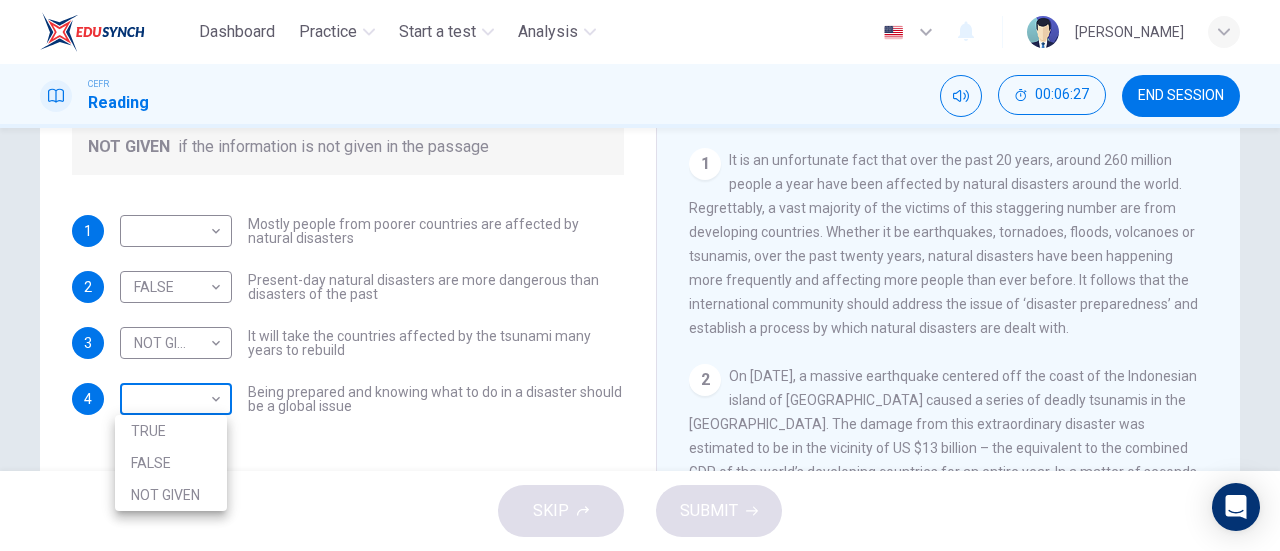click on "Dashboard Practice Start a test Analysis English en ​ DINIE MAWADDAH BINTI DZULHADI CEFR Reading 00:06:27 END SESSION Questions 1 - 4 Do the following statements agree with the information given in the Reading Passage?
In the boxes below, write TRUE if the statement is true FALSE if the statement is false NOT GIVEN if the information is not given in the passage 1 ​ ​ Mostly people from poorer countries are affected by natural disasters 2 FALSE FALSE ​ Present-day natural disasters are more dangerous than disasters of the past 3 NOT GIVEN NOT GIVEN ​ It will take the countries affected by the tsunami many years to rebuild 4 ​ ​ Being prepared and knowing what to do in a disaster should be a global issue Preparing for the Threat CLICK TO ZOOM Click to Zoom 1 2 3 4 5 6 SKIP SUBMIT EduSynch - Online Language Proficiency Testing
Dashboard Practice Start a test Analysis Notifications © Copyright  2025 TRUE FALSE NOT GIVEN" at bounding box center [640, 275] 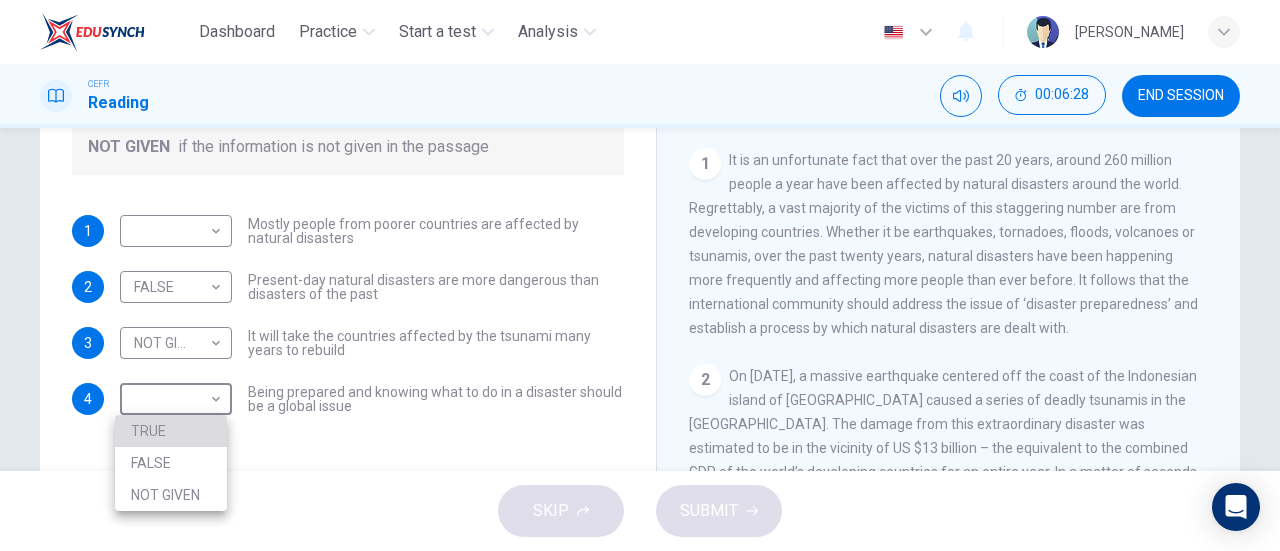 click on "TRUE" at bounding box center [171, 431] 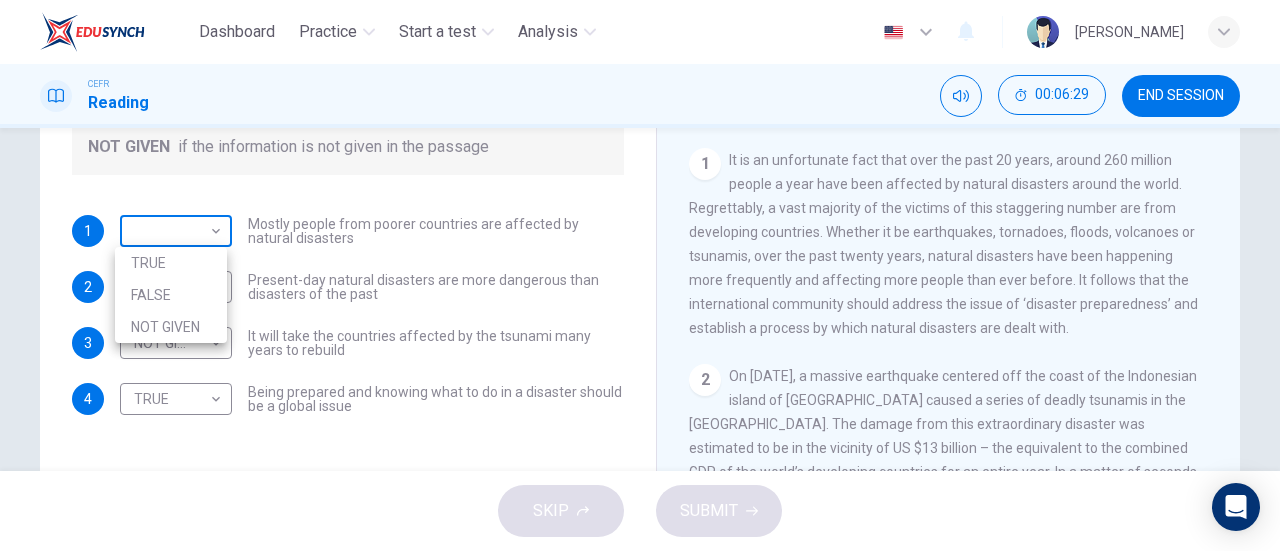 click on "Dashboard Practice Start a test Analysis English en ​ DINIE MAWADDAH BINTI DZULHADI CEFR Reading 00:06:29 END SESSION Questions 1 - 4 Do the following statements agree with the information given in the Reading Passage?
In the boxes below, write TRUE if the statement is true FALSE if the statement is false NOT GIVEN if the information is not given in the passage 1 ​ ​ Mostly people from poorer countries are affected by natural disasters 2 FALSE FALSE ​ Present-day natural disasters are more dangerous than disasters of the past 3 NOT GIVEN NOT GIVEN ​ It will take the countries affected by the tsunami many years to rebuild 4 TRUE TRUE ​ Being prepared and knowing what to do in a disaster should be a global issue Preparing for the Threat CLICK TO ZOOM Click to Zoom 1 2 3 4 5 6 SKIP SUBMIT EduSynch - Online Language Proficiency Testing
Dashboard Practice Start a test Analysis Notifications © Copyright  2025 TRUE FALSE NOT GIVEN" at bounding box center (640, 275) 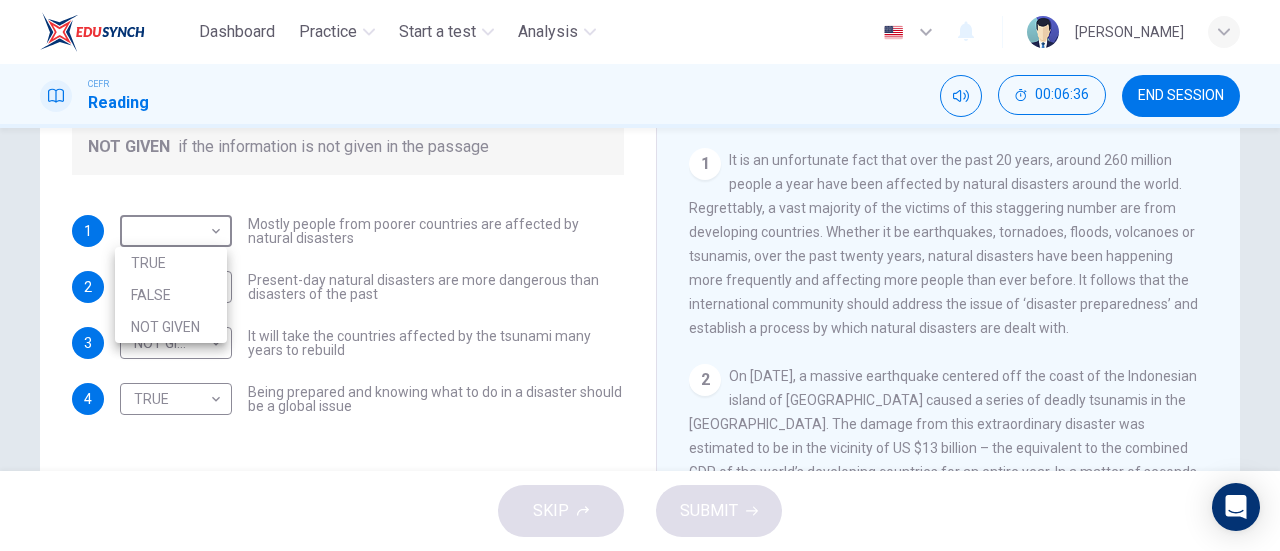 click at bounding box center [640, 275] 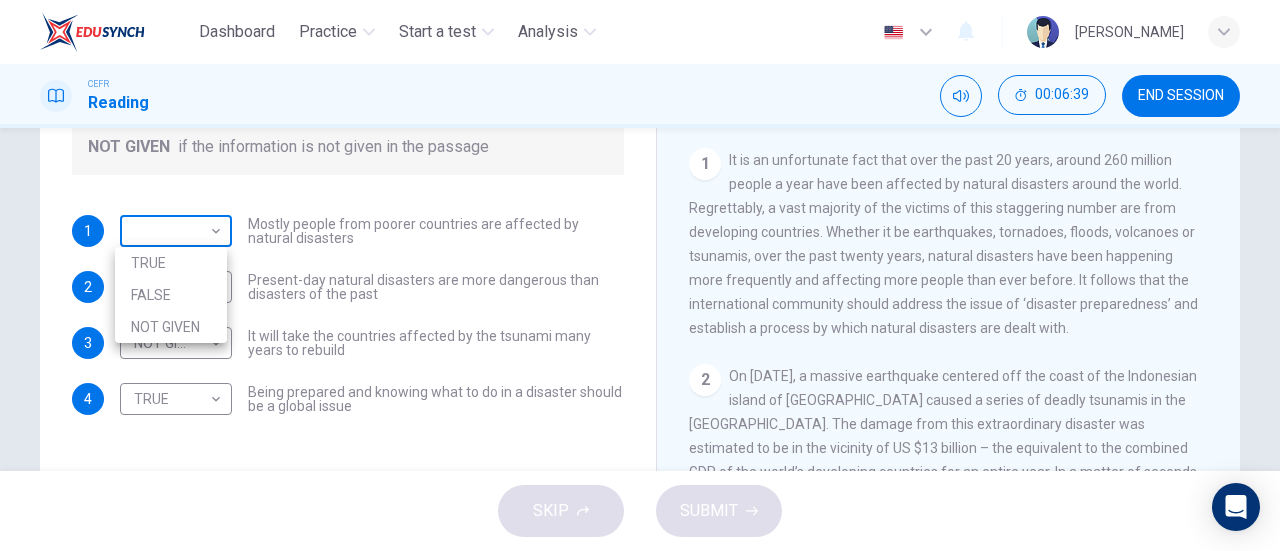 click on "Dashboard Practice Start a test Analysis English en ​ DINIE MAWADDAH BINTI DZULHADI CEFR Reading 00:06:39 END SESSION Questions 1 - 4 Do the following statements agree with the information given in the Reading Passage?
In the boxes below, write TRUE if the statement is true FALSE if the statement is false NOT GIVEN if the information is not given in the passage 1 ​ ​ Mostly people from poorer countries are affected by natural disasters 2 FALSE FALSE ​ Present-day natural disasters are more dangerous than disasters of the past 3 NOT GIVEN NOT GIVEN ​ It will take the countries affected by the tsunami many years to rebuild 4 TRUE TRUE ​ Being prepared and knowing what to do in a disaster should be a global issue Preparing for the Threat CLICK TO ZOOM Click to Zoom 1 2 3 4 5 6 SKIP SUBMIT EduSynch - Online Language Proficiency Testing
Dashboard Practice Start a test Analysis Notifications © Copyright  2025 TRUE FALSE NOT GIVEN" at bounding box center [640, 275] 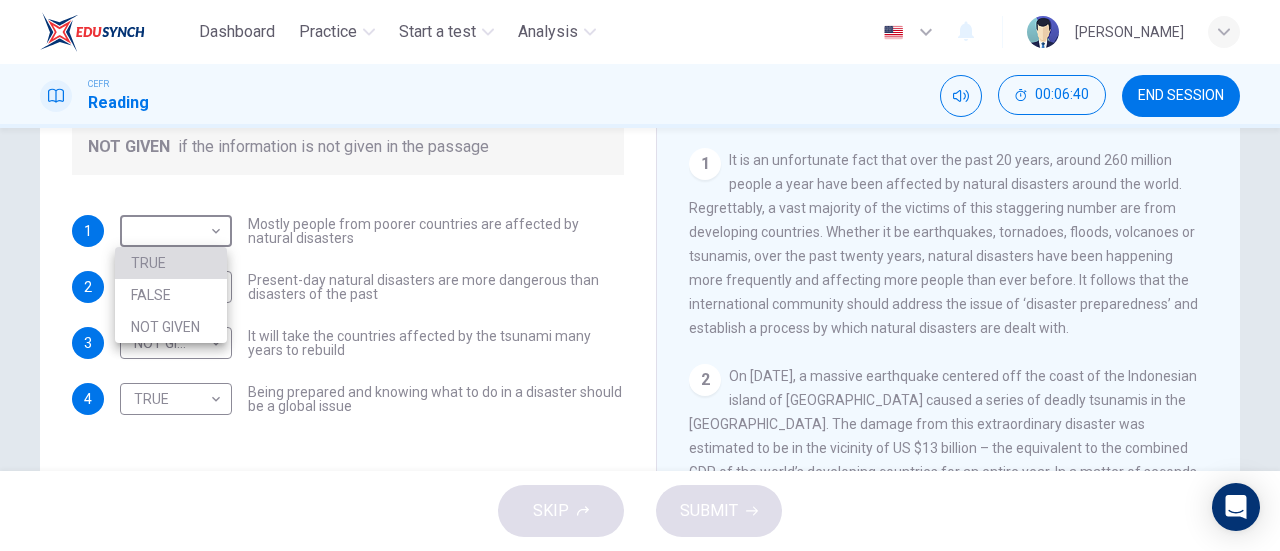 click on "TRUE" at bounding box center (171, 263) 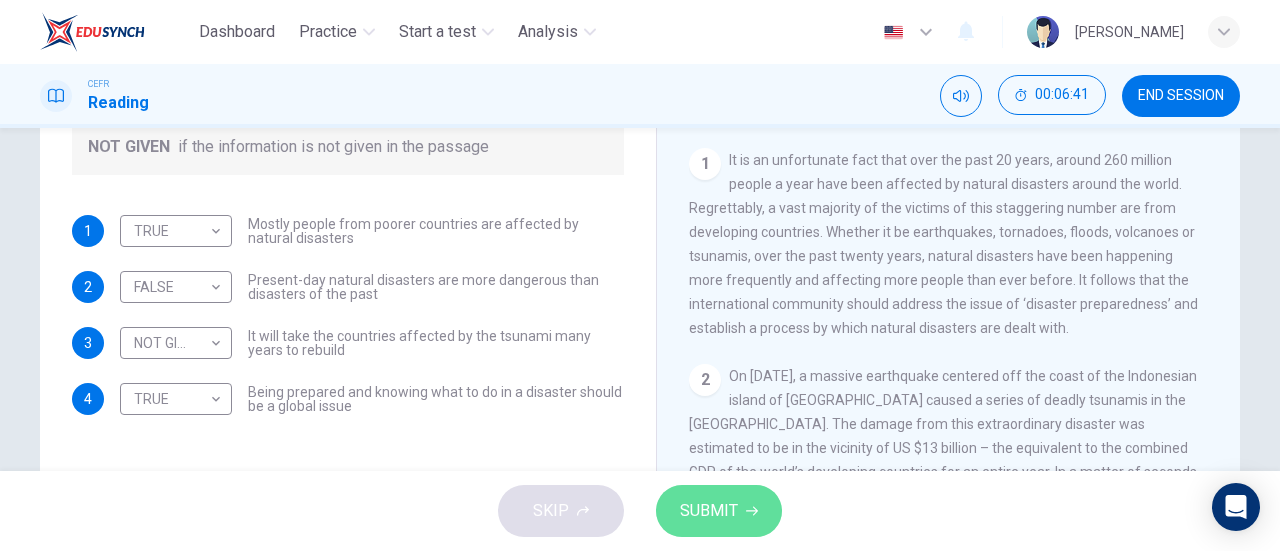 click 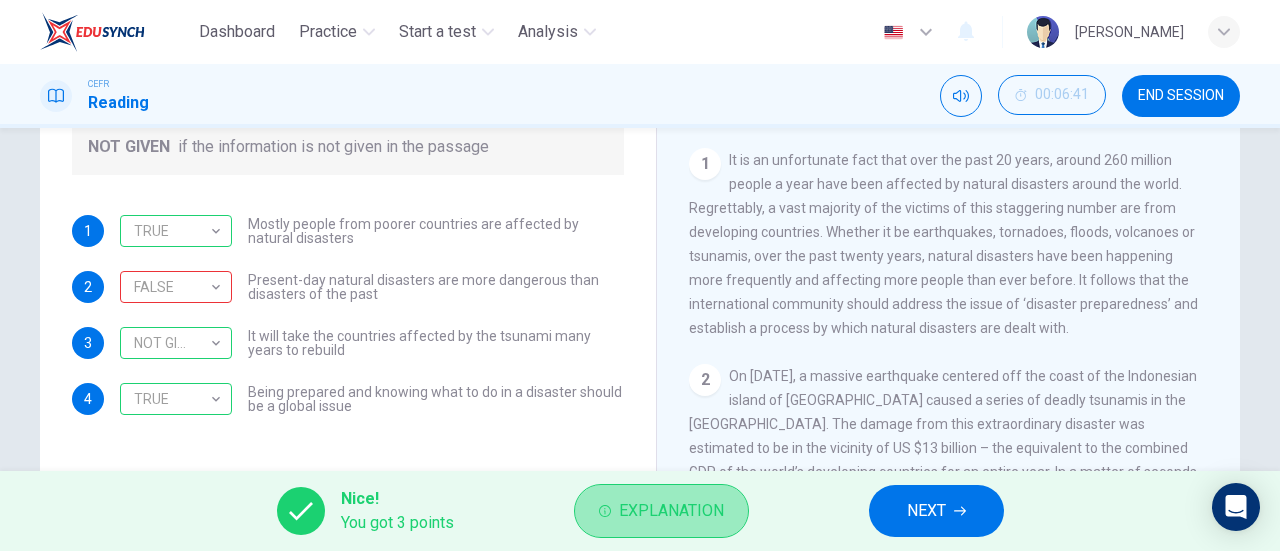 click on "Explanation" at bounding box center [661, 511] 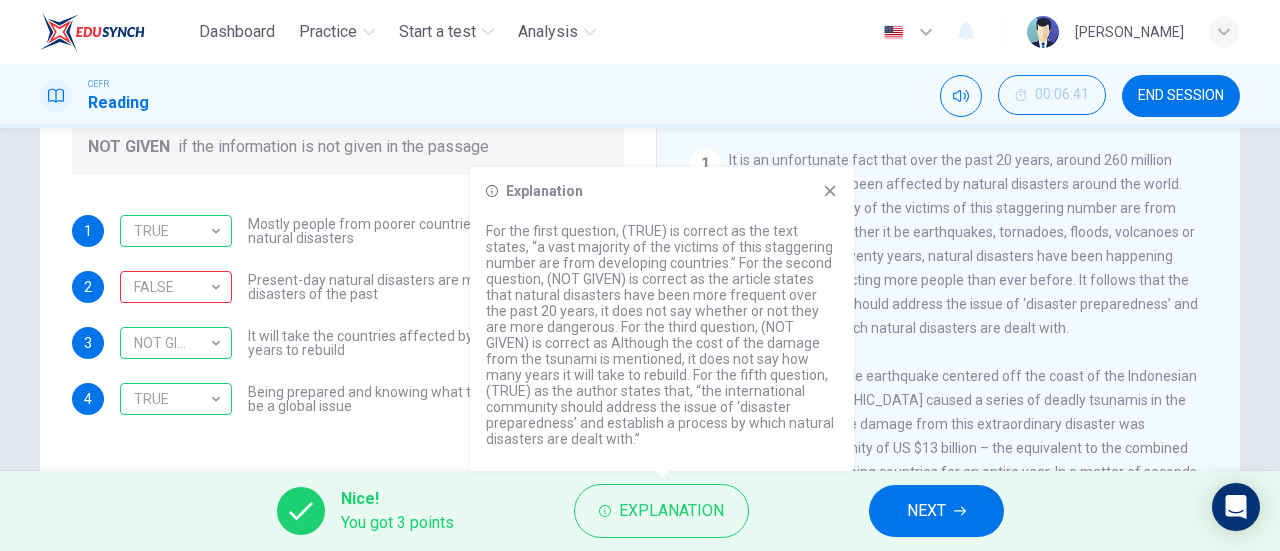 click 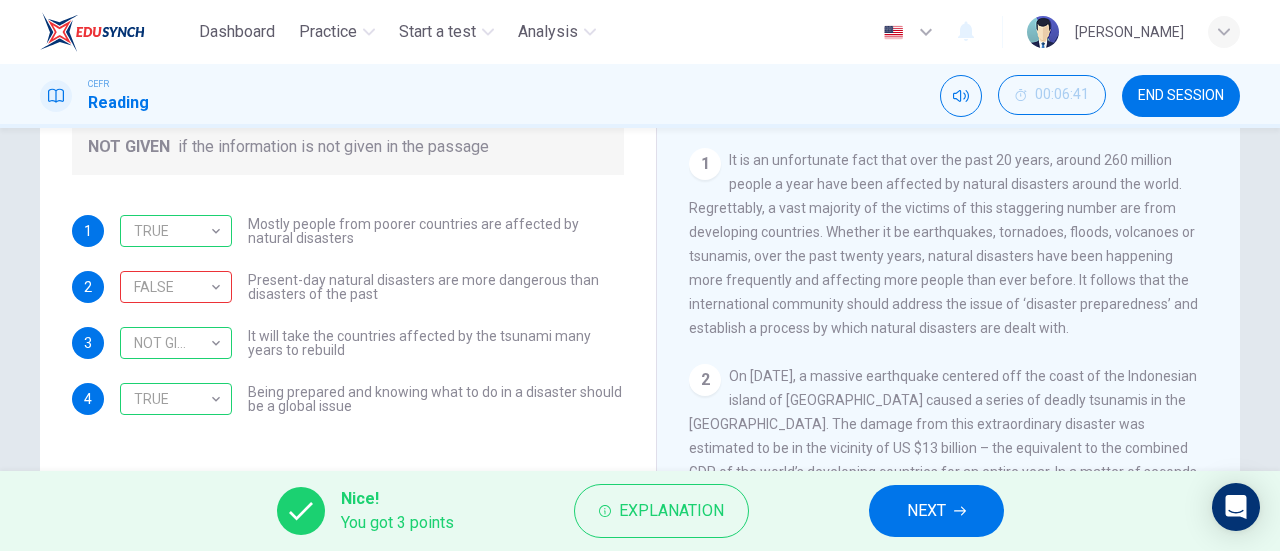 click 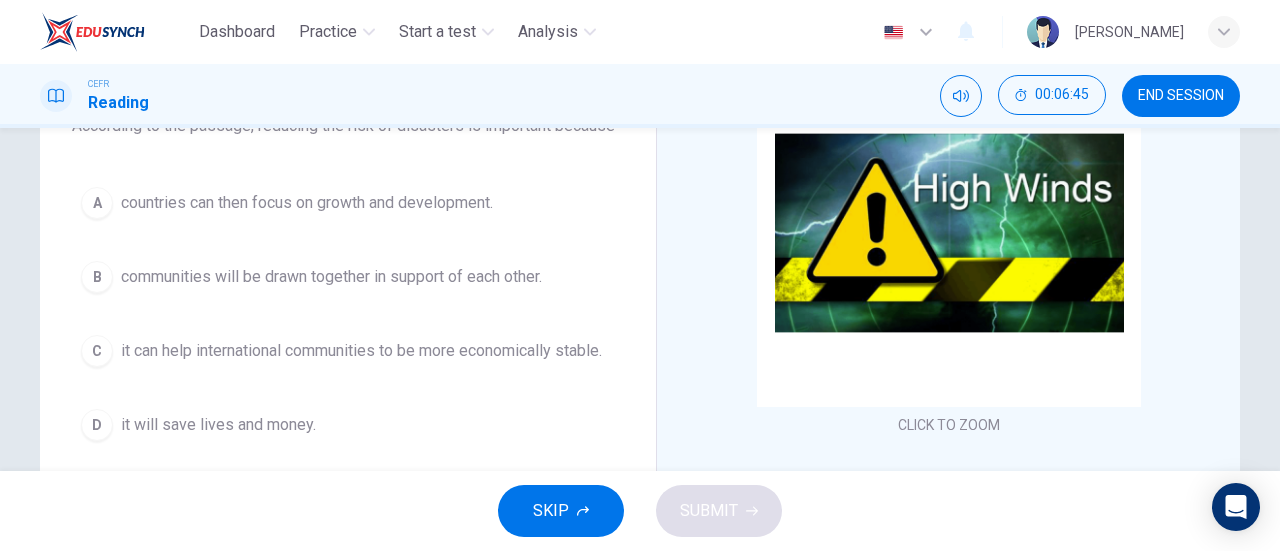 scroll, scrollTop: 199, scrollLeft: 0, axis: vertical 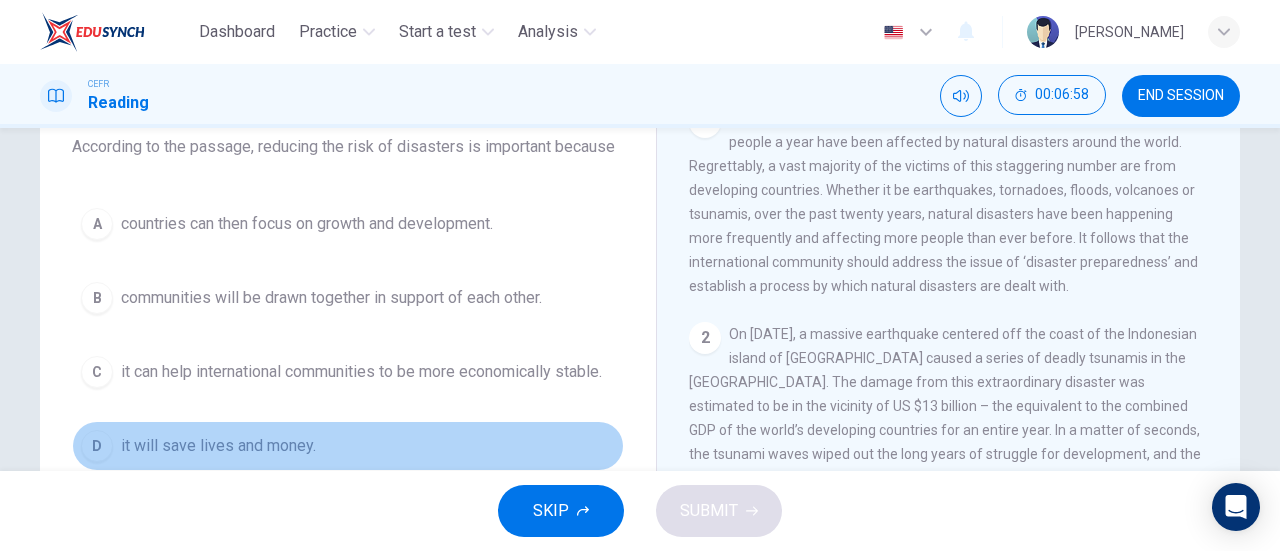 click on "it will save lives and money." at bounding box center [218, 446] 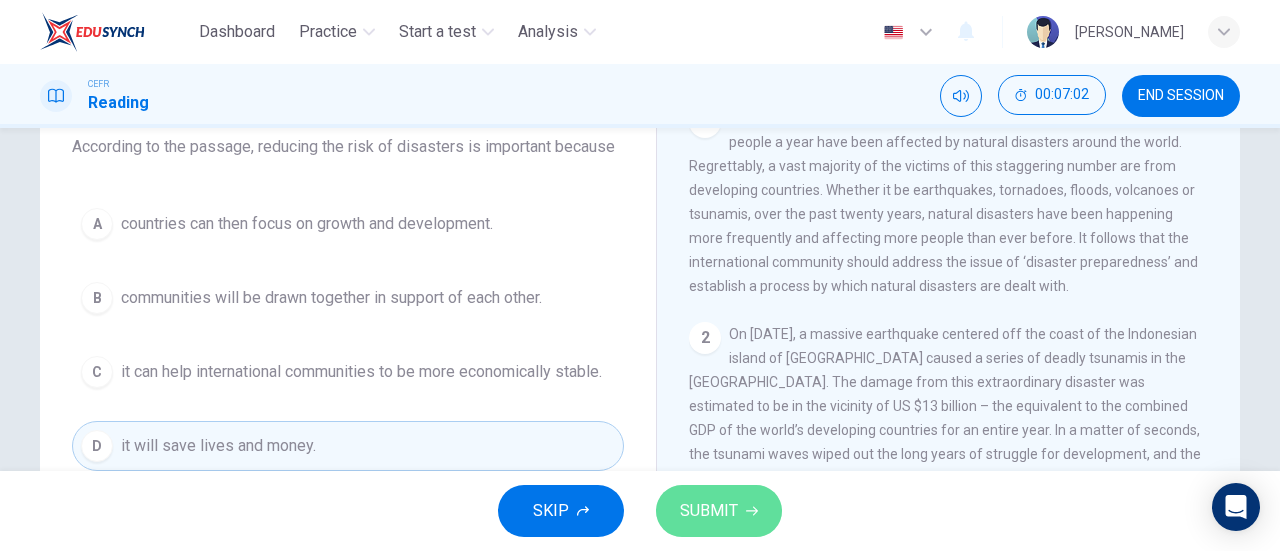 click on "SUBMIT" at bounding box center (709, 511) 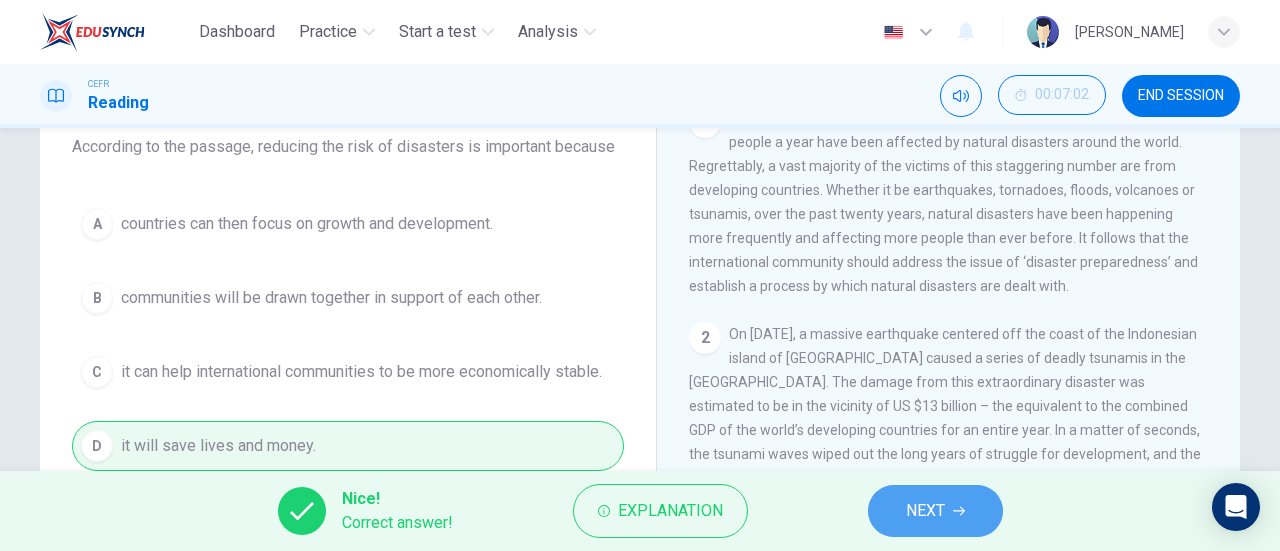 click on "NEXT" at bounding box center (935, 511) 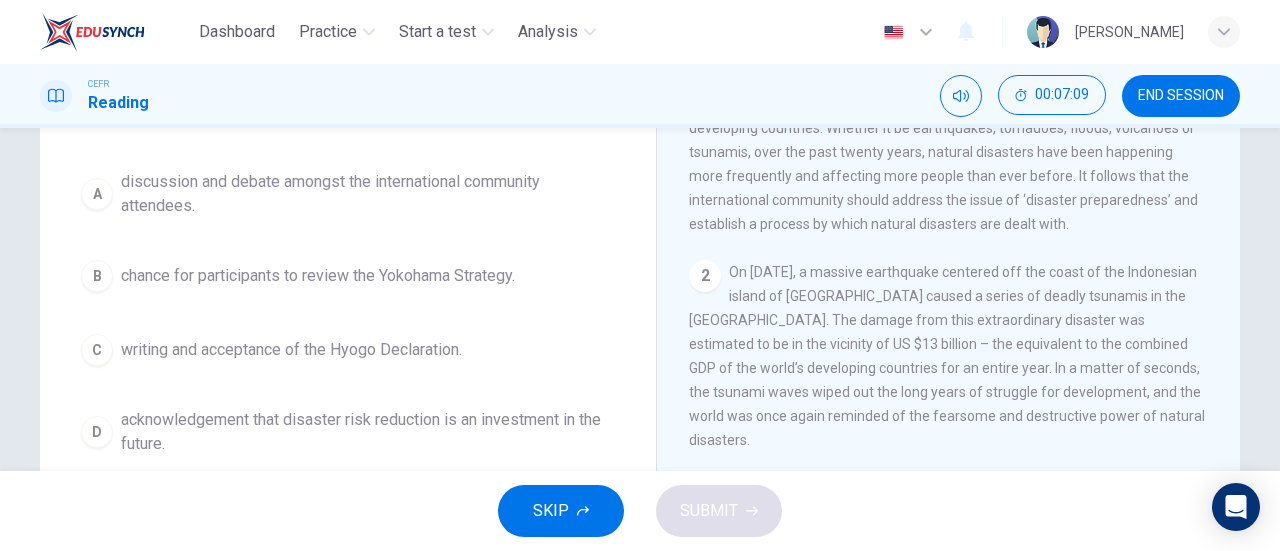 scroll, scrollTop: 249, scrollLeft: 0, axis: vertical 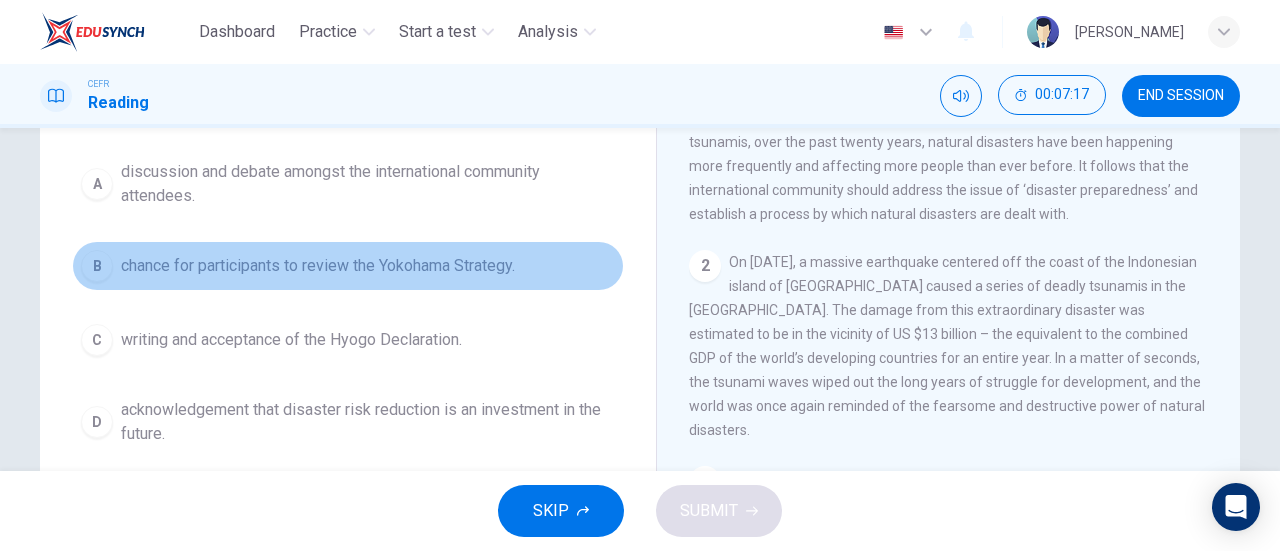 click on "B chance for participants to review the Yokohama Strategy." at bounding box center (348, 266) 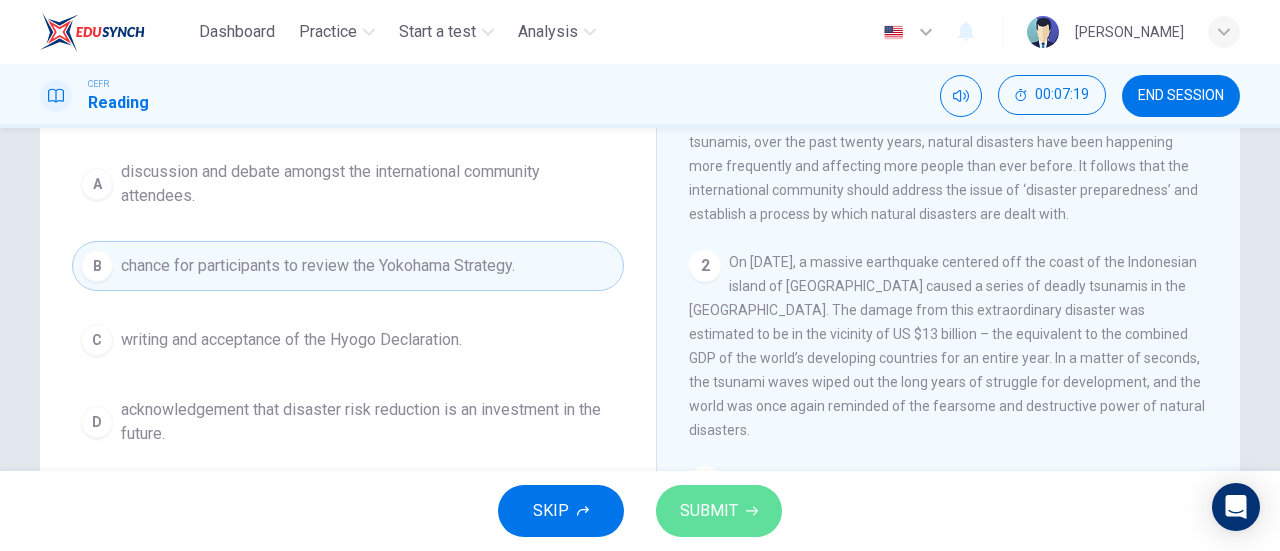 click 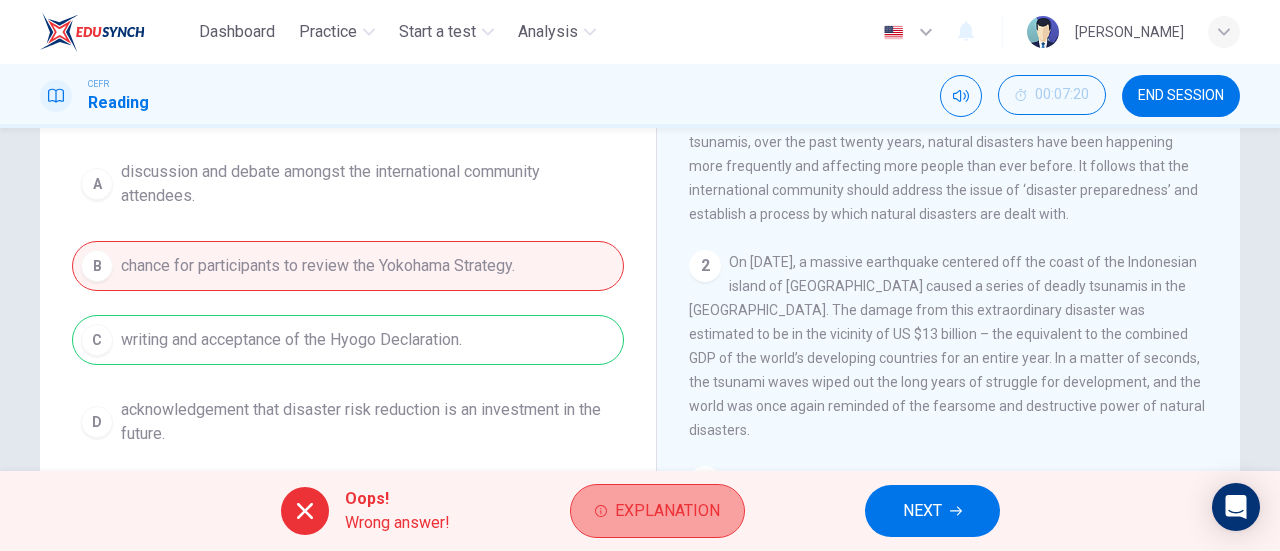 click on "Explanation" at bounding box center (667, 511) 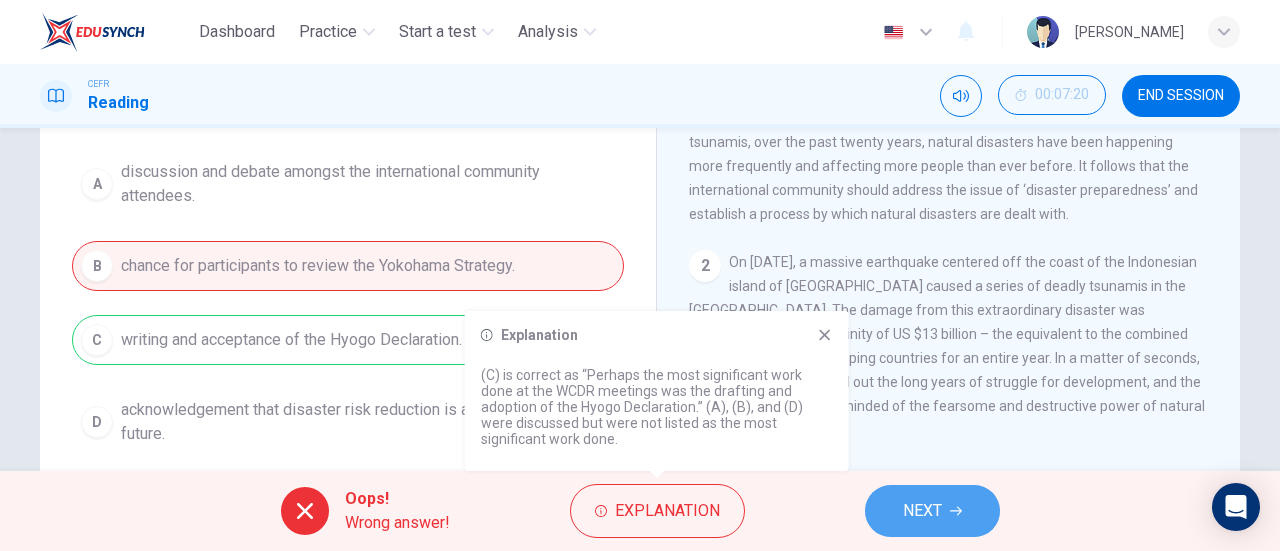 click on "NEXT" at bounding box center (932, 511) 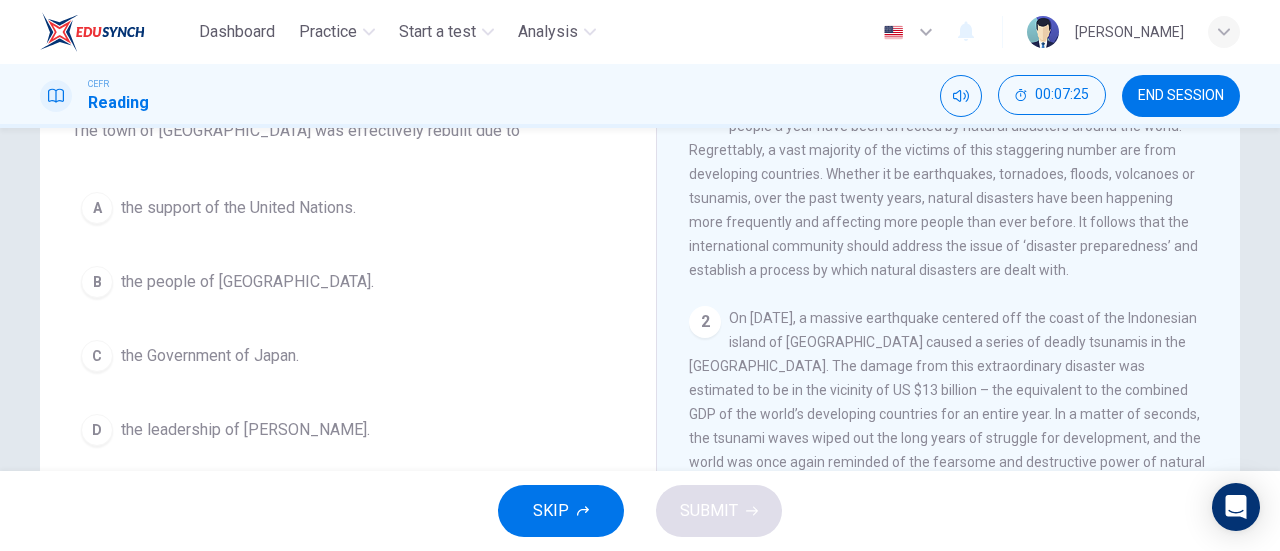 scroll, scrollTop: 192, scrollLeft: 0, axis: vertical 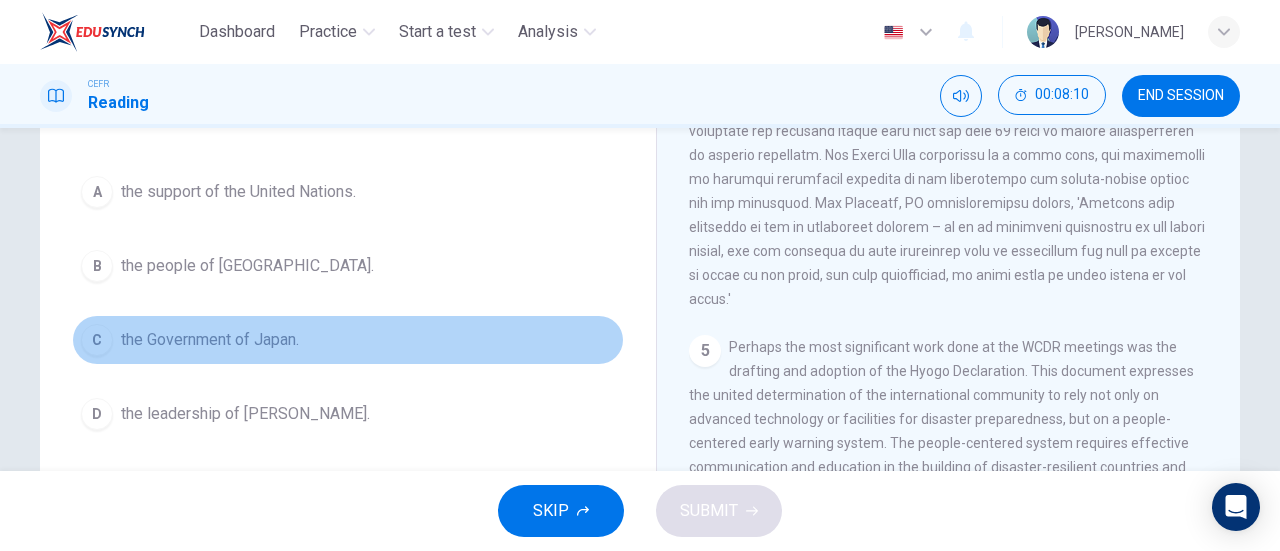 click on "C the Government of Japan." at bounding box center (348, 340) 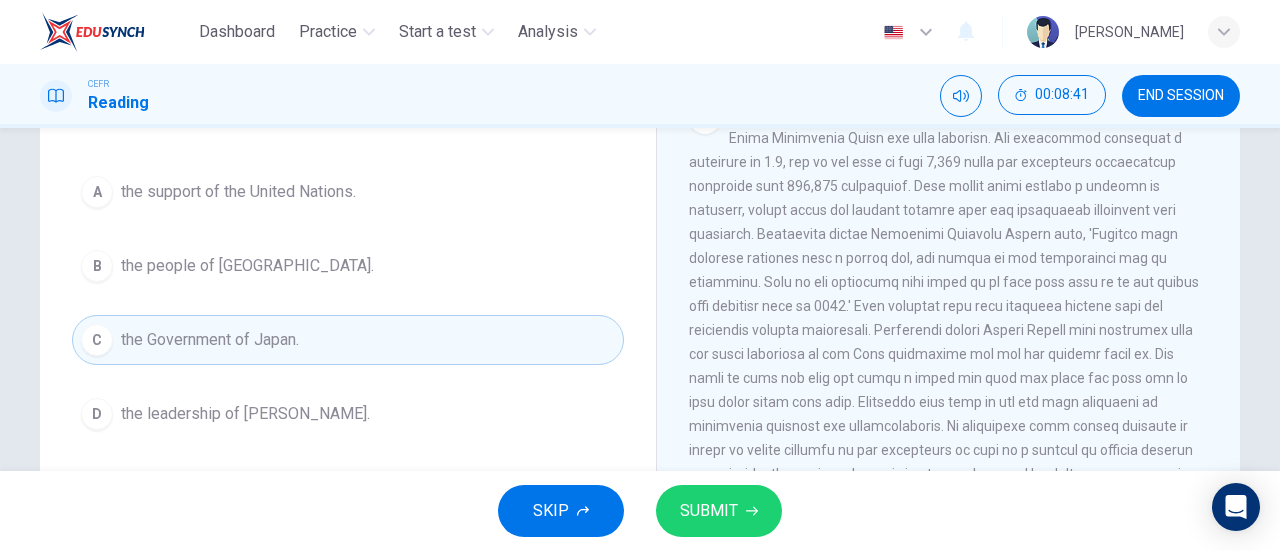 scroll, scrollTop: 1709, scrollLeft: 0, axis: vertical 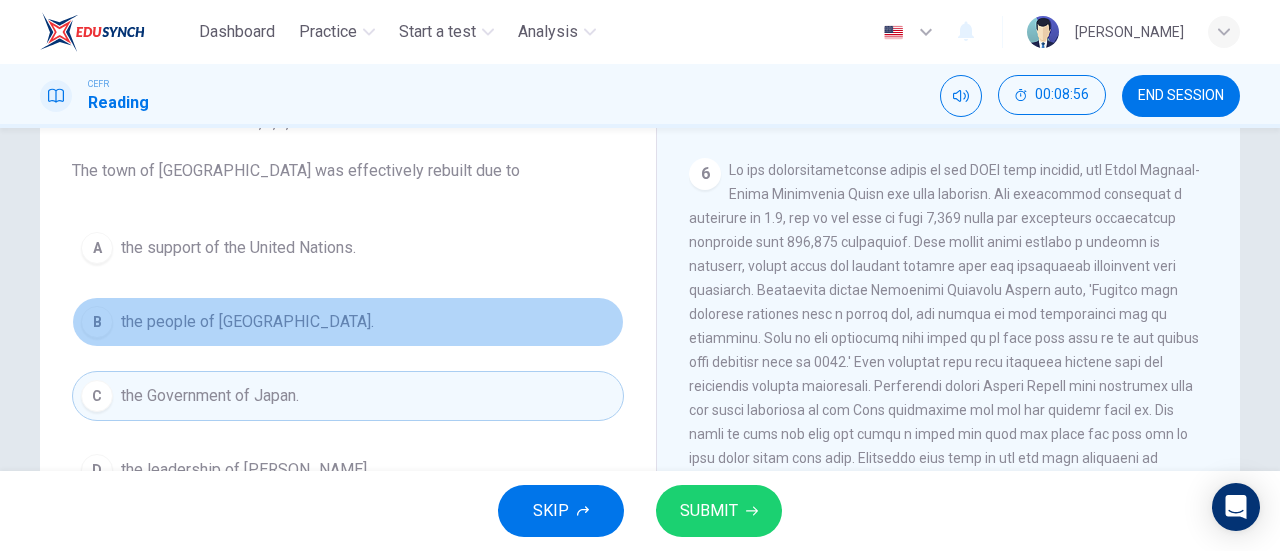 click on "the people of Kobe." at bounding box center [247, 322] 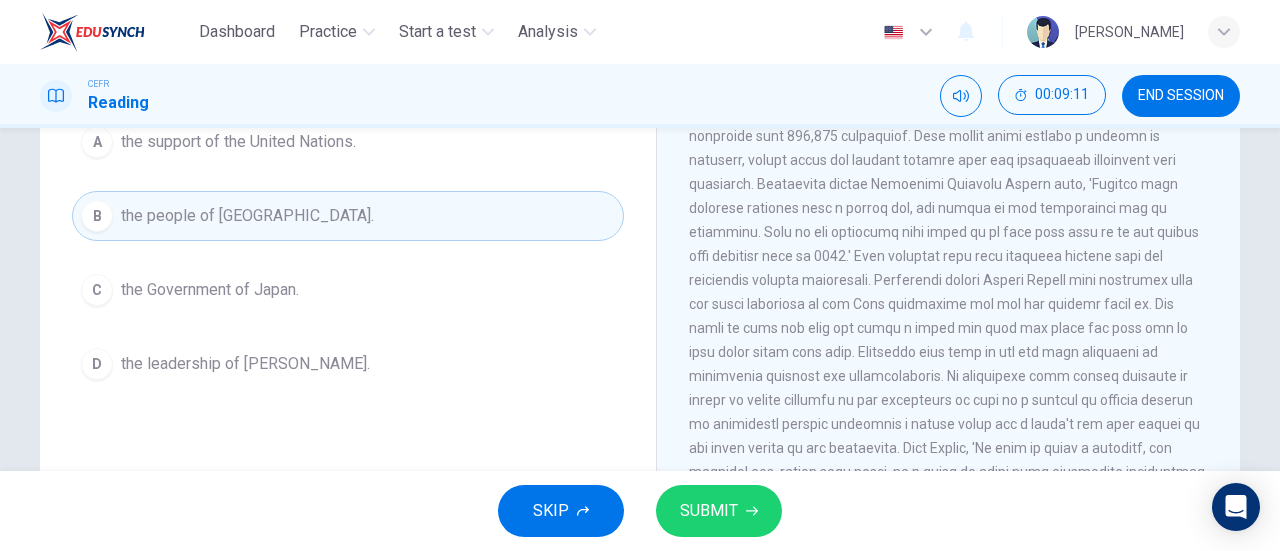 scroll, scrollTop: 271, scrollLeft: 0, axis: vertical 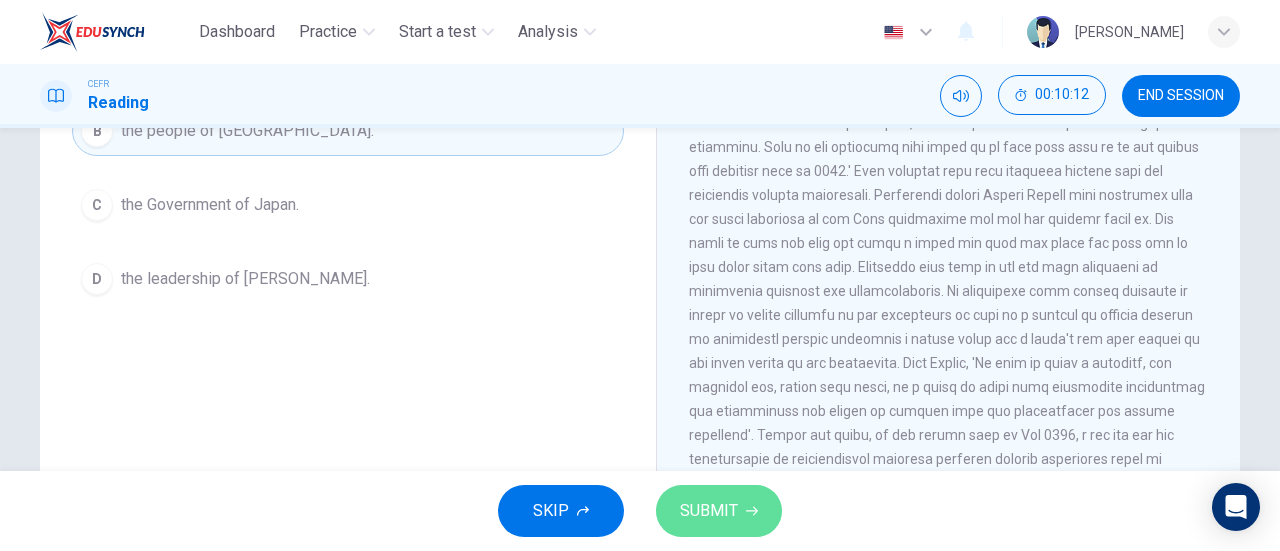 click on "SUBMIT" at bounding box center [709, 511] 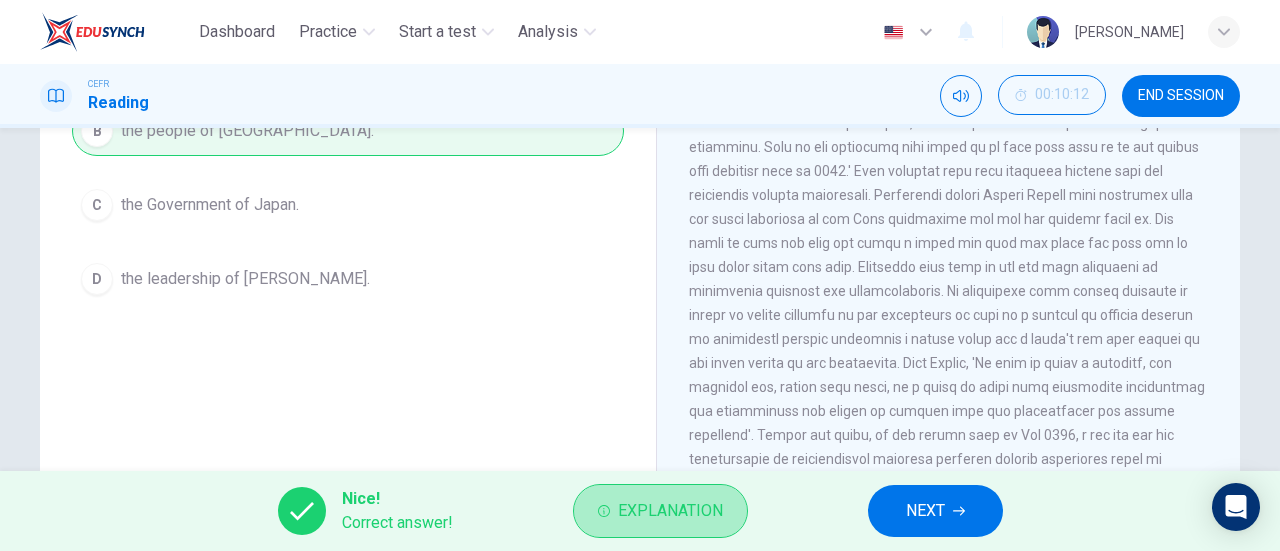 click on "Explanation" at bounding box center (670, 511) 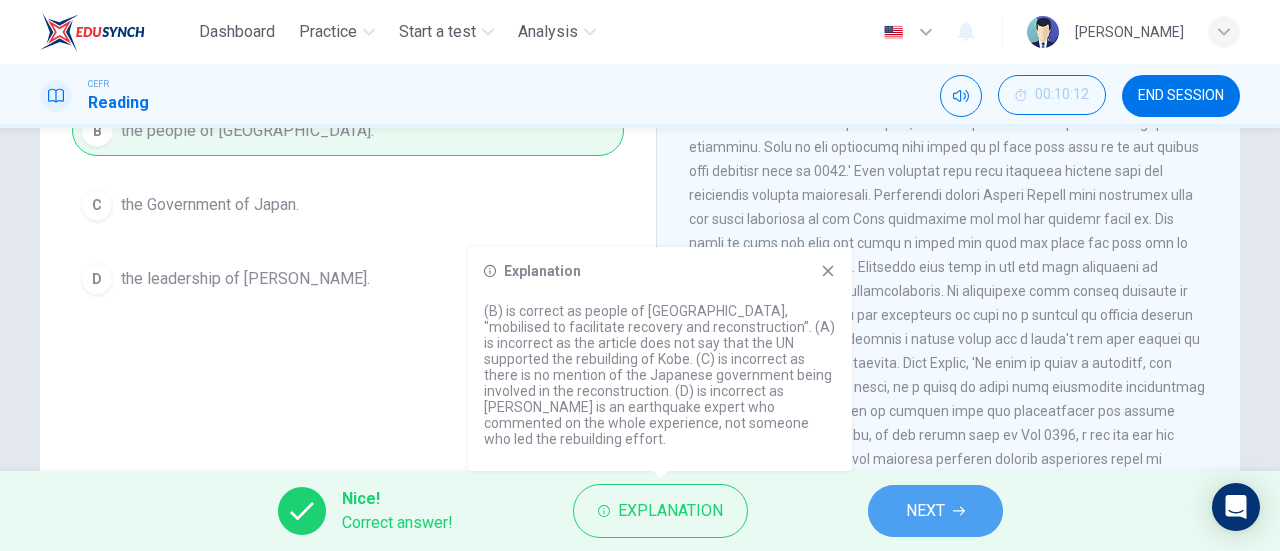 click on "NEXT" at bounding box center (925, 511) 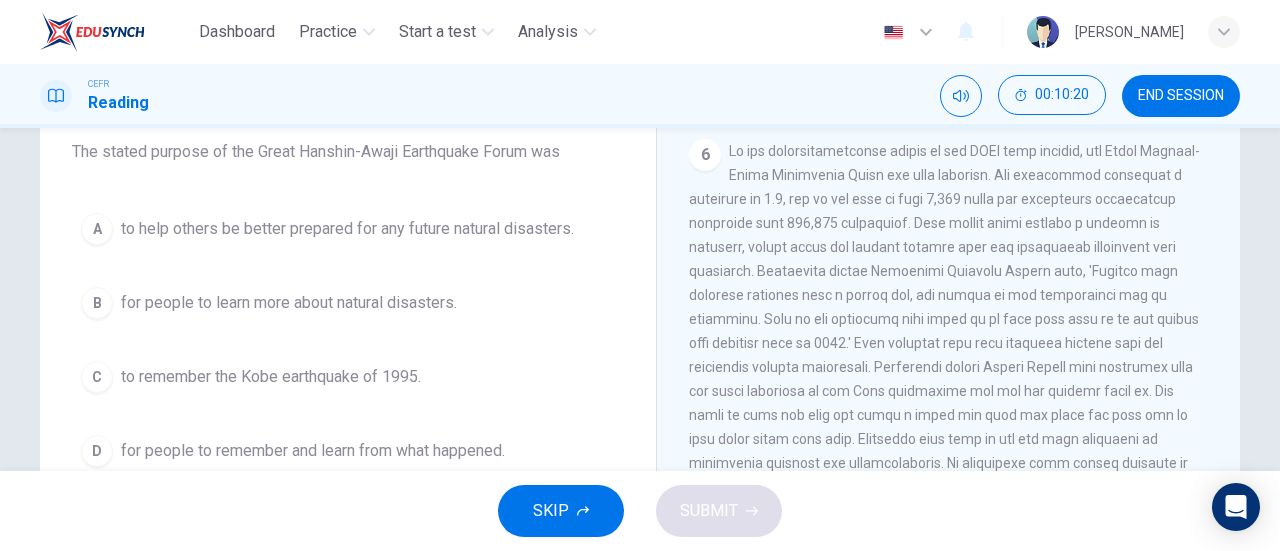 scroll, scrollTop: 175, scrollLeft: 0, axis: vertical 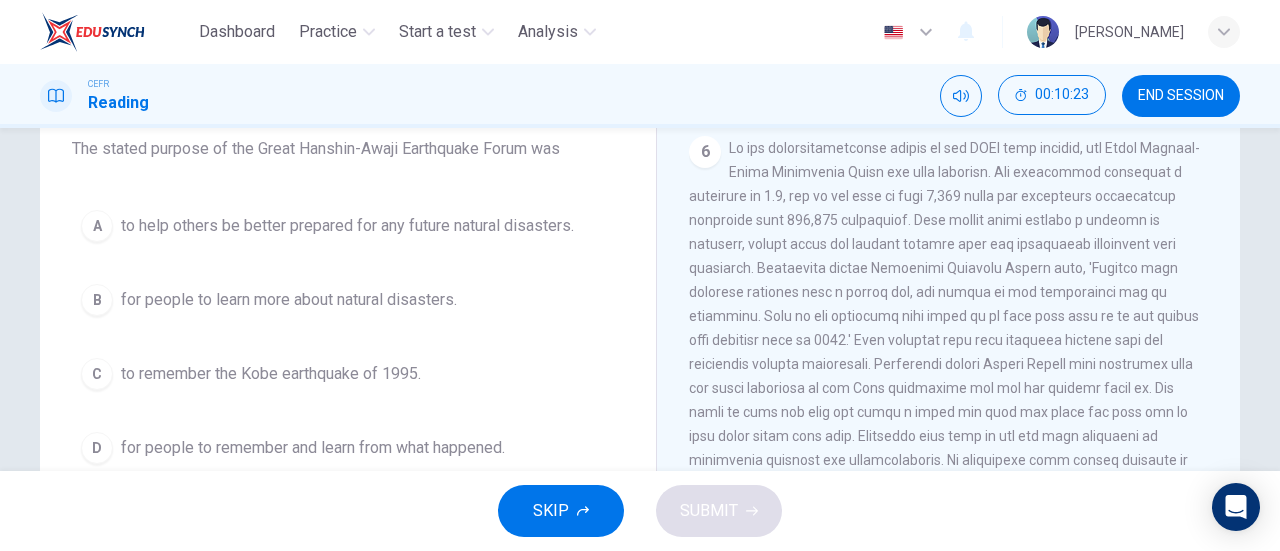 click on "for people to remember and learn from what happened." at bounding box center [313, 448] 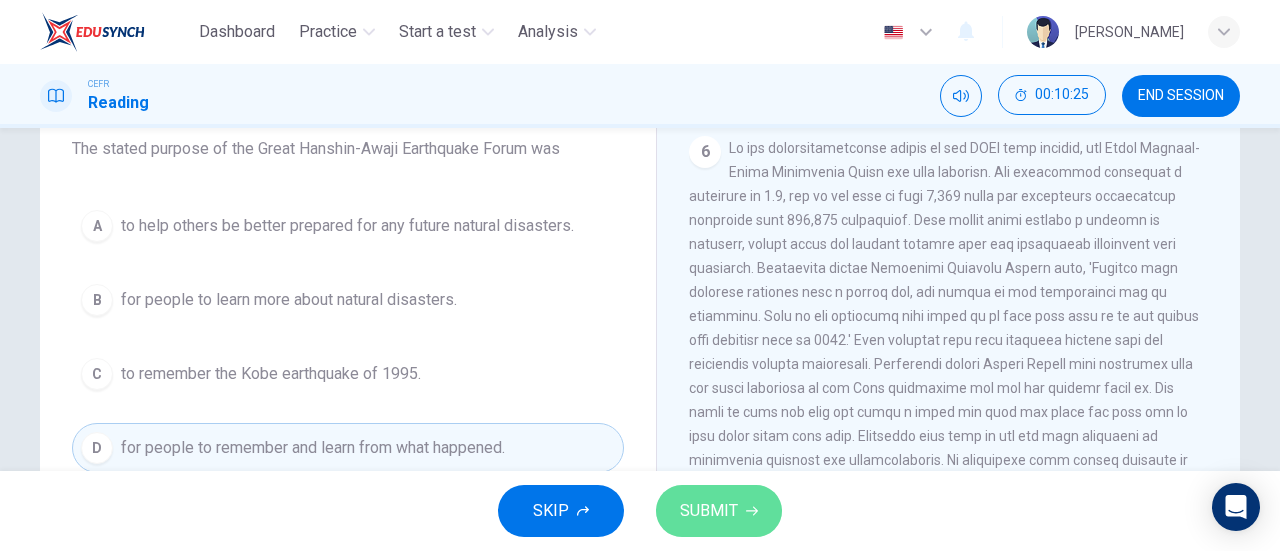 click on "SUBMIT" at bounding box center [709, 511] 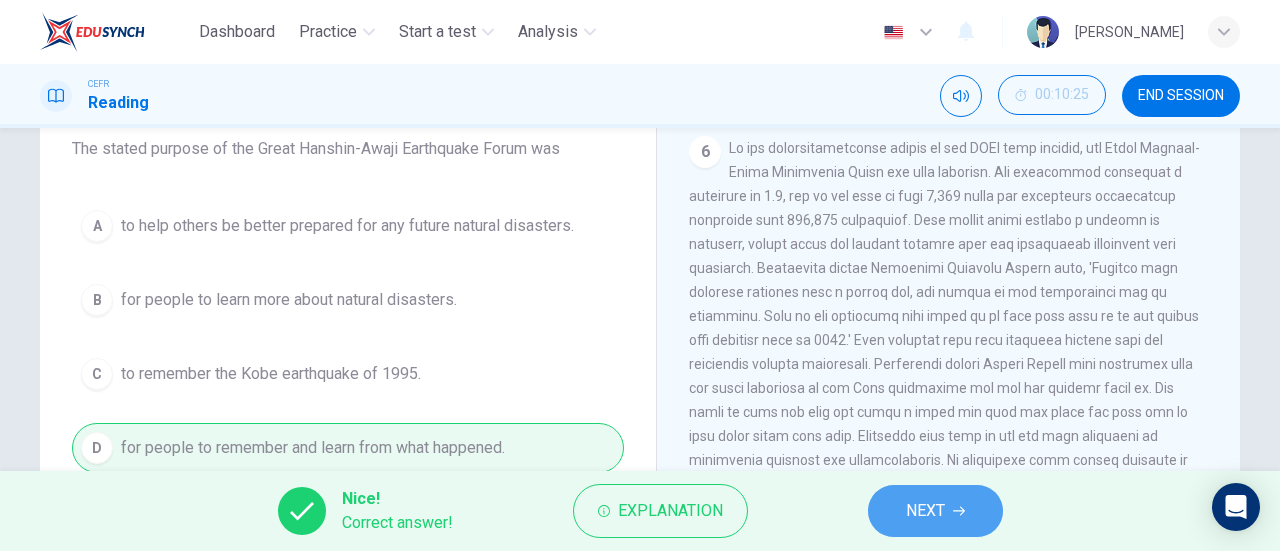 click on "NEXT" at bounding box center (935, 511) 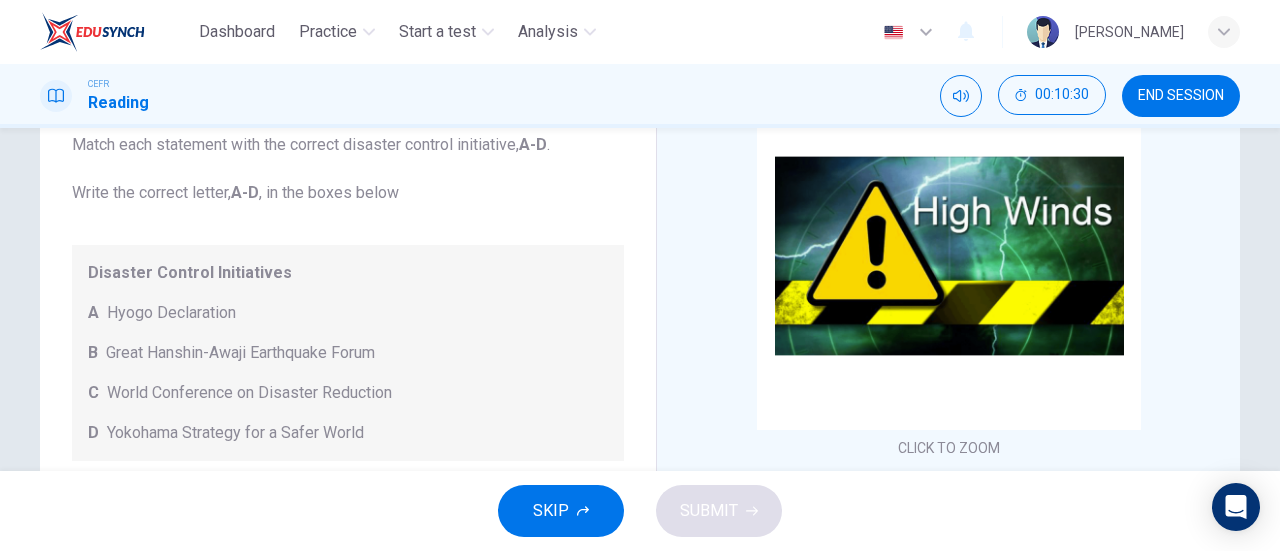 scroll, scrollTop: 136, scrollLeft: 0, axis: vertical 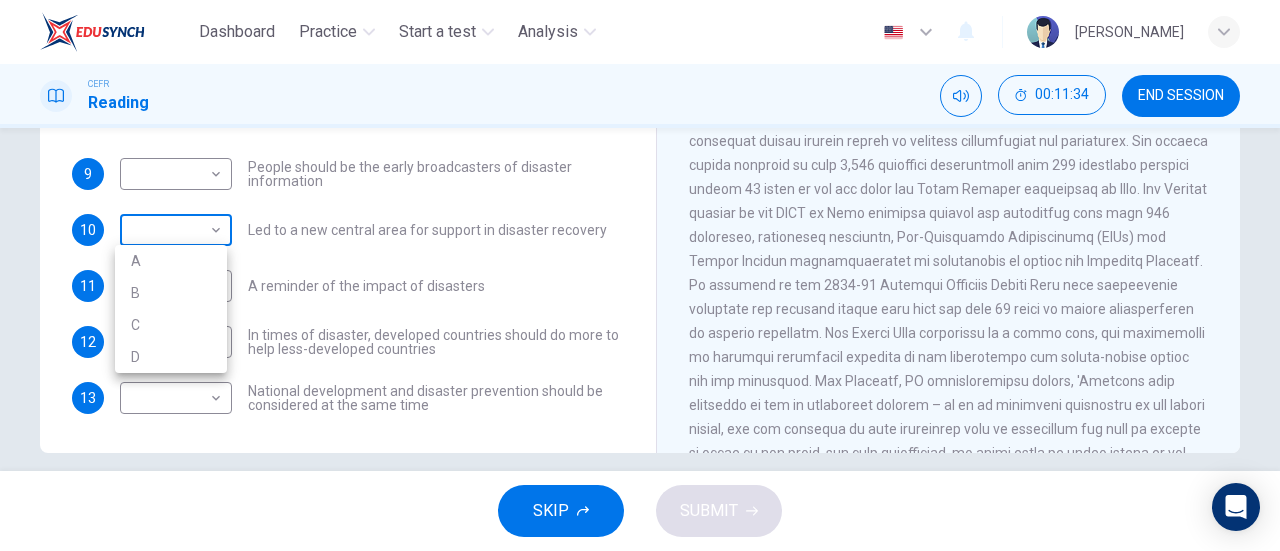 click on "Dashboard Practice Start a test Analysis English en ​ DINIE MAWADDAH BINTI DZULHADI CEFR Reading 00:11:34 END SESSION Questions 9 - 13 Look at the following statements and the list of disaster control initiatives below.
Match each statement with the correct disaster control initiative,  A-D .
Write the correct letter,  A-D , in the boxes below Disaster Control Initiatives A Hyogo Declaration B Great Hanshin-Awaji Earthquake Forum C World Conference on Disaster Reduction D Yokohama Strategy for a Safer World 9 ​ ​ People should be the early broadcasters of disaster information 10 ​ ​ Led to a new central area for support in disaster recovery 11 ​ ​ A reminder of the impact of disasters 12 ​ ​ In times of disaster, developed countries should do more to help less-developed countries 13 ​ ​ National development and disaster prevention should be considered at the same time Preparing for the Threat CLICK TO ZOOM Click to Zoom 1 2 3 4 5 6 SKIP SUBMIT
Dashboard Practice Start a test A" at bounding box center (640, 275) 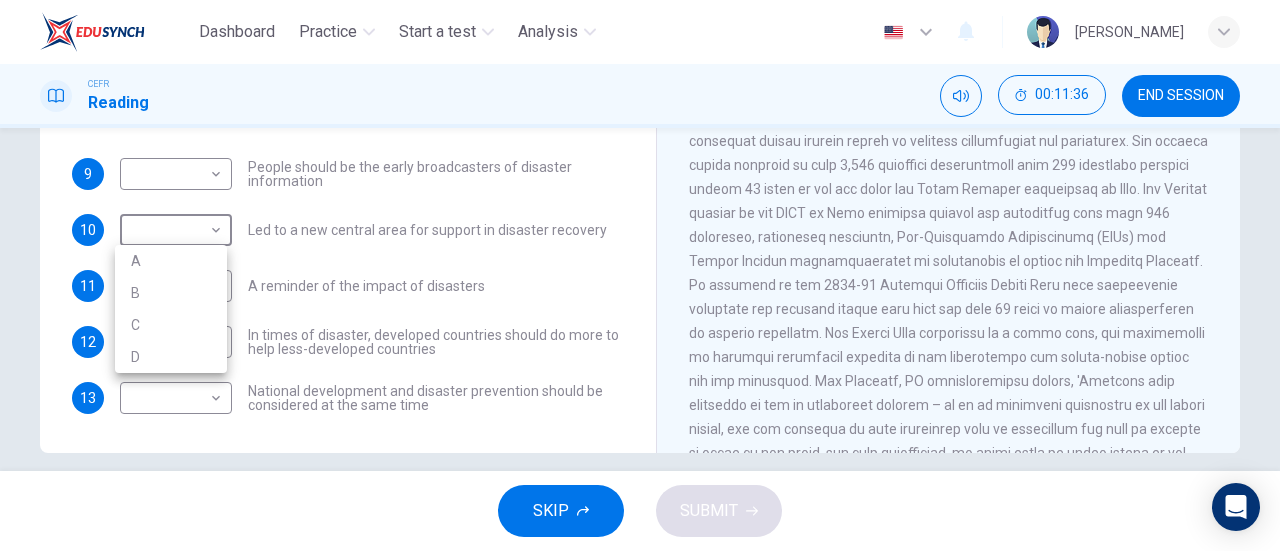 click at bounding box center (640, 275) 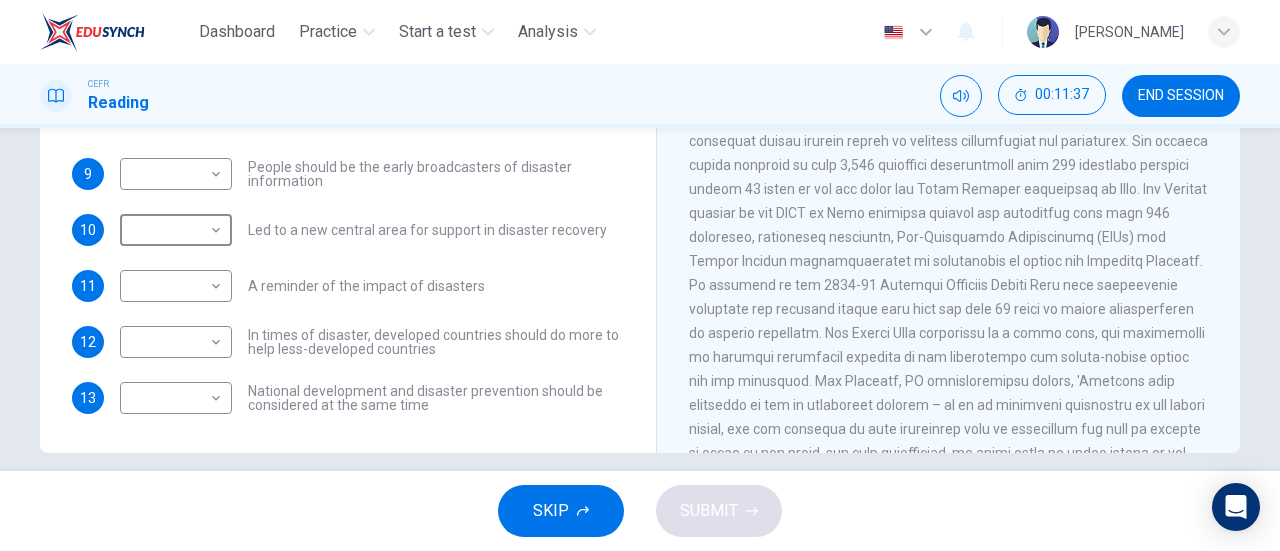 scroll, scrollTop: 0, scrollLeft: 0, axis: both 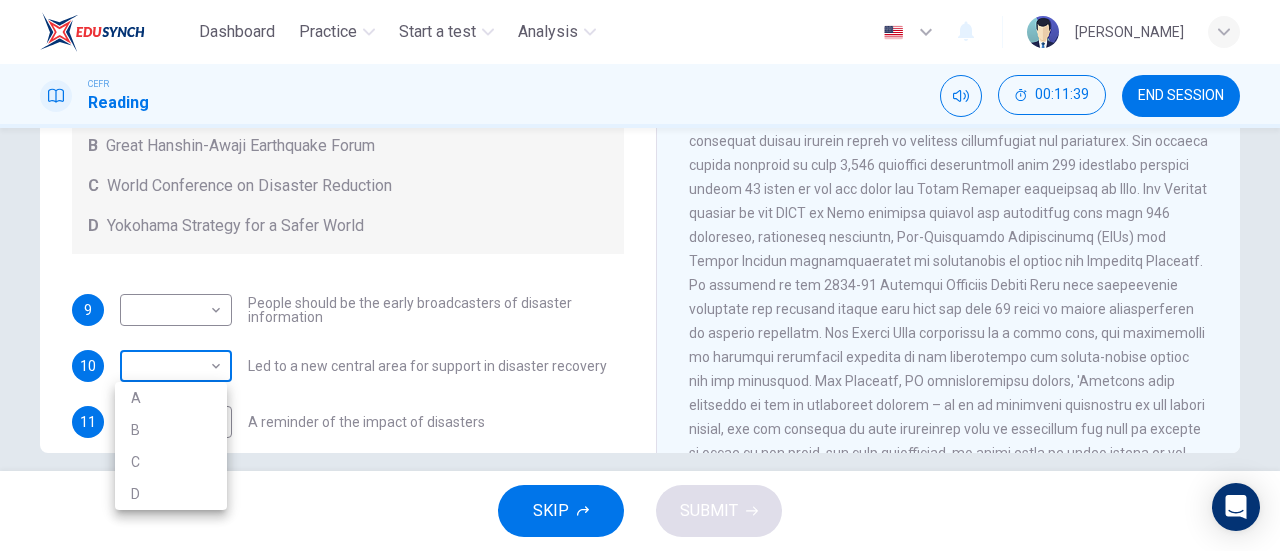 click on "Dashboard Practice Start a test Analysis English en ​ DINIE MAWADDAH BINTI DZULHADI CEFR Reading 00:11:39 END SESSION Questions 9 - 13 Look at the following statements and the list of disaster control initiatives below.
Match each statement with the correct disaster control initiative,  A-D .
Write the correct letter,  A-D , in the boxes below Disaster Control Initiatives A Hyogo Declaration B Great Hanshin-Awaji Earthquake Forum C World Conference on Disaster Reduction D Yokohama Strategy for a Safer World 9 ​ ​ People should be the early broadcasters of disaster information 10 ​ ​ Led to a new central area for support in disaster recovery 11 ​ ​ A reminder of the impact of disasters 12 ​ ​ In times of disaster, developed countries should do more to help less-developed countries 13 ​ ​ National development and disaster prevention should be considered at the same time Preparing for the Threat CLICK TO ZOOM Click to Zoom 1 2 3 4 5 6 SKIP SUBMIT
Dashboard Practice Start a test A" at bounding box center [640, 275] 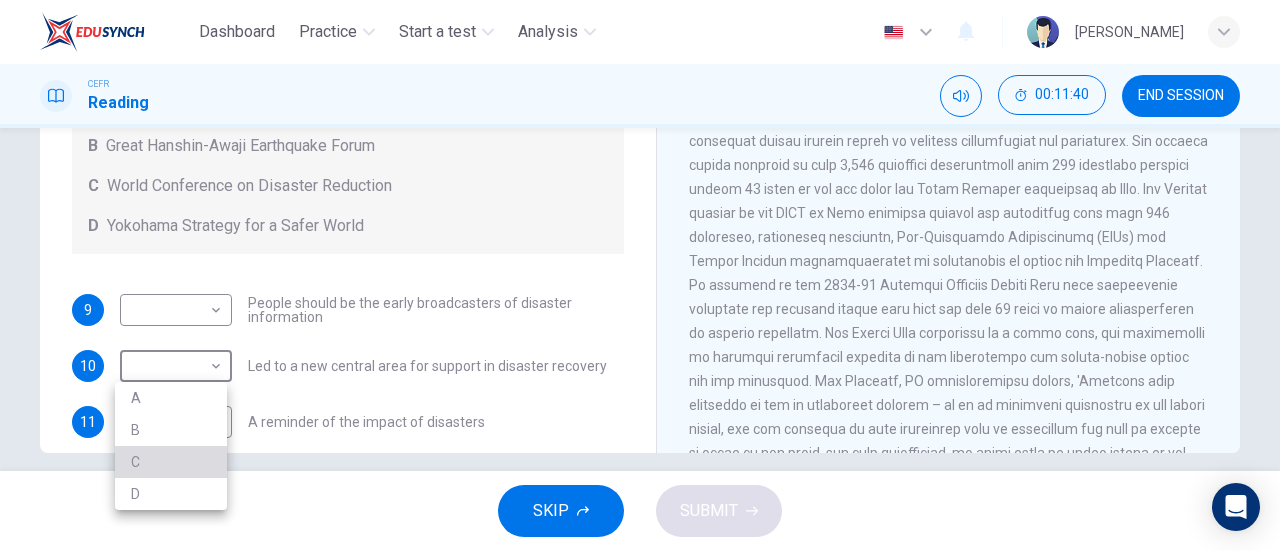 click on "C" at bounding box center (171, 462) 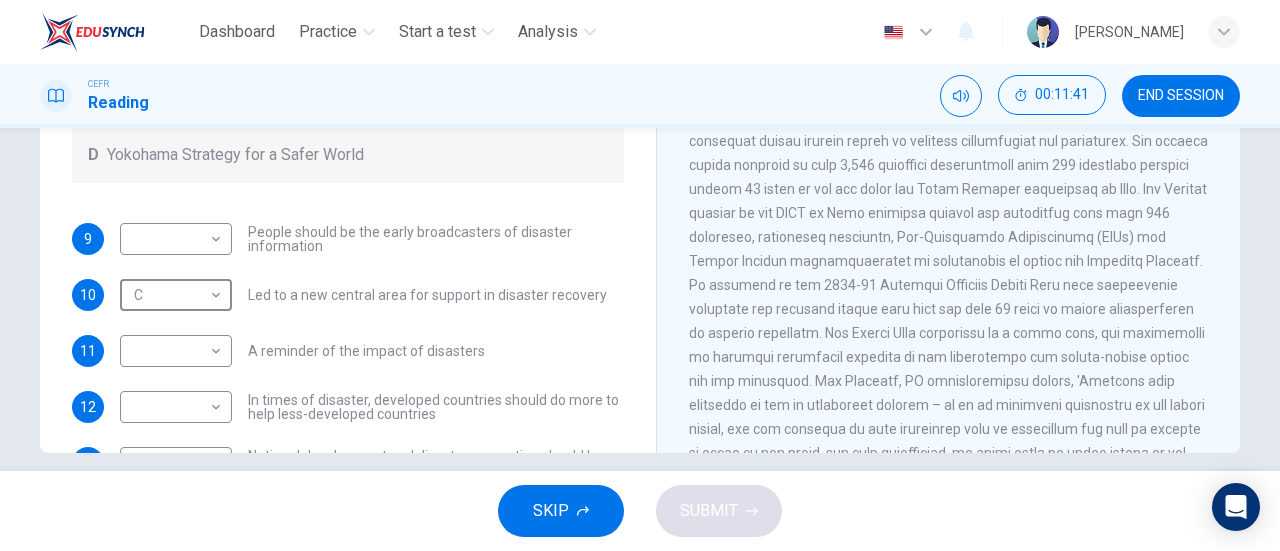 scroll, scrollTop: 72, scrollLeft: 0, axis: vertical 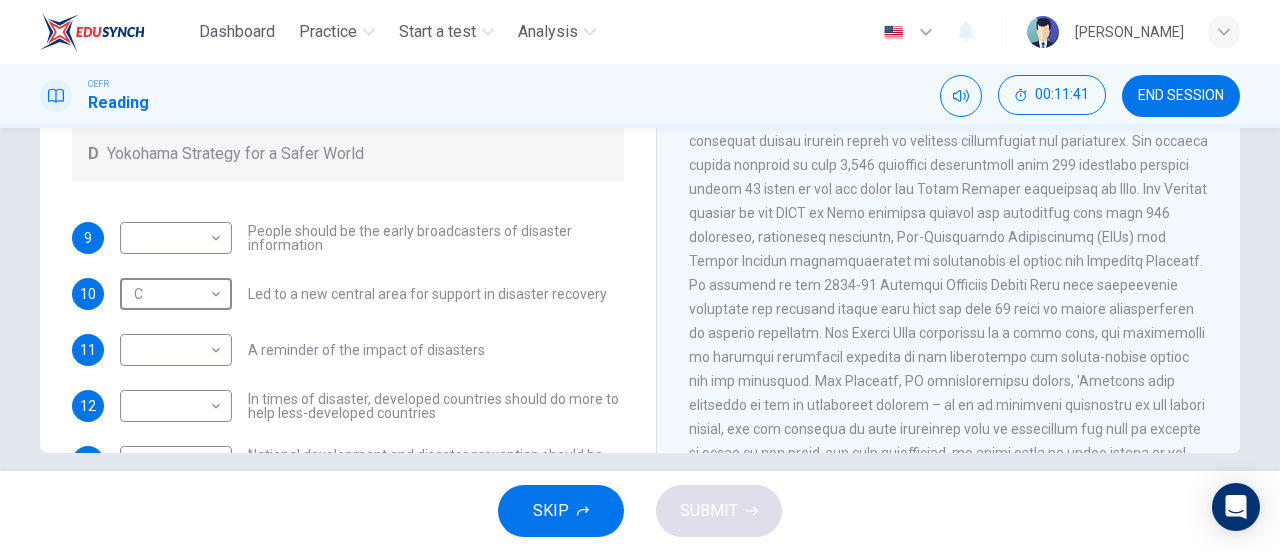 click on "A reminder of the impact of disasters" at bounding box center [366, 350] 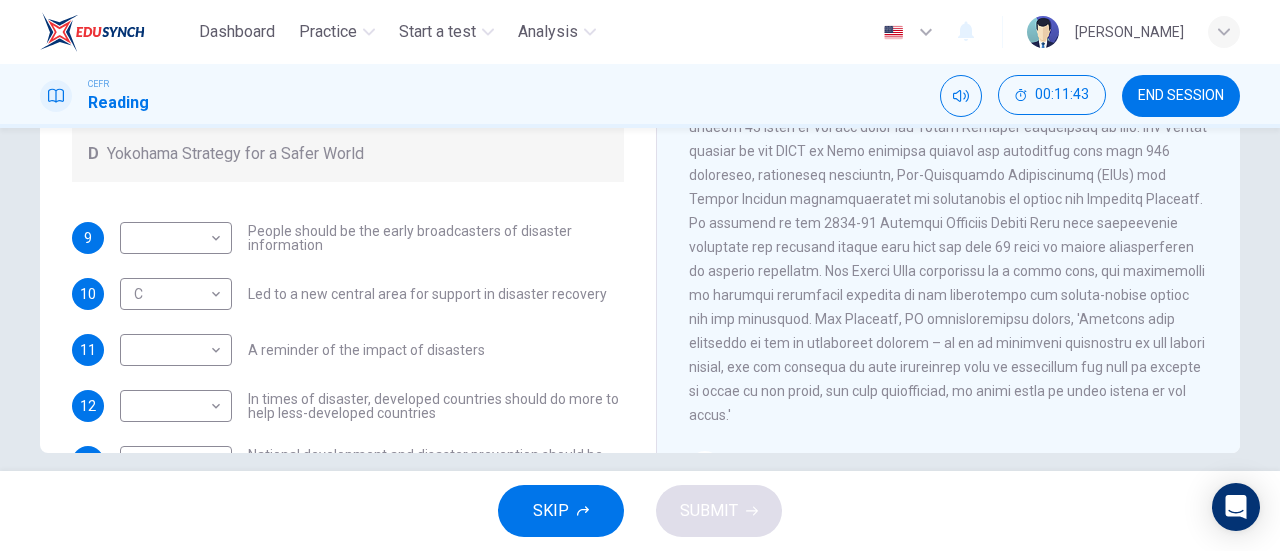 scroll, scrollTop: 945, scrollLeft: 0, axis: vertical 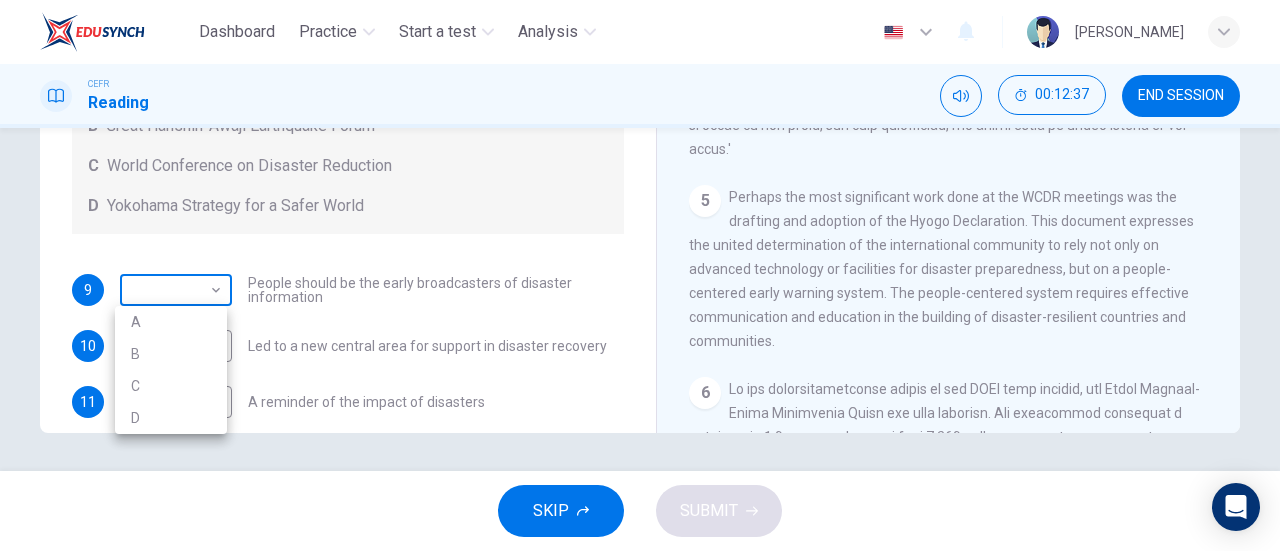 click on "Dashboard Practice Start a test Analysis English en ​ DINIE MAWADDAH BINTI DZULHADI CEFR Reading 00:12:37 END SESSION Questions 9 - 13 Look at the following statements and the list of disaster control initiatives below.
Match each statement with the correct disaster control initiative,  A-D .
Write the correct letter,  A-D , in the boxes below Disaster Control Initiatives A Hyogo Declaration B Great Hanshin-Awaji Earthquake Forum C World Conference on Disaster Reduction D Yokohama Strategy for a Safer World 9 ​ ​ People should be the early broadcasters of disaster information 10 C C ​ Led to a new central area for support in disaster recovery 11 ​ ​ A reminder of the impact of disasters 12 ​ ​ In times of disaster, developed countries should do more to help less-developed countries 13 ​ ​ National development and disaster prevention should be considered at the same time Preparing for the Threat CLICK TO ZOOM Click to Zoom 1 2 3 4 5 6 SKIP SUBMIT
Dashboard Practice Start a test A" at bounding box center [640, 275] 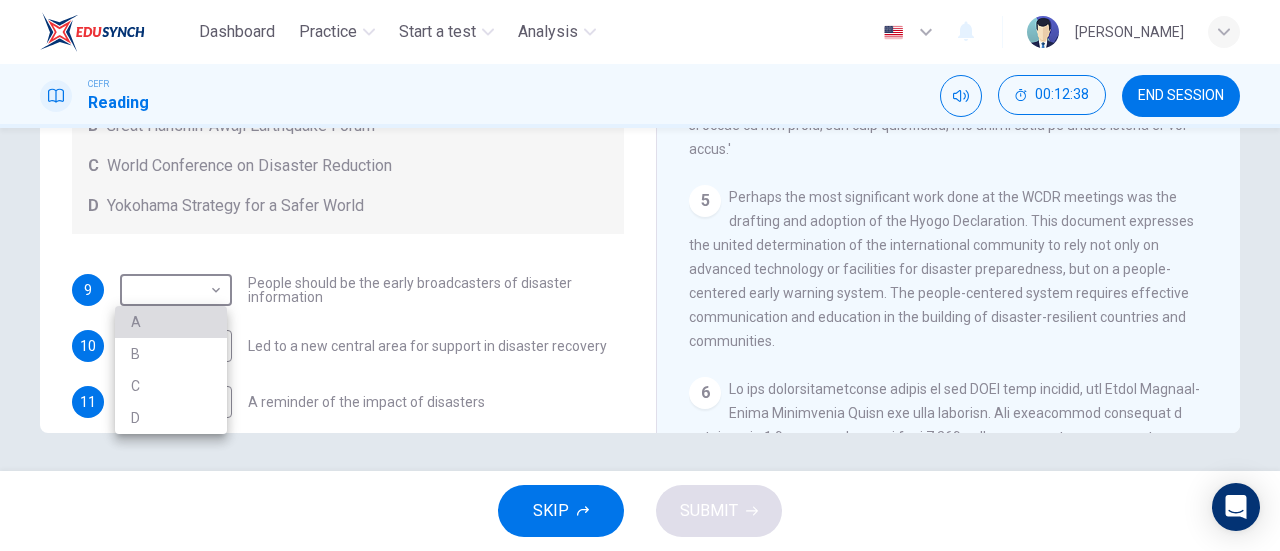 click on "A" at bounding box center (171, 322) 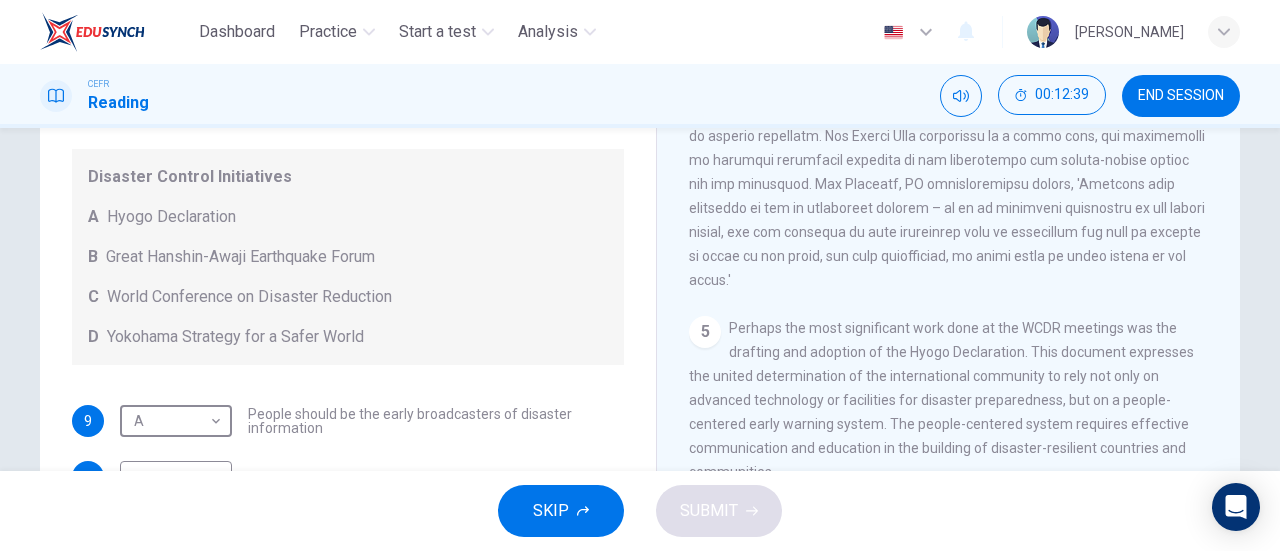 scroll, scrollTop: 298, scrollLeft: 0, axis: vertical 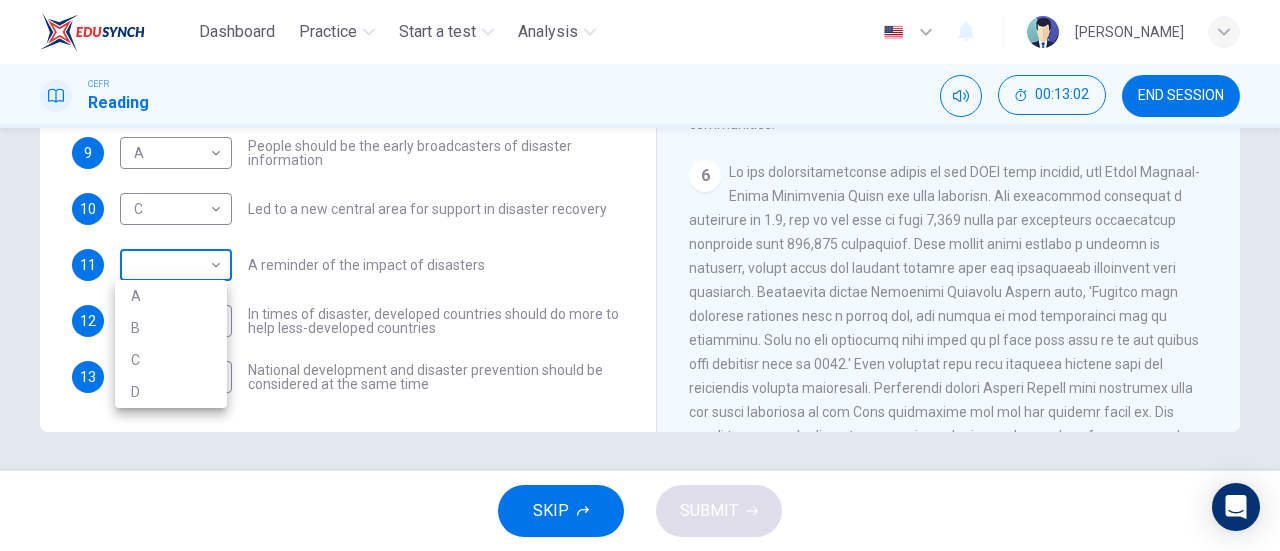 click on "Dashboard Practice Start a test Analysis English en ​ DINIE MAWADDAH BINTI DZULHADI CEFR Reading 00:13:02 END SESSION Questions 9 - 13 Look at the following statements and the list of disaster control initiatives below.
Match each statement with the correct disaster control initiative,  A-D .
Write the correct letter,  A-D , in the boxes below Disaster Control Initiatives A Hyogo Declaration B Great Hanshin-Awaji Earthquake Forum C World Conference on Disaster Reduction D Yokohama Strategy for a Safer World 9 A A ​ People should be the early broadcasters of disaster information 10 C C ​ Led to a new central area for support in disaster recovery 11 ​ ​ A reminder of the impact of disasters 12 ​ ​ In times of disaster, developed countries should do more to help less-developed countries 13 ​ ​ National development and disaster prevention should be considered at the same time Preparing for the Threat CLICK TO ZOOM Click to Zoom 1 2 3 4 5 6 SKIP SUBMIT
Dashboard Practice Start a test A" at bounding box center (640, 275) 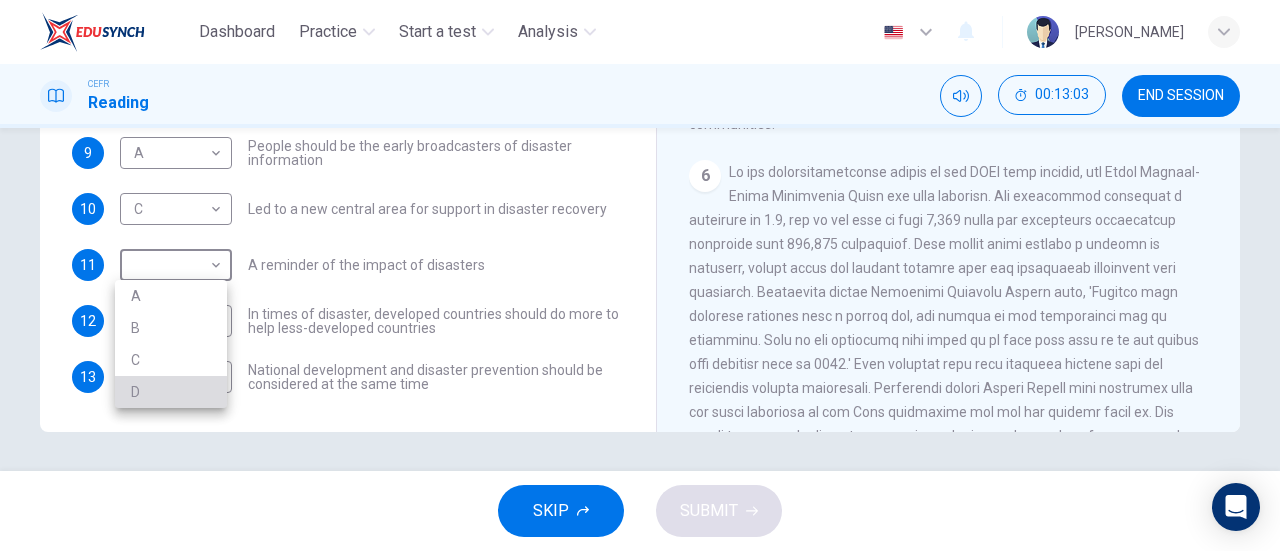 click on "D" at bounding box center (171, 392) 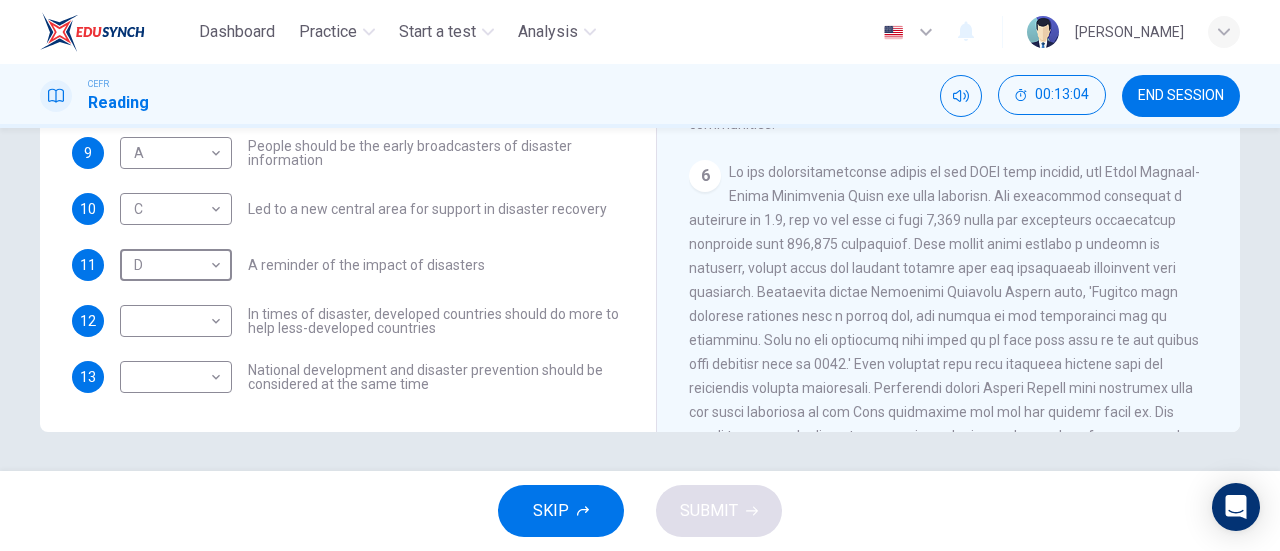 scroll, scrollTop: 0, scrollLeft: 0, axis: both 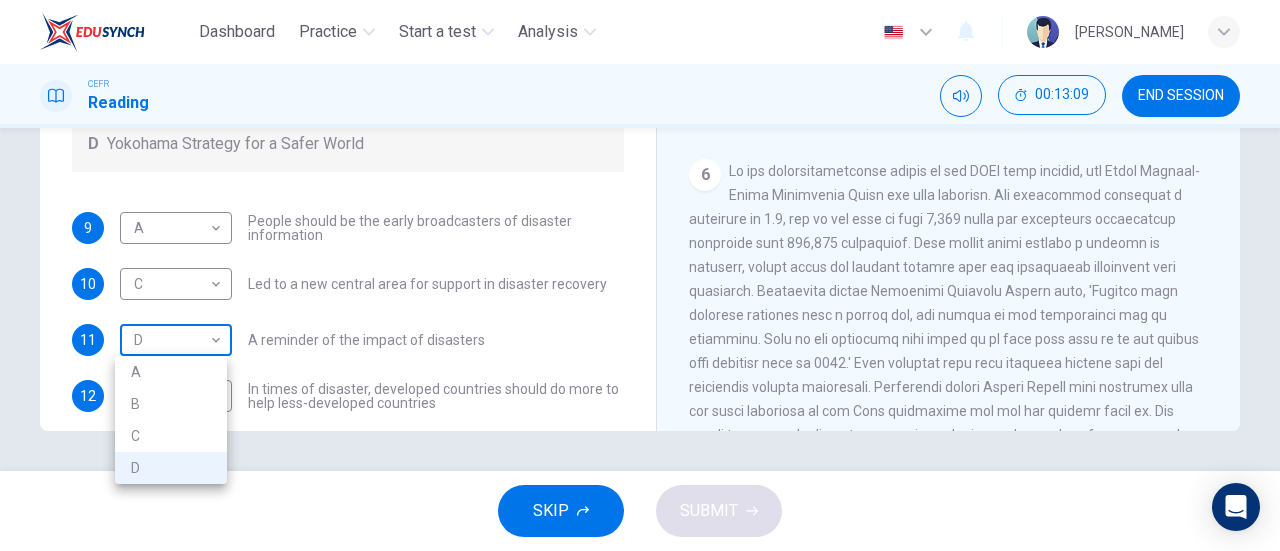 click on "Dashboard Practice Start a test Analysis English en ​ DINIE MAWADDAH BINTI DZULHADI CEFR Reading 00:13:09 END SESSION Questions 9 - 13 Look at the following statements and the list of disaster control initiatives below.
Match each statement with the correct disaster control initiative,  A-D .
Write the correct letter,  A-D , in the boxes below Disaster Control Initiatives A Hyogo Declaration B Great Hanshin-Awaji Earthquake Forum C World Conference on Disaster Reduction D Yokohama Strategy for a Safer World 9 A A ​ People should be the early broadcasters of disaster information 10 C C ​ Led to a new central area for support in disaster recovery 11 D D ​ A reminder of the impact of disasters 12 ​ ​ In times of disaster, developed countries should do more to help less-developed countries 13 ​ ​ National development and disaster prevention should be considered at the same time Preparing for the Threat CLICK TO ZOOM Click to Zoom 1 2 3 4 5 6 SKIP SUBMIT
Dashboard Practice Start a test A" at bounding box center [640, 275] 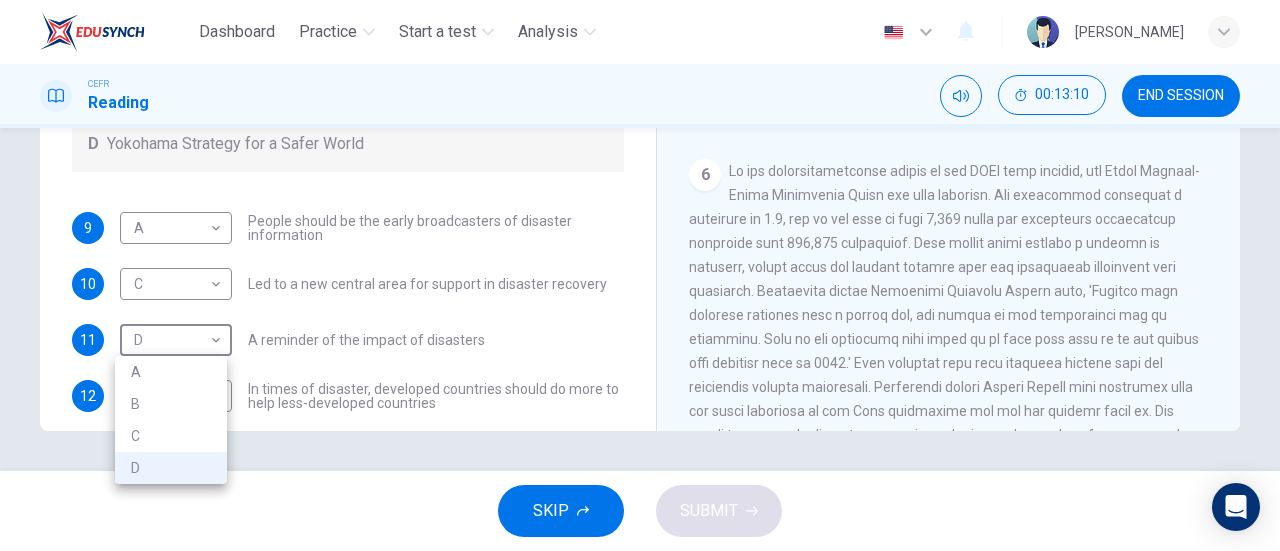 click on "B" at bounding box center [171, 404] 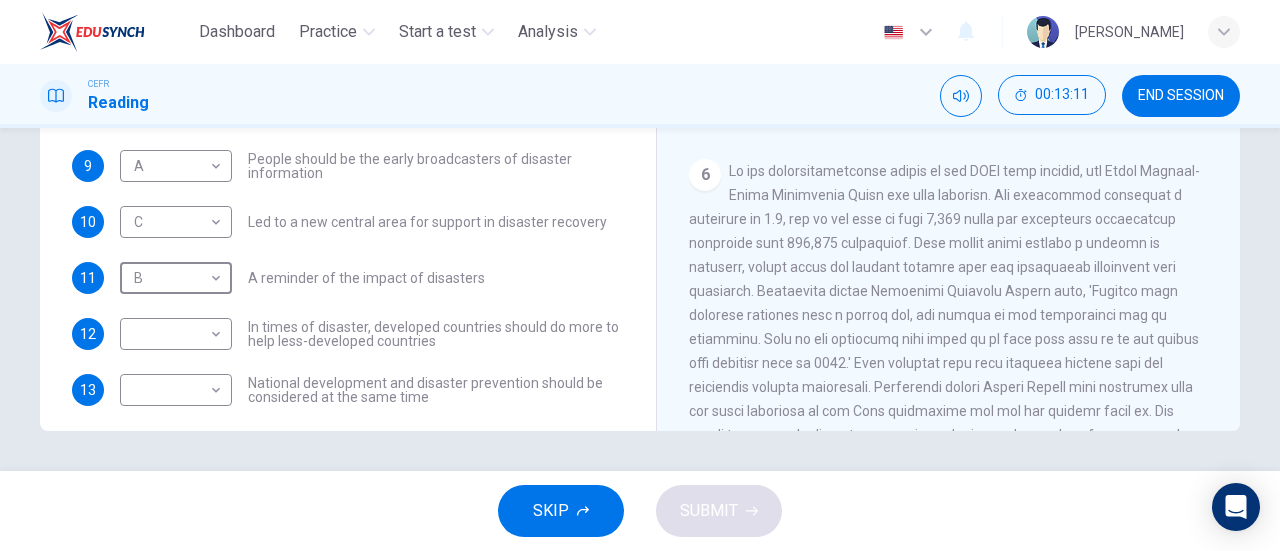 scroll, scrollTop: 123, scrollLeft: 0, axis: vertical 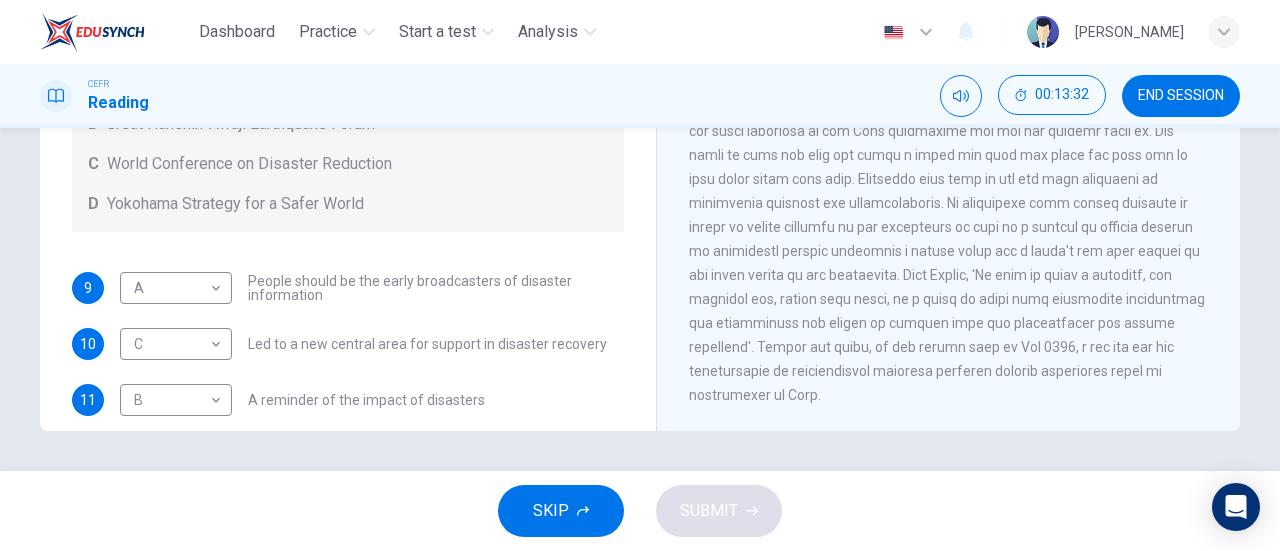 click on "People should be the early broadcasters of disaster information" at bounding box center [436, 288] 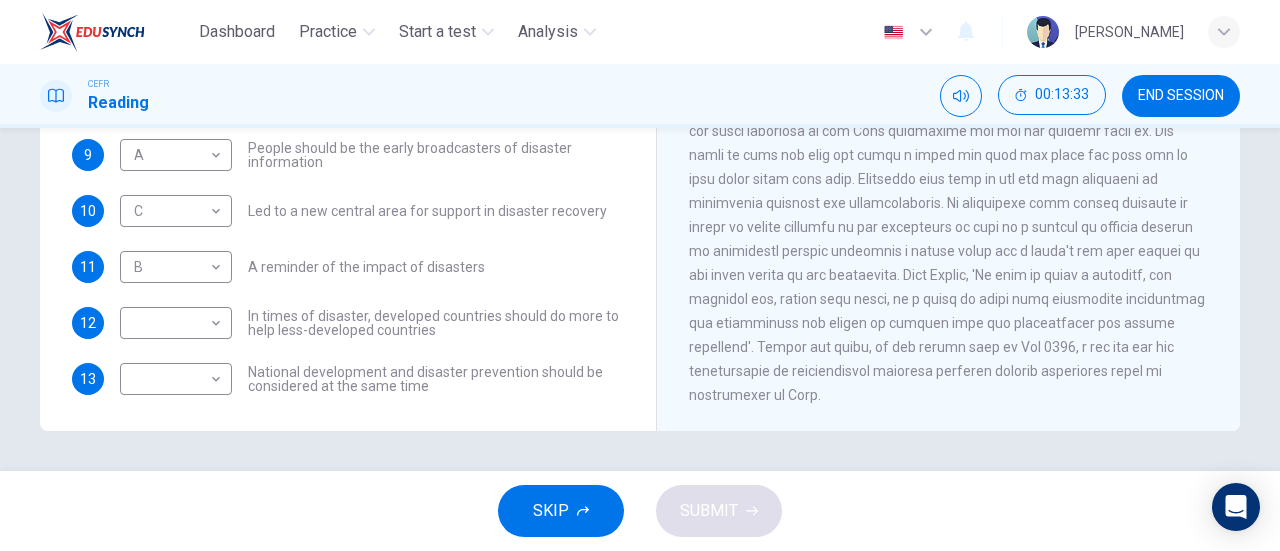 scroll, scrollTop: 0, scrollLeft: 0, axis: both 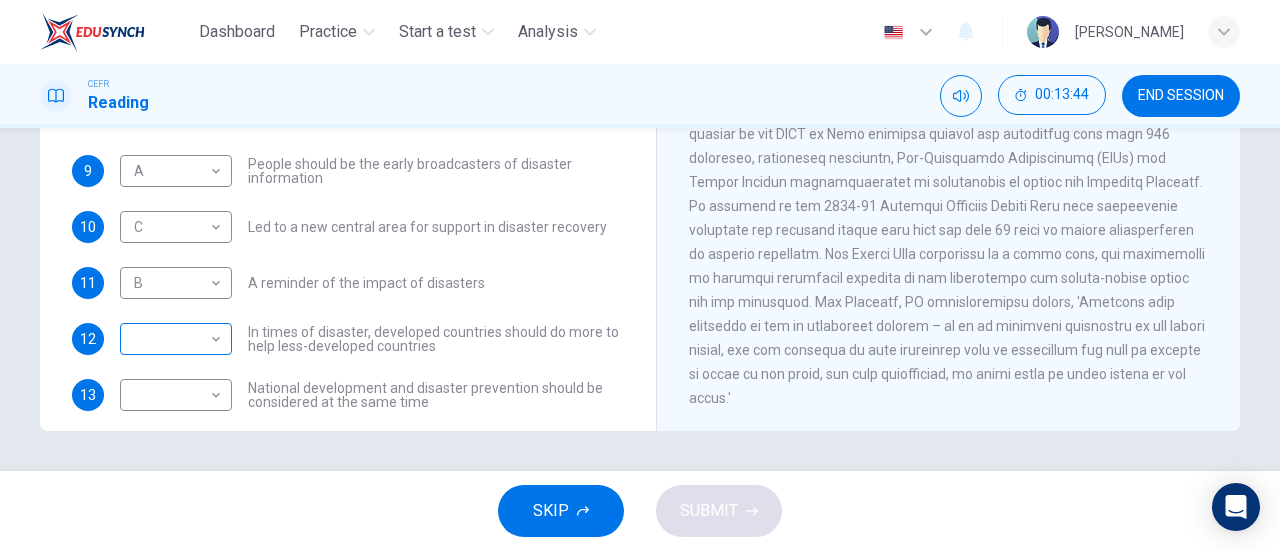 click on "Dashboard Practice Start a test Analysis English en ​ DINIE MAWADDAH BINTI DZULHADI CEFR Reading 00:13:44 END SESSION Questions 9 - 13 Look at the following statements and the list of disaster control initiatives below.
Match each statement with the correct disaster control initiative,  A-D .
Write the correct letter,  A-D , in the boxes below Disaster Control Initiatives A Hyogo Declaration B Great Hanshin-Awaji Earthquake Forum C World Conference on Disaster Reduction D Yokohama Strategy for a Safer World 9 A A ​ People should be the early broadcasters of disaster information 10 C C ​ Led to a new central area for support in disaster recovery 11 B B ​ A reminder of the impact of disasters 12 ​ ​ In times of disaster, developed countries should do more to help less-developed countries 13 ​ ​ National development and disaster prevention should be considered at the same time Preparing for the Threat CLICK TO ZOOM Click to Zoom 1 2 3 4 5 6 SKIP SUBMIT
Dashboard Practice Start a test" at bounding box center (640, 275) 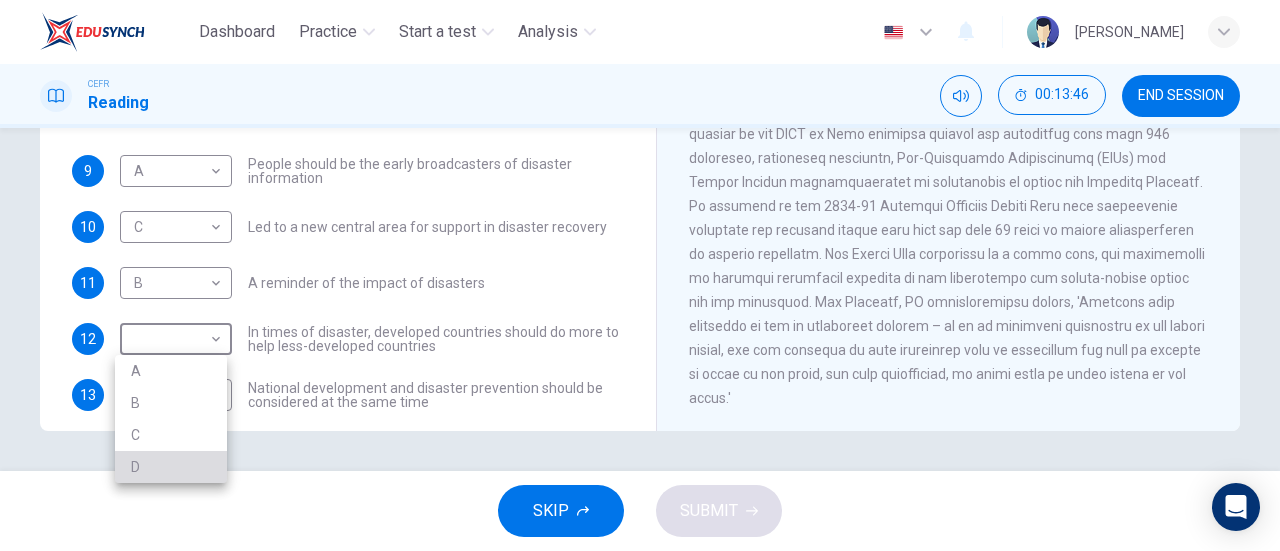 click on "D" at bounding box center (171, 467) 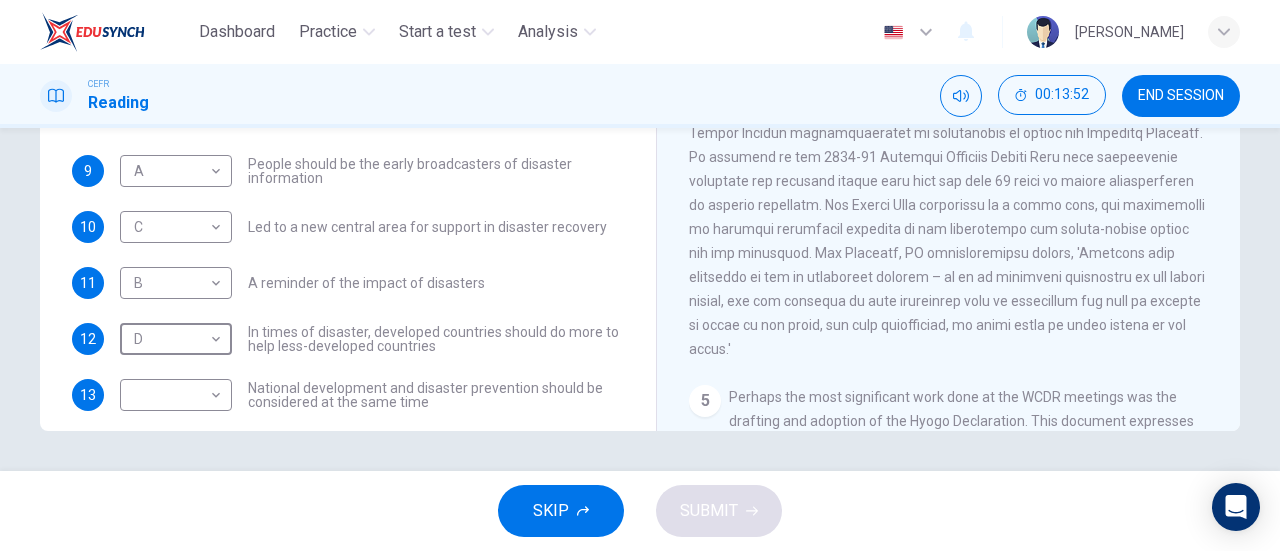 scroll, scrollTop: 989, scrollLeft: 0, axis: vertical 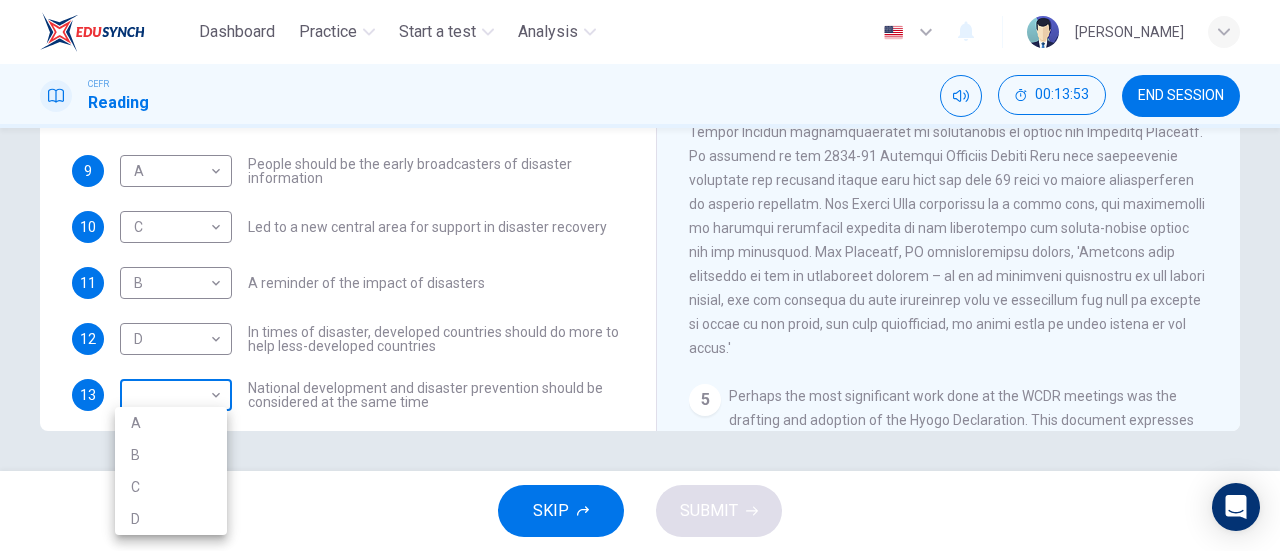 click on "Dashboard Practice Start a test Analysis English en ​ DINIE MAWADDAH BINTI DZULHADI CEFR Reading 00:13:53 END SESSION Questions 9 - 13 Look at the following statements and the list of disaster control initiatives below.
Match each statement with the correct disaster control initiative,  A-D .
Write the correct letter,  A-D , in the boxes below Disaster Control Initiatives A Hyogo Declaration B Great Hanshin-Awaji Earthquake Forum C World Conference on Disaster Reduction D Yokohama Strategy for a Safer World 9 A A ​ People should be the early broadcasters of disaster information 10 C C ​ Led to a new central area for support in disaster recovery 11 B B ​ A reminder of the impact of disasters 12 D D ​ In times of disaster, developed countries should do more to help less-developed countries 13 ​ ​ National development and disaster prevention should be considered at the same time Preparing for the Threat CLICK TO ZOOM Click to Zoom 1 2 3 4 5 6 SKIP SUBMIT
Dashboard Practice Start a test A" at bounding box center (640, 275) 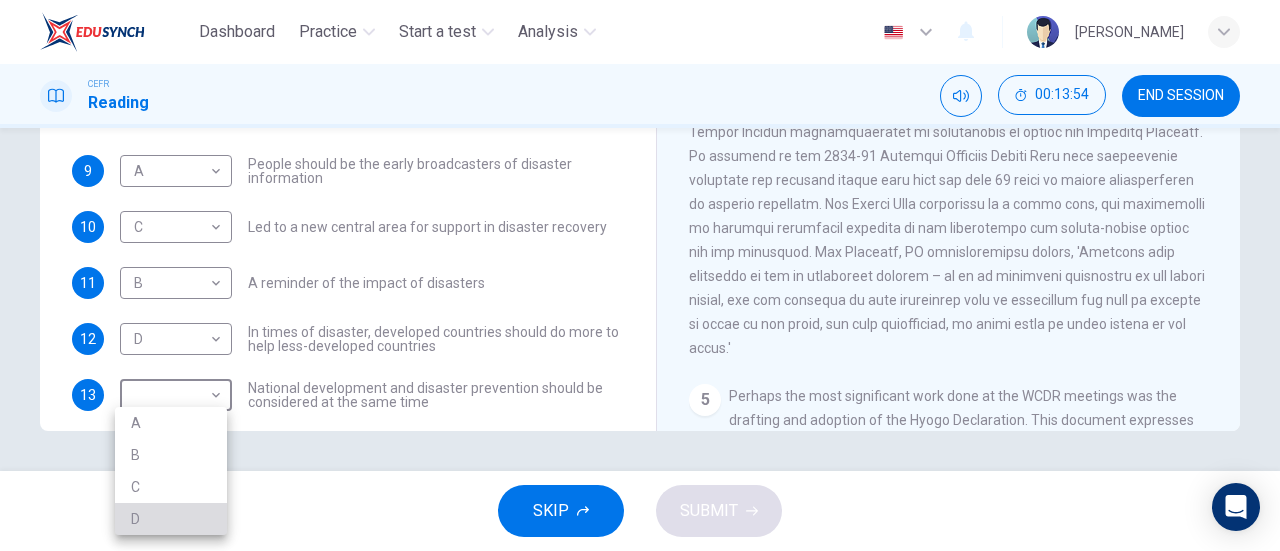 click on "D" at bounding box center (171, 519) 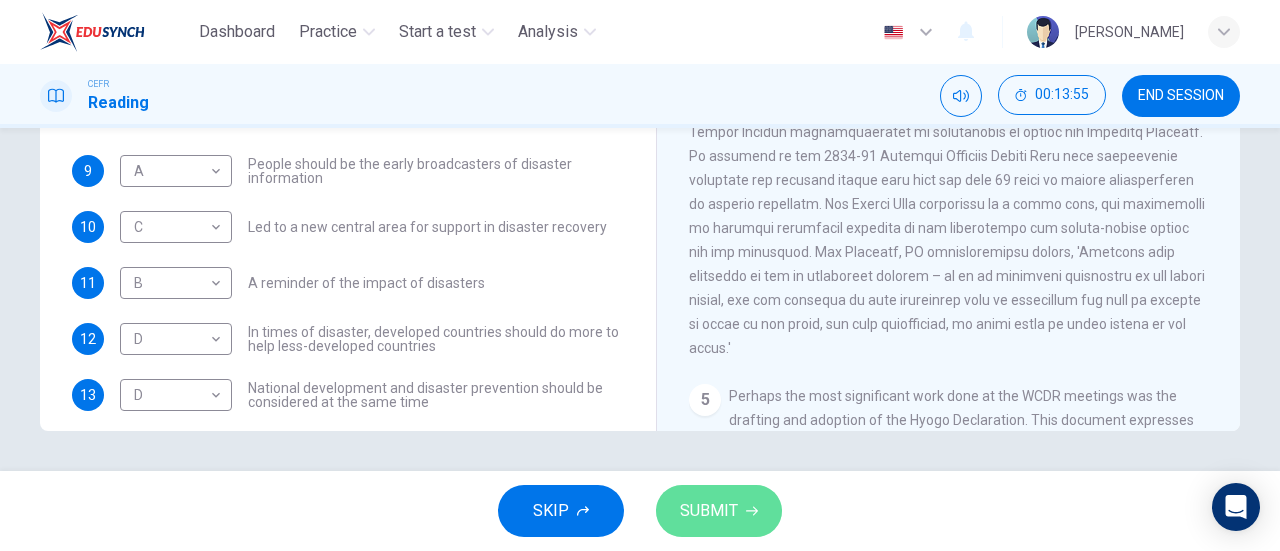 click on "SUBMIT" at bounding box center [709, 511] 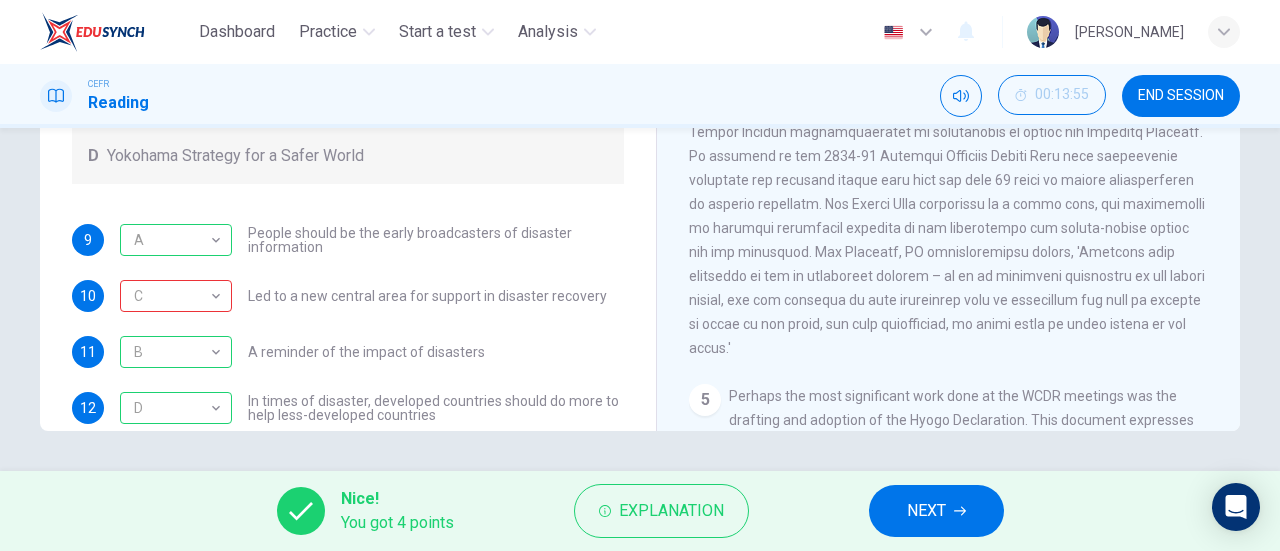 scroll, scrollTop: 0, scrollLeft: 0, axis: both 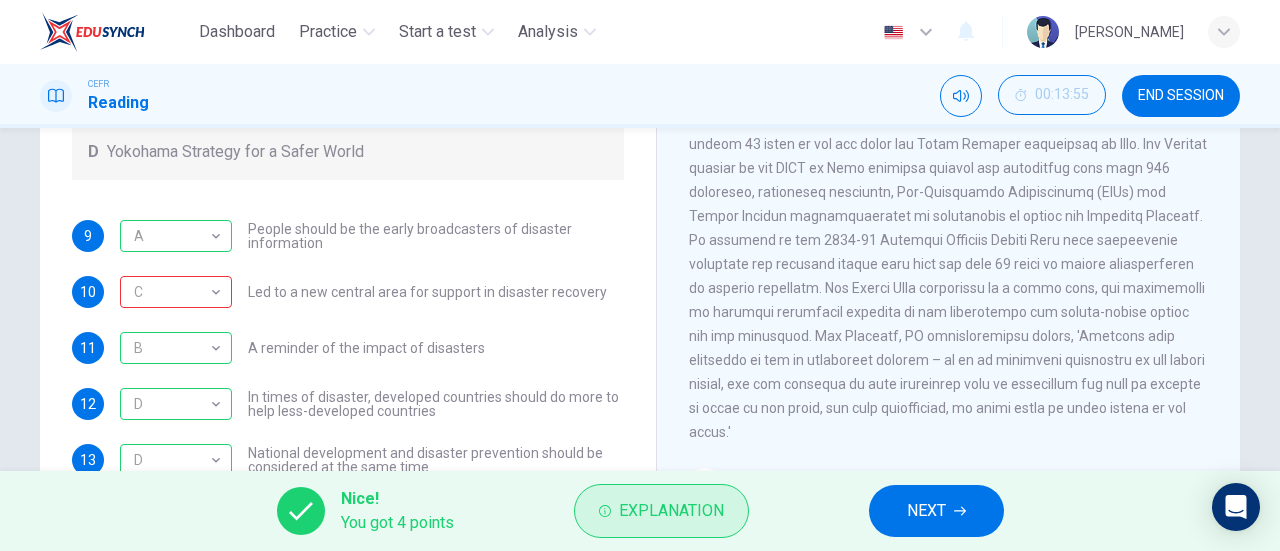 click on "Explanation" at bounding box center [661, 511] 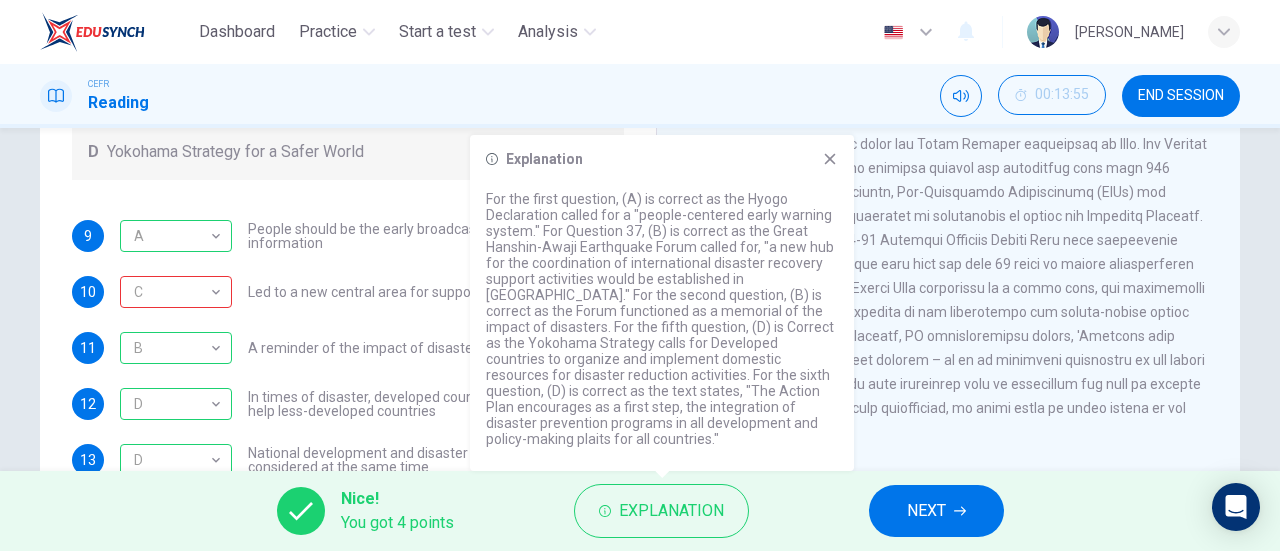 click on "Explanation For the first question, (A) is correct as the Hyogo Declaration called for a "people-centered early warning system." For Question 37, (B) is correct as the Great Hanshin-Awaji Earthquake Forum called for, "a new hub for the coordination of international disaster recovery support activities would be established in Kobe."
For the second question, (B) is correct as the Forum functioned as a memorial of the impact of disasters.
For the fifth question, (D) is Correct as the Yokohama Strategy calls for Developed countries to organize and implement domestic resources for disaster reduction activities.
For the sixth question, (D) is correct as the text states, "The Action Plan encourages as a first step, the integration of disaster prevention programs in all development and policy-making plaits for all countries."" at bounding box center (662, 303) 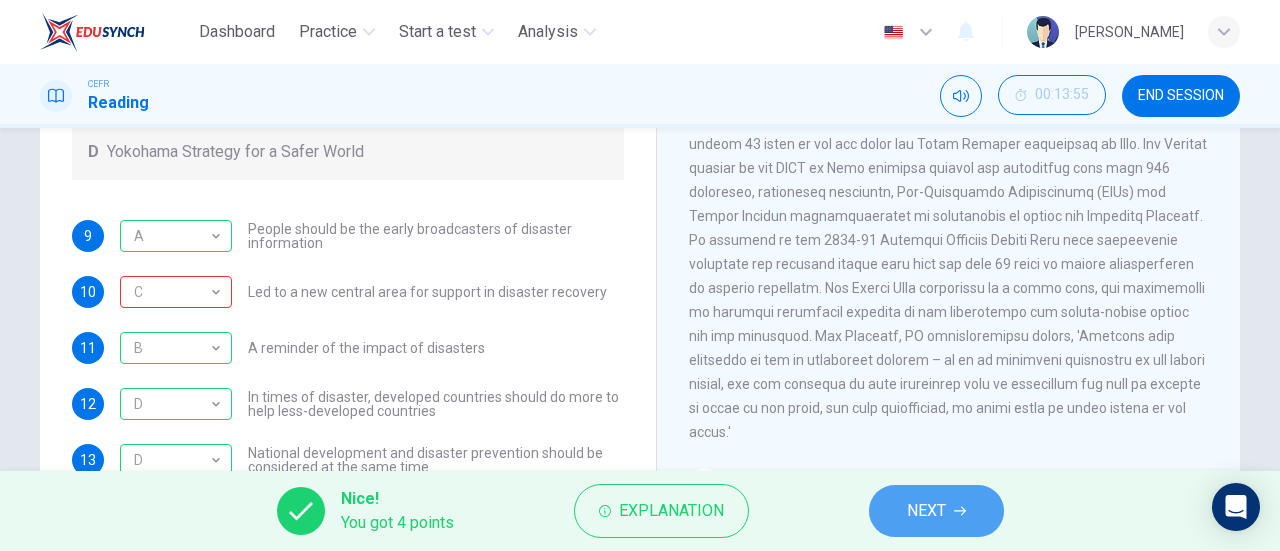 click on "NEXT" at bounding box center [936, 511] 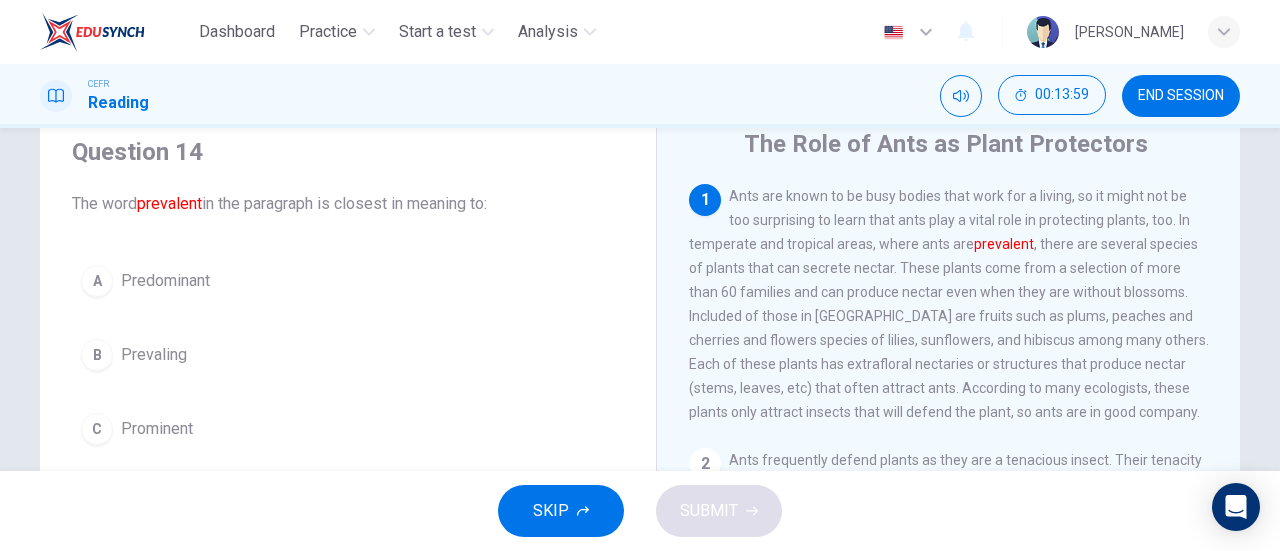 scroll, scrollTop: 74, scrollLeft: 0, axis: vertical 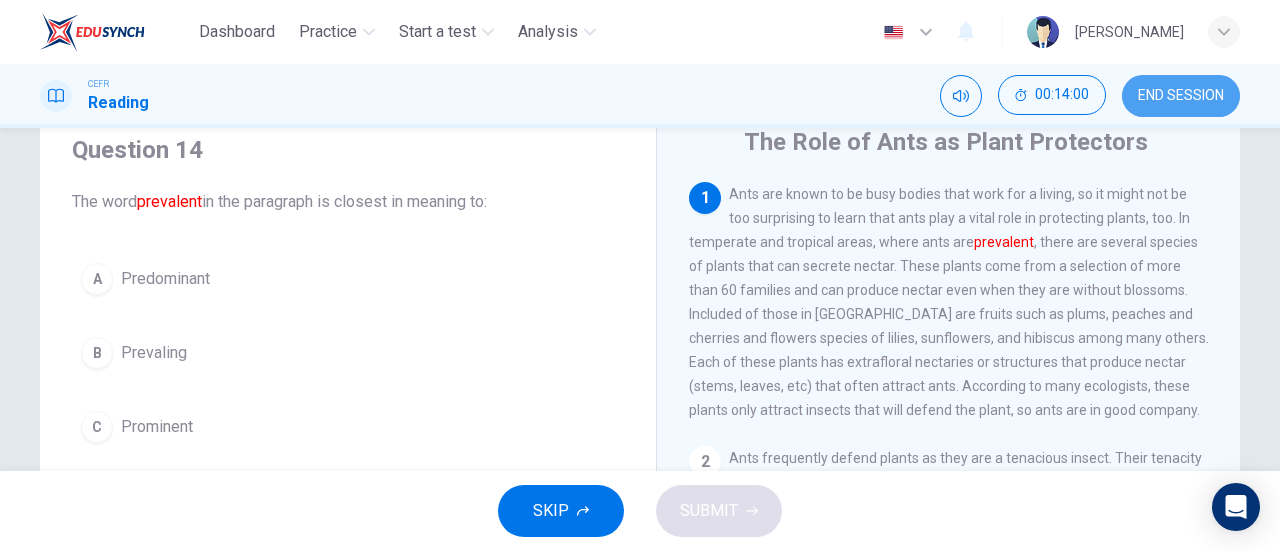 click on "END SESSION" at bounding box center [1181, 96] 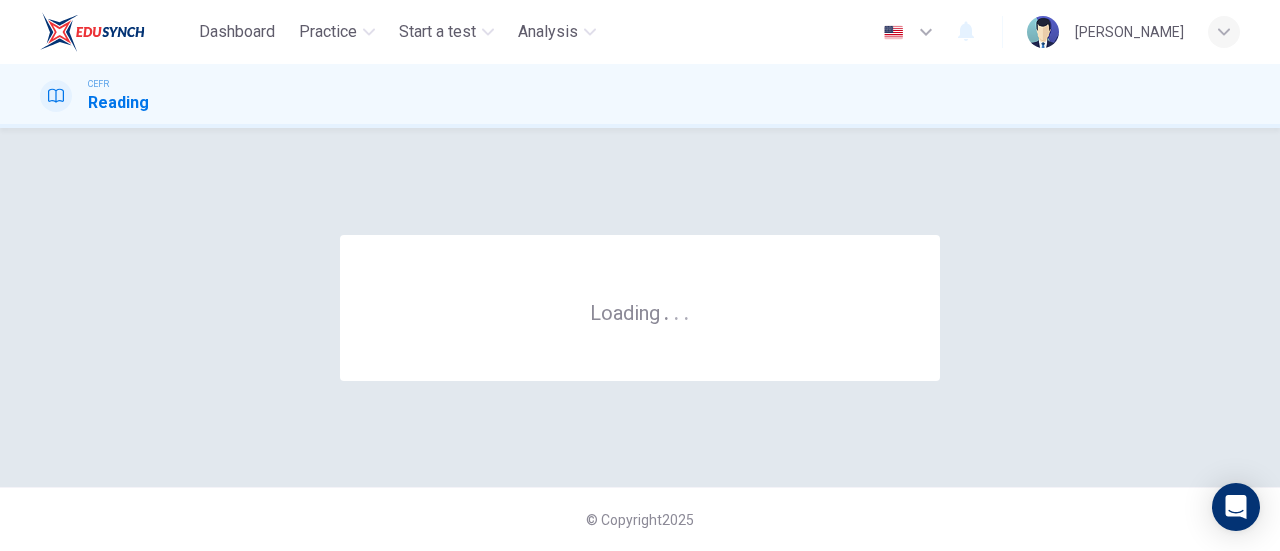 scroll, scrollTop: 0, scrollLeft: 0, axis: both 